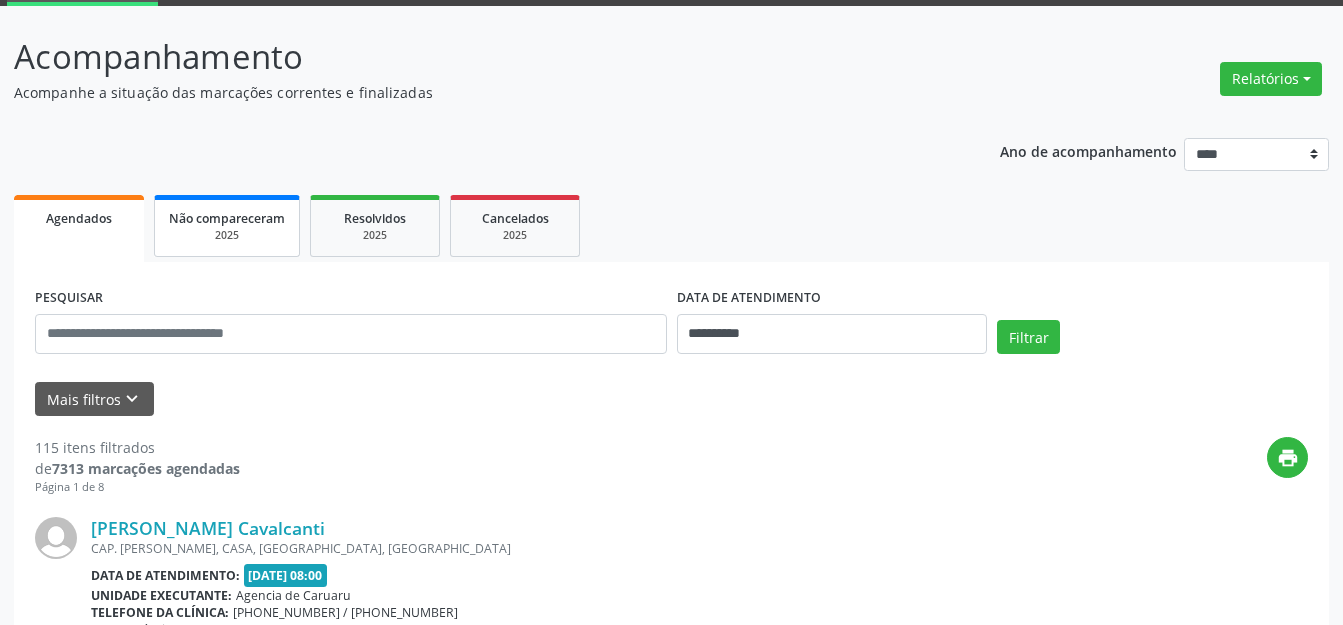 scroll, scrollTop: 0, scrollLeft: 0, axis: both 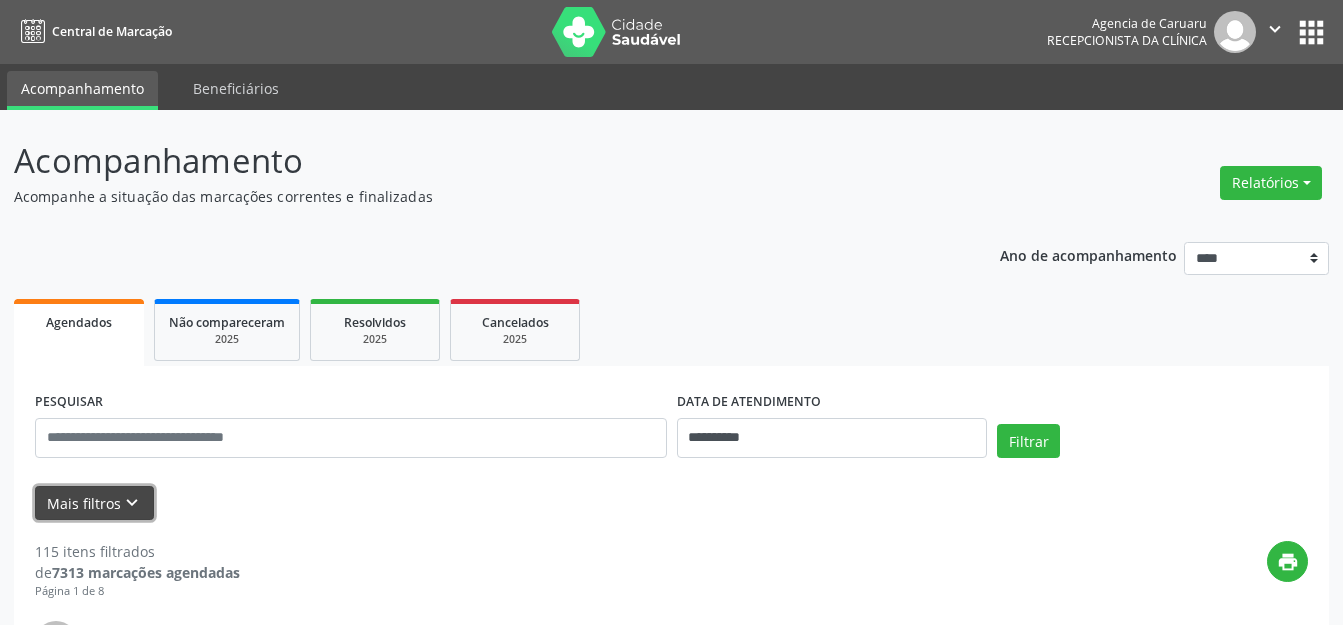 click on "Mais filtros
keyboard_arrow_down" at bounding box center (94, 503) 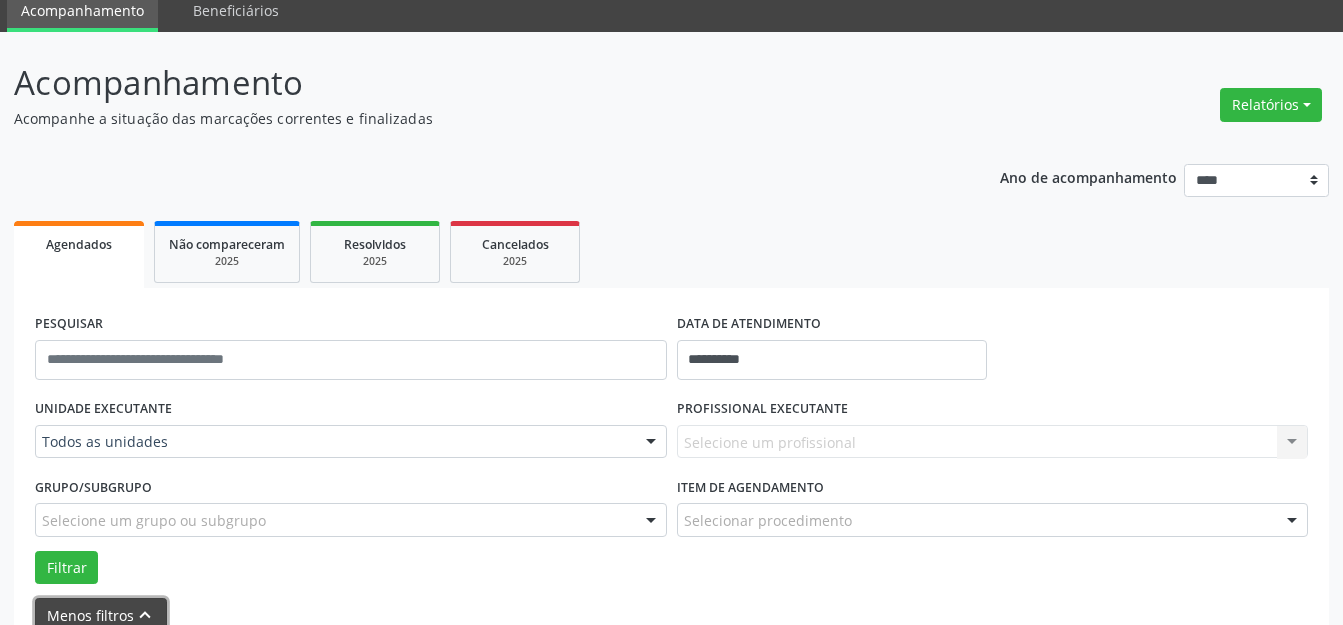scroll, scrollTop: 100, scrollLeft: 0, axis: vertical 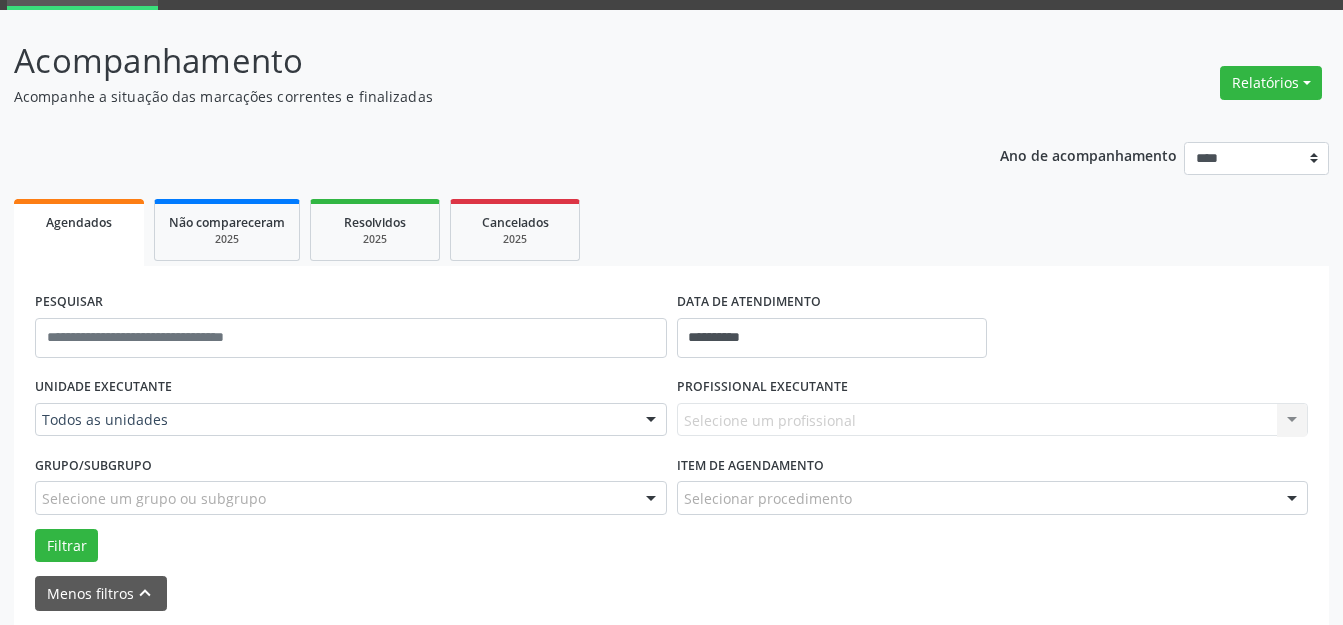 click at bounding box center (42, 430) 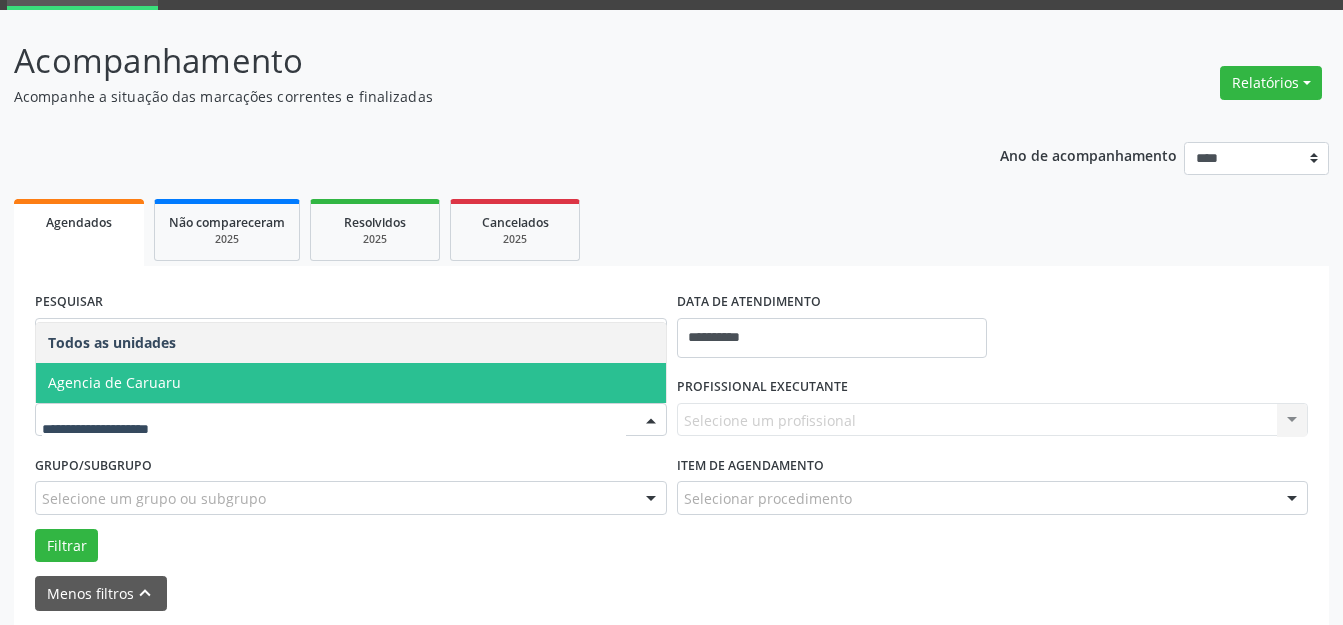 click on "Agencia de Caruaru" at bounding box center (351, 383) 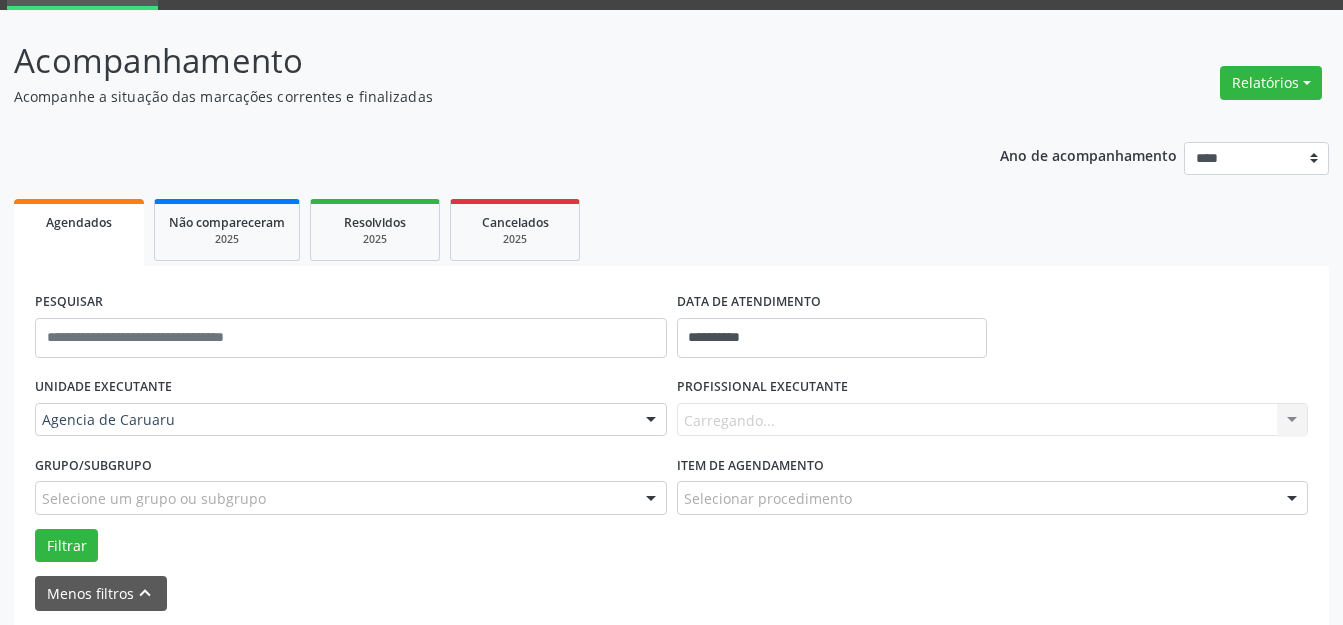 click on "Carregando...
Nenhum resultado encontrado para: "   "
Não há nenhuma opção para ser exibida." at bounding box center (993, 420) 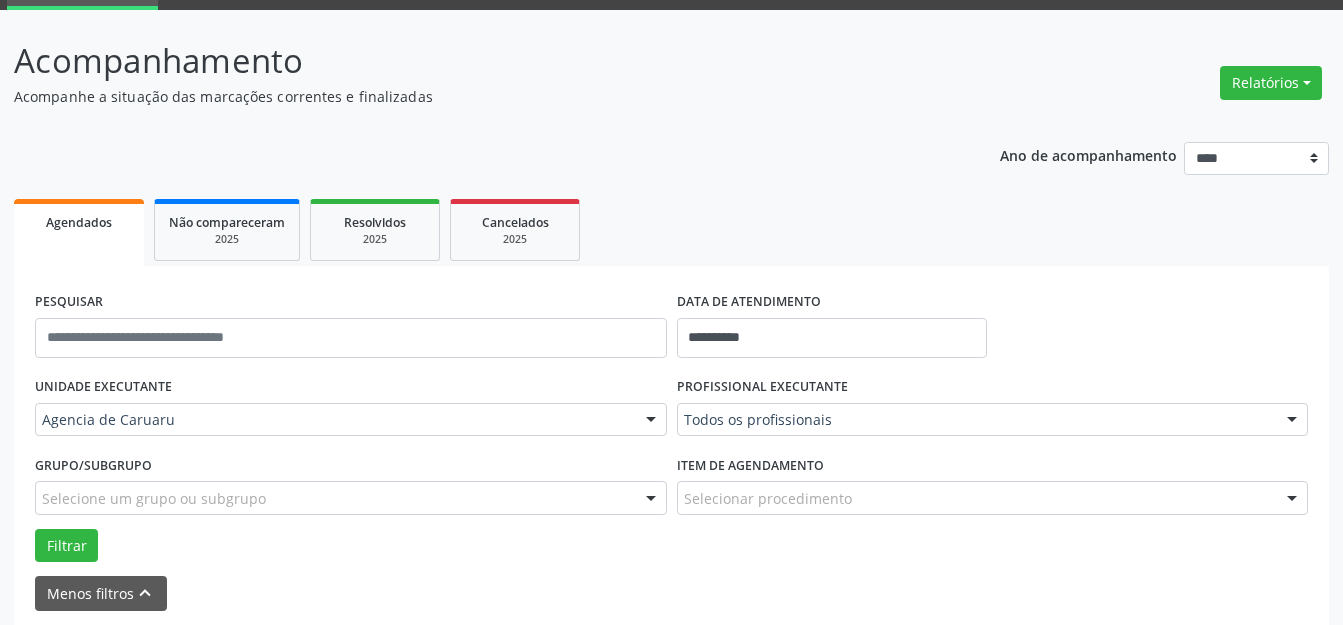 click on "Todos os profissionais         Todos os profissionais   [PERSON_NAME]   [PERSON_NAME]   [PERSON_NAME]   [PERSON_NAME]   [PERSON_NAME] Lima   [PERSON_NAME]   [PERSON_NAME] [PERSON_NAME] Case   [PERSON_NAME]   Inativo - [PERSON_NAME]   Inativo - [PERSON_NAME]   Inativo - [PERSON_NAME]   [PERSON_NAME]   [PERSON_NAME]   [PERSON_NAME]   [PERSON_NAME] Sales   [PERSON_NAME] - Ombro   [PERSON_NAME] de M de Mora   [PERSON_NAME] das [PERSON_NAME]   [PERSON_NAME] [PERSON_NAME] do [PERSON_NAME]   [PERSON_NAME]" at bounding box center [993, 420] 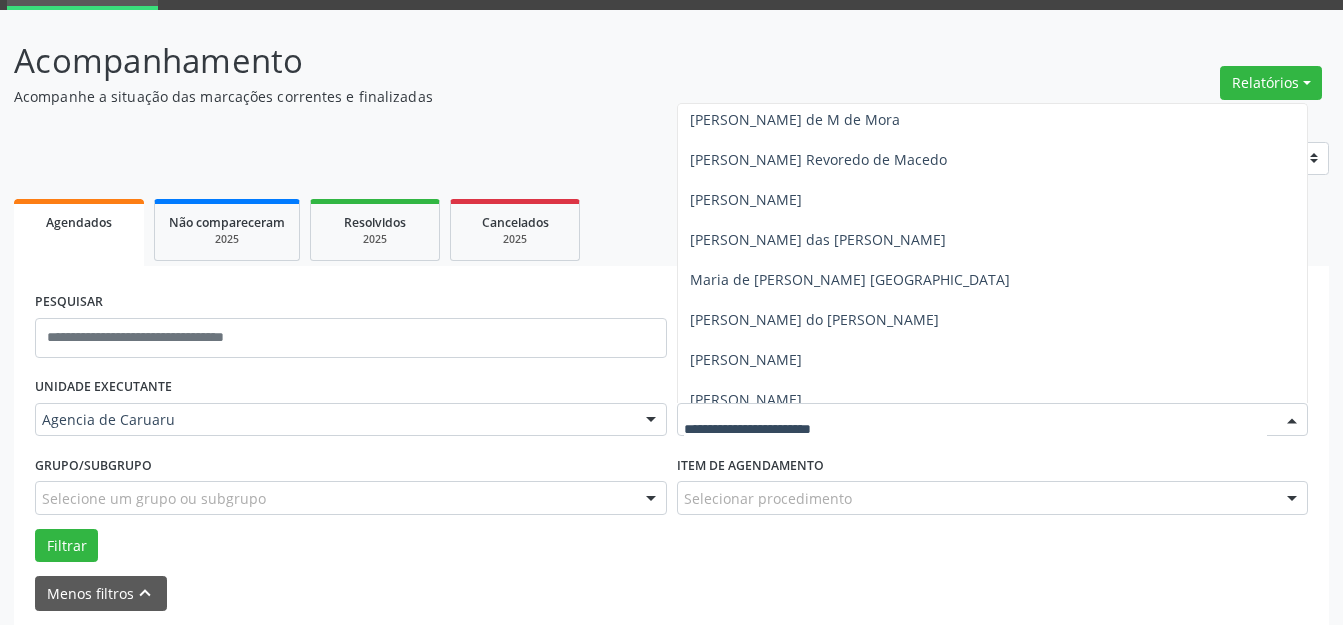 scroll, scrollTop: 1181, scrollLeft: 0, axis: vertical 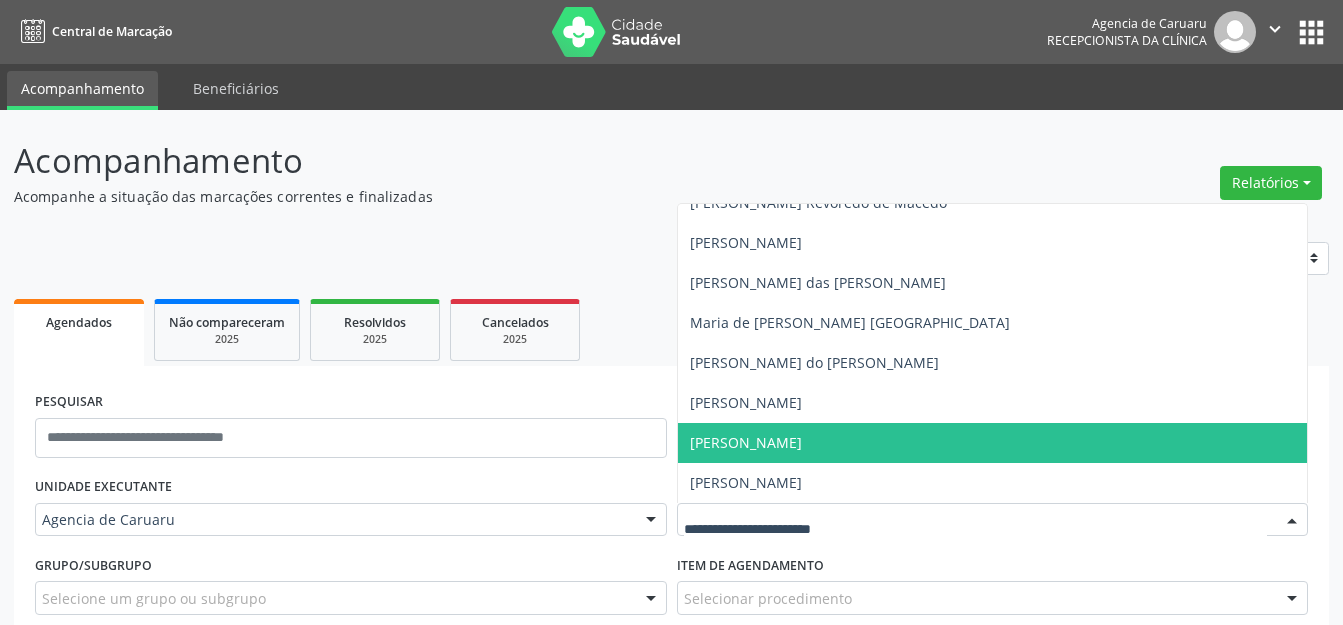 click on "[PERSON_NAME]" at bounding box center [746, 442] 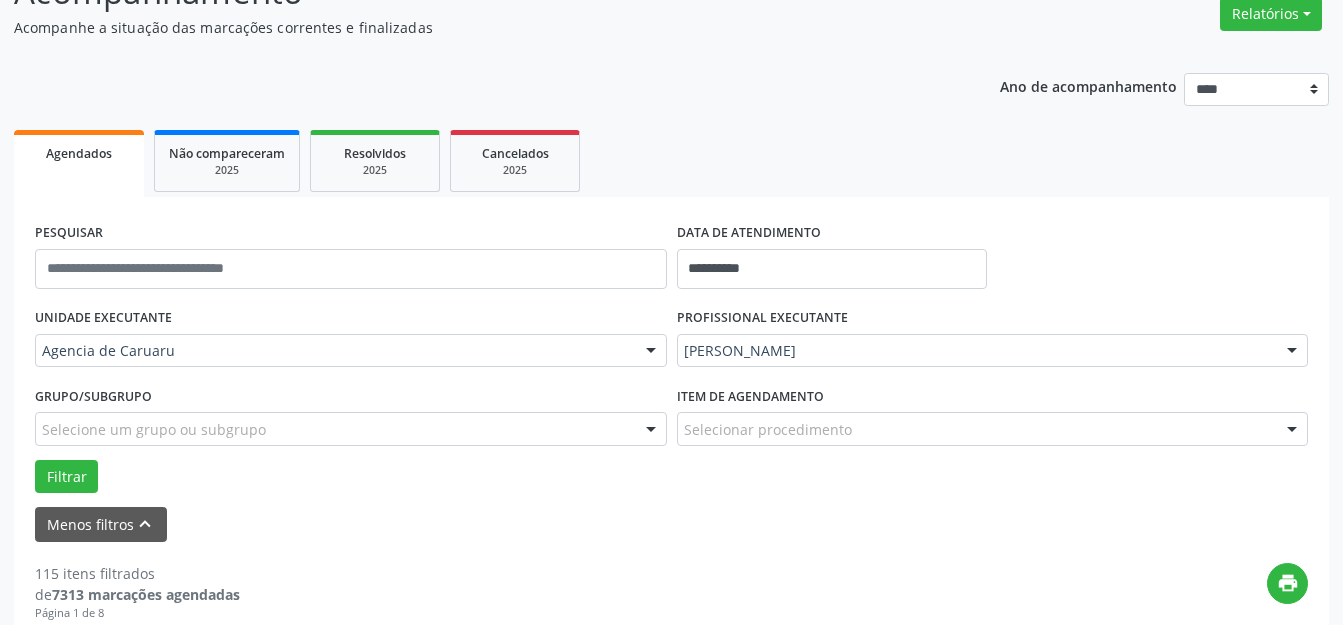 scroll, scrollTop: 200, scrollLeft: 0, axis: vertical 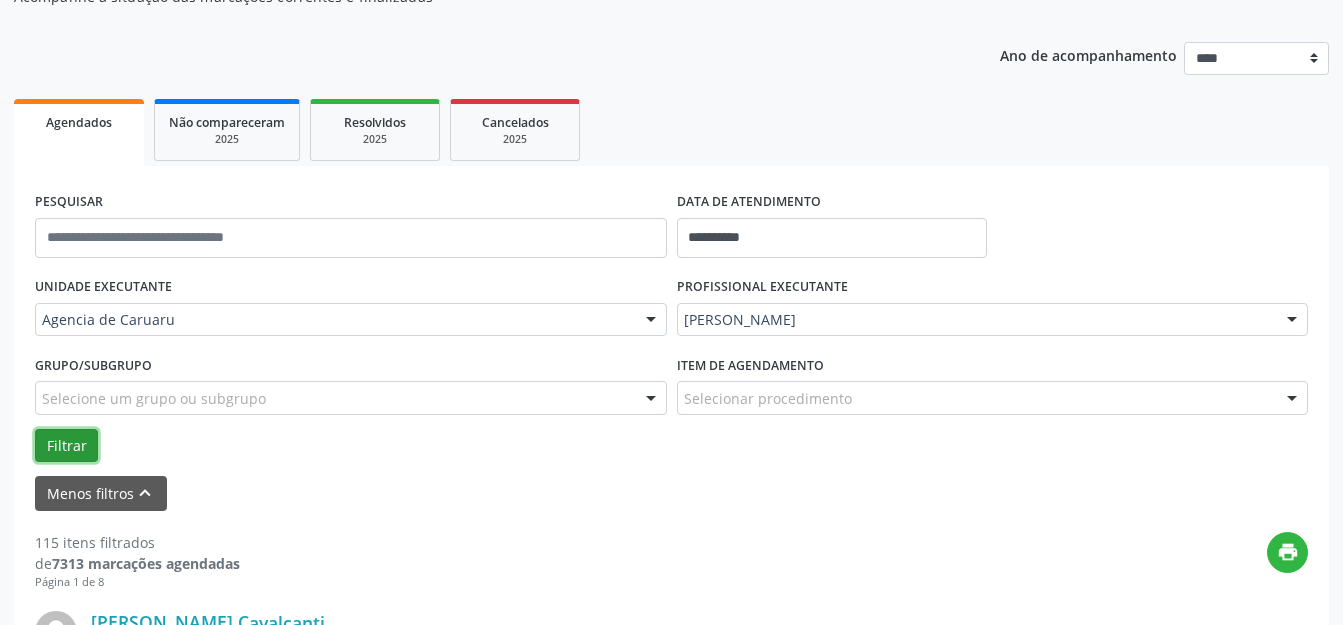 click on "Filtrar" at bounding box center [66, 446] 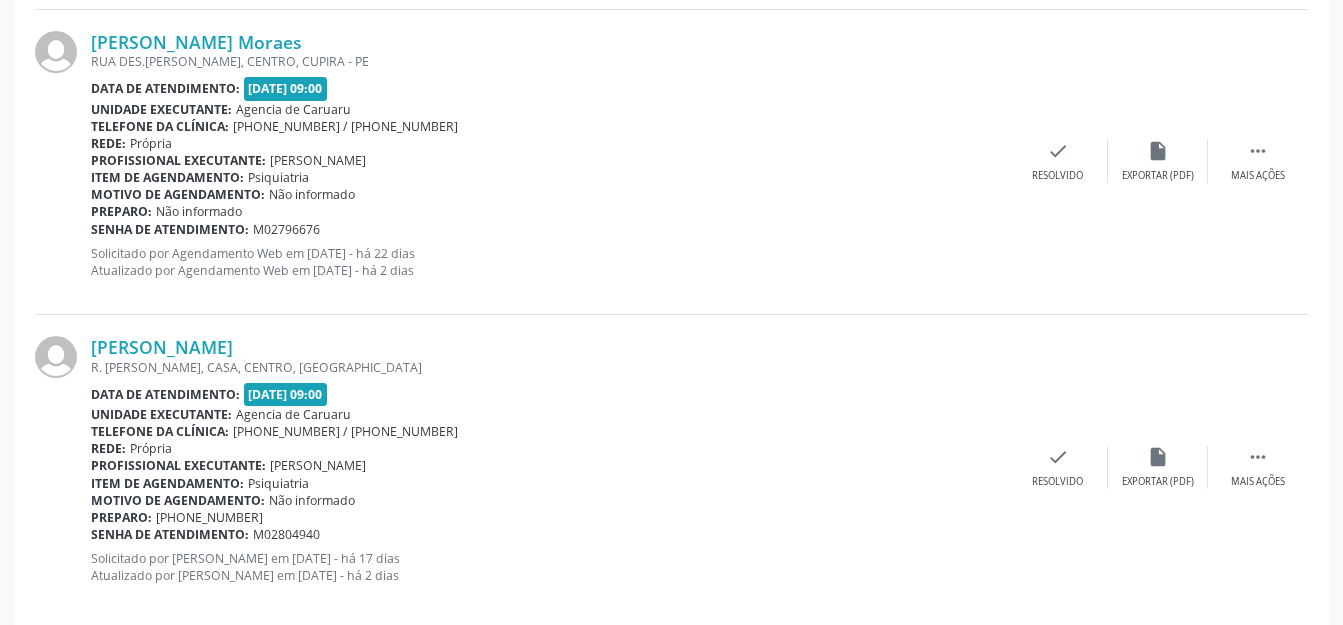 scroll, scrollTop: 4831, scrollLeft: 0, axis: vertical 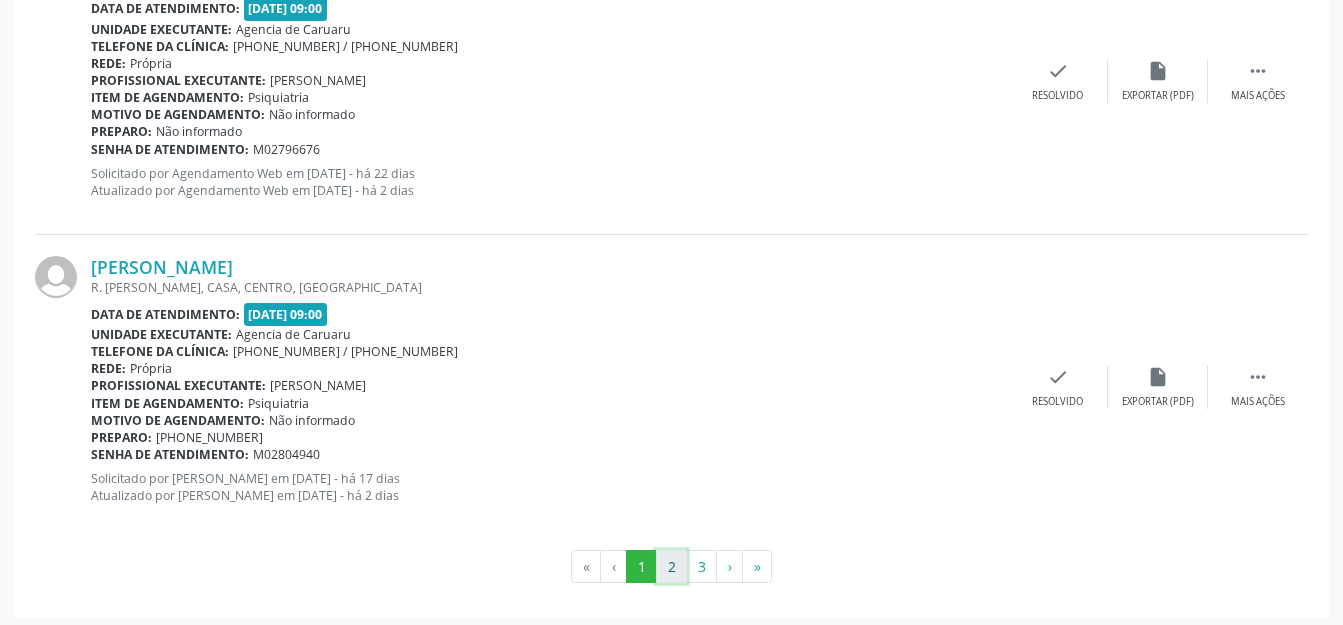 click on "2" at bounding box center (671, 567) 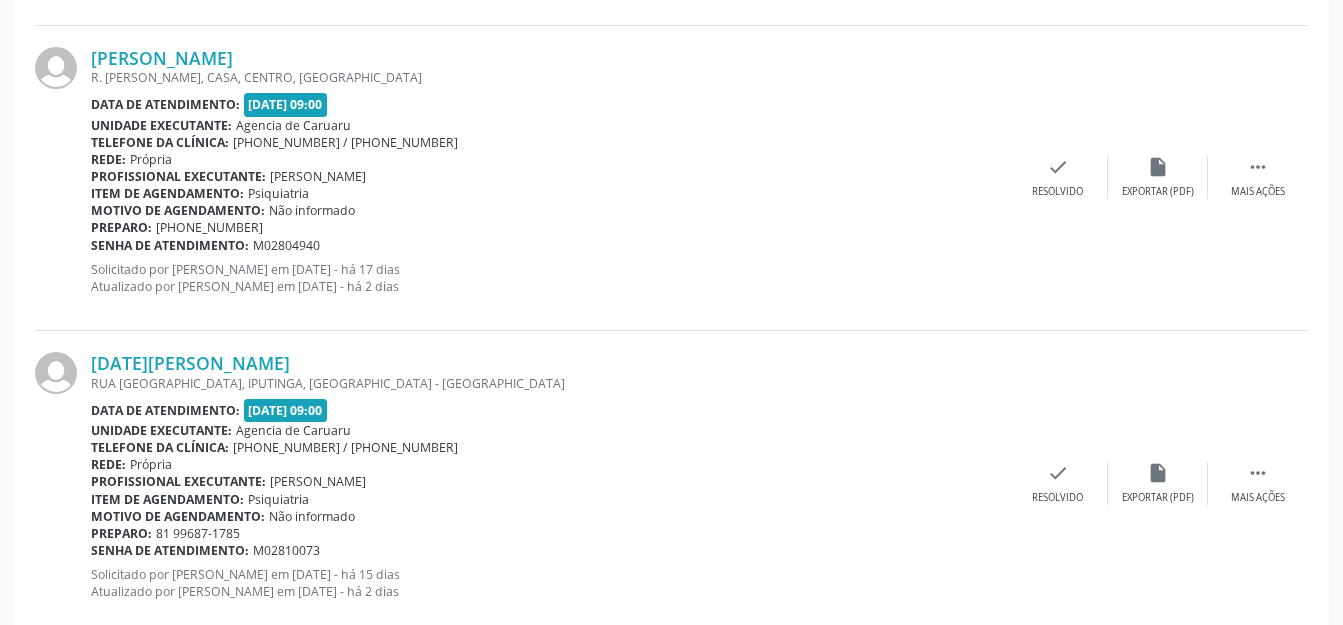 scroll, scrollTop: 4835, scrollLeft: 0, axis: vertical 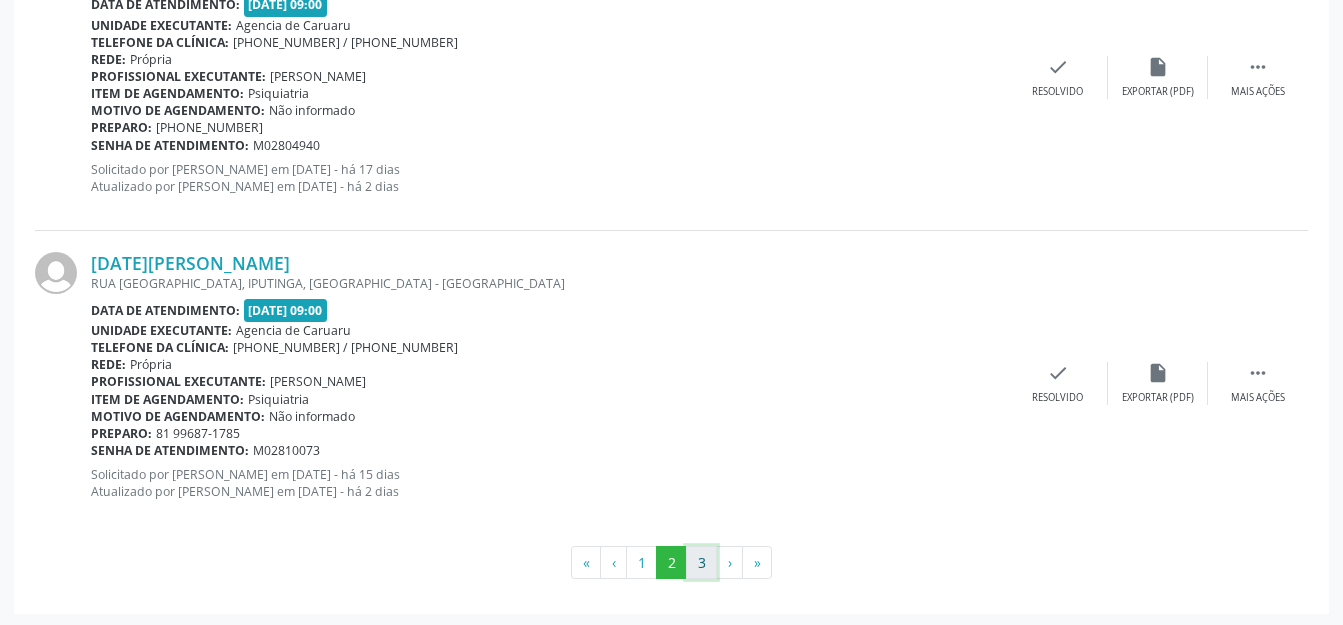 click on "3" at bounding box center [701, 563] 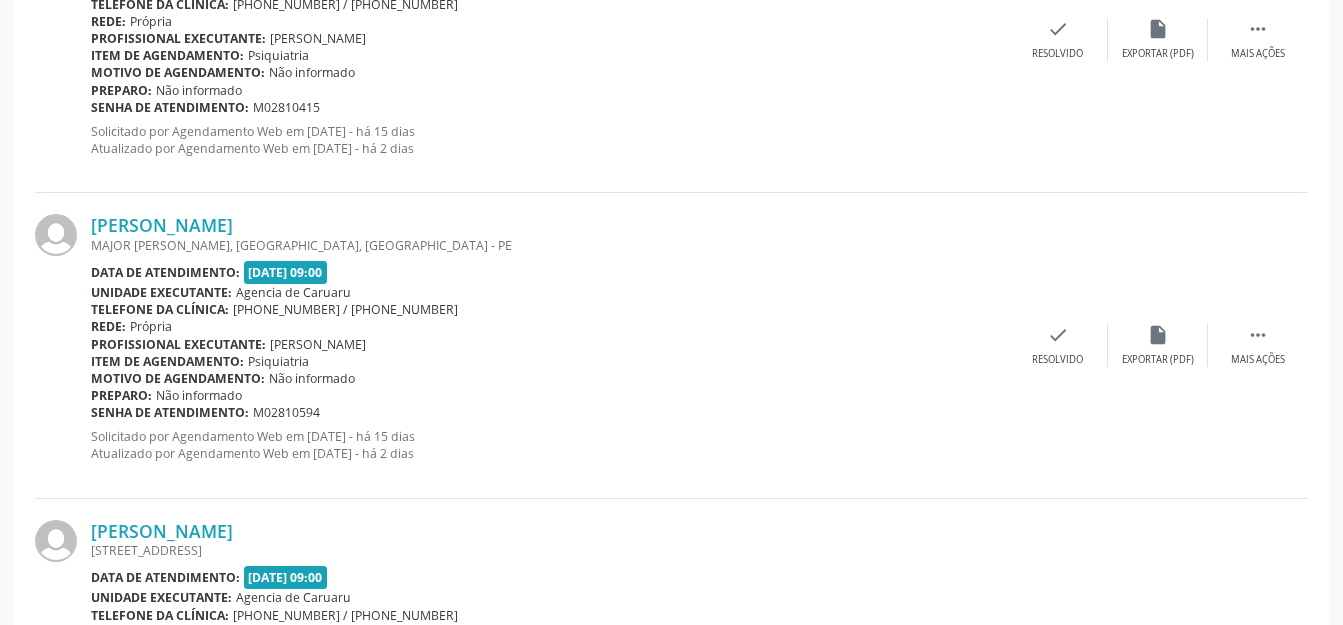 scroll, scrollTop: 1209, scrollLeft: 0, axis: vertical 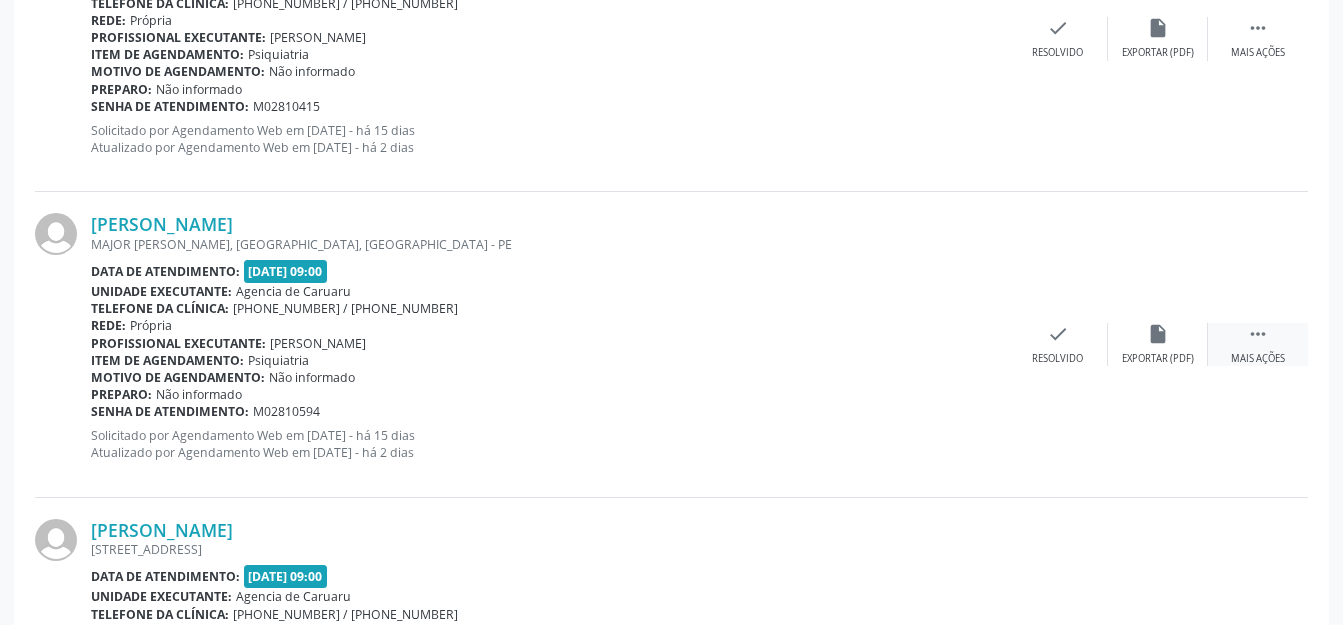 click on "" at bounding box center (1258, 334) 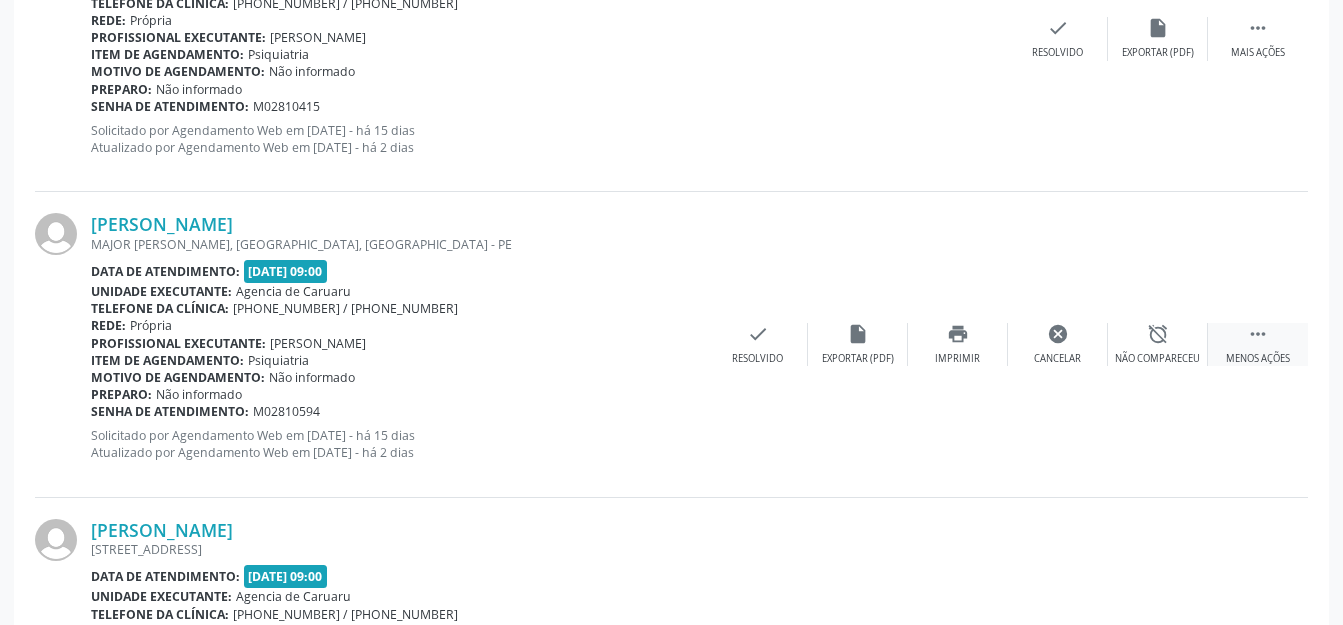 click on "alarm_off
Não compareceu" at bounding box center (1158, 344) 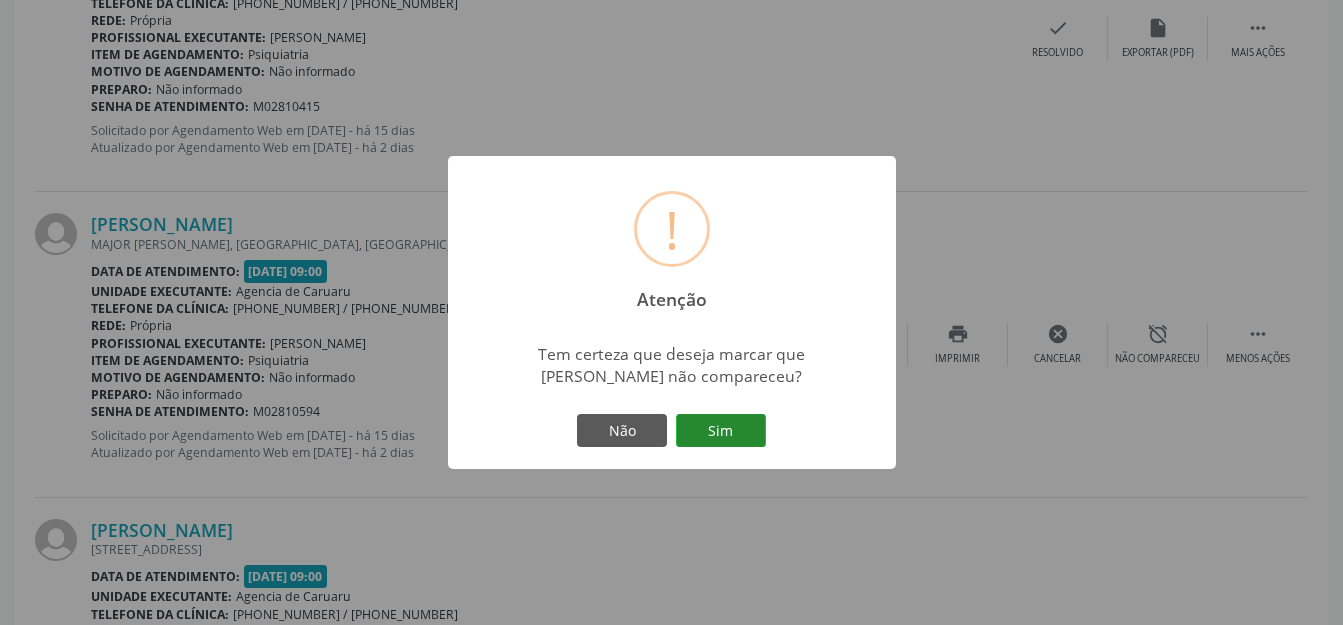 click on "Sim" at bounding box center [721, 431] 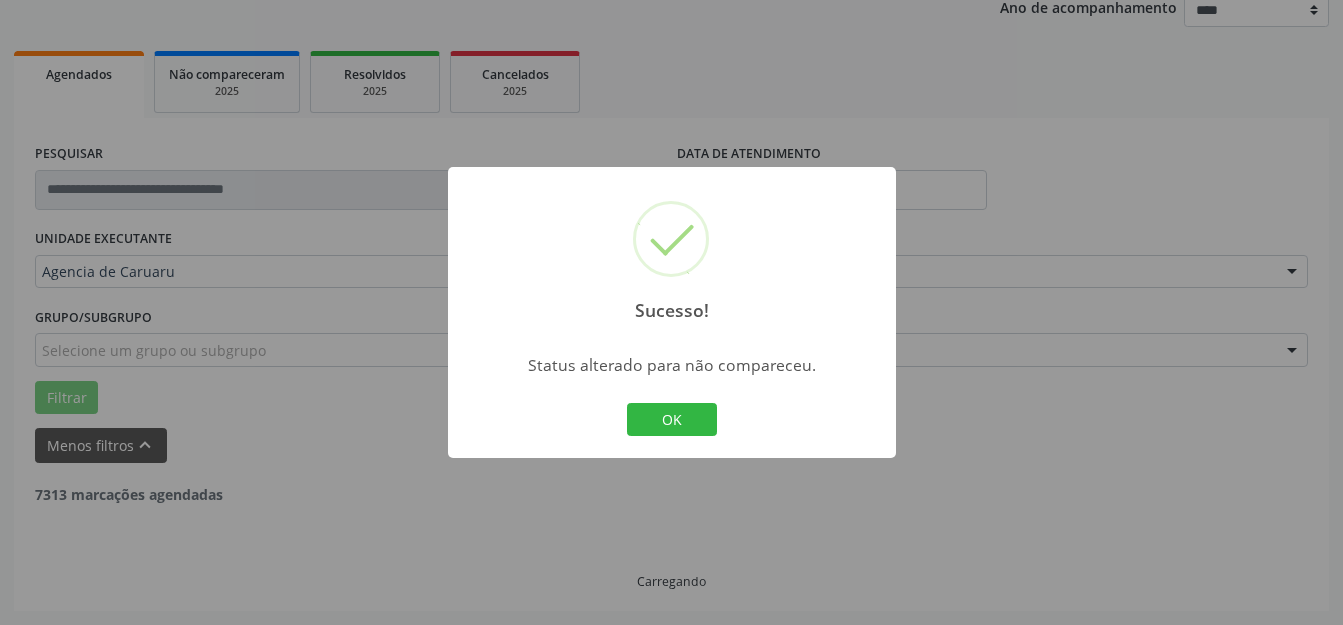 scroll, scrollTop: 248, scrollLeft: 0, axis: vertical 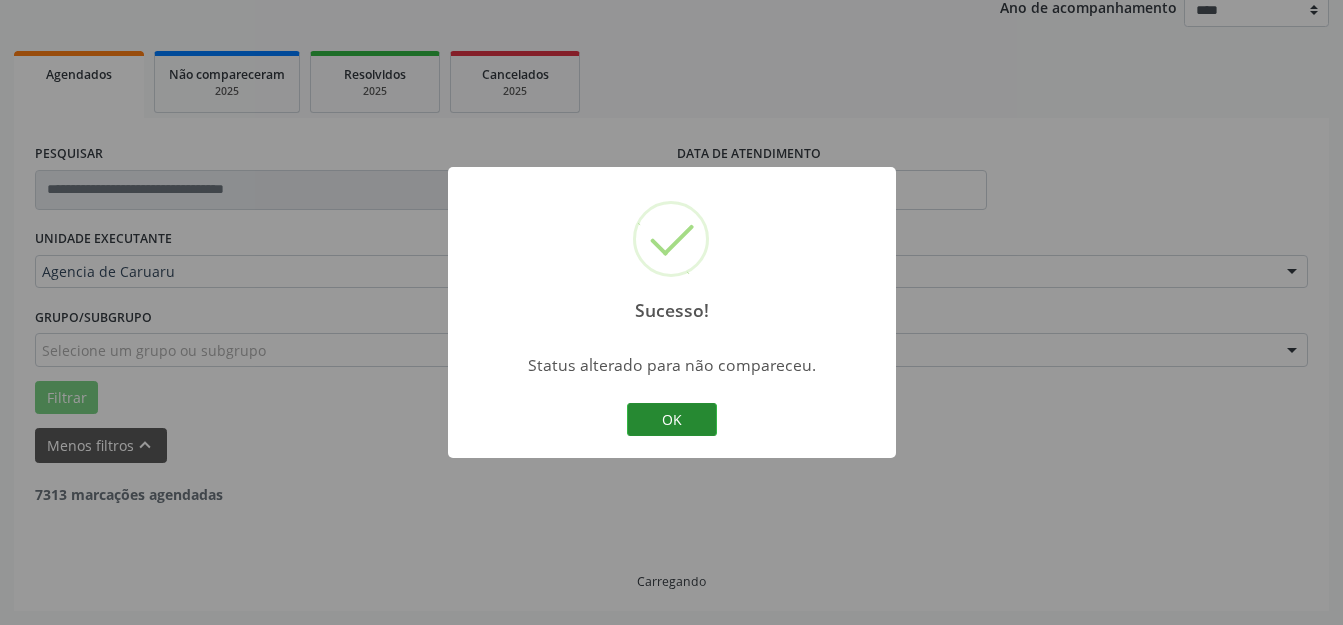 click on "OK" at bounding box center (672, 420) 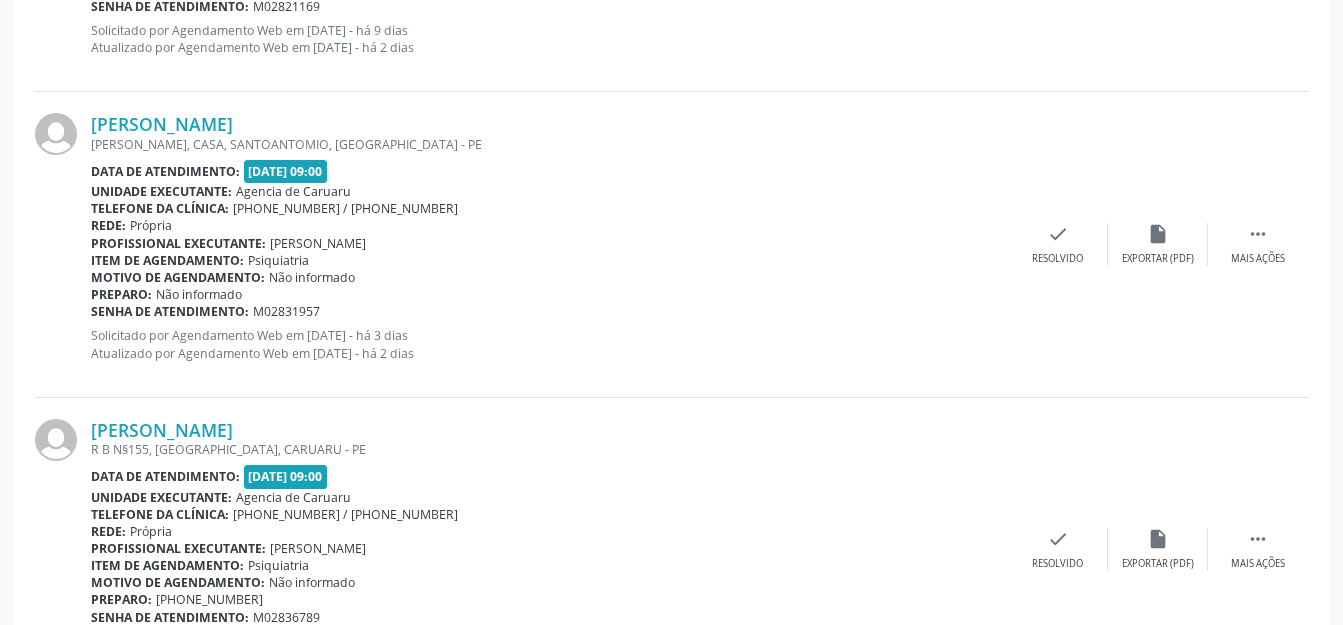 scroll, scrollTop: 3004, scrollLeft: 0, axis: vertical 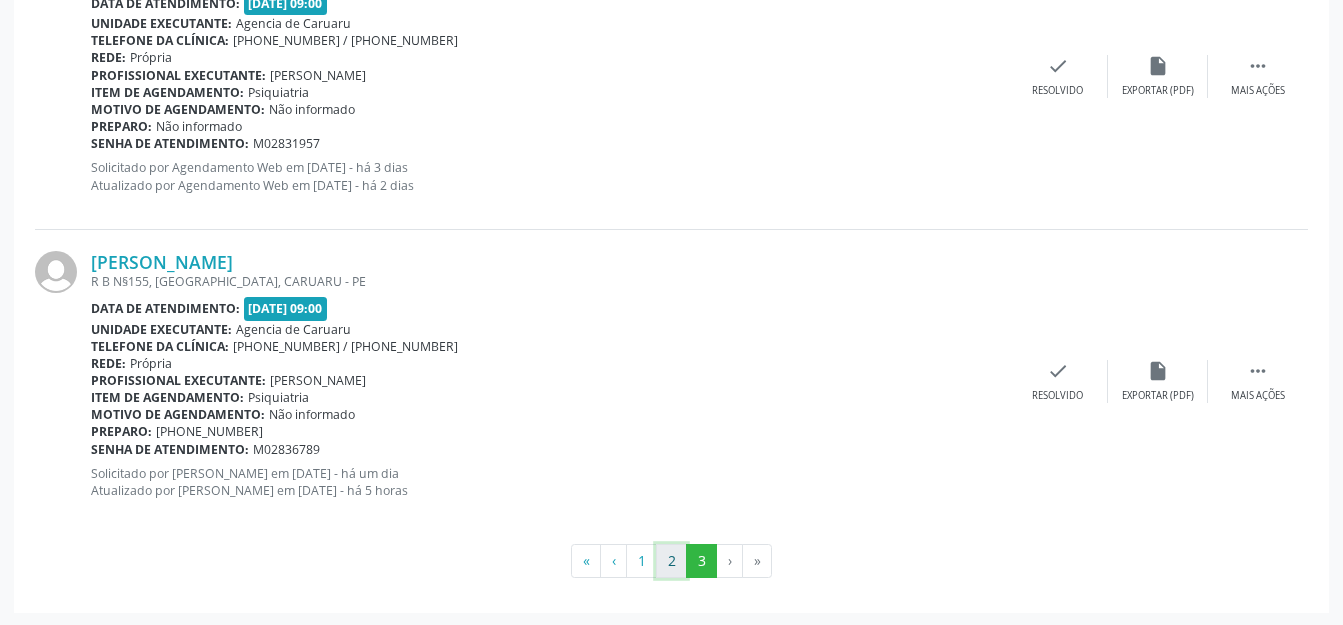 click on "2" at bounding box center (671, 561) 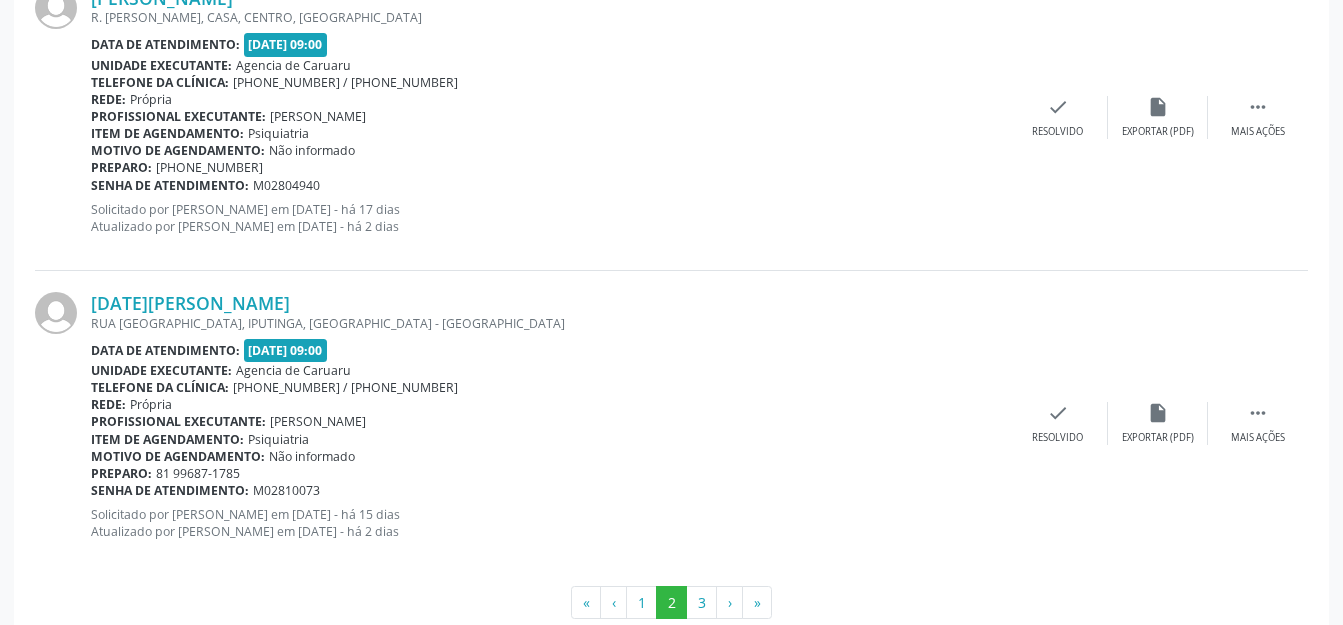 scroll, scrollTop: 4835, scrollLeft: 0, axis: vertical 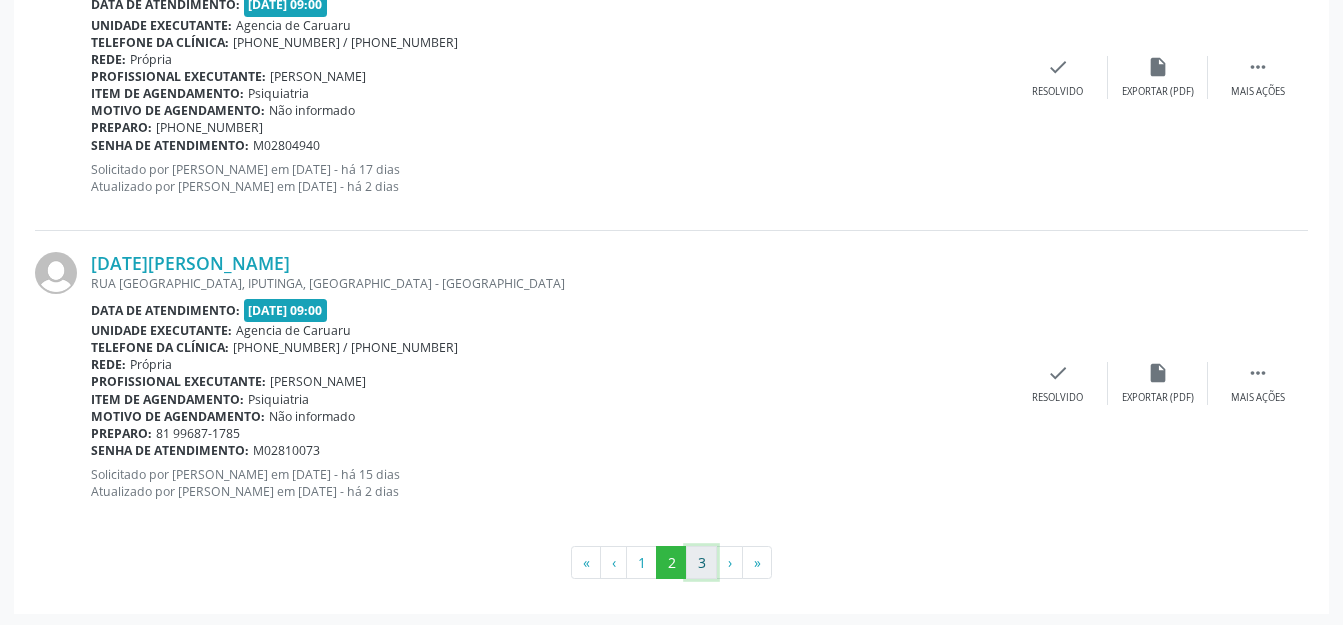 click on "3" at bounding box center [701, 563] 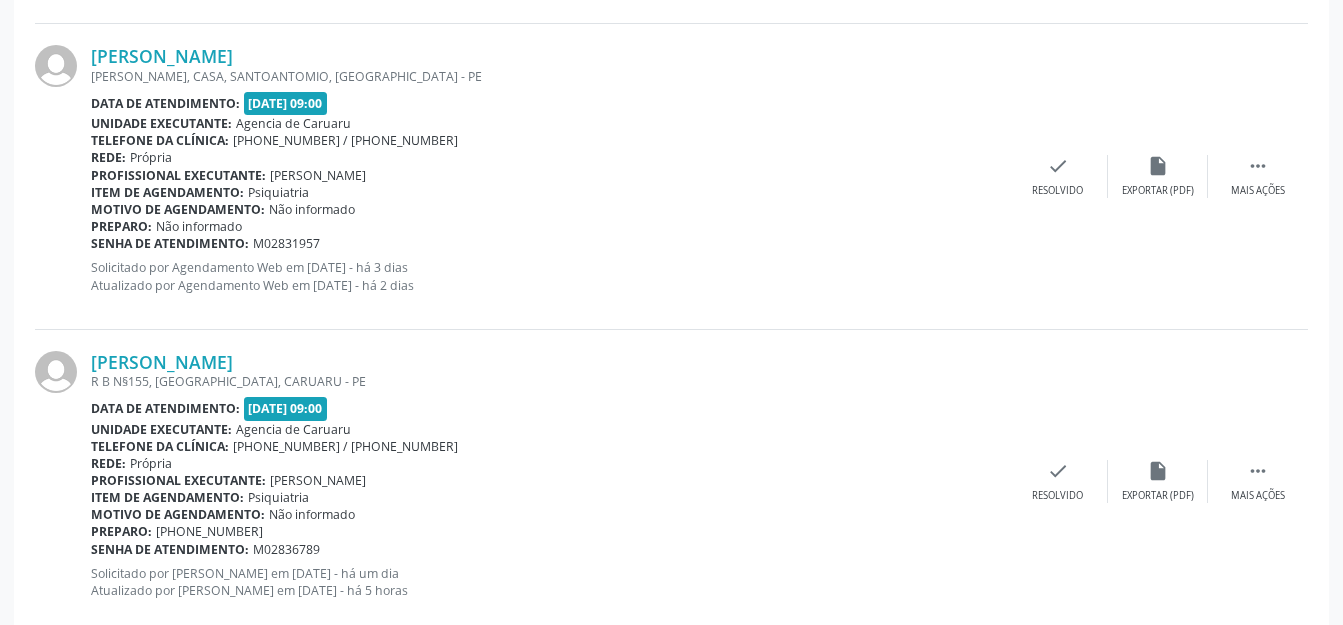 scroll, scrollTop: 3004, scrollLeft: 0, axis: vertical 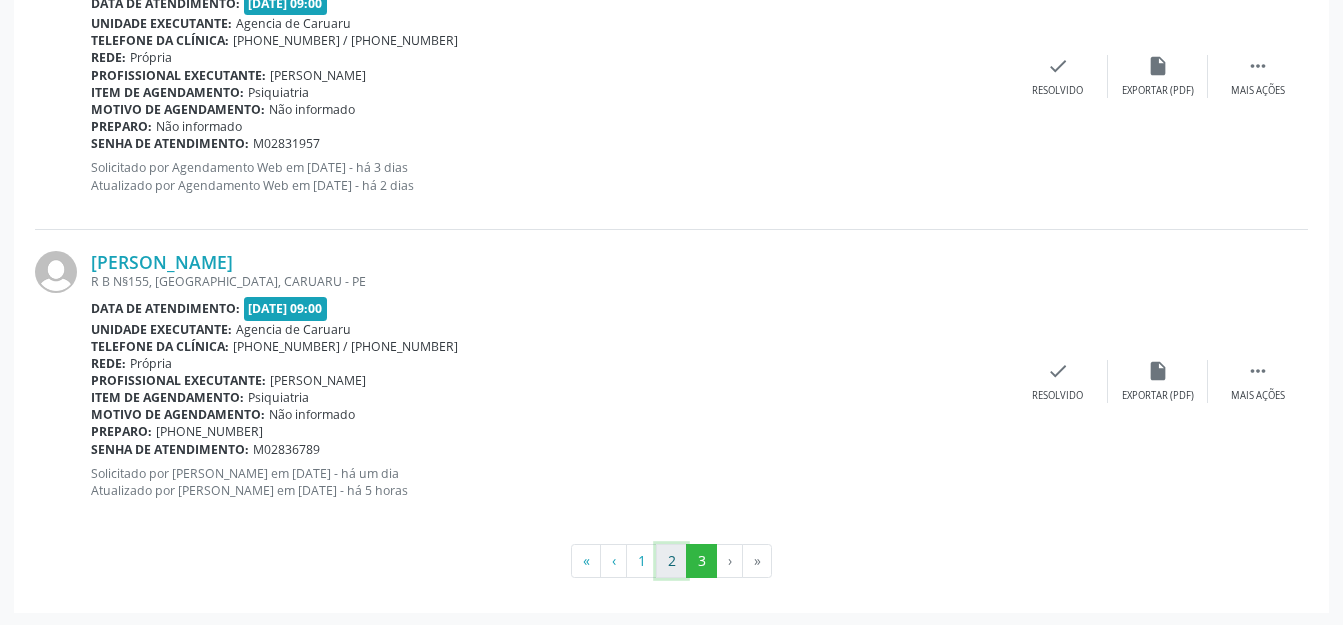 click on "2" at bounding box center (671, 561) 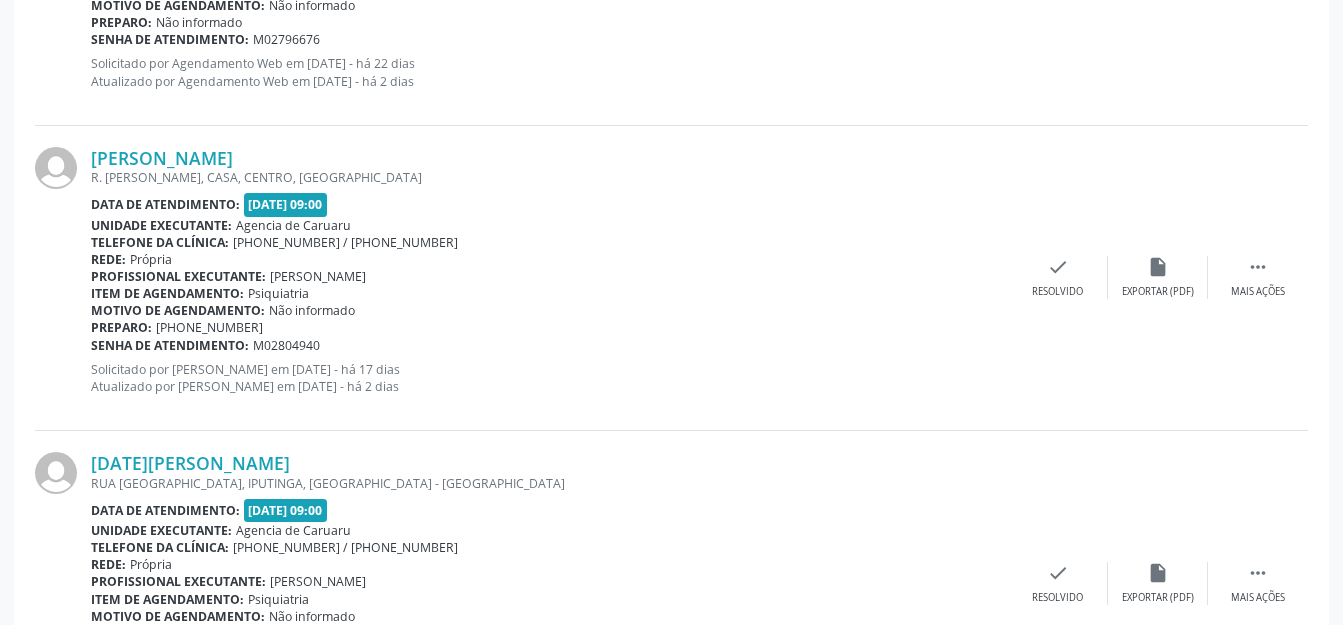 scroll, scrollTop: 4835, scrollLeft: 0, axis: vertical 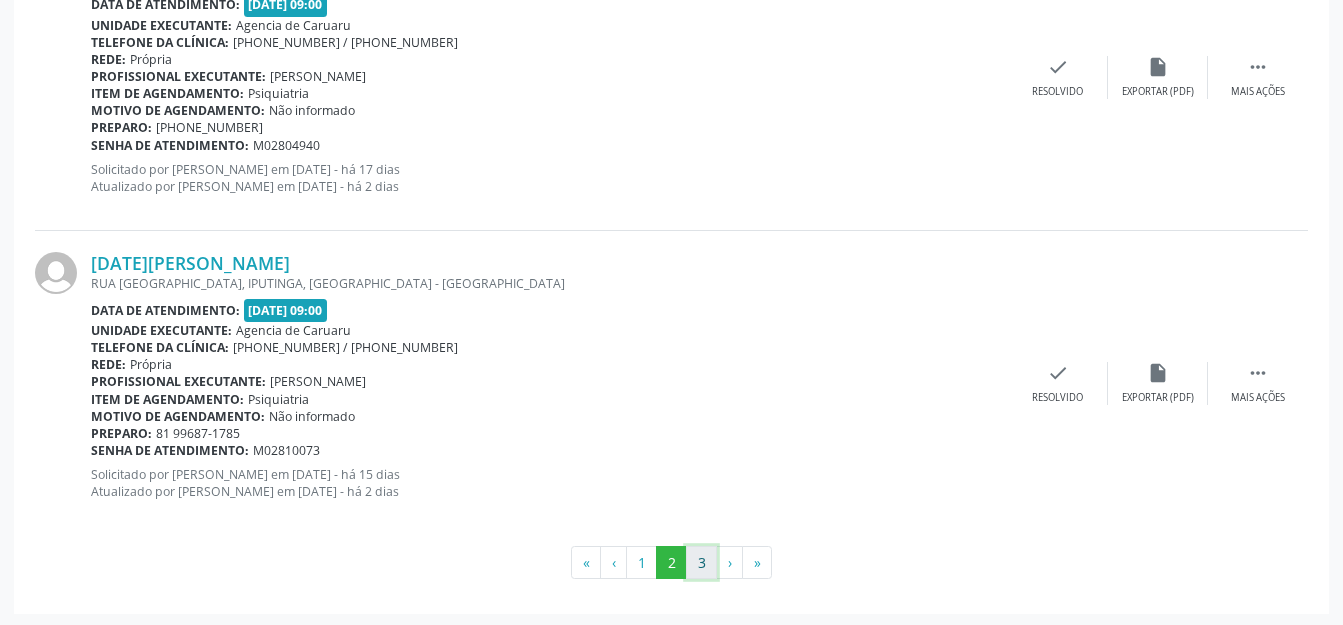 click on "3" at bounding box center [701, 563] 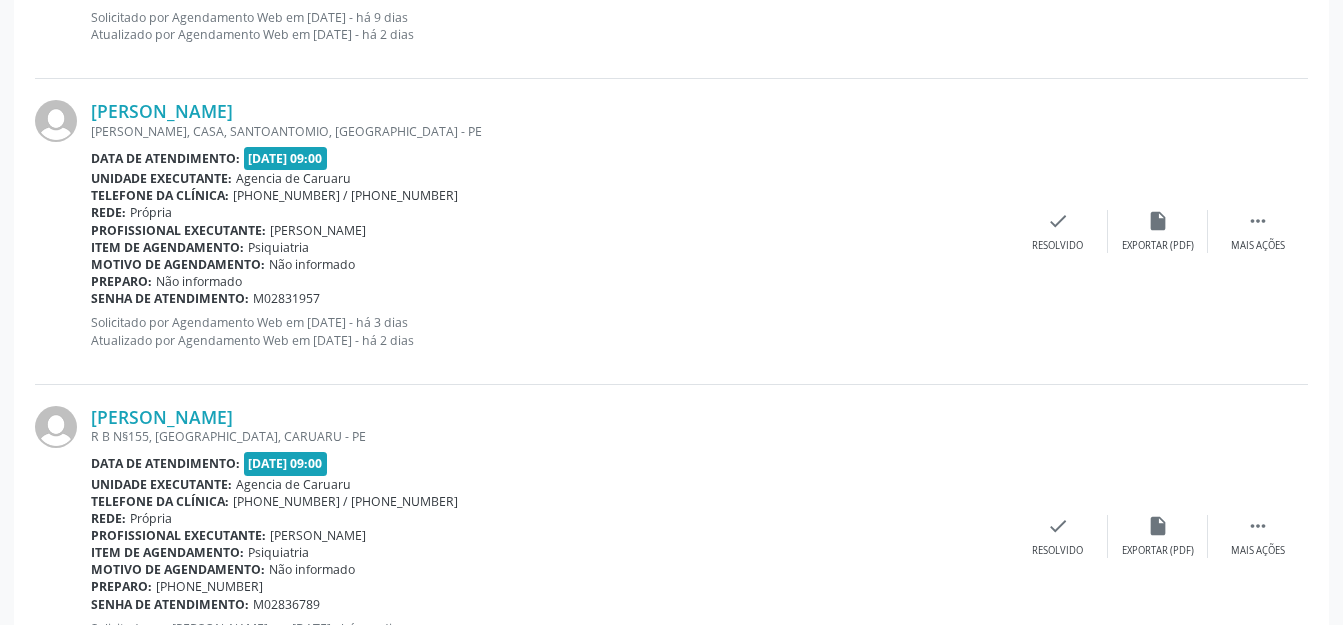 scroll, scrollTop: 3004, scrollLeft: 0, axis: vertical 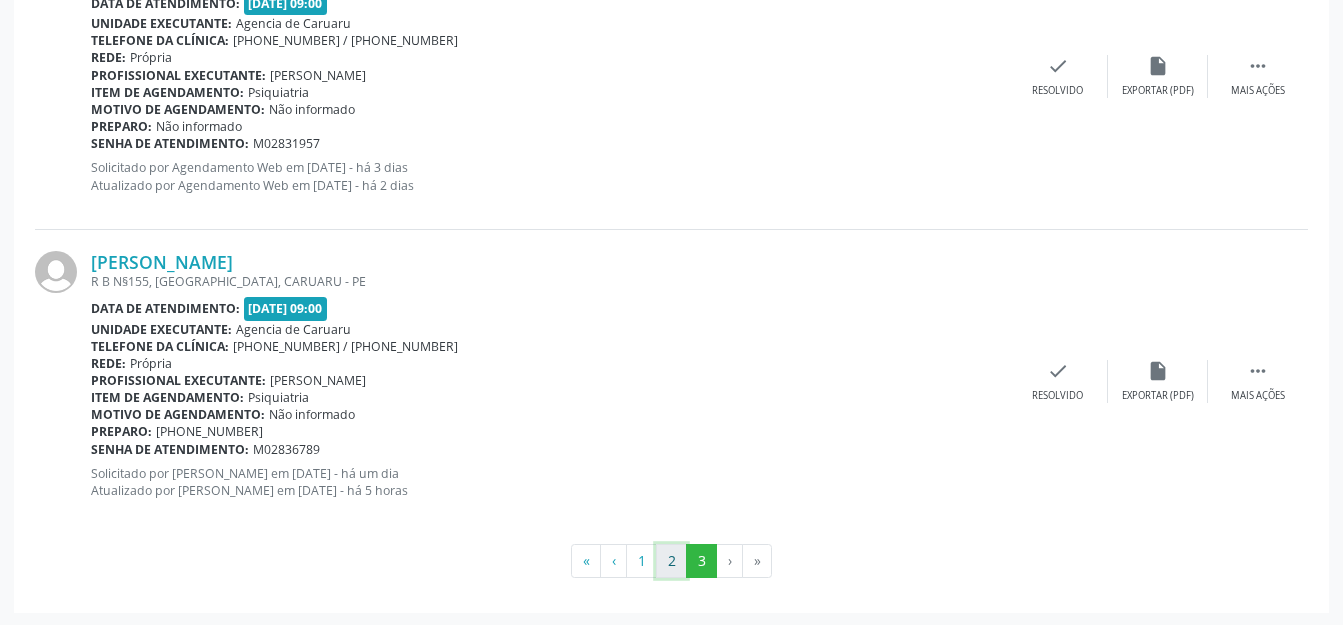 click on "2" at bounding box center (671, 561) 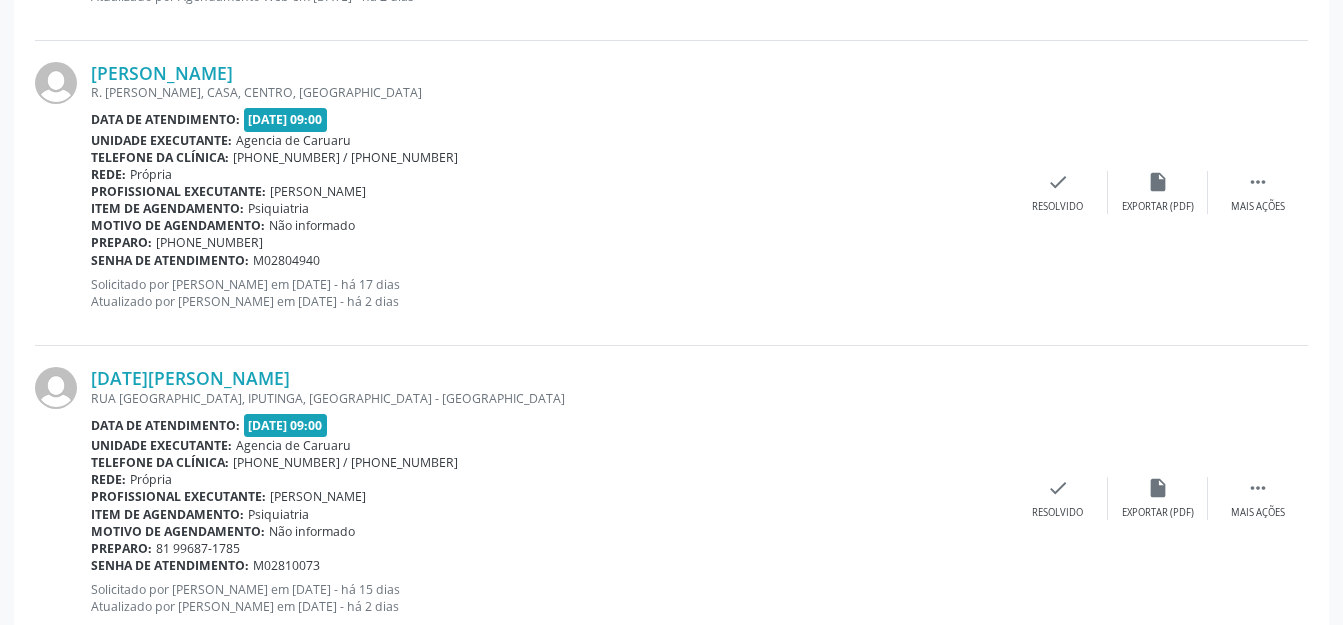scroll, scrollTop: 4835, scrollLeft: 0, axis: vertical 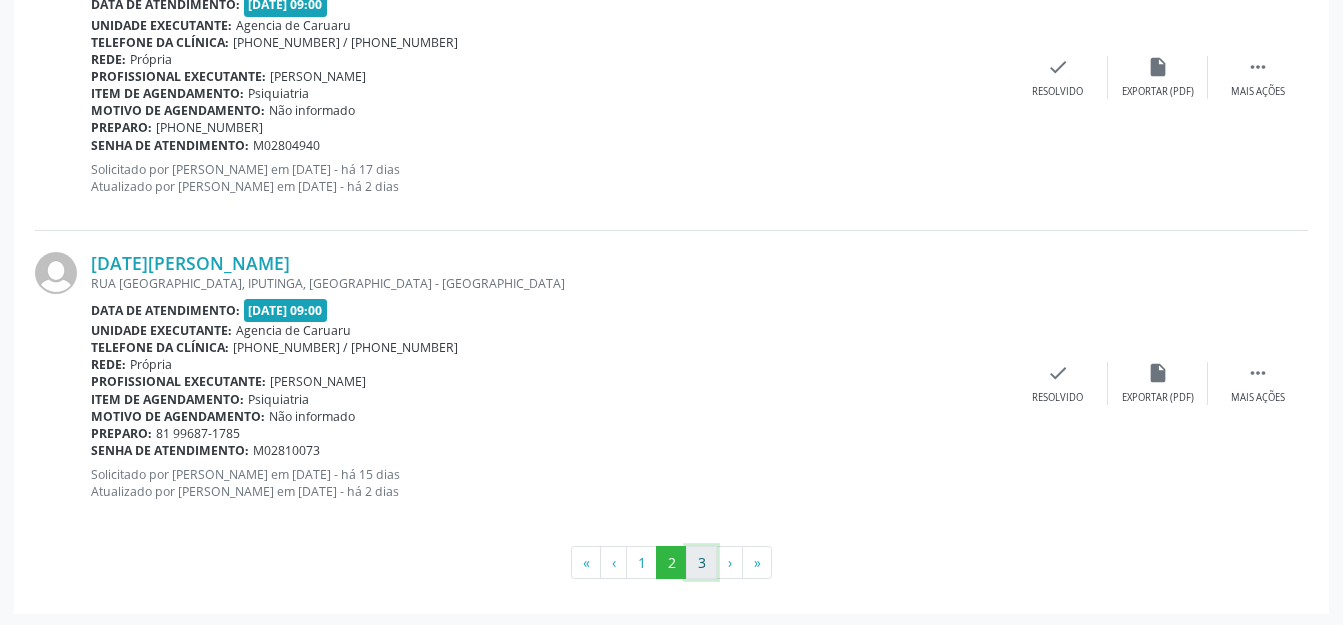 click on "3" at bounding box center [701, 563] 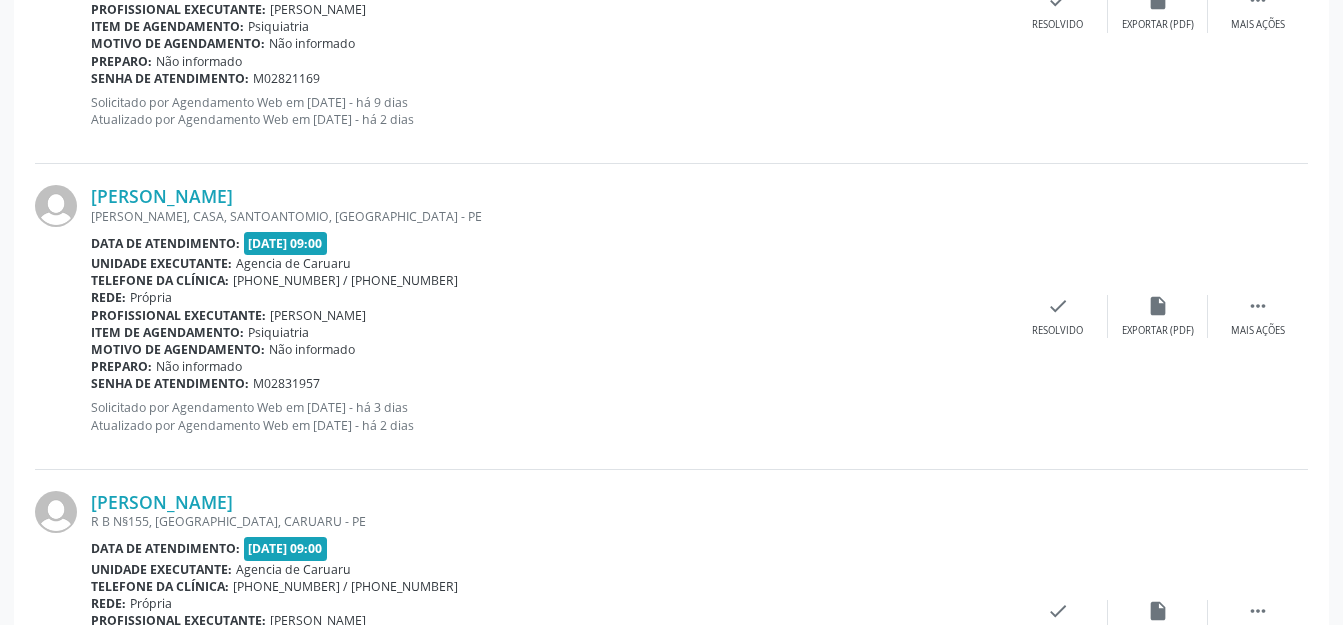 scroll, scrollTop: 3004, scrollLeft: 0, axis: vertical 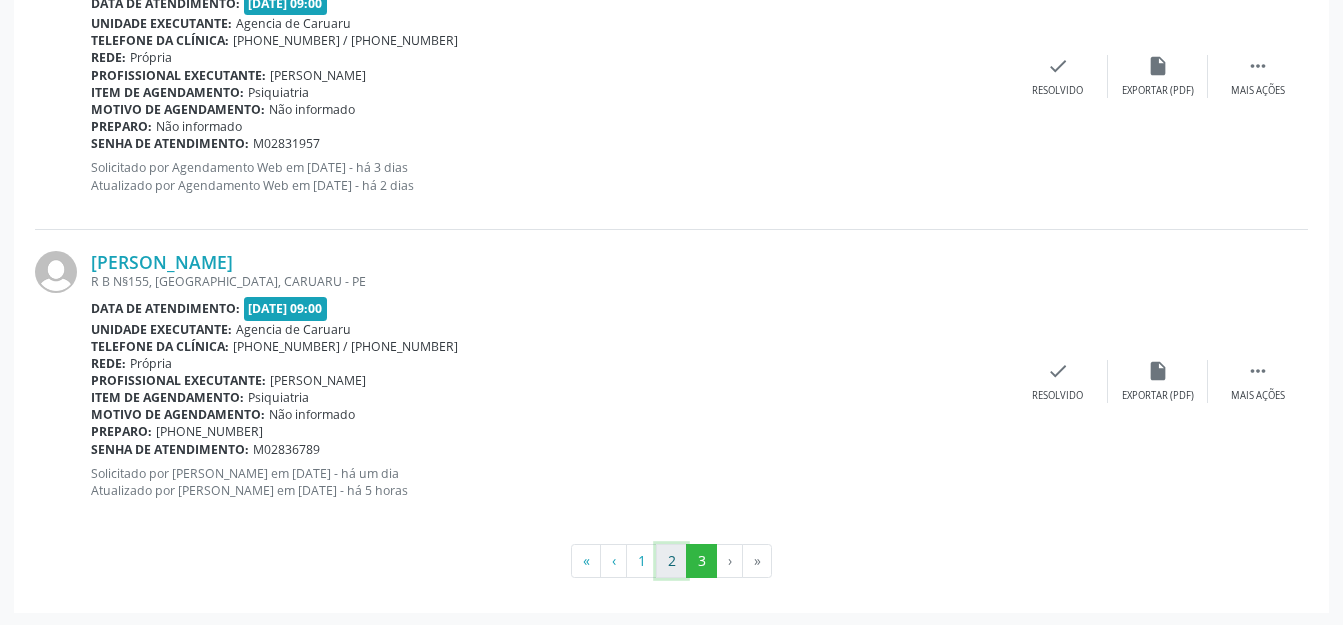 click on "2" at bounding box center (671, 561) 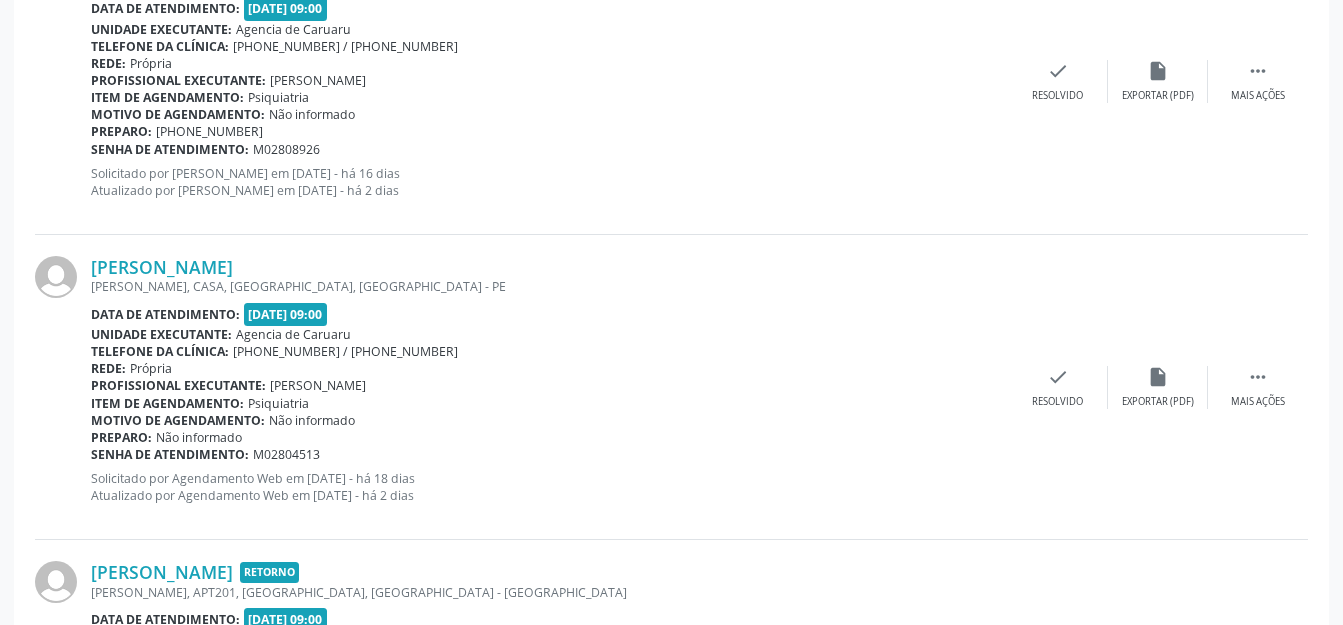 scroll, scrollTop: 3004, scrollLeft: 0, axis: vertical 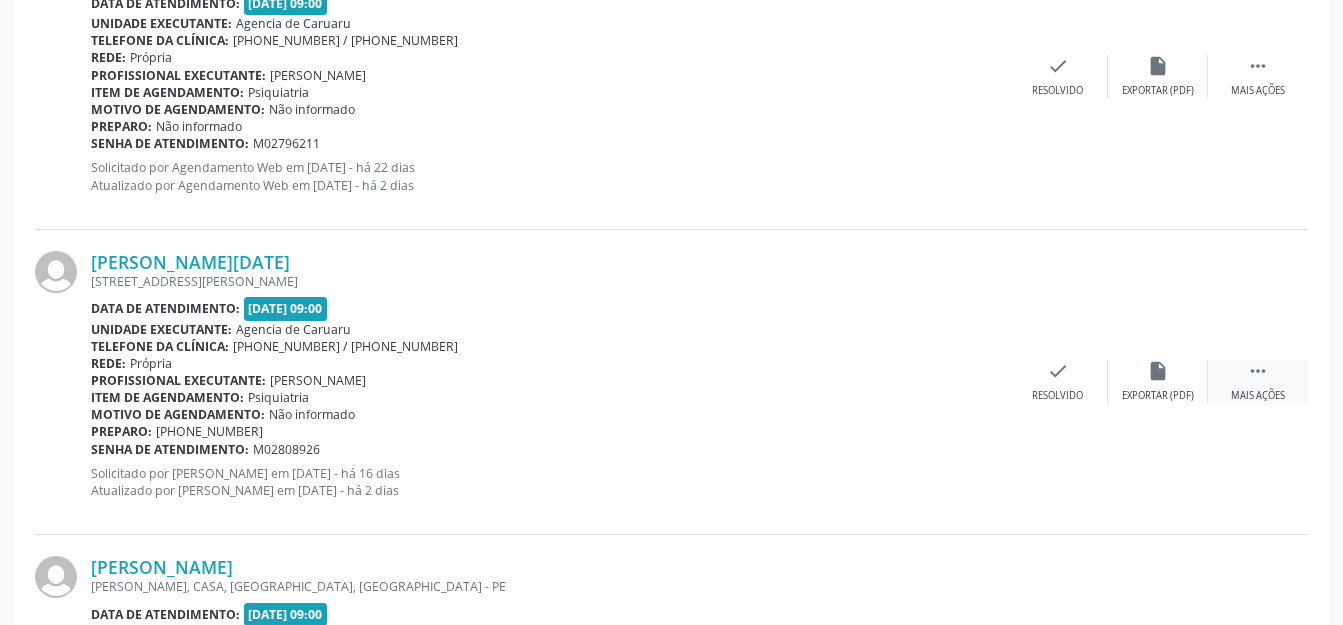 click on "
Mais ações" at bounding box center (1258, 381) 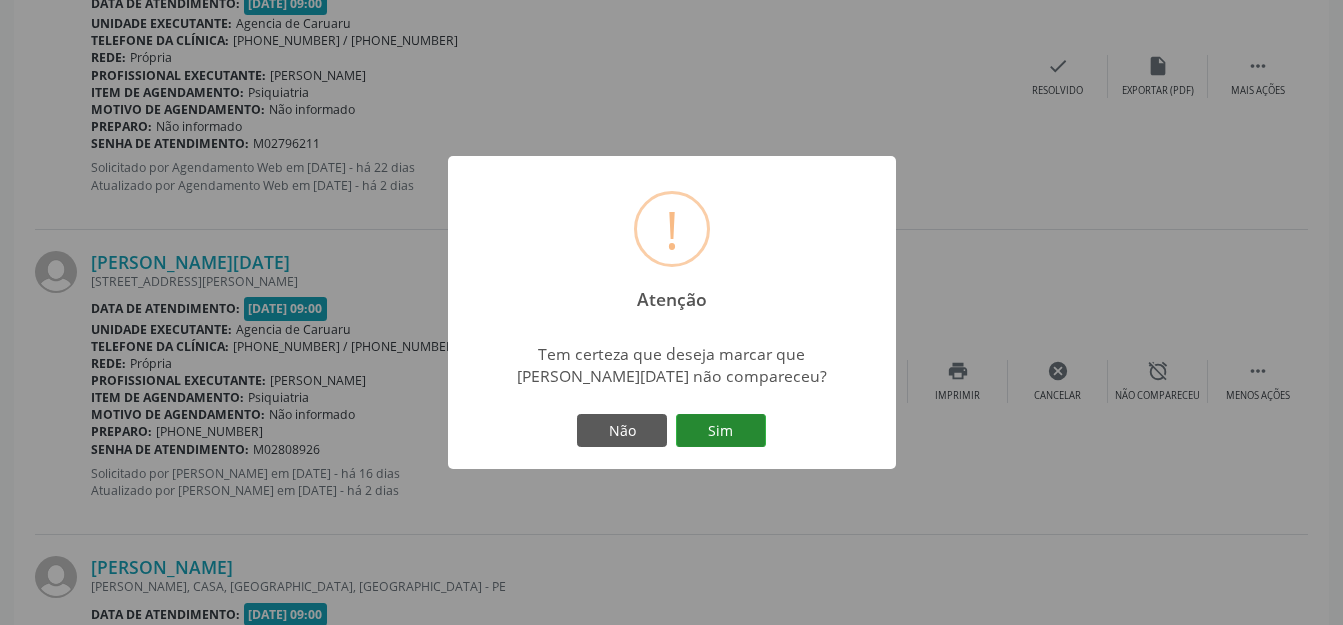 click on "Sim" at bounding box center (721, 431) 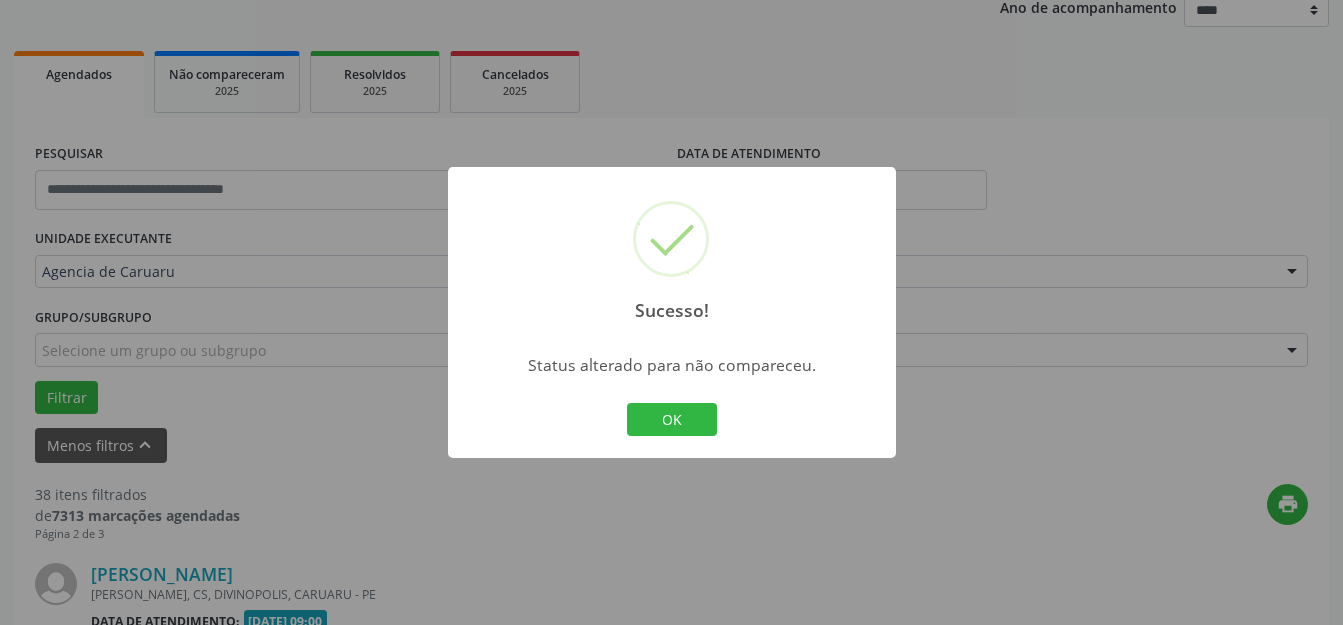 scroll, scrollTop: 3004, scrollLeft: 0, axis: vertical 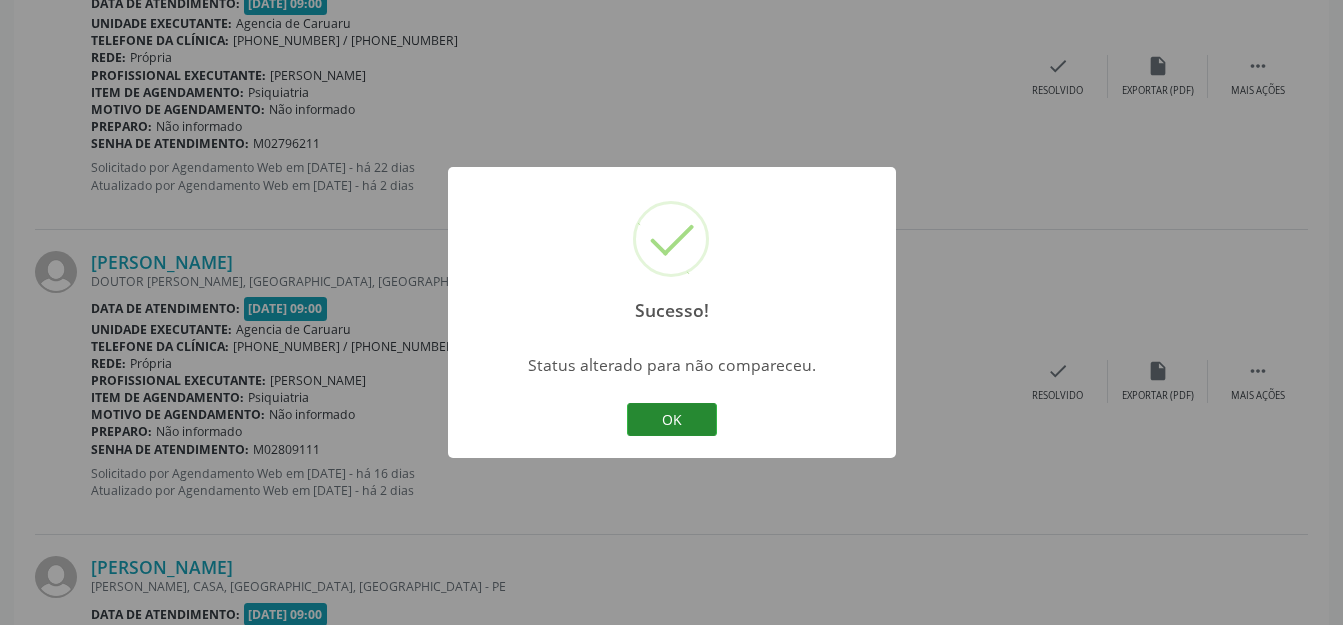 click on "OK" at bounding box center [672, 420] 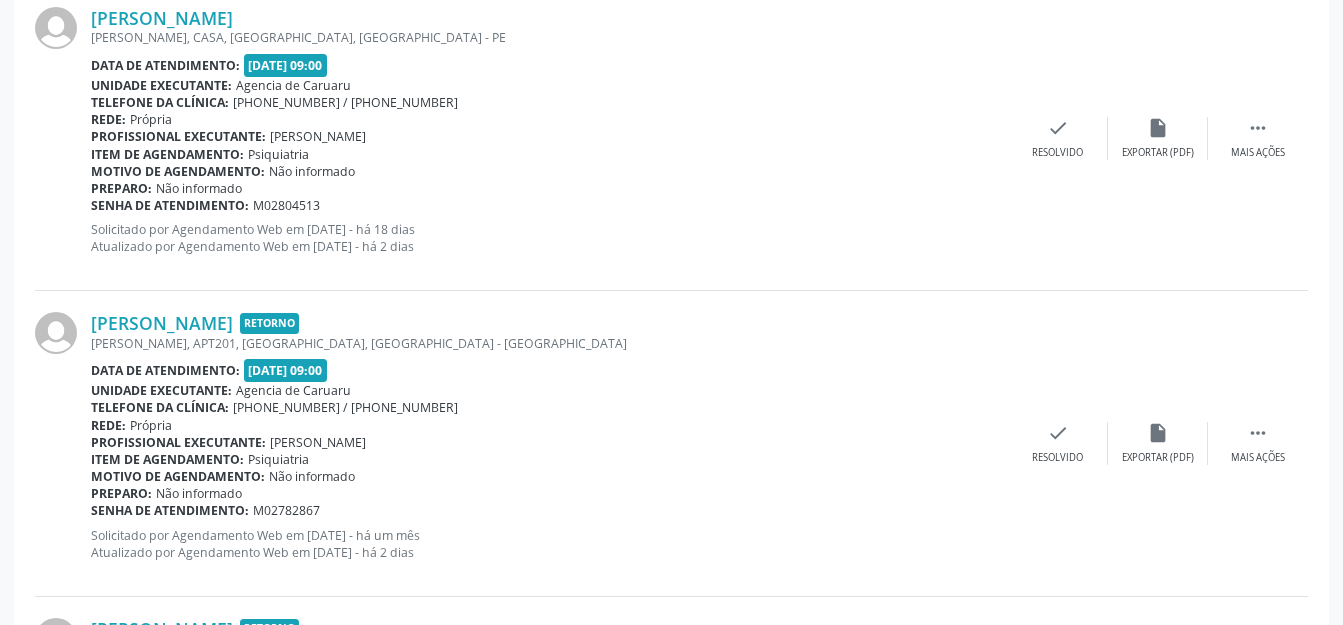 scroll, scrollTop: 3435, scrollLeft: 0, axis: vertical 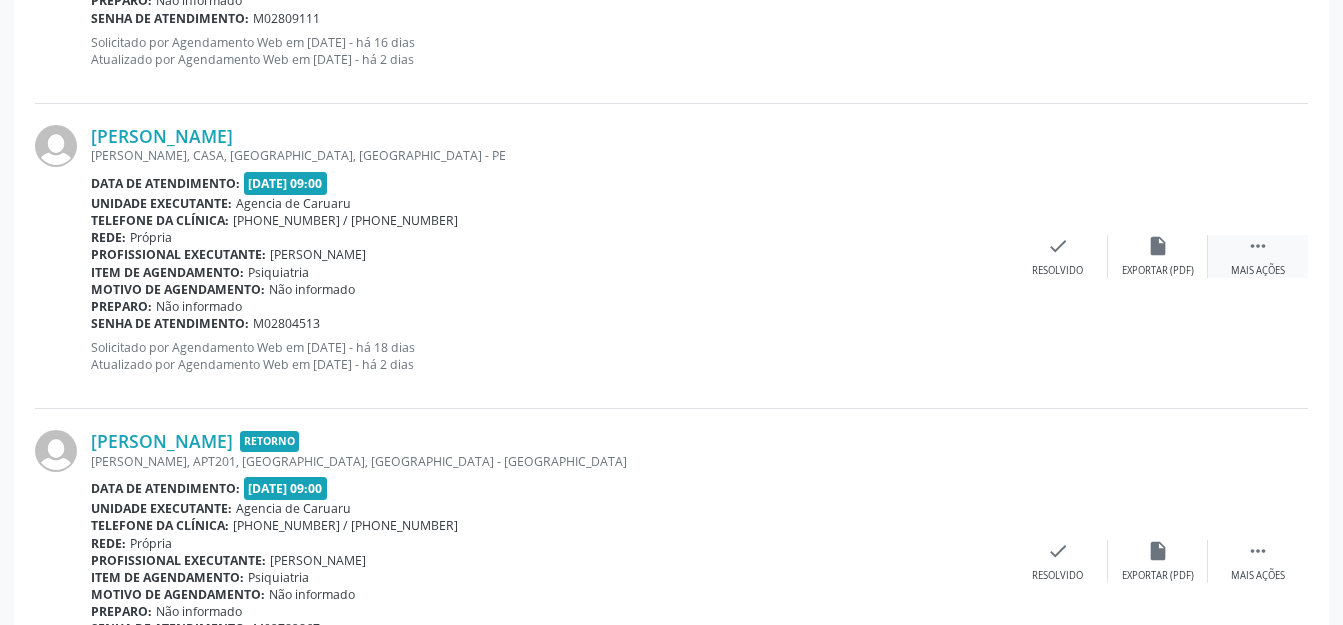 click on "" at bounding box center [1258, 246] 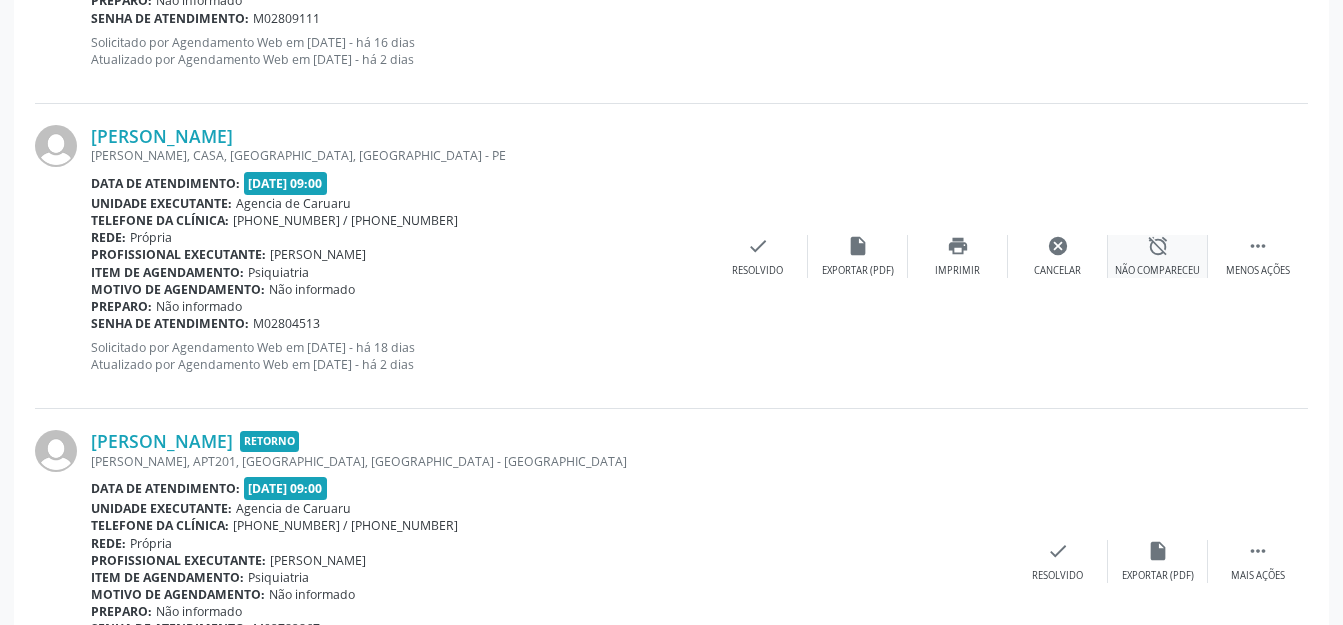 click on "alarm_off
Não compareceu" at bounding box center [1158, 256] 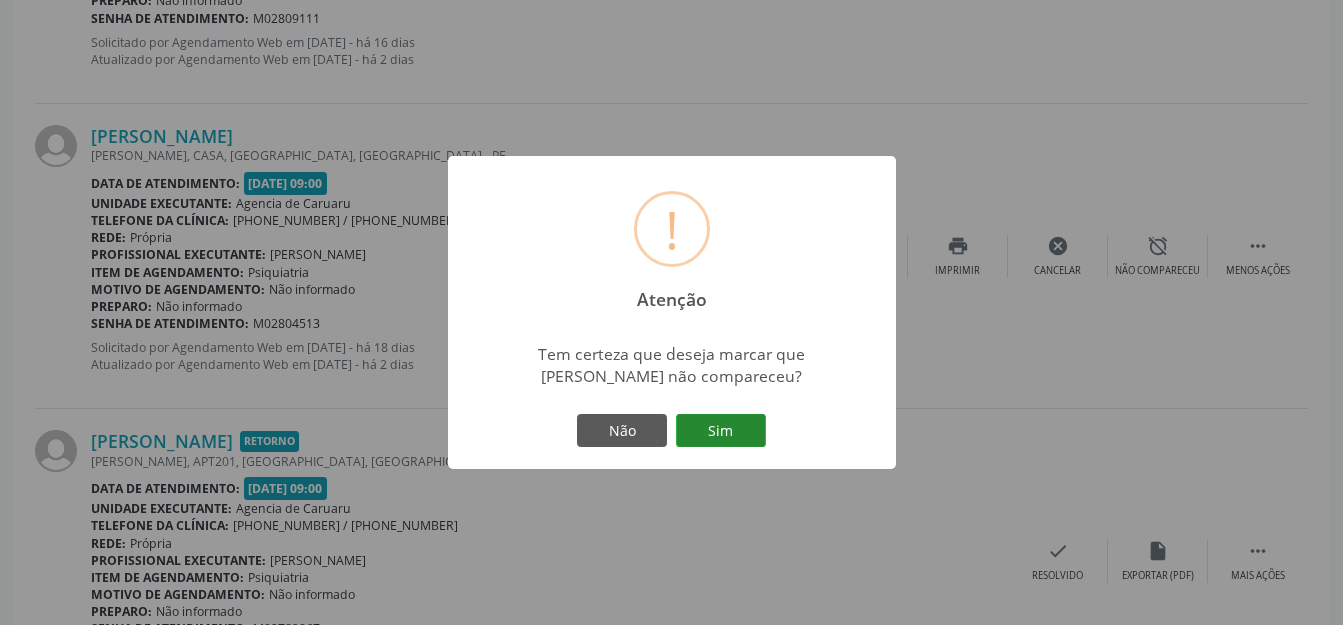 click on "Sim" at bounding box center [721, 431] 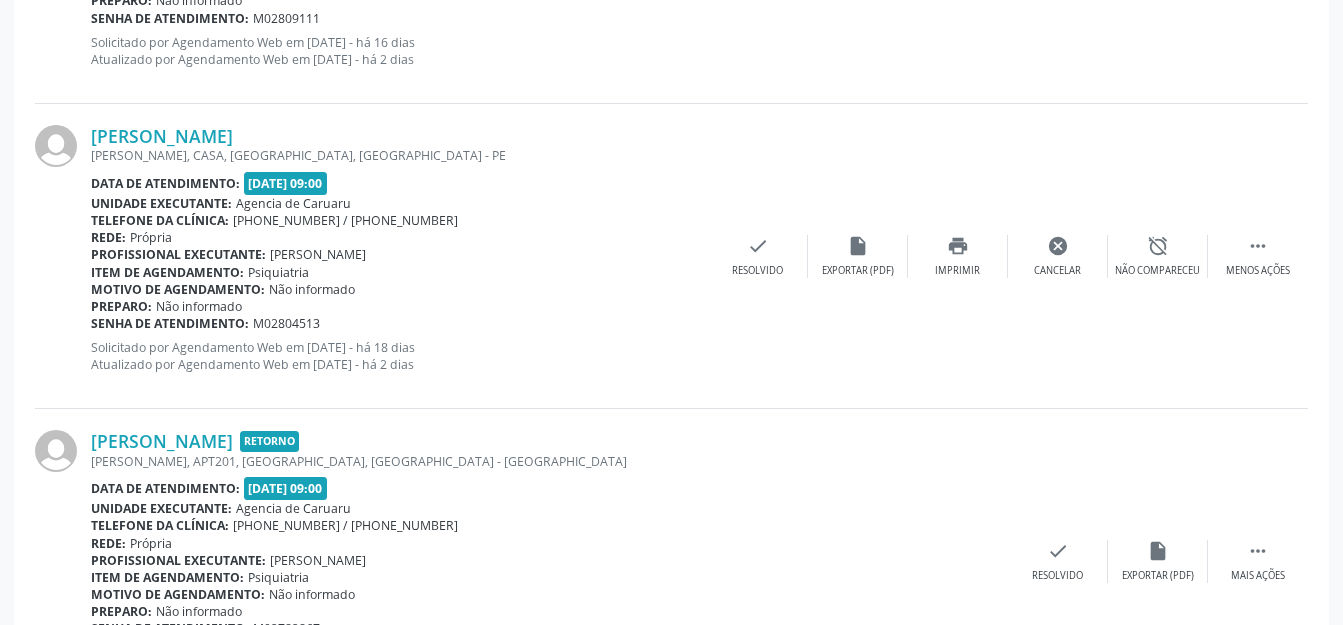 scroll, scrollTop: 248, scrollLeft: 0, axis: vertical 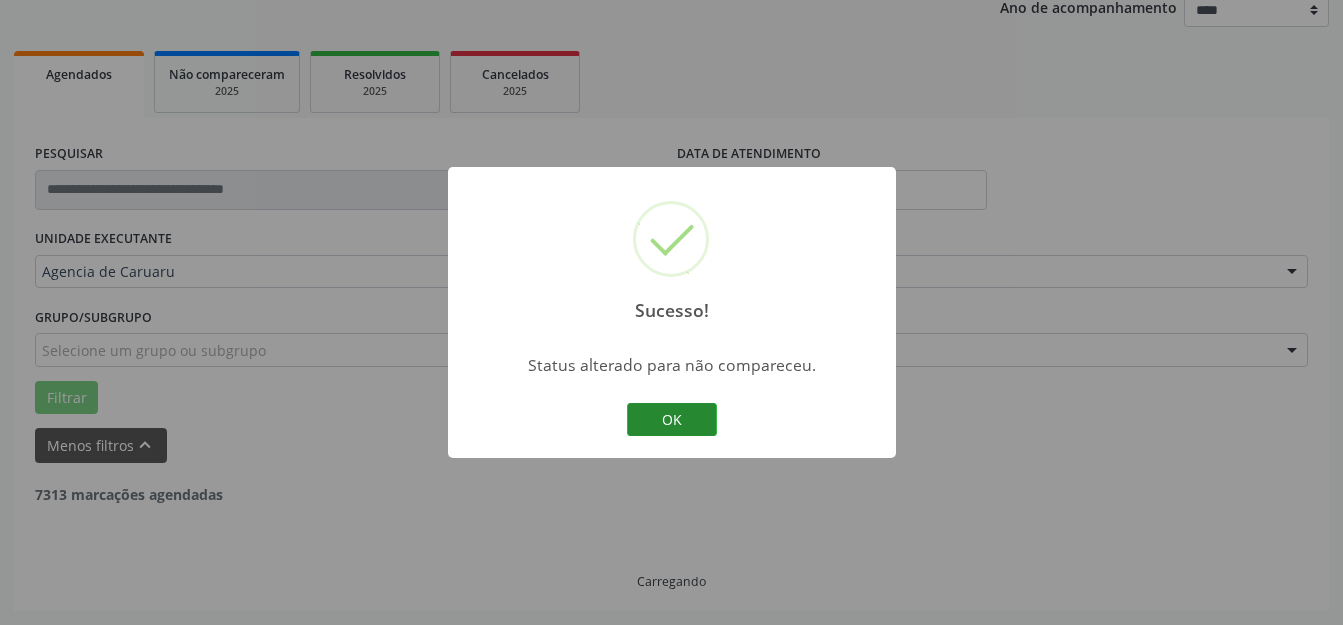 click on "OK" at bounding box center (672, 420) 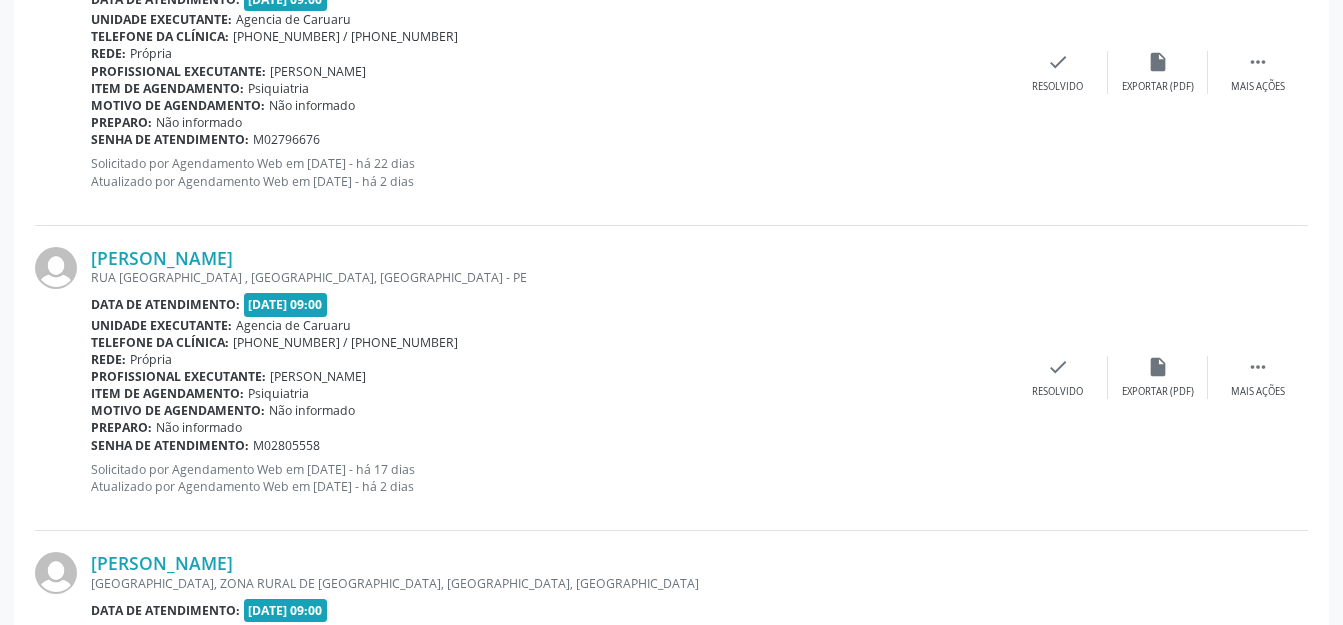 scroll, scrollTop: 4835, scrollLeft: 0, axis: vertical 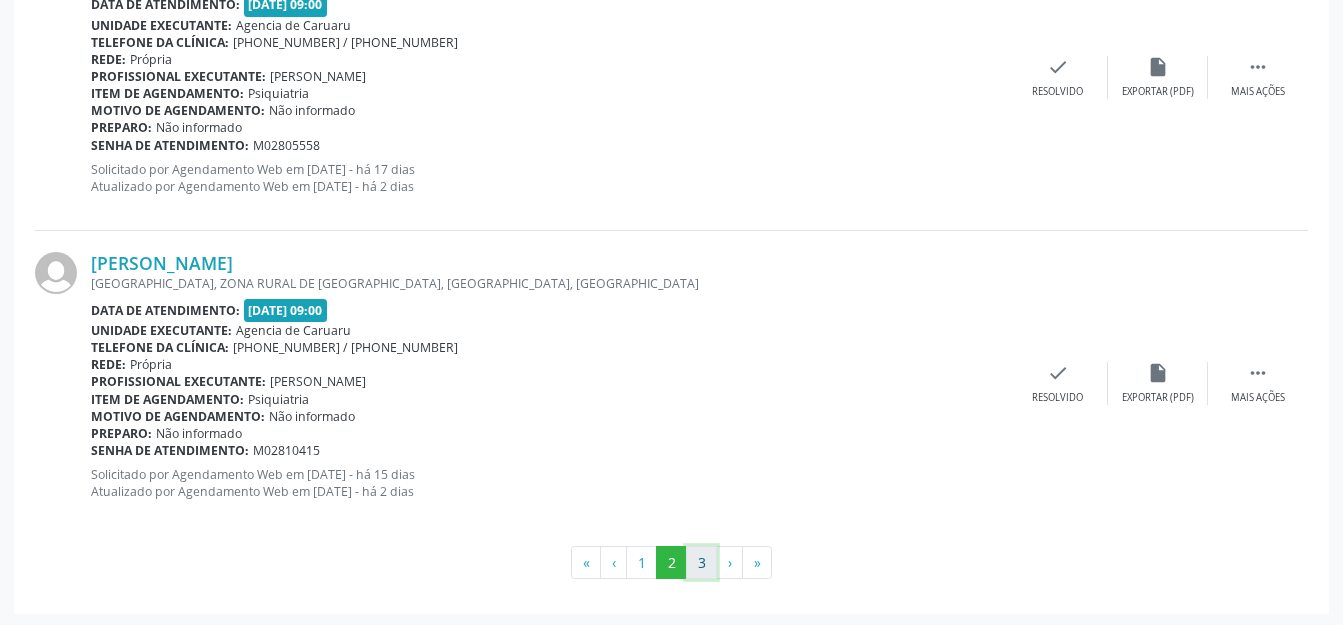 click on "3" at bounding box center [701, 563] 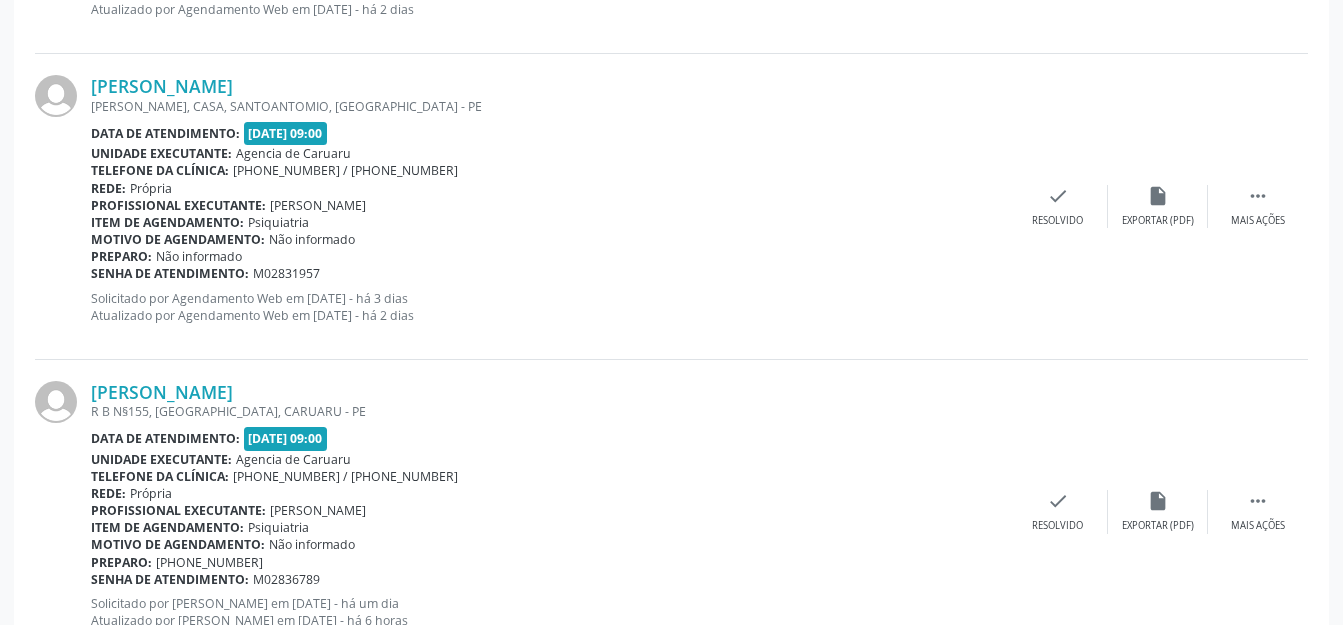 scroll, scrollTop: 2393, scrollLeft: 0, axis: vertical 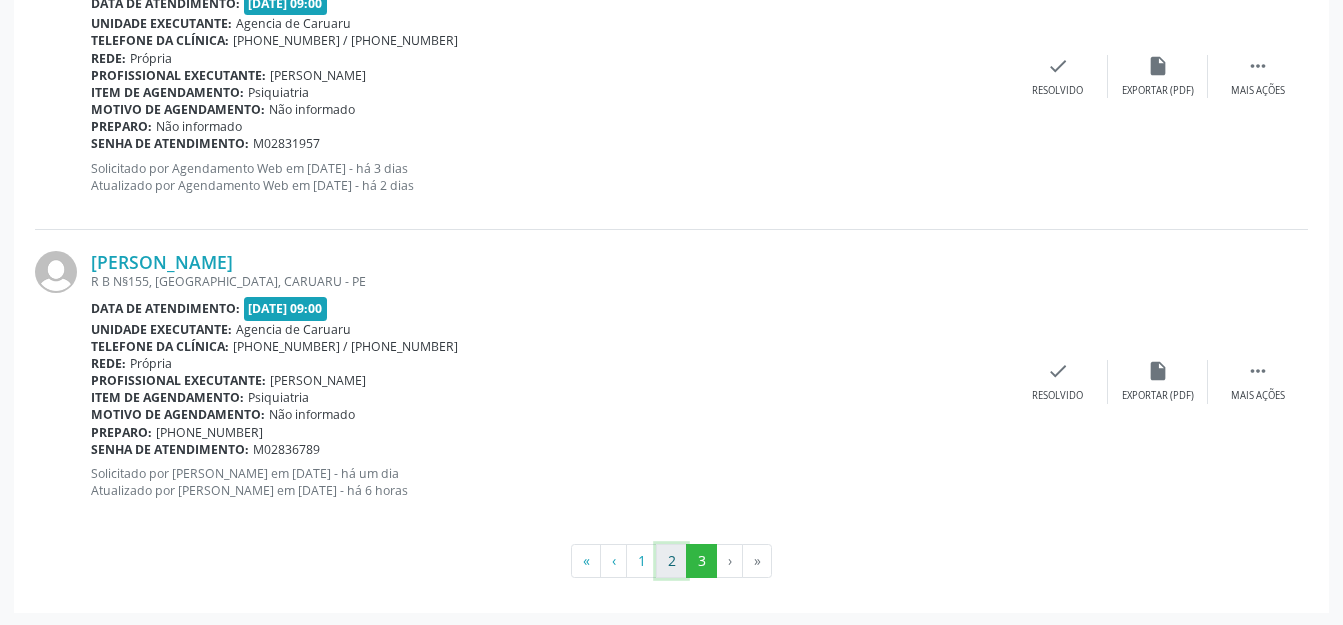 click on "2" at bounding box center (671, 561) 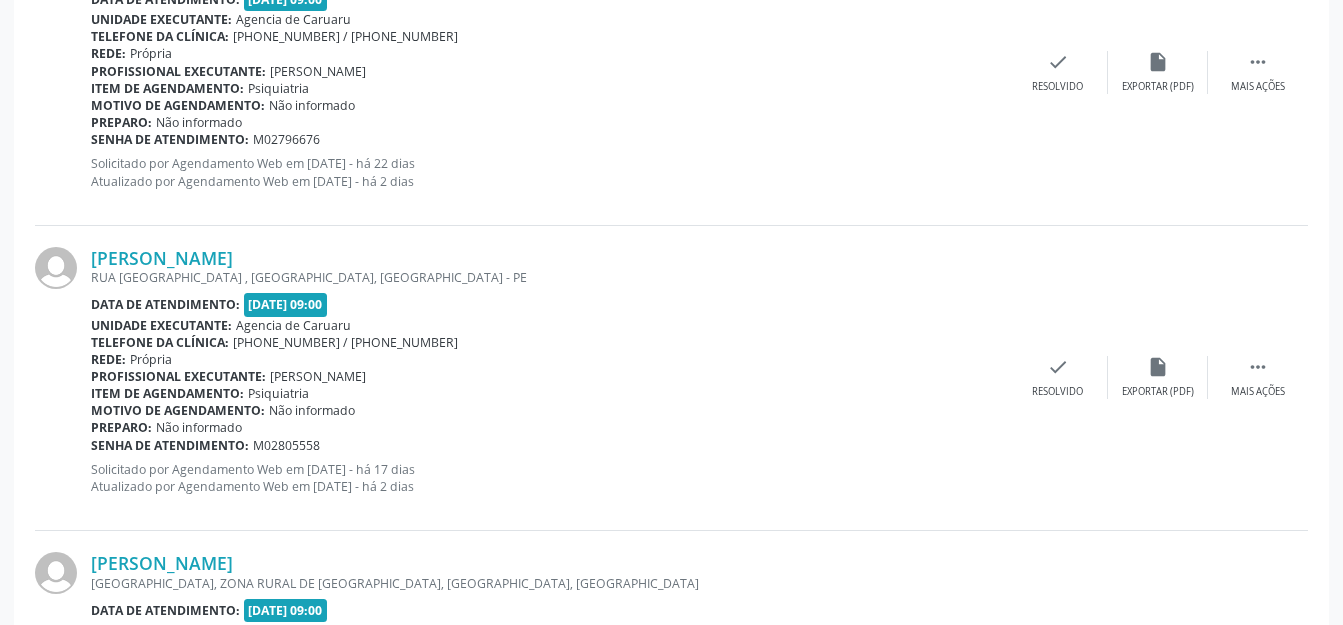scroll, scrollTop: 4835, scrollLeft: 0, axis: vertical 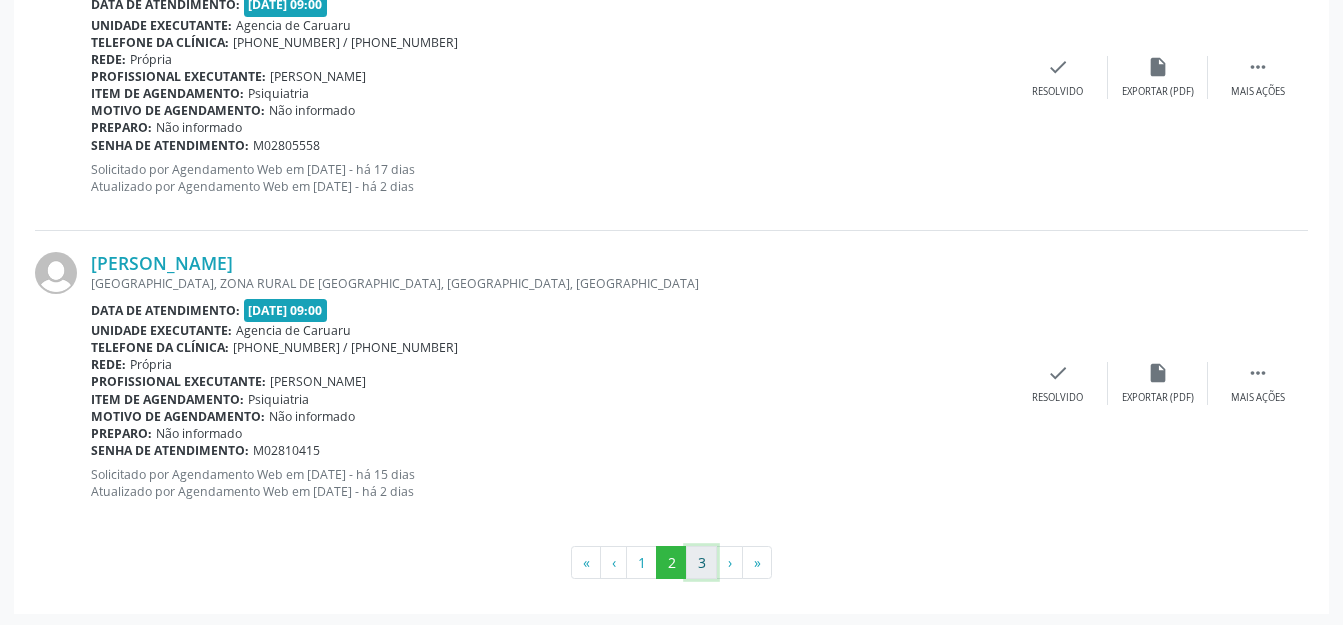 click on "3" at bounding box center (701, 563) 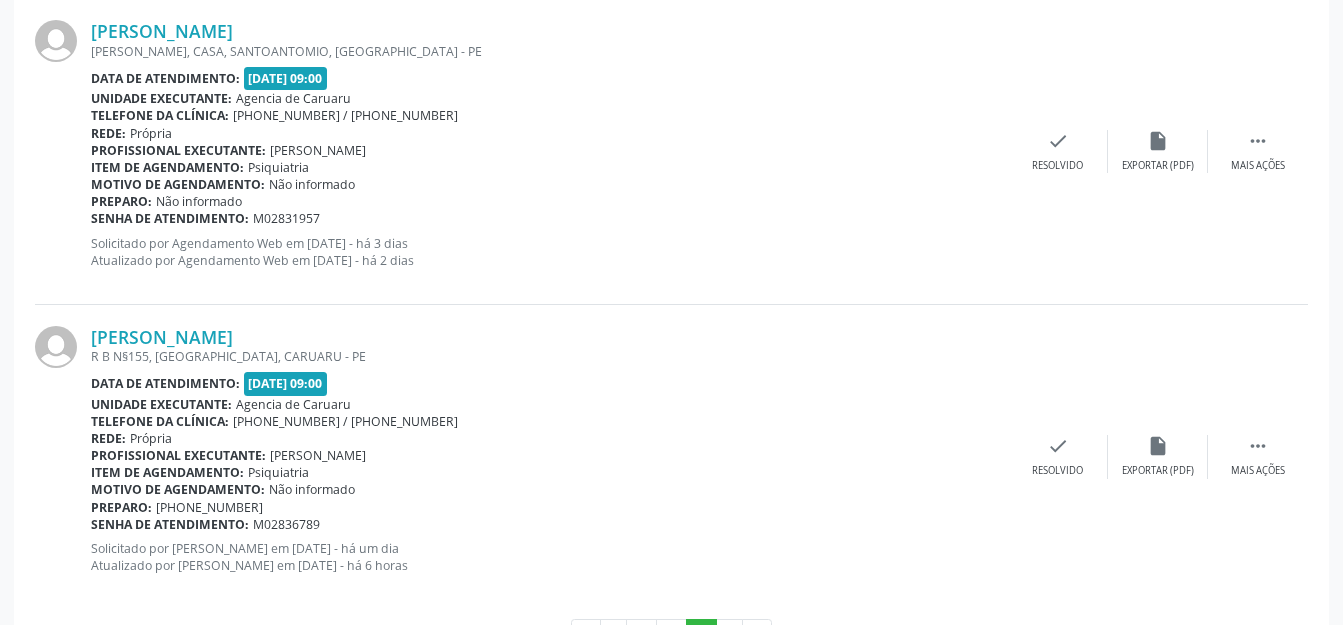 scroll, scrollTop: 2393, scrollLeft: 0, axis: vertical 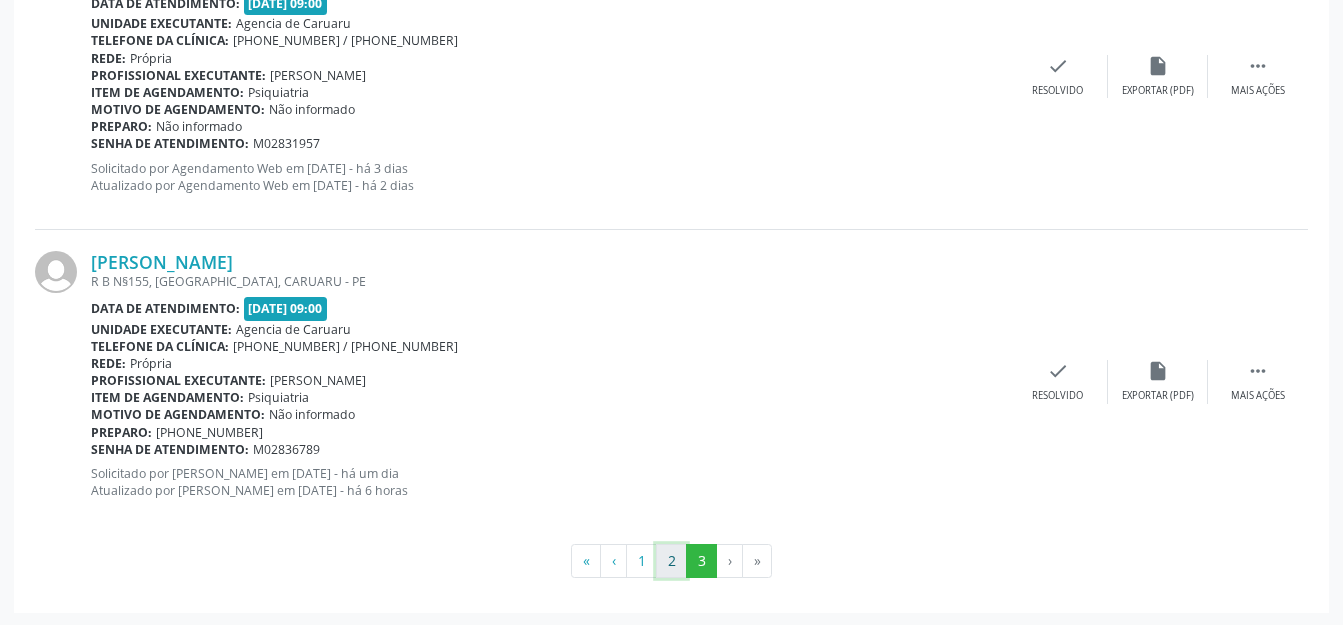 click on "2" at bounding box center [671, 561] 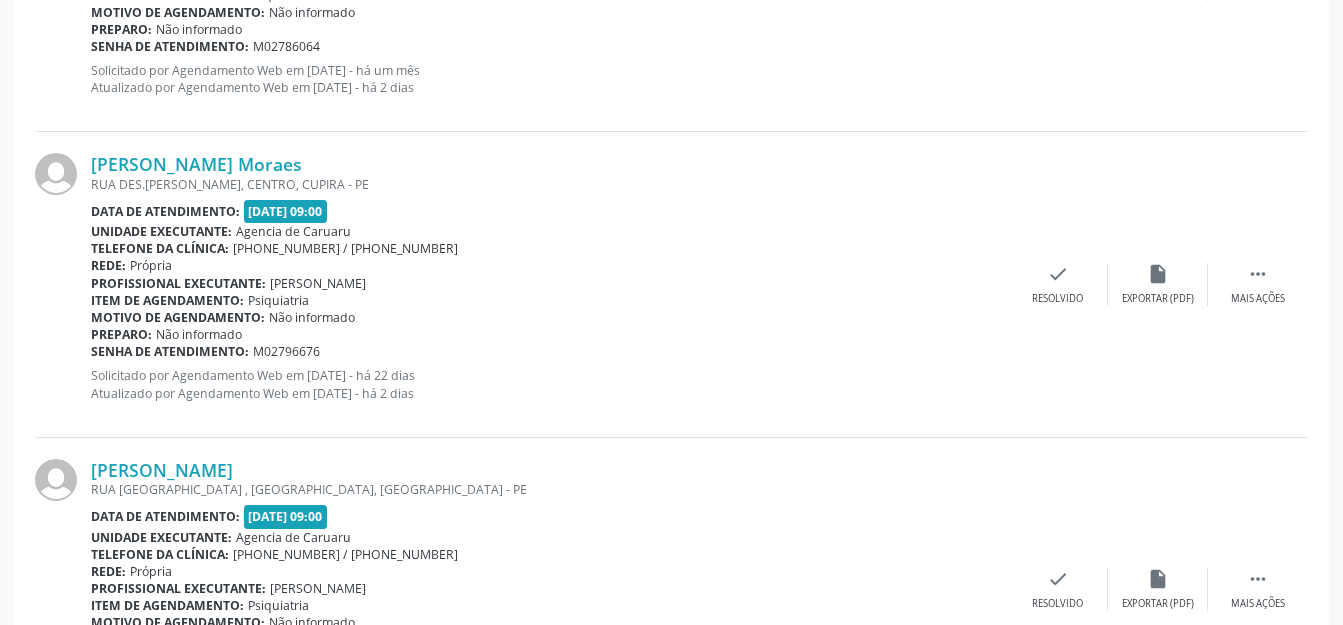 scroll, scrollTop: 4335, scrollLeft: 0, axis: vertical 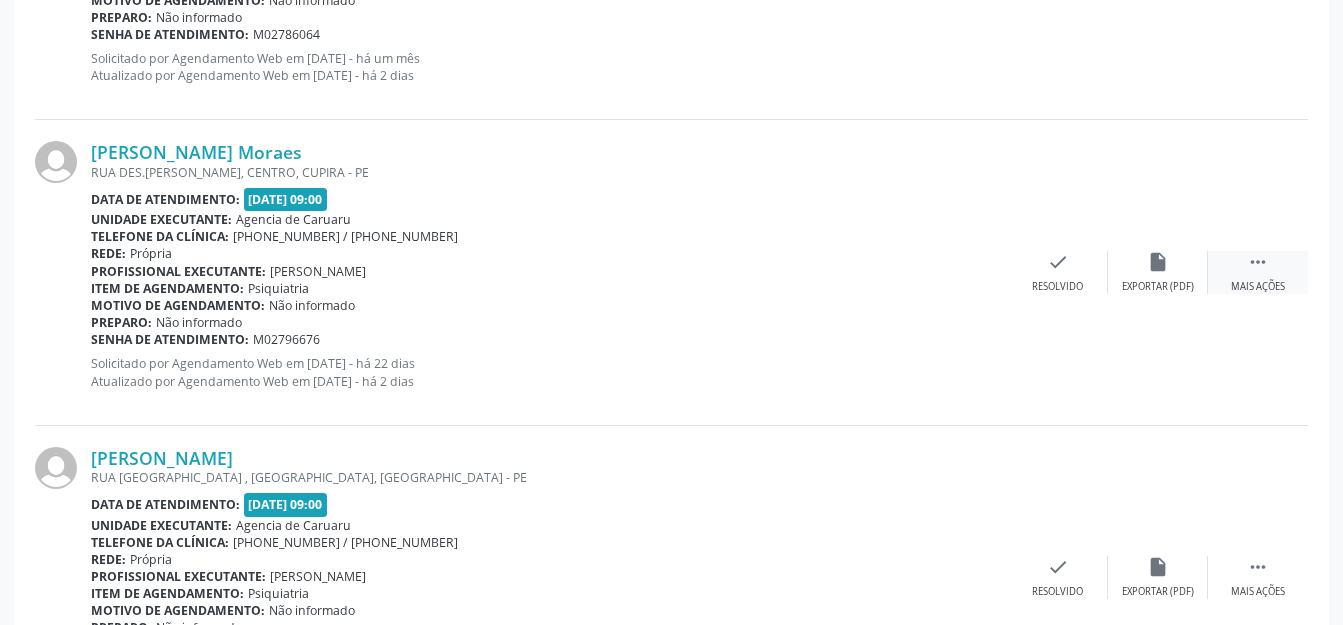 click on "Mais ações" at bounding box center (1258, 287) 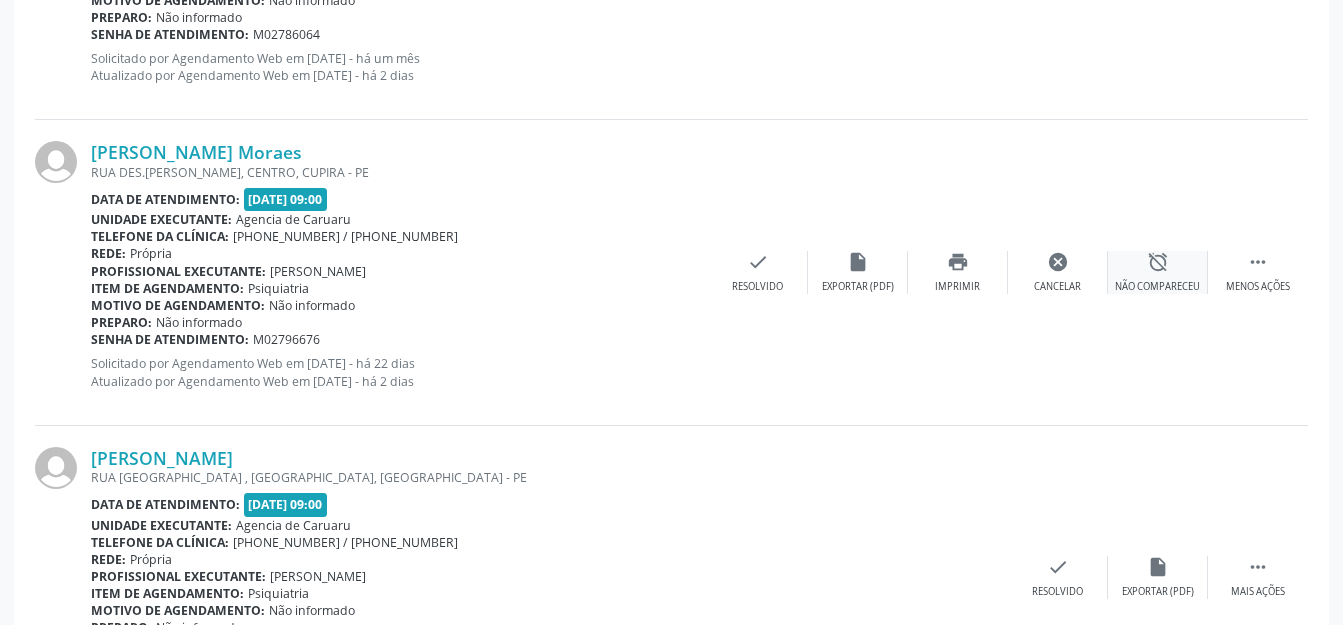 click on "alarm_off
Não compareceu" at bounding box center (1158, 272) 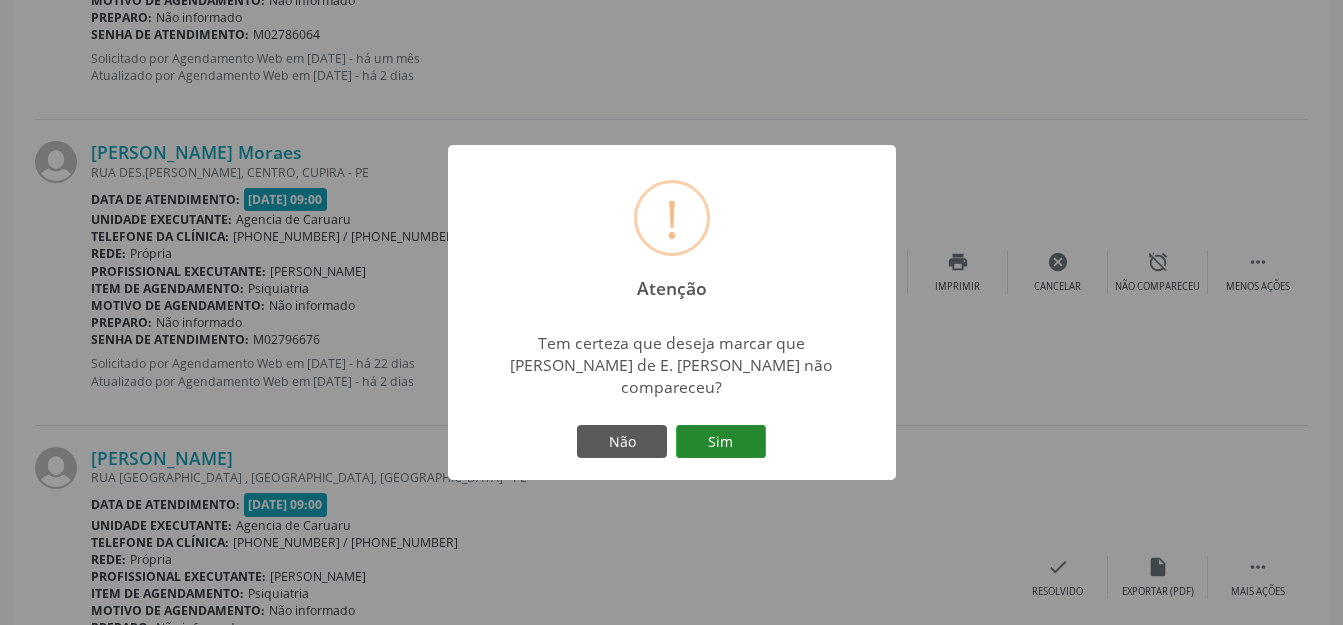click on "Sim" at bounding box center [721, 442] 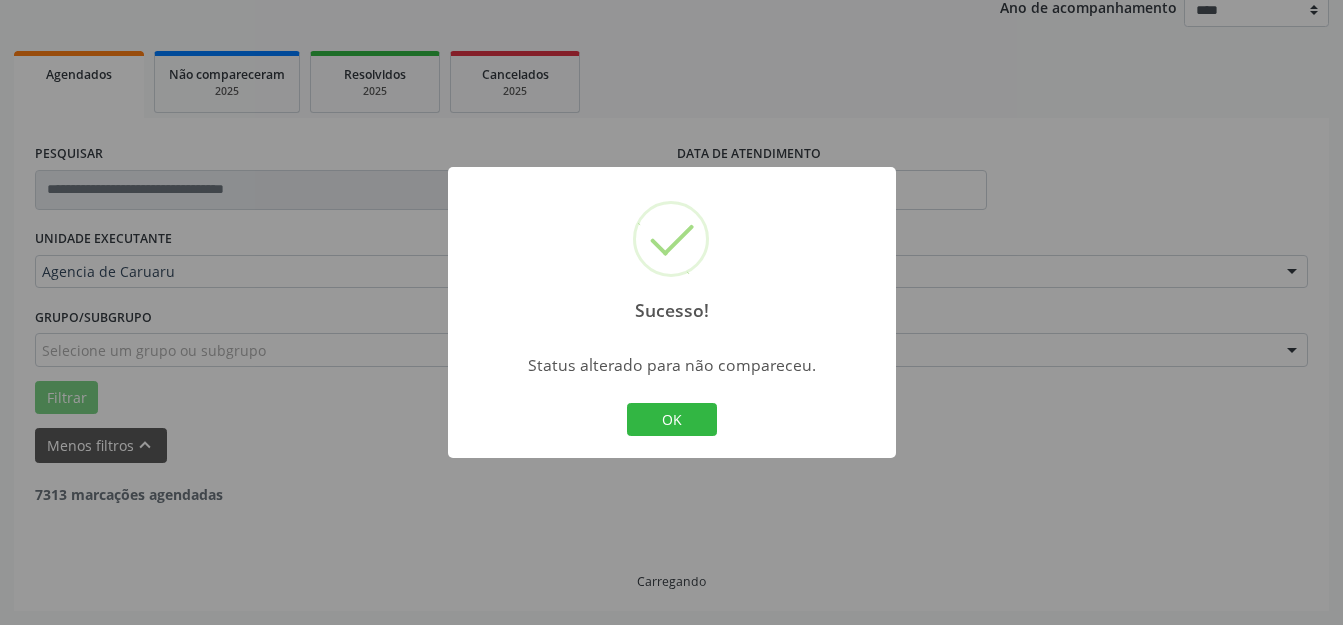 scroll, scrollTop: 248, scrollLeft: 0, axis: vertical 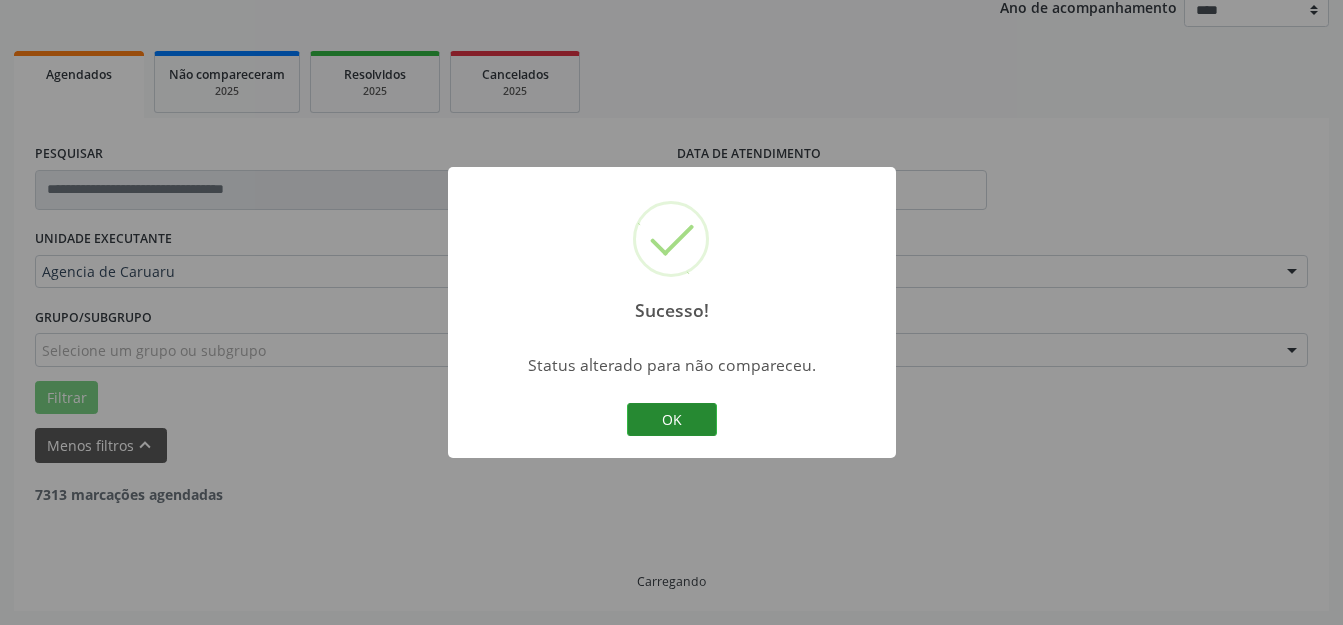 click on "OK" at bounding box center (672, 420) 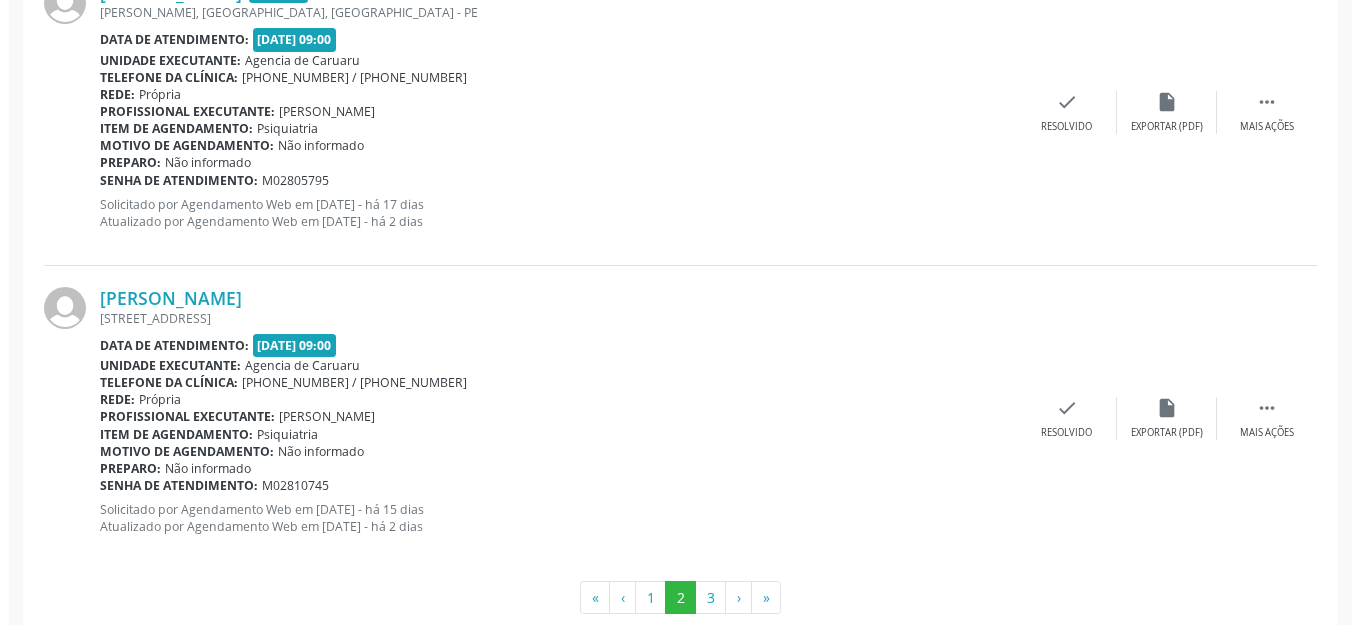 scroll, scrollTop: 4835, scrollLeft: 0, axis: vertical 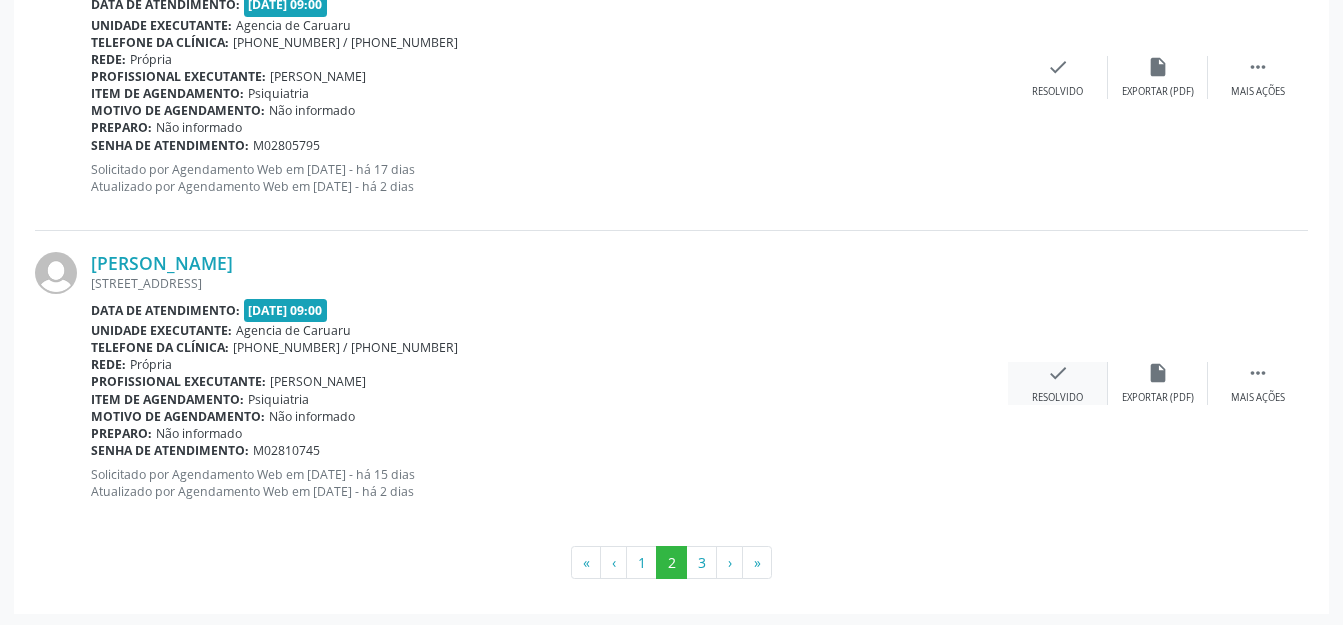 click on "check
Resolvido" at bounding box center (1058, 383) 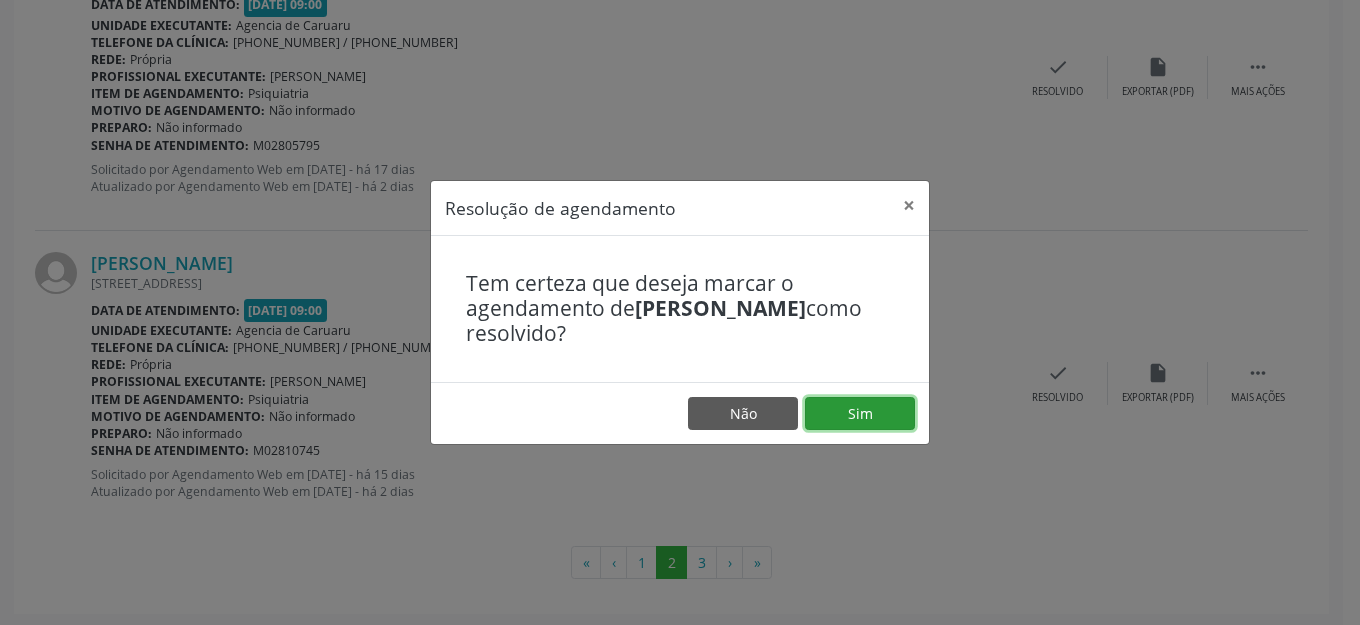 click on "Sim" at bounding box center [860, 414] 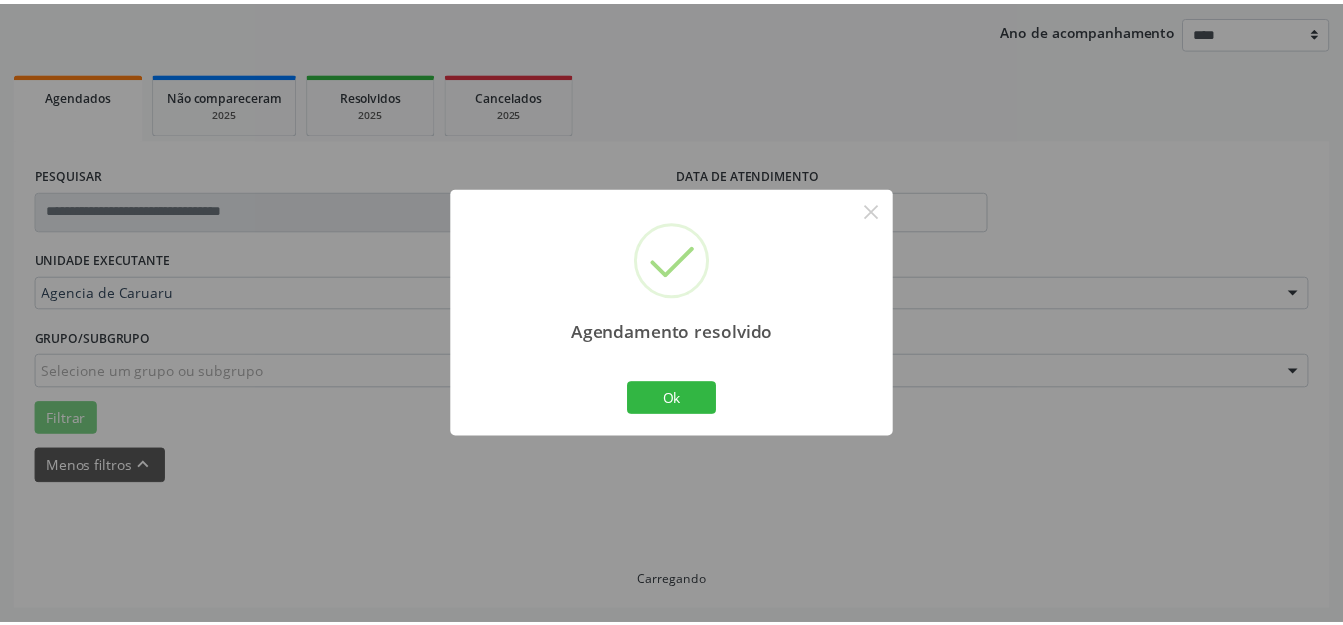 scroll, scrollTop: 248, scrollLeft: 0, axis: vertical 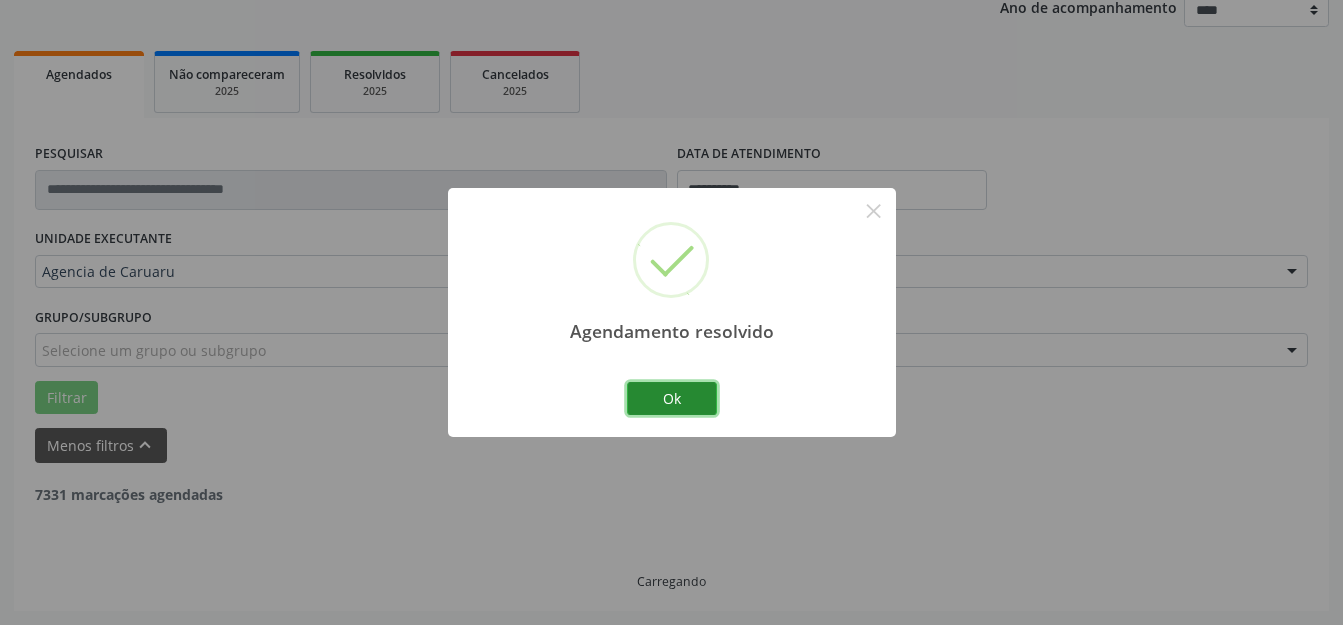 click on "Ok" at bounding box center (672, 399) 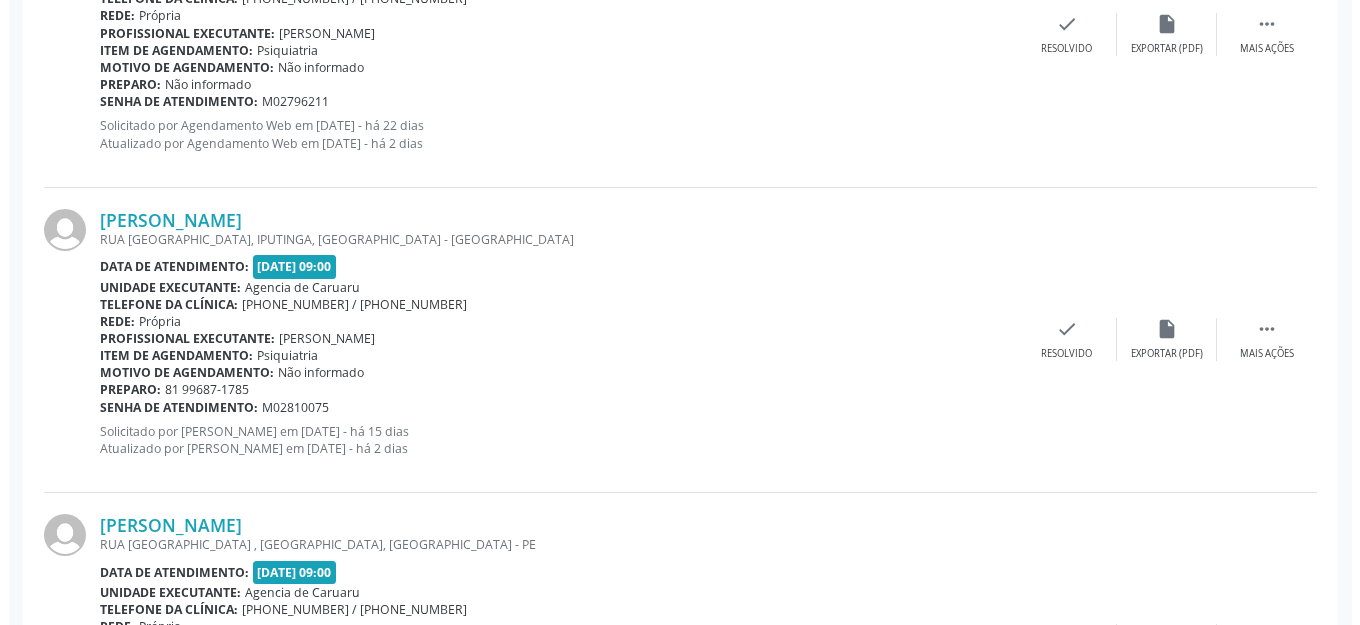 scroll, scrollTop: 2935, scrollLeft: 0, axis: vertical 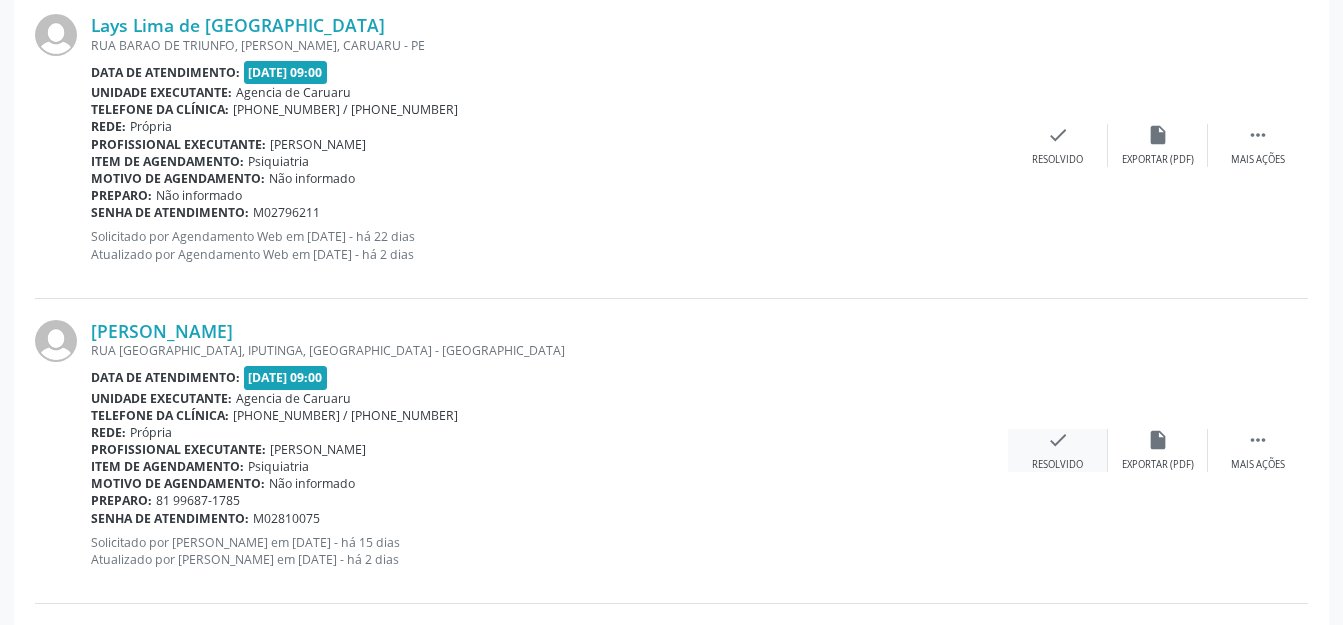 click on "Resolvido" at bounding box center (1057, 465) 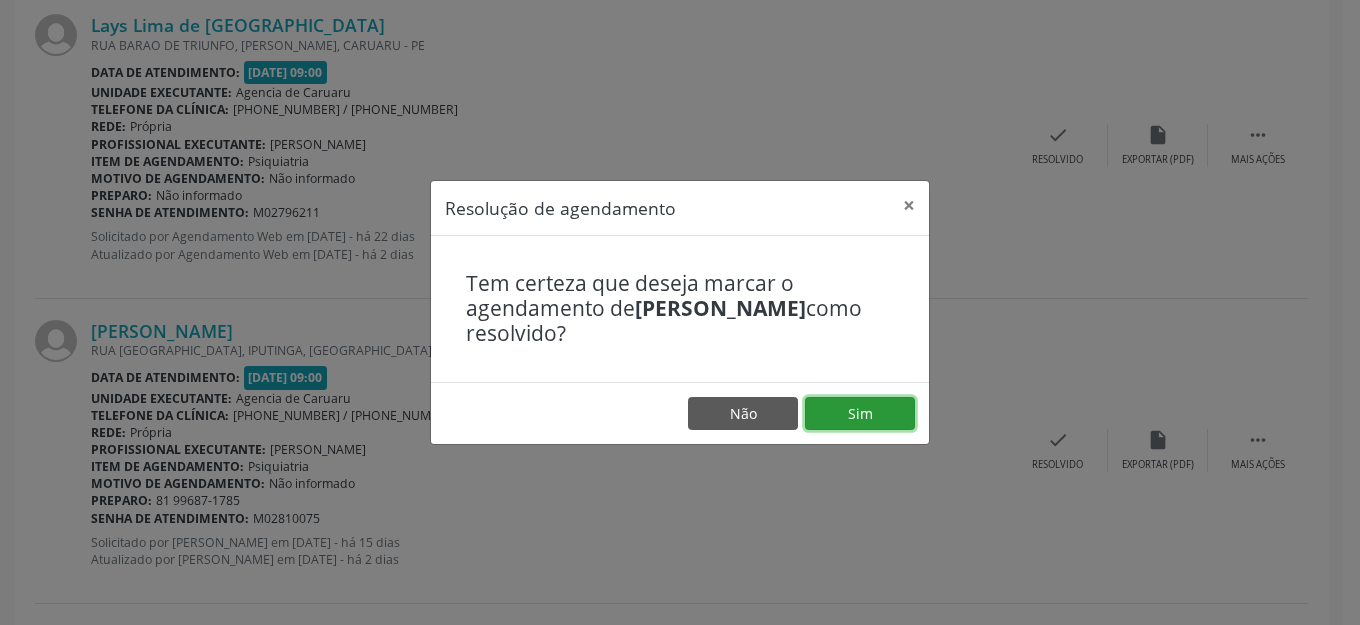 click on "Sim" at bounding box center [860, 414] 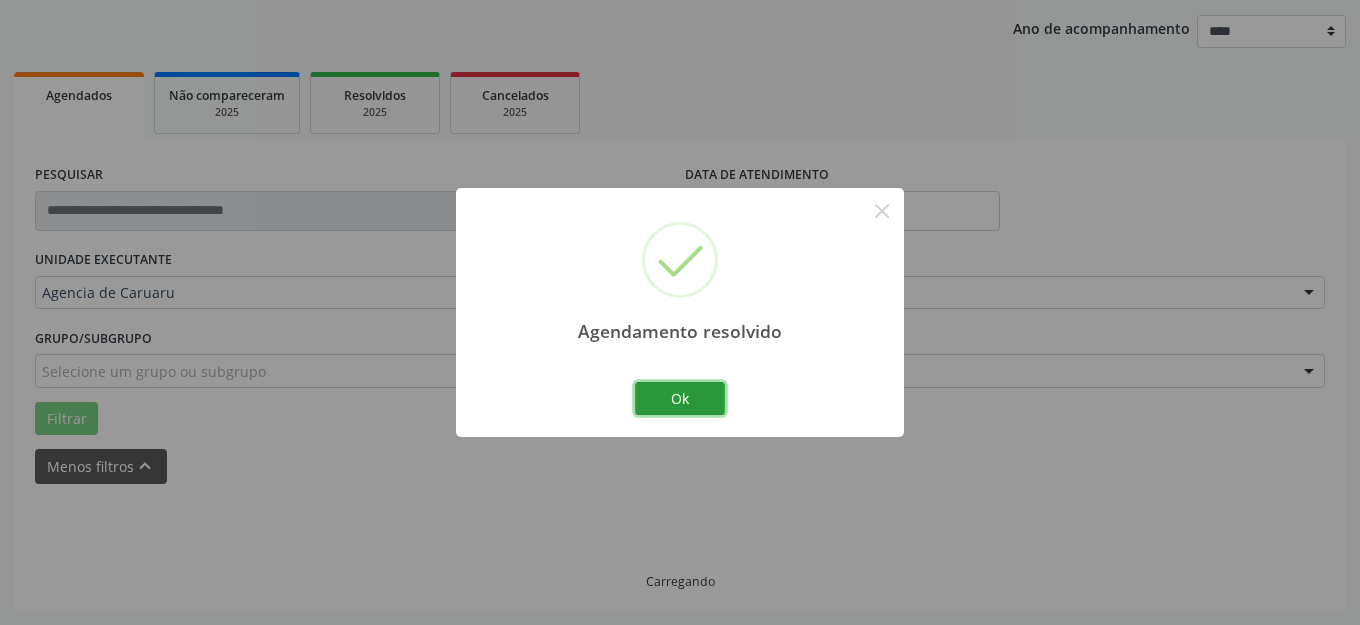 click on "Ok" at bounding box center [680, 399] 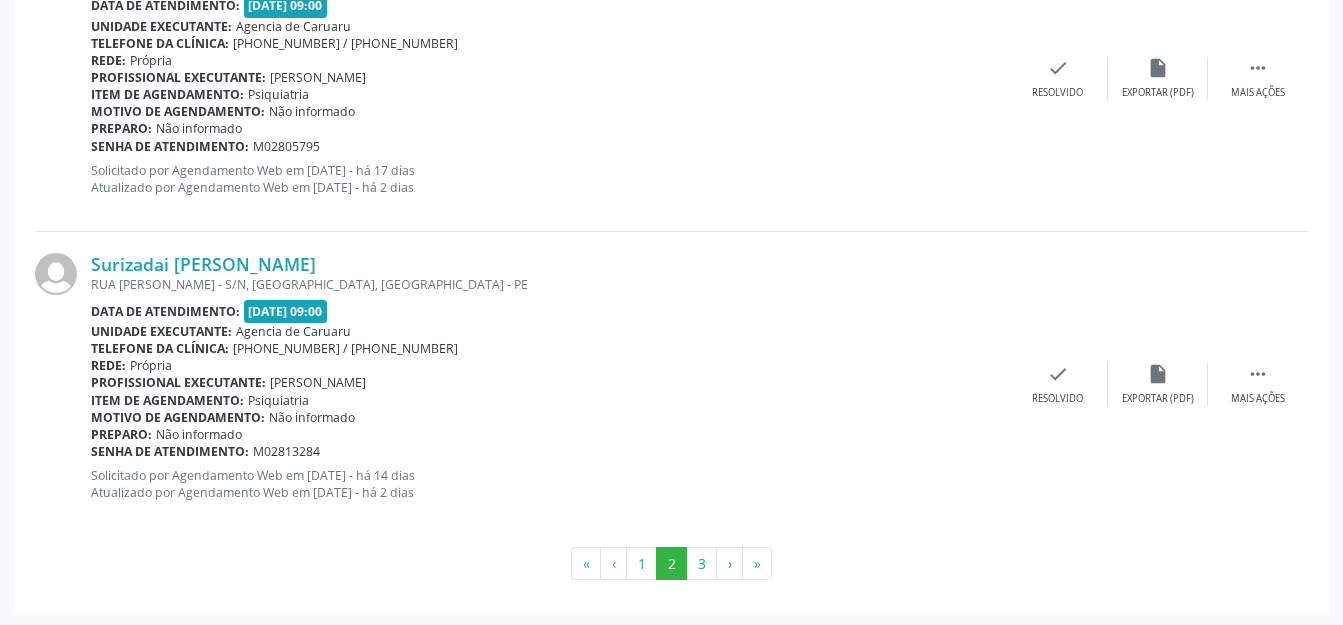 scroll, scrollTop: 4835, scrollLeft: 0, axis: vertical 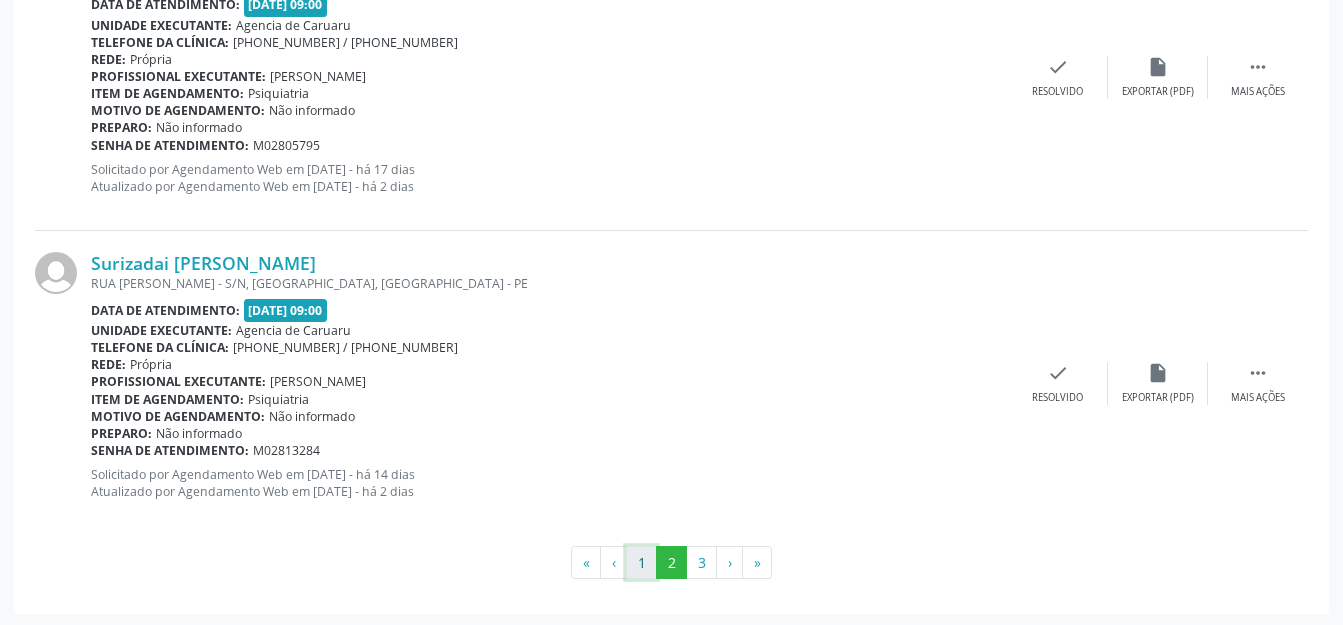 click on "1" at bounding box center [641, 563] 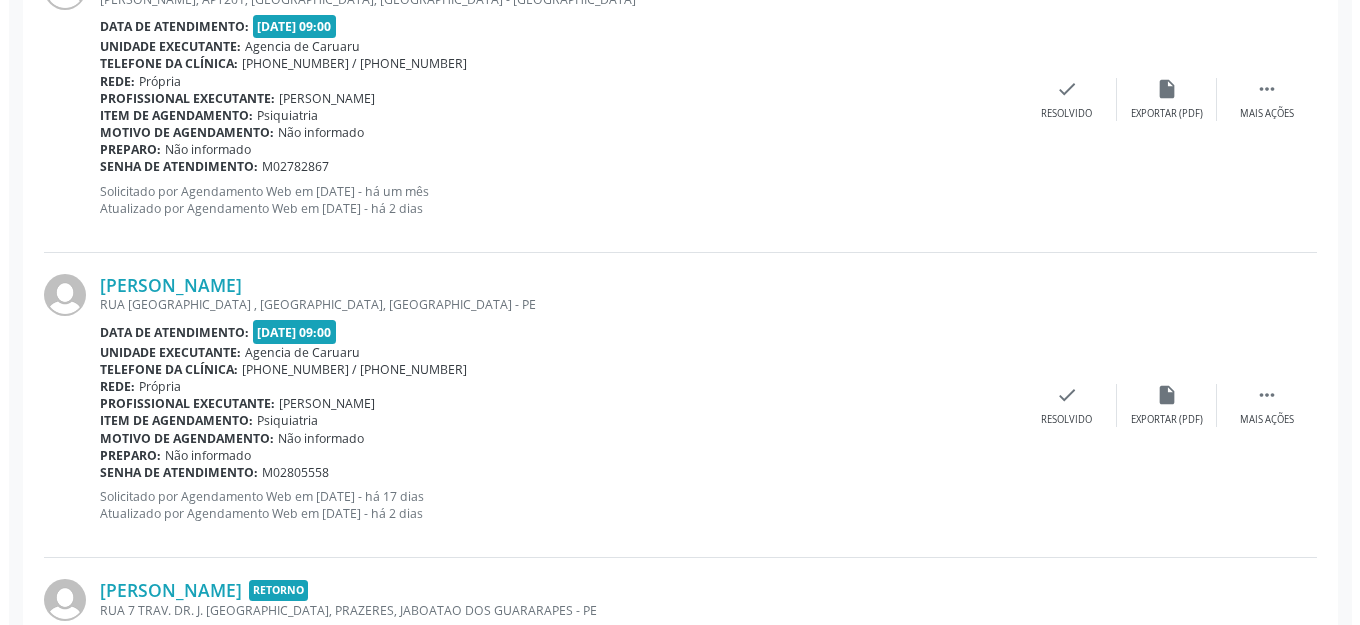 scroll, scrollTop: 3935, scrollLeft: 0, axis: vertical 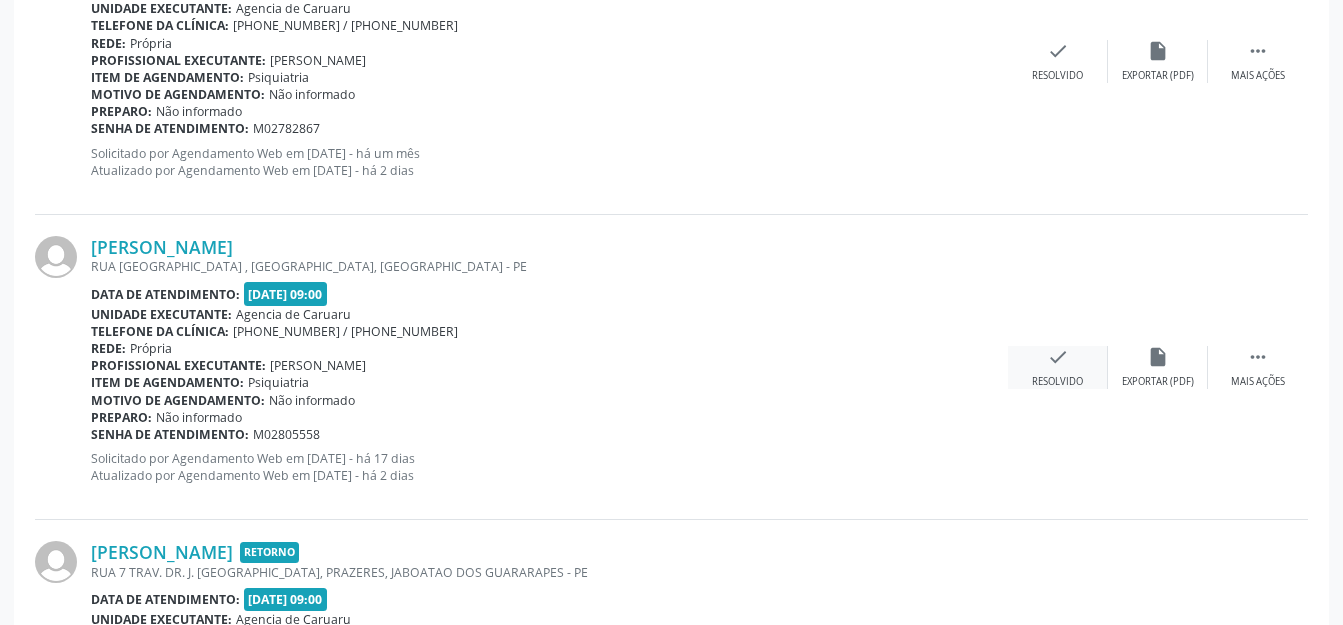 click on "Resolvido" at bounding box center [1057, 382] 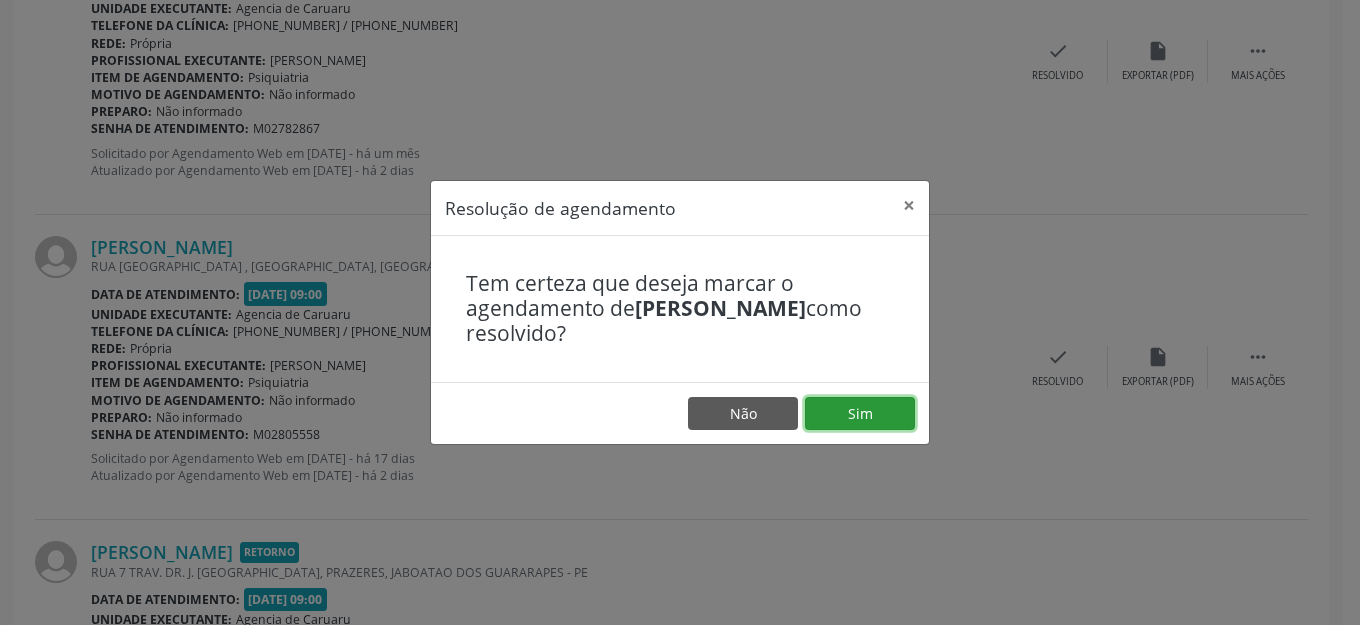 click on "Sim" at bounding box center [860, 414] 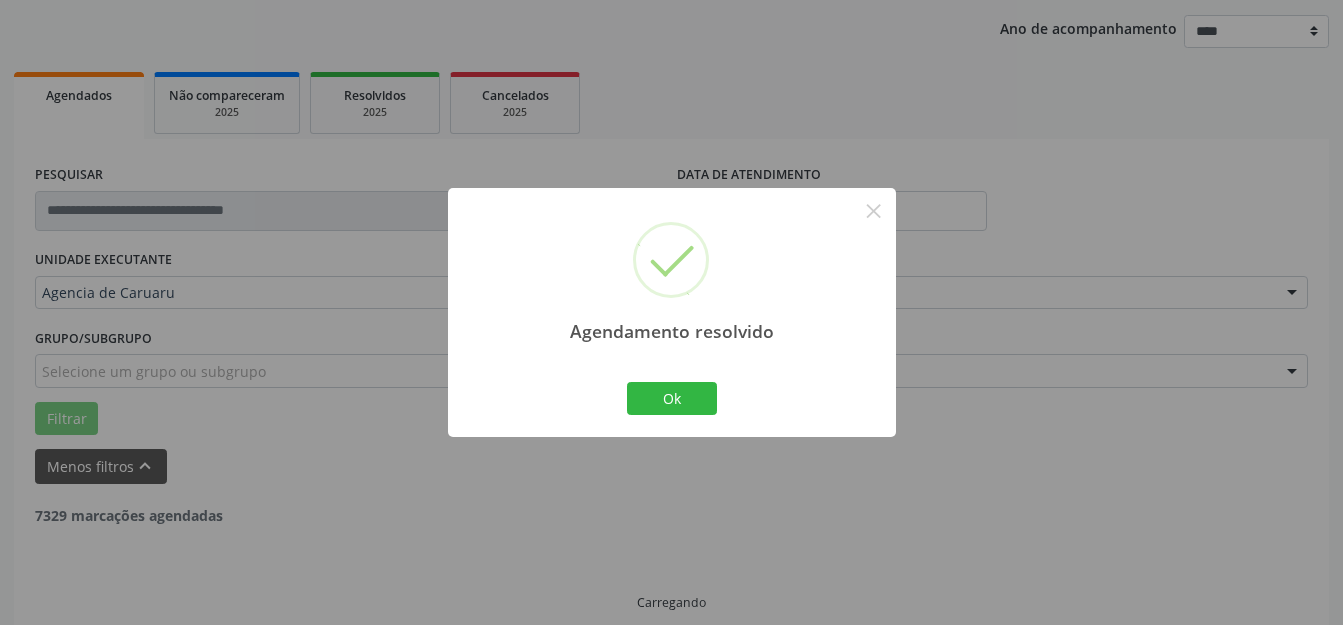 scroll, scrollTop: 248, scrollLeft: 0, axis: vertical 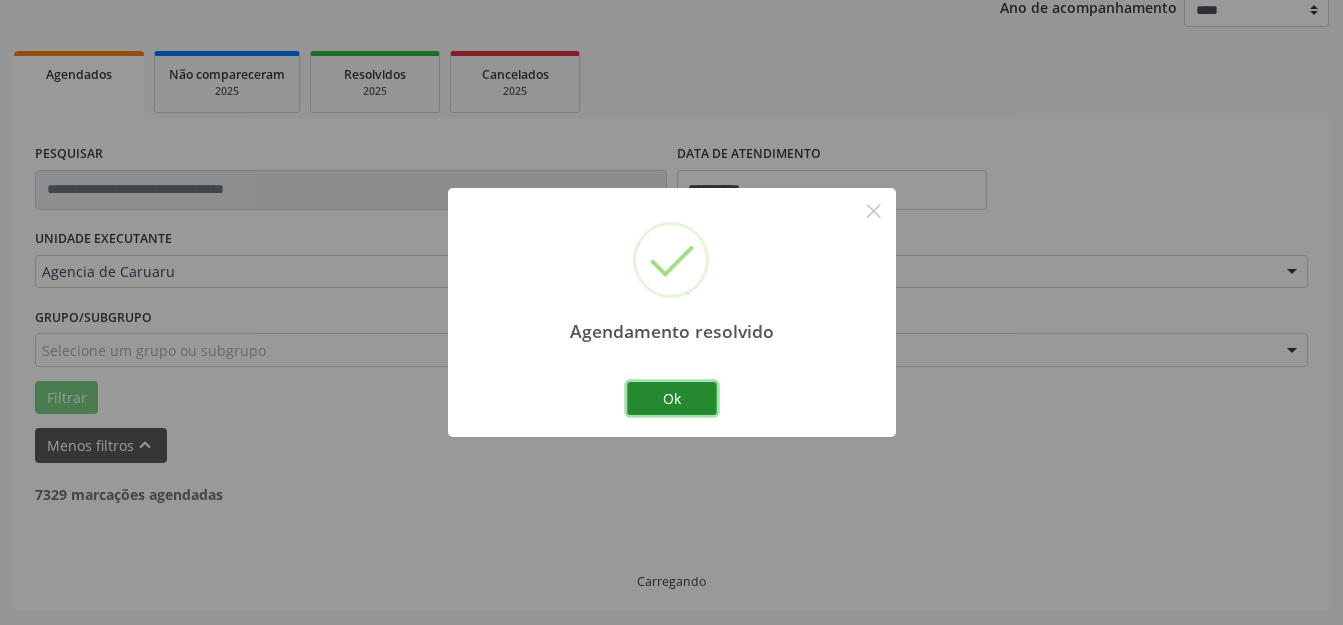 click on "Ok" at bounding box center [672, 399] 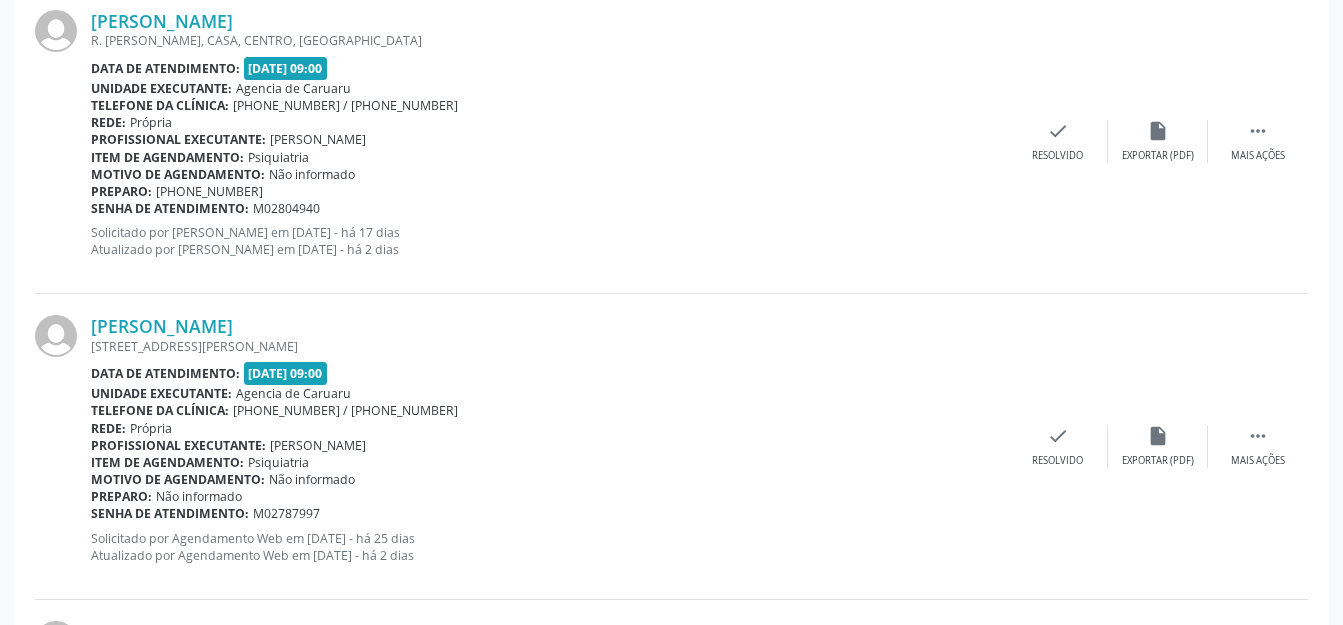 scroll, scrollTop: 2148, scrollLeft: 0, axis: vertical 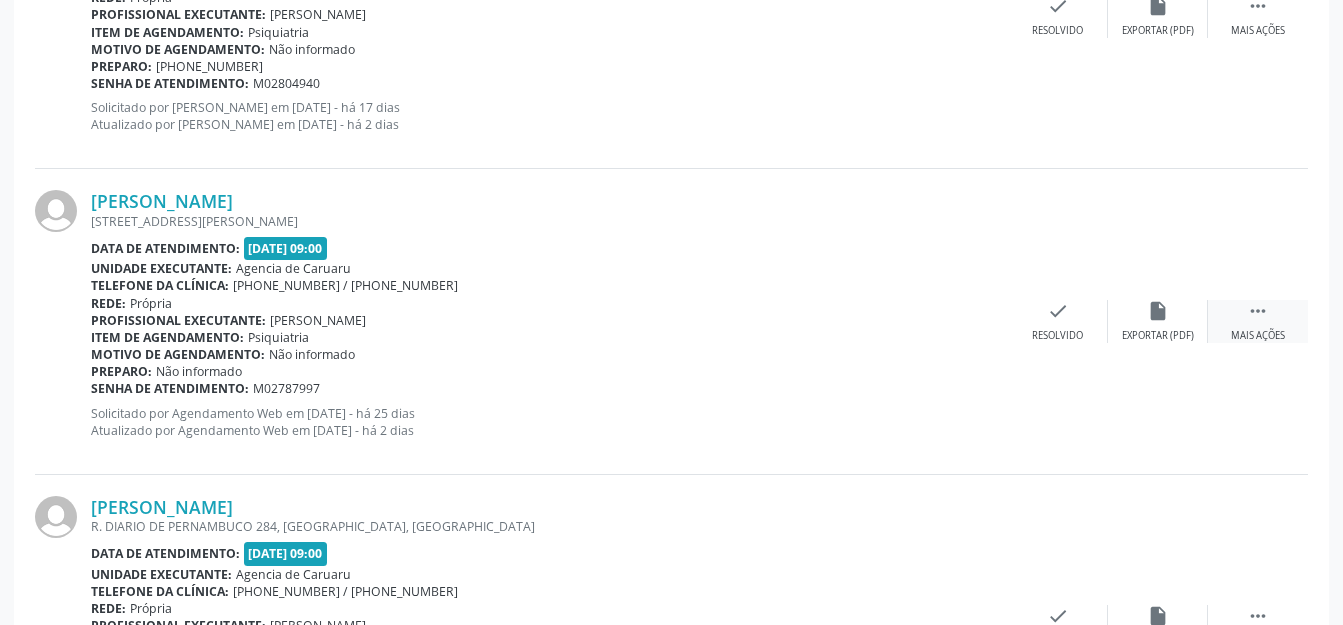 click on "Mais ações" at bounding box center [1258, 336] 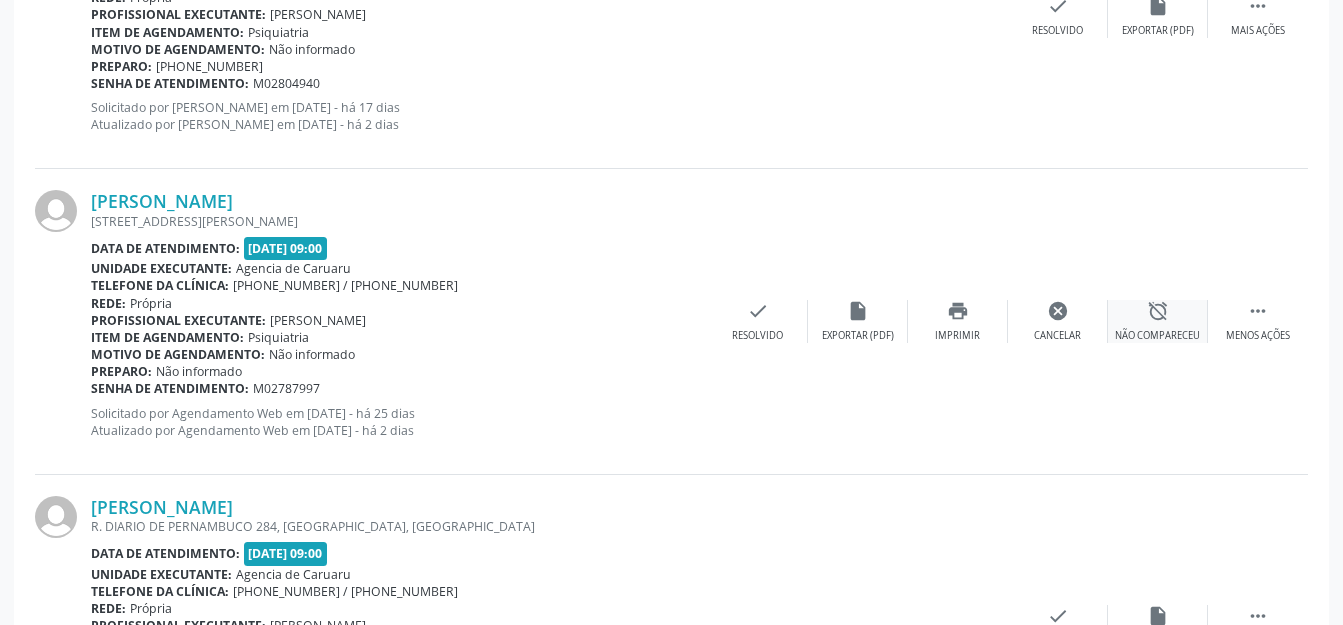 click on "alarm_off
Não compareceu" at bounding box center (1158, 321) 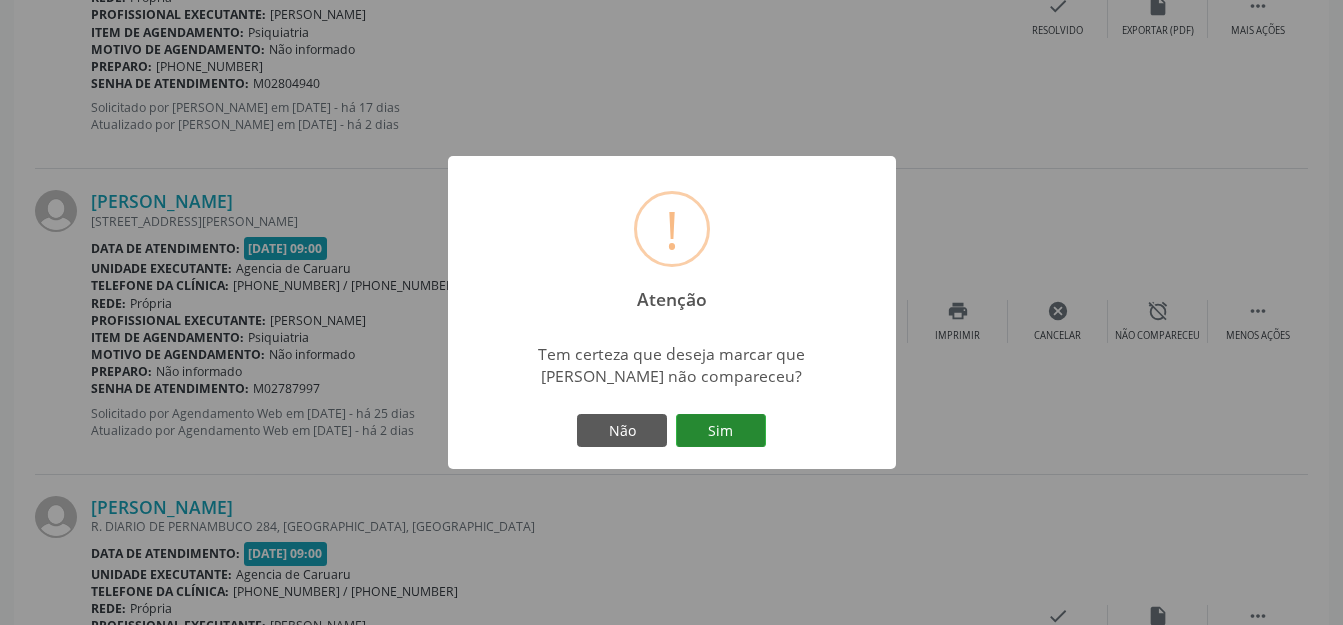 click on "Sim" at bounding box center (721, 431) 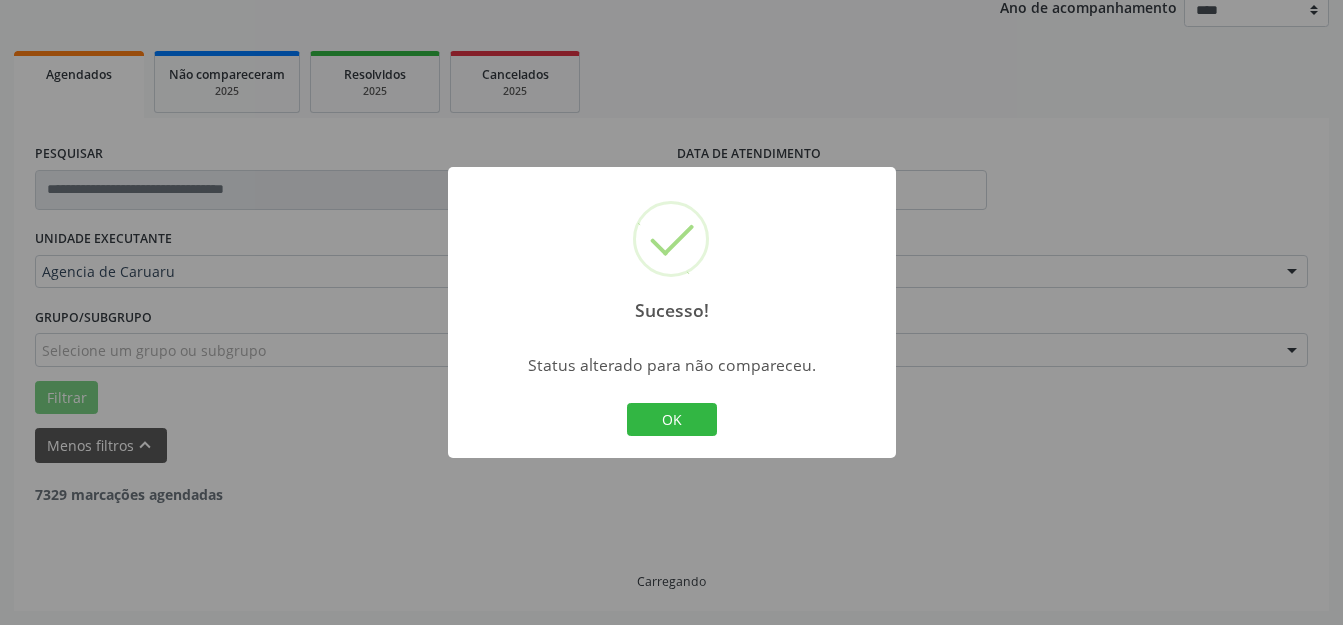 scroll, scrollTop: 248, scrollLeft: 0, axis: vertical 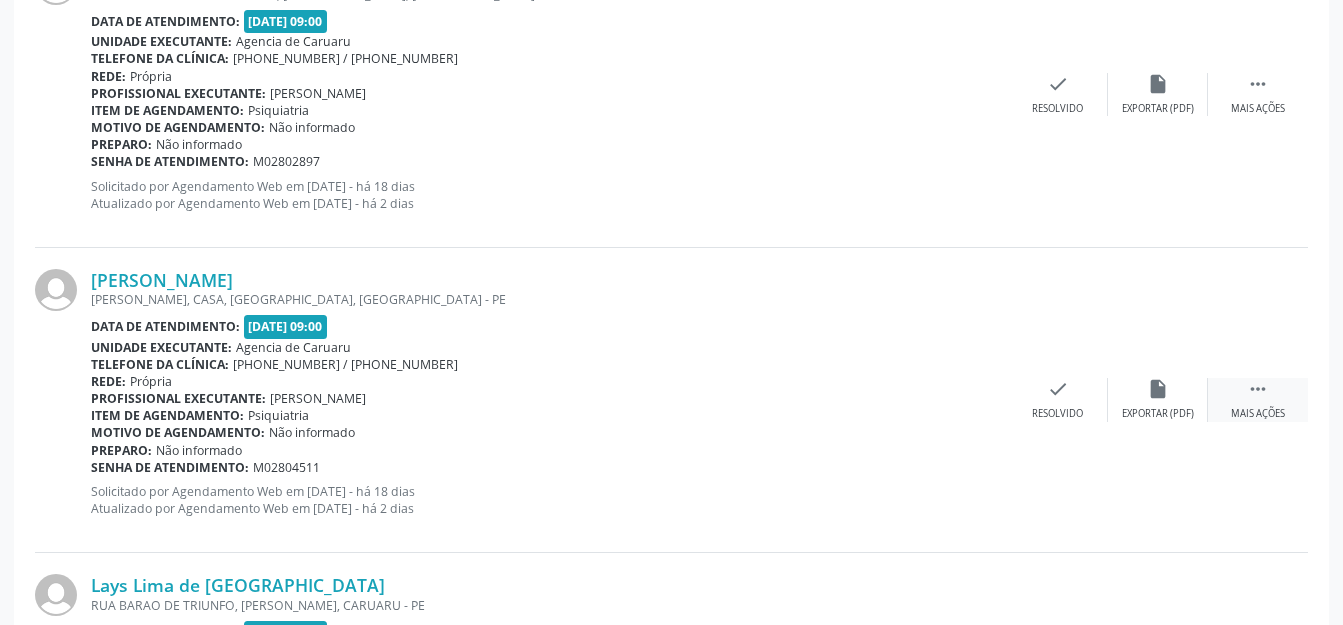 click on "
Mais ações" at bounding box center [1258, 399] 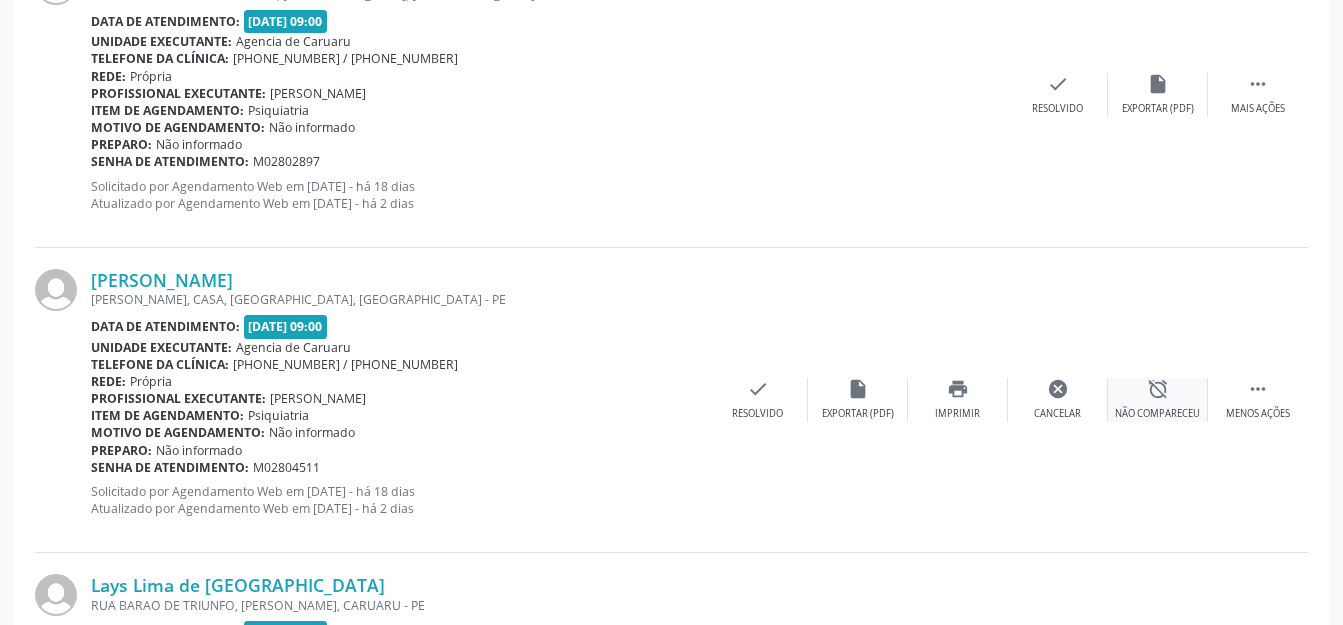 click on "alarm_off
Não compareceu" at bounding box center [1158, 399] 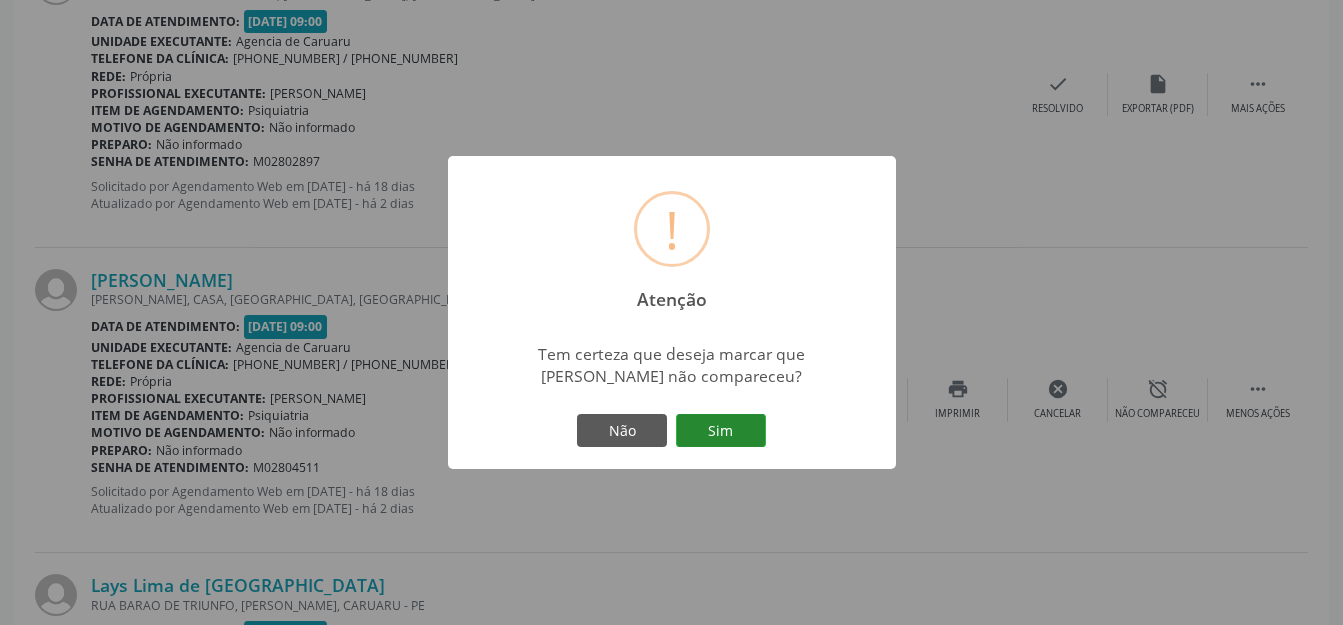click on "Sim" at bounding box center [721, 431] 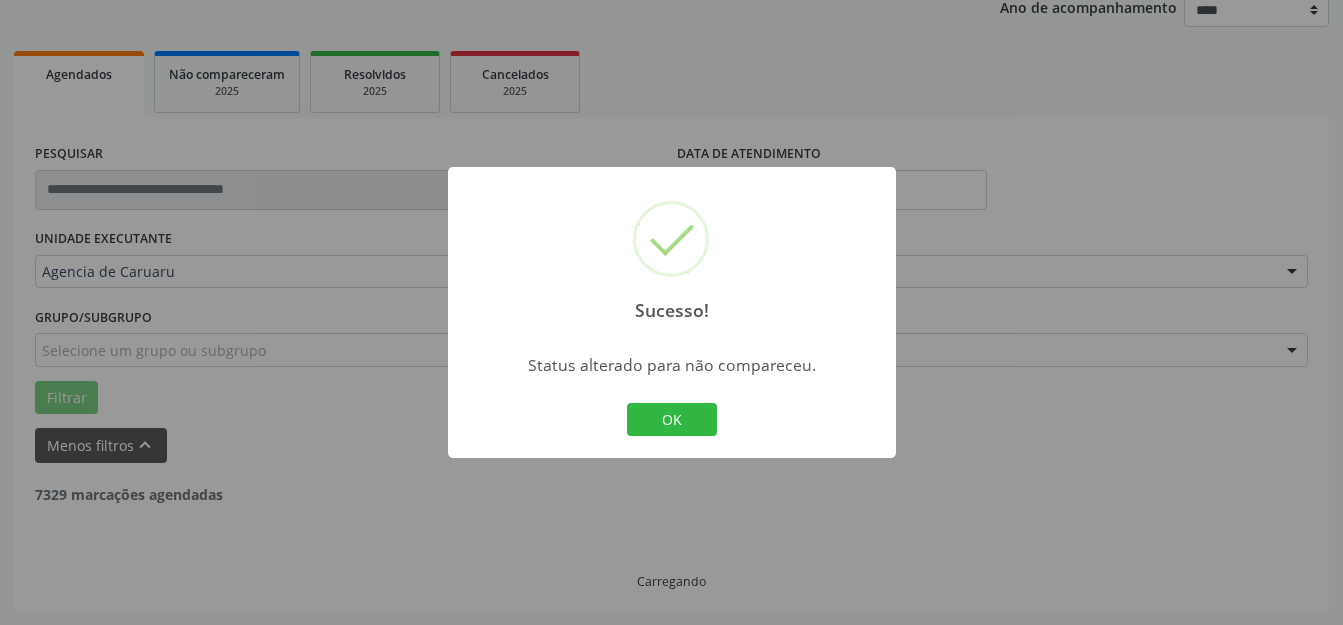 scroll, scrollTop: 248, scrollLeft: 0, axis: vertical 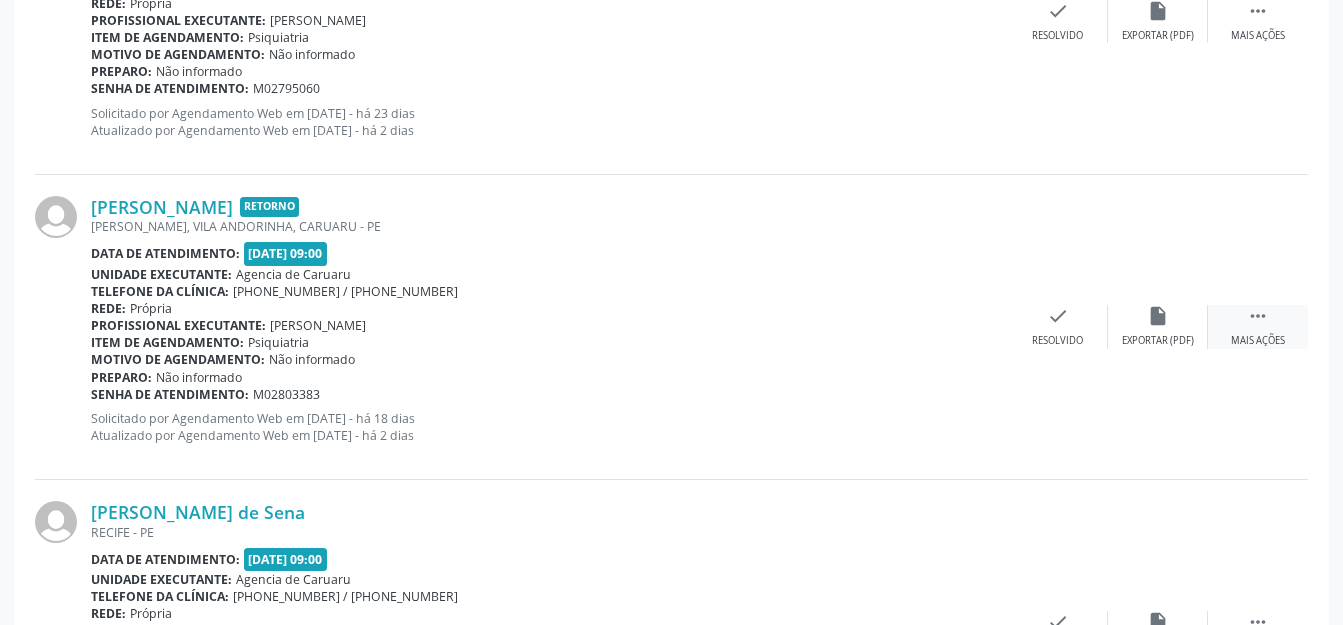 click on "" at bounding box center (1258, 316) 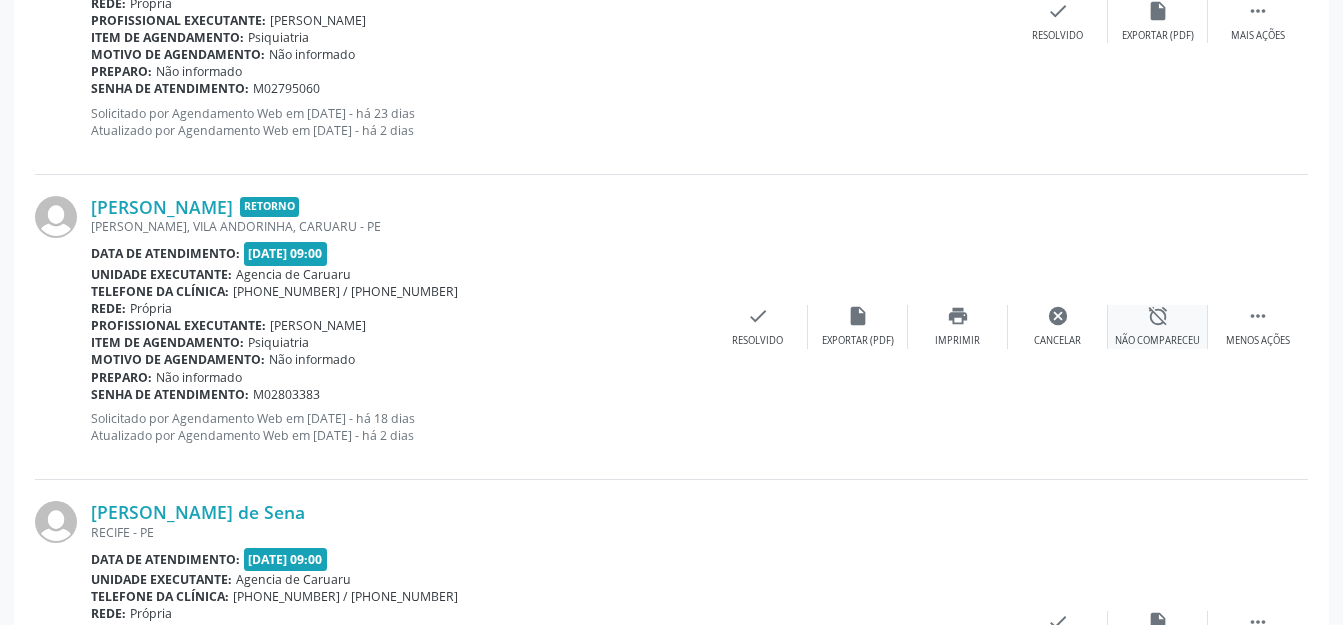 click on "Não compareceu" at bounding box center [1157, 341] 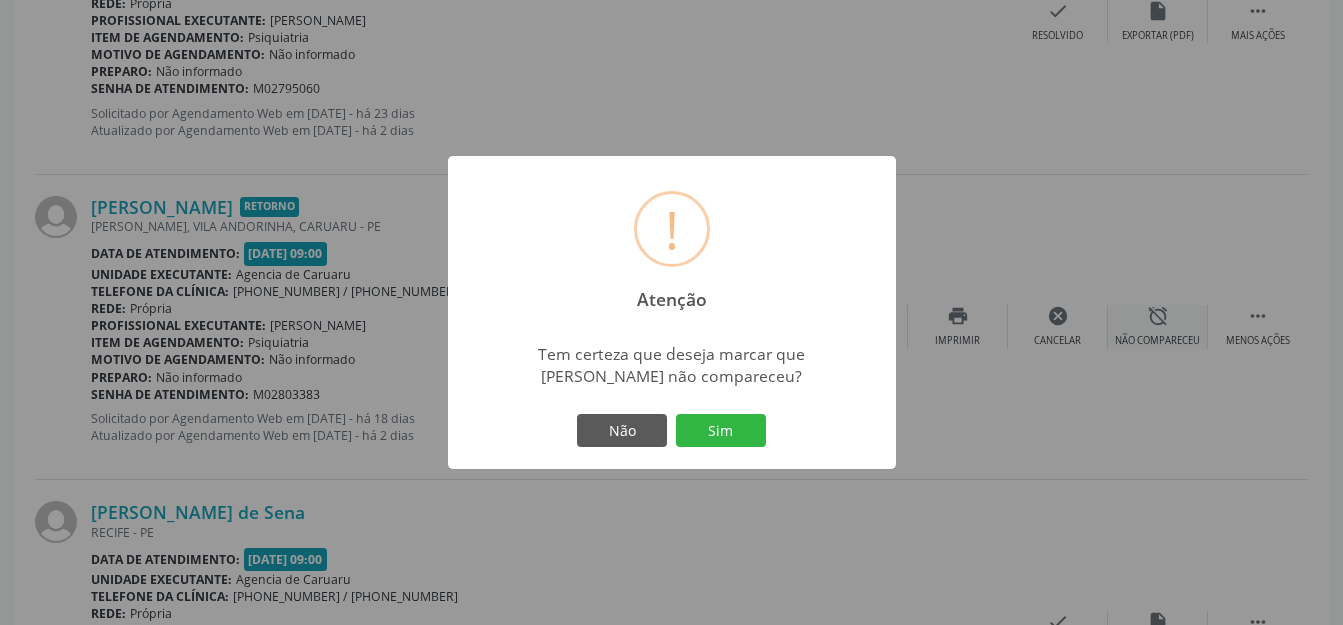 click on "Sim" at bounding box center [721, 431] 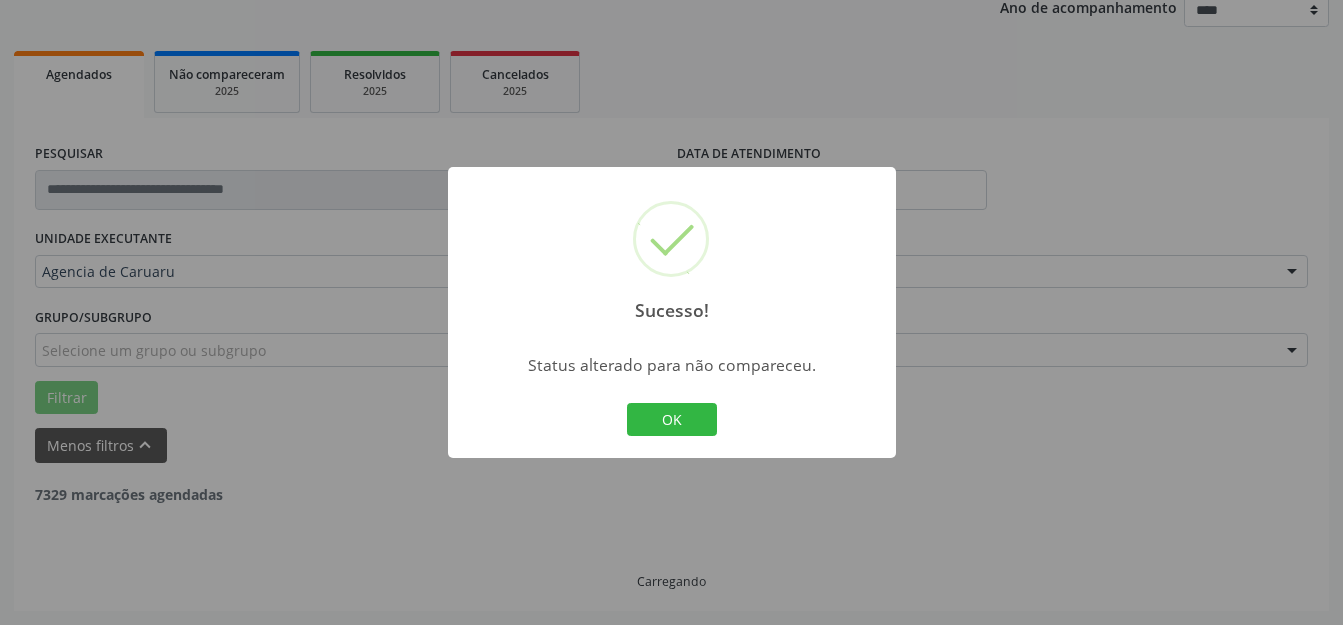 scroll, scrollTop: 248, scrollLeft: 0, axis: vertical 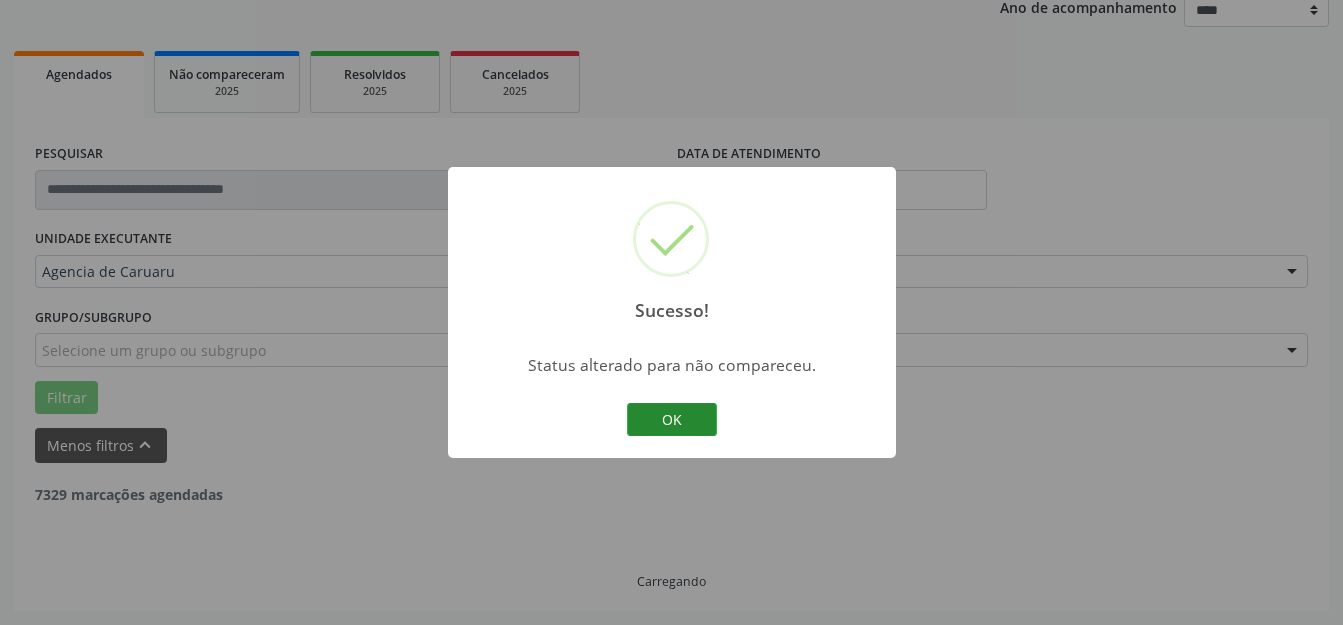 click on "OK" at bounding box center [672, 420] 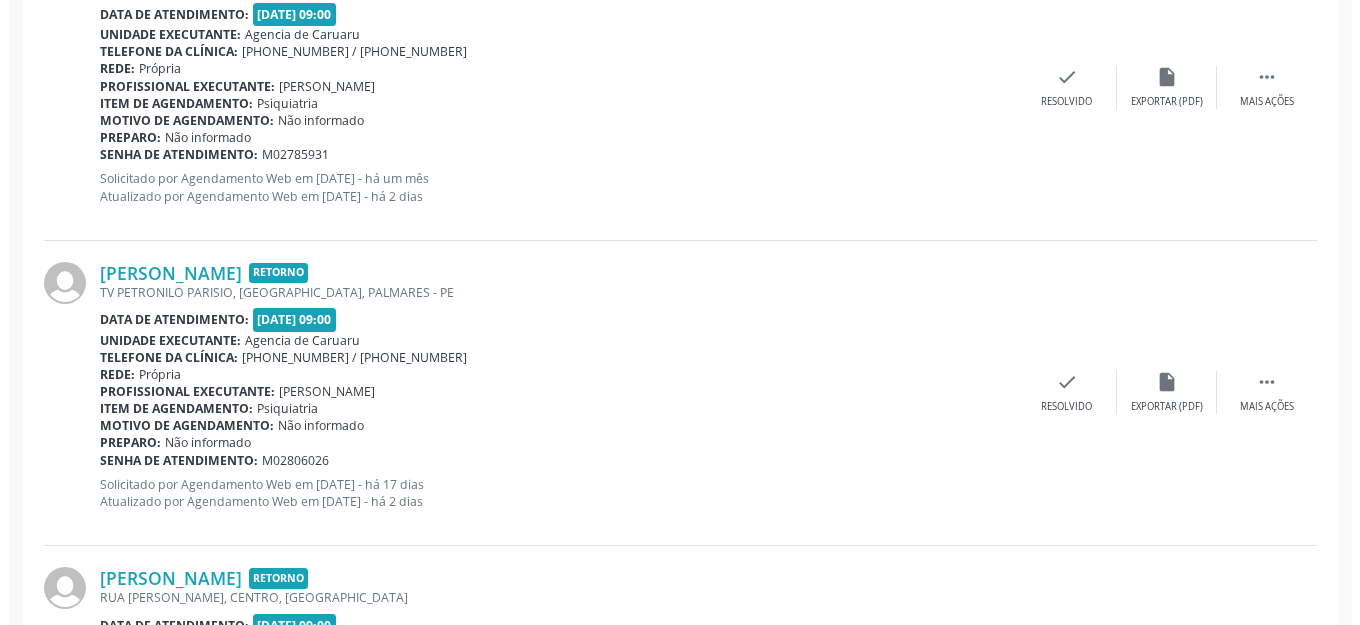 scroll, scrollTop: 3135, scrollLeft: 0, axis: vertical 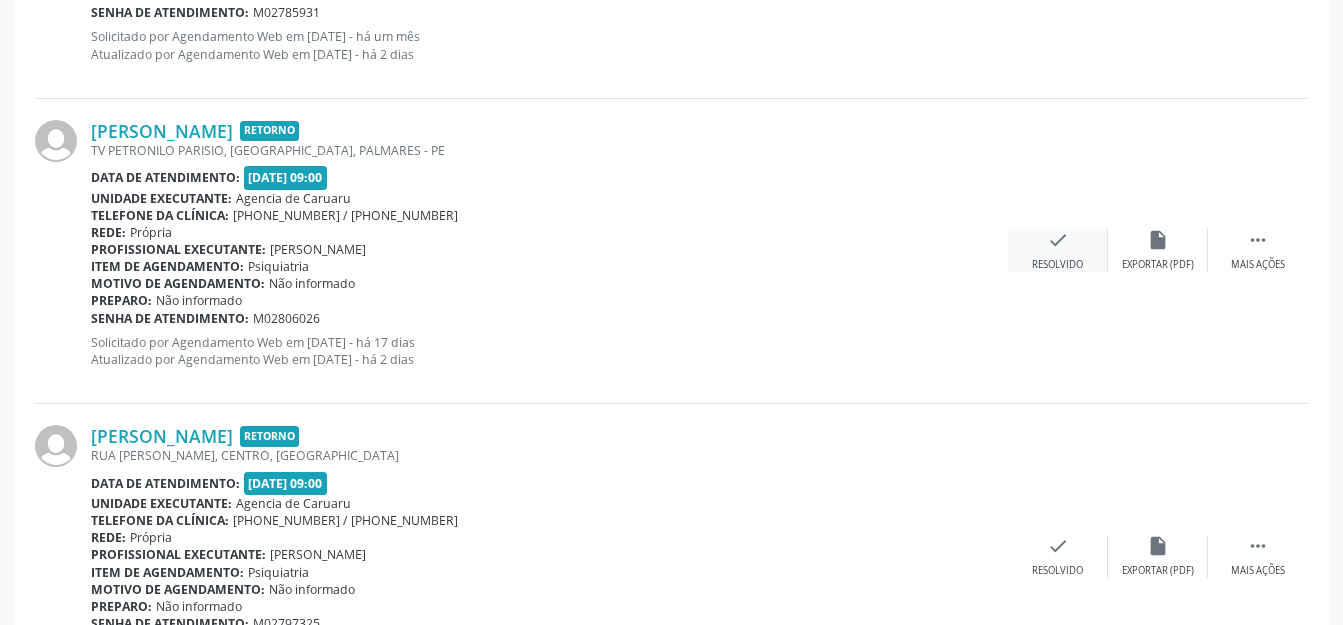 click on "check" at bounding box center (1058, 240) 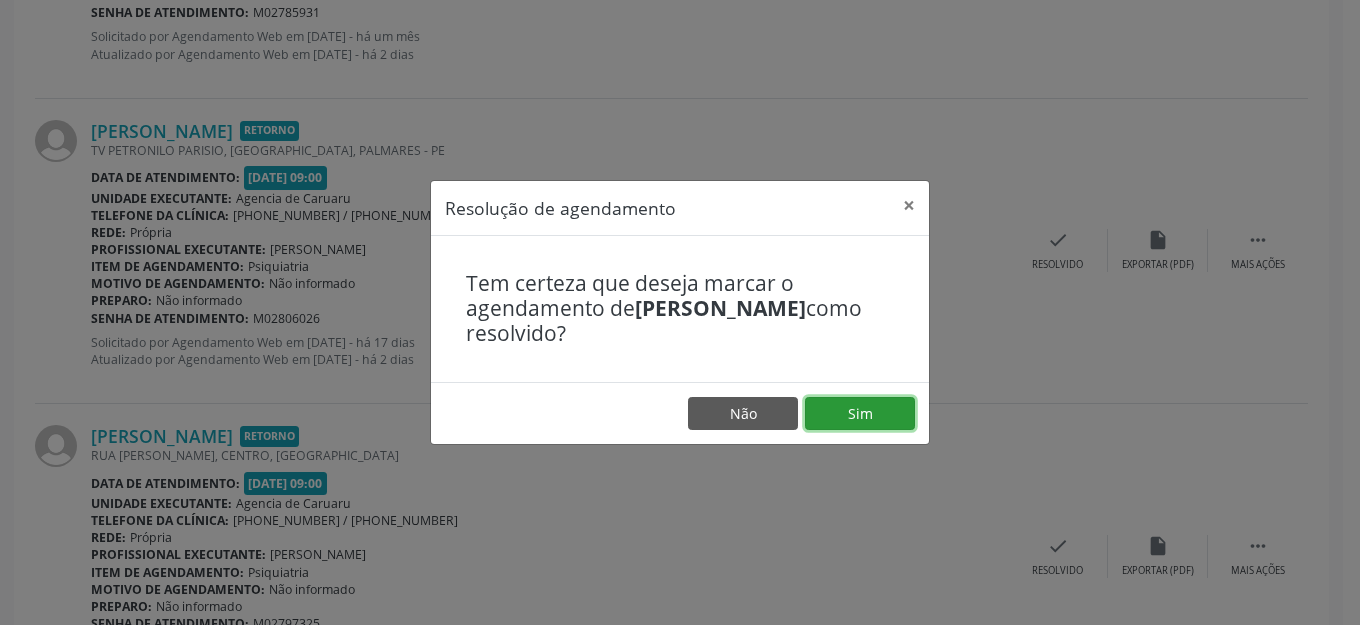 click on "Sim" at bounding box center (860, 414) 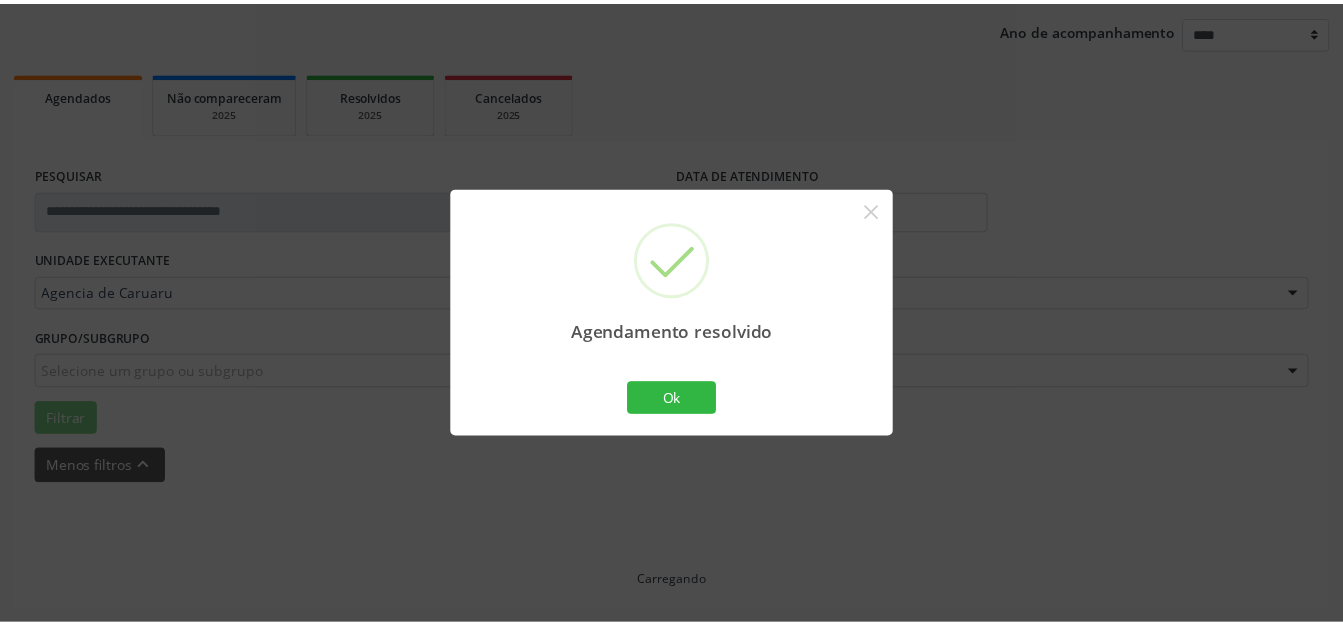scroll, scrollTop: 227, scrollLeft: 0, axis: vertical 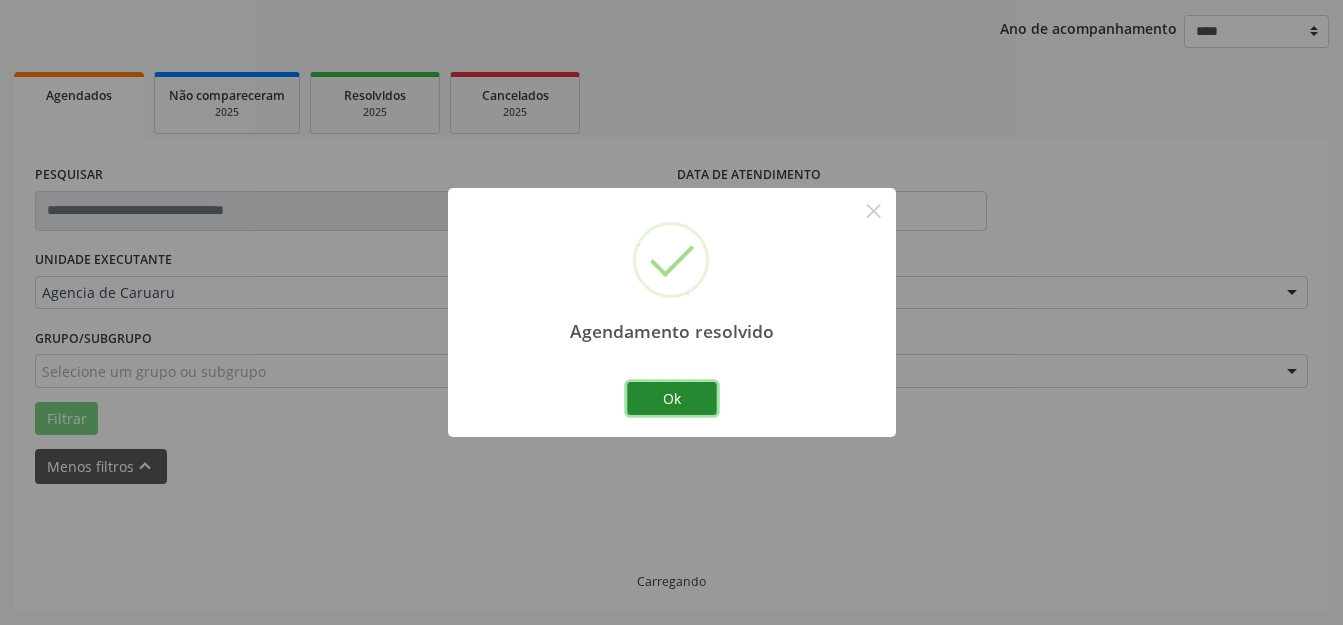 click on "Ok" at bounding box center (672, 399) 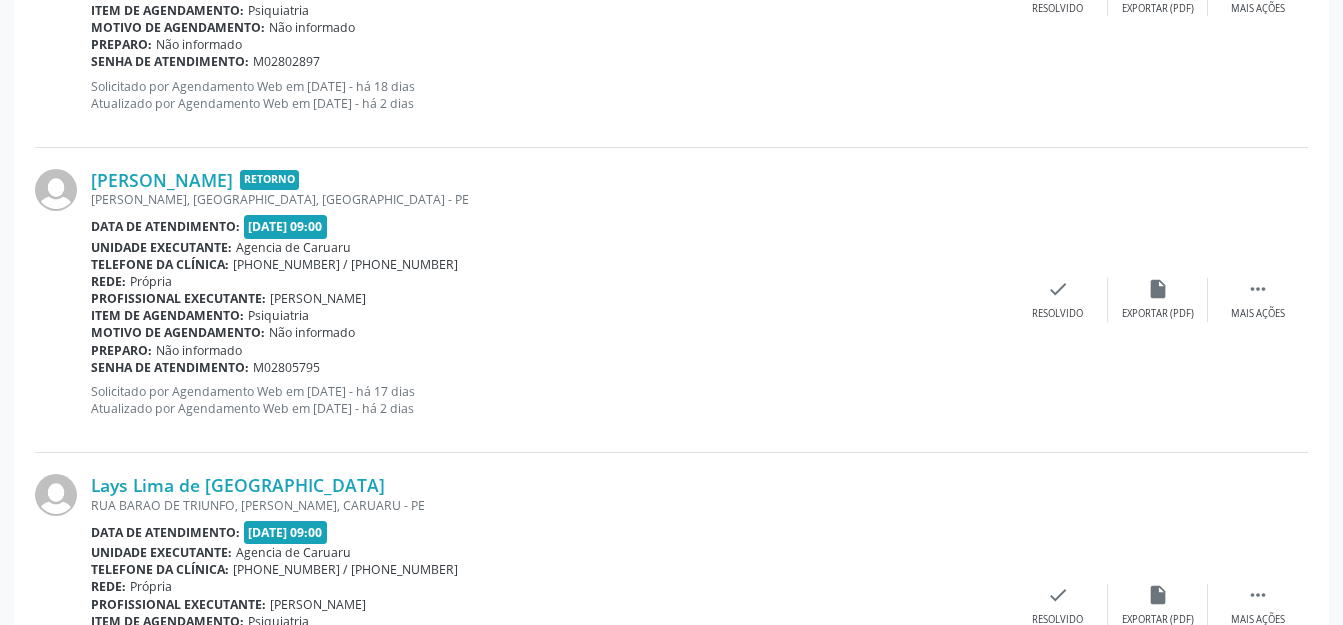 scroll, scrollTop: 1048, scrollLeft: 0, axis: vertical 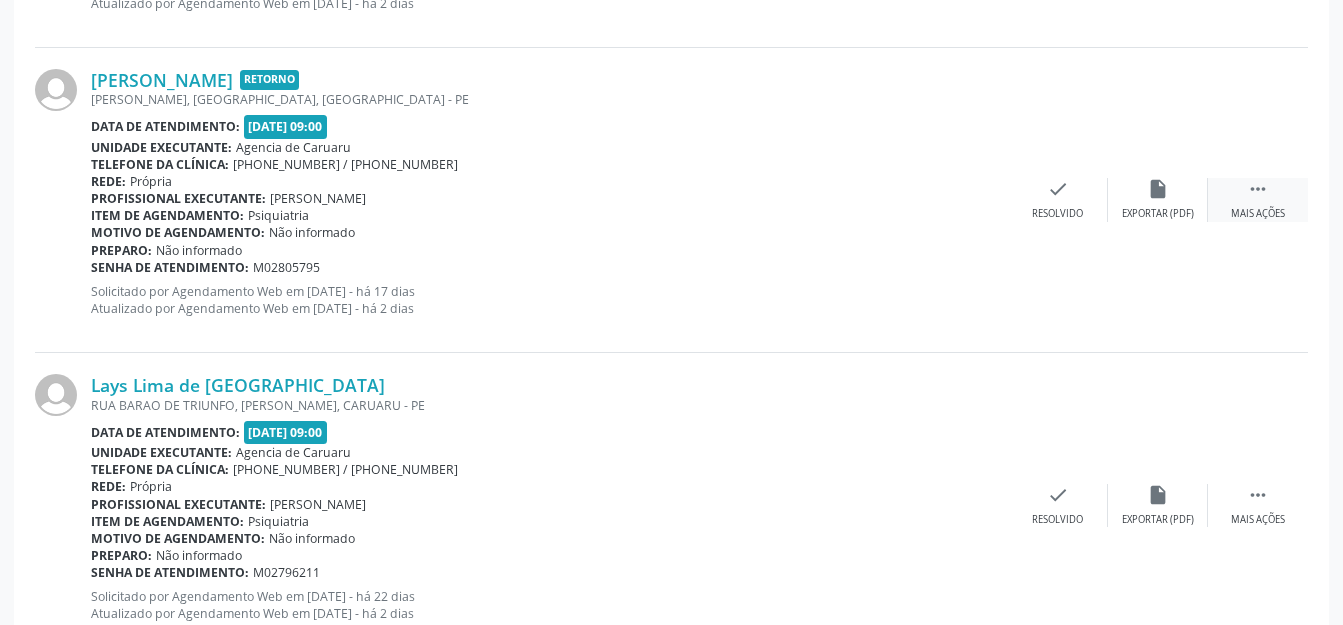 click on "Mais ações" at bounding box center [1258, 214] 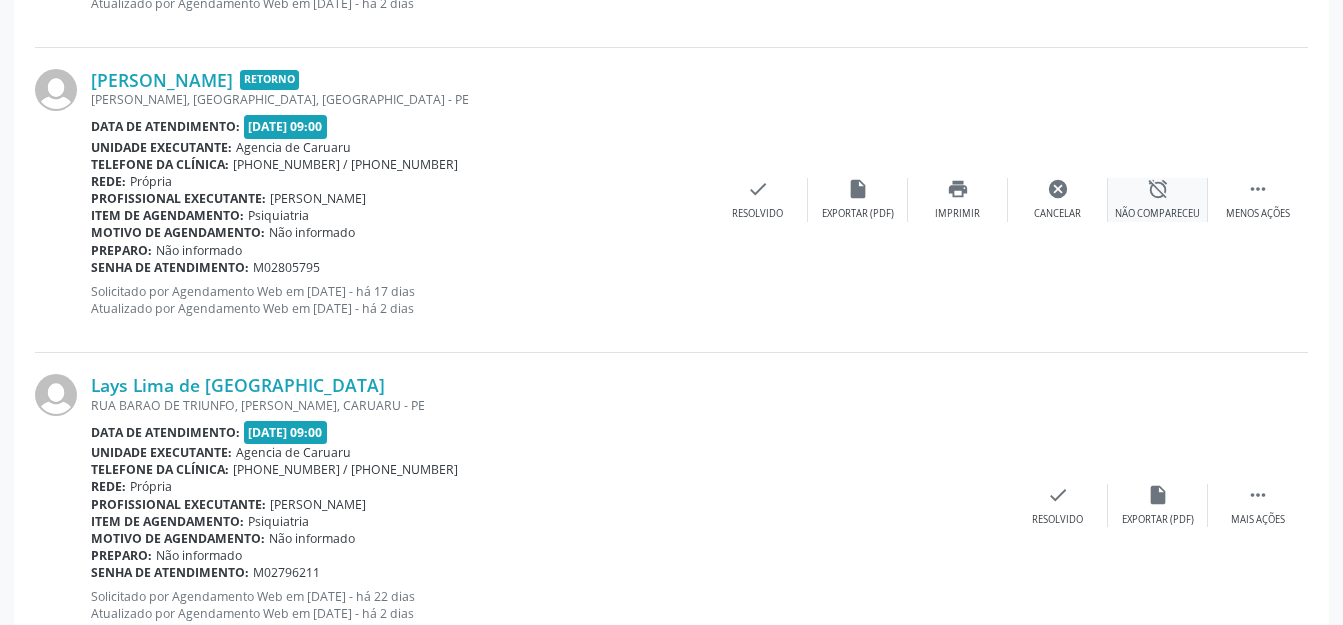 click on "alarm_off
Não compareceu" at bounding box center [1158, 199] 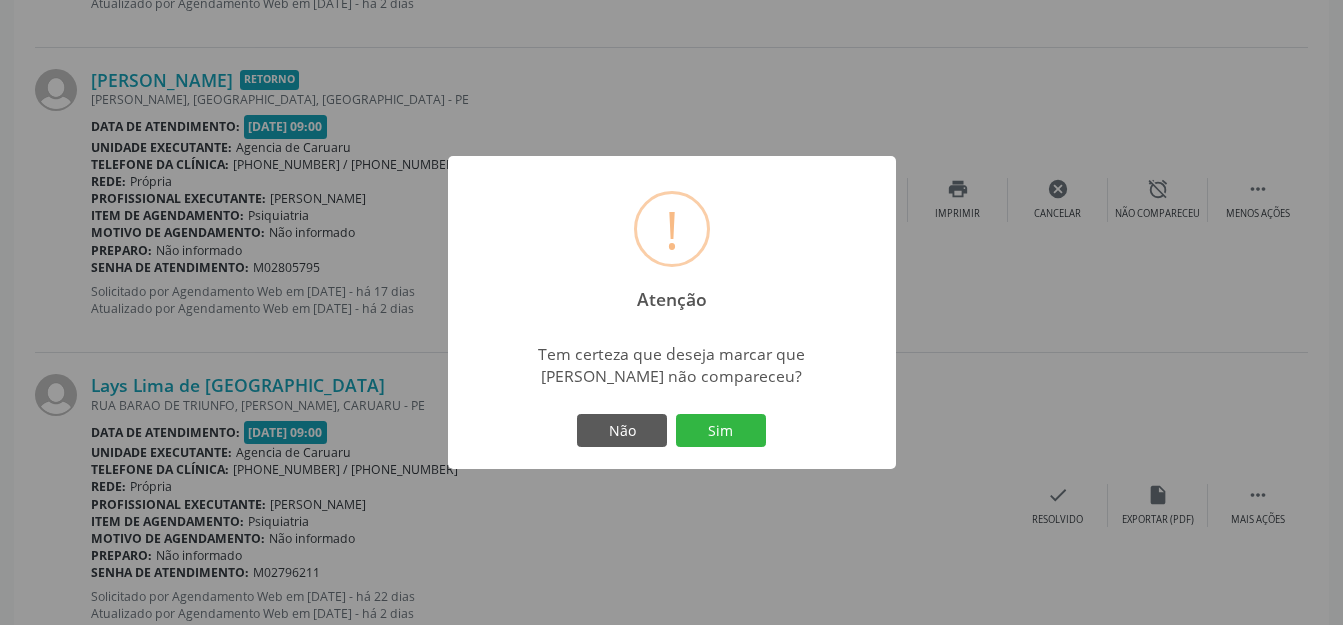 click on "! Atenção × Tem certeza que deseja marcar que [PERSON_NAME] não compareceu? Não Sim" at bounding box center (672, 313) 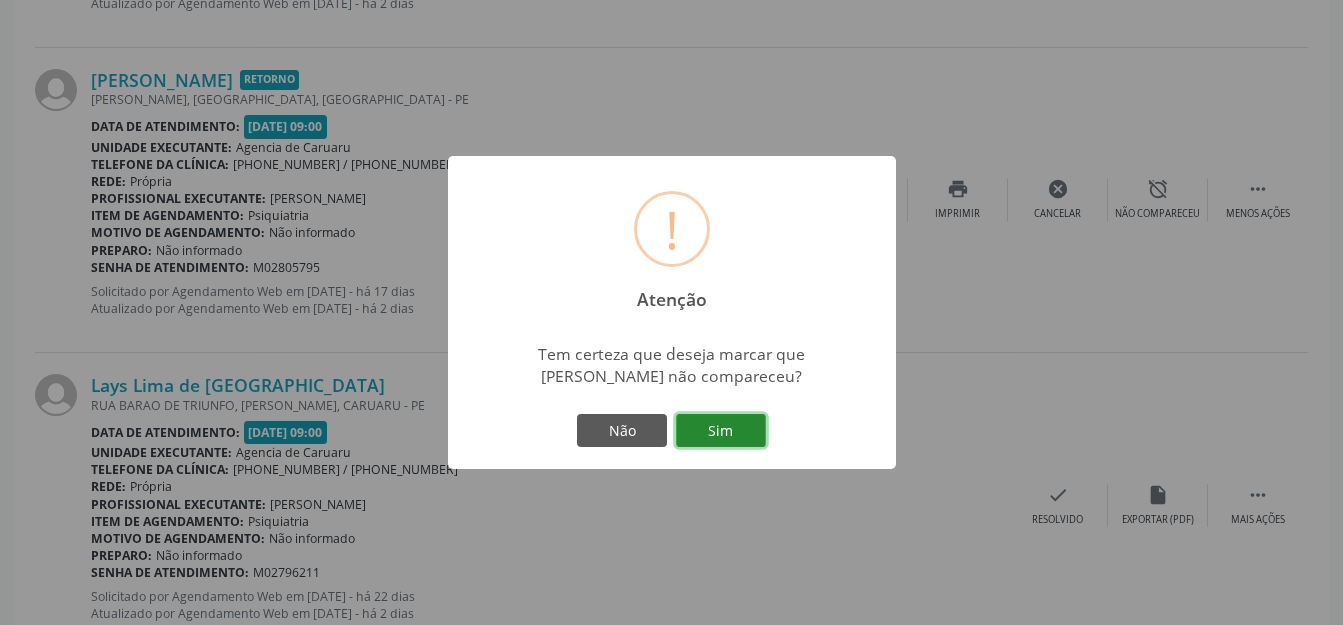 click on "Sim" at bounding box center [721, 431] 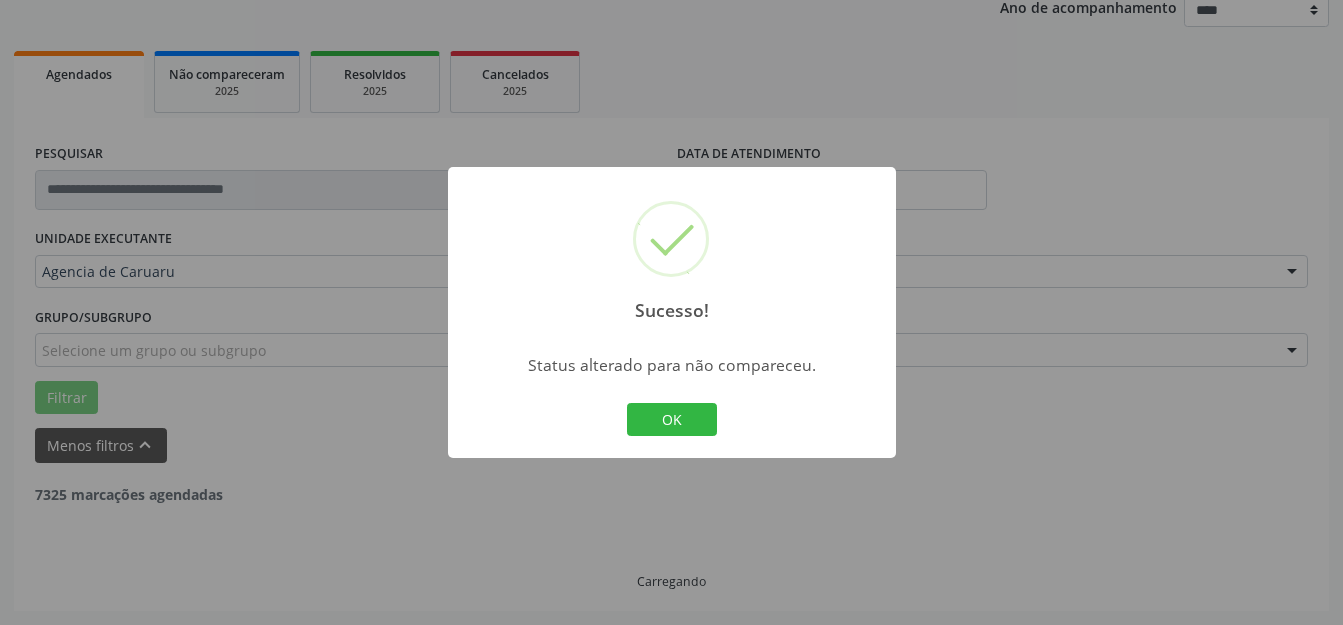 scroll, scrollTop: 248, scrollLeft: 0, axis: vertical 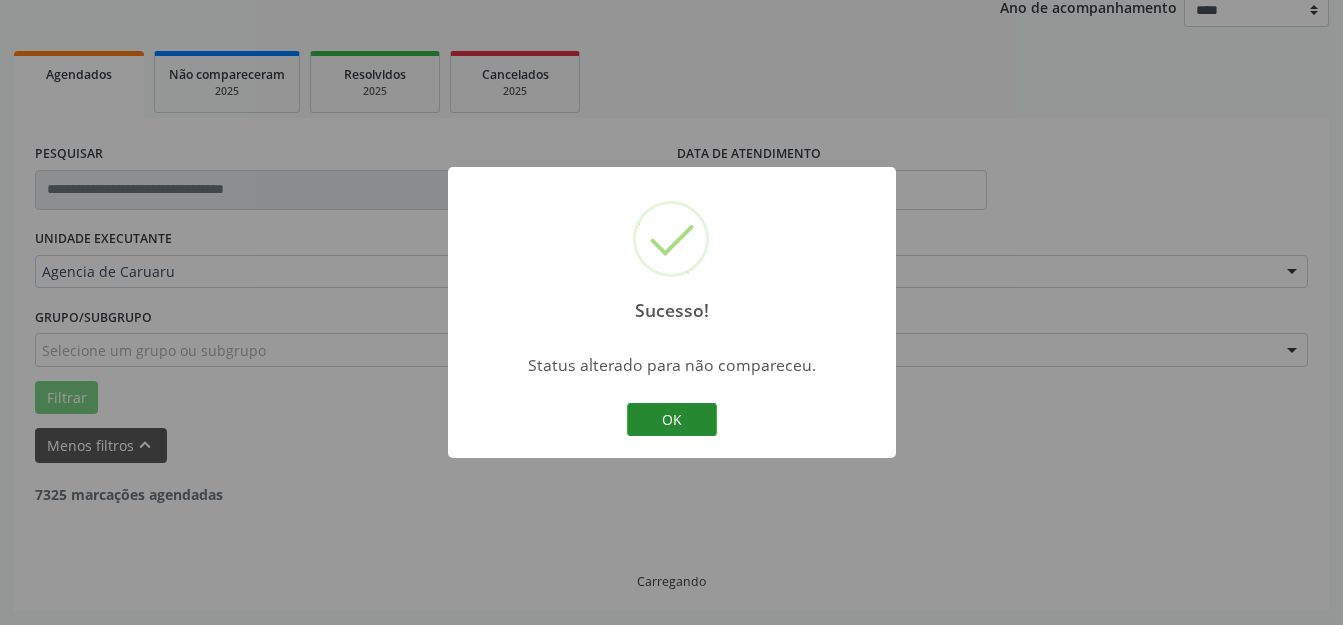 click on "OK" at bounding box center (672, 420) 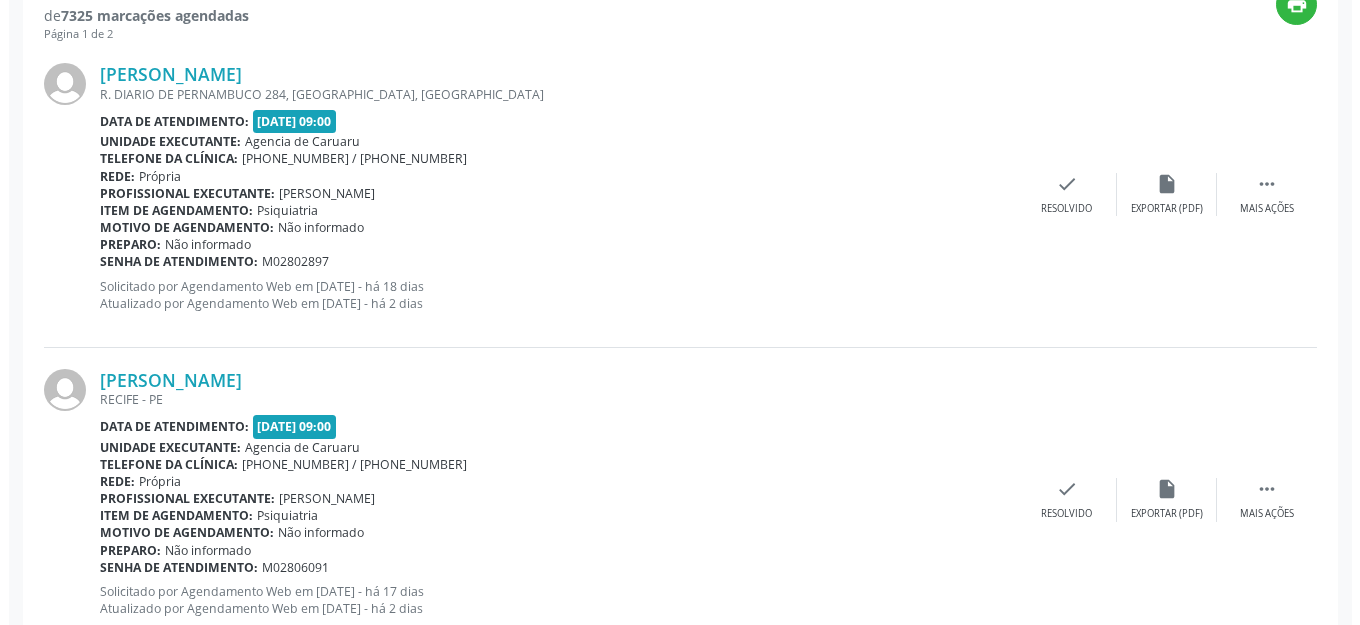 scroll, scrollTop: 1048, scrollLeft: 0, axis: vertical 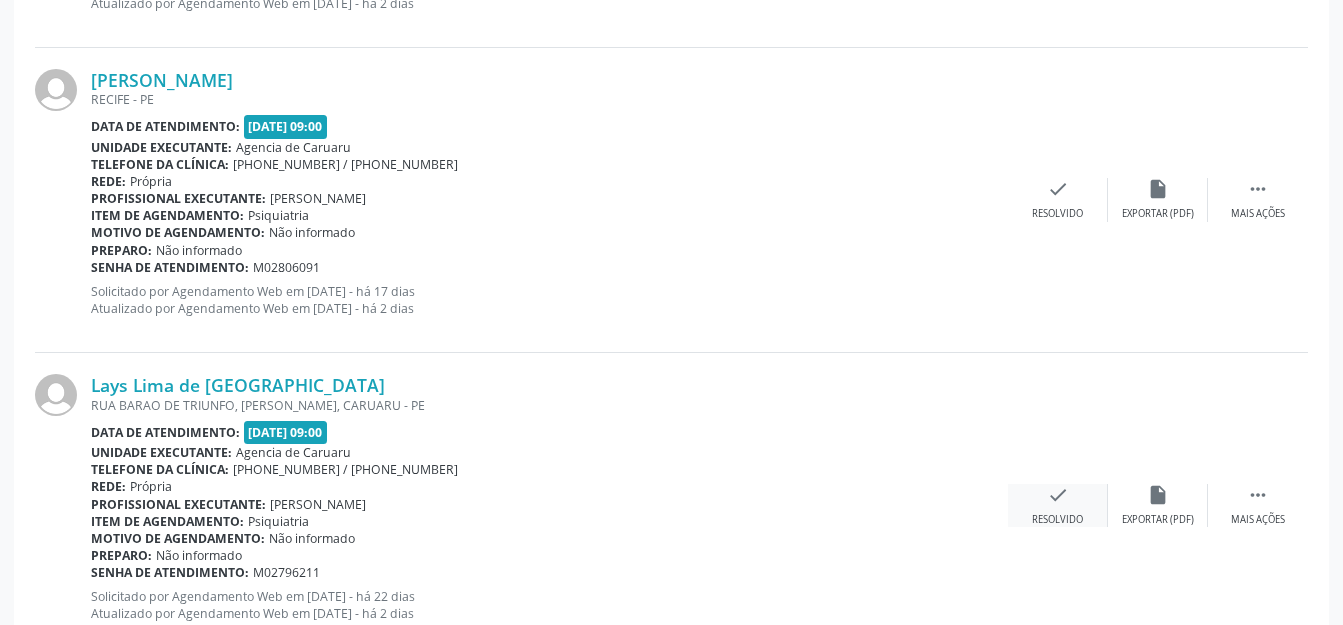 click on "check
Resolvido" at bounding box center [1058, 505] 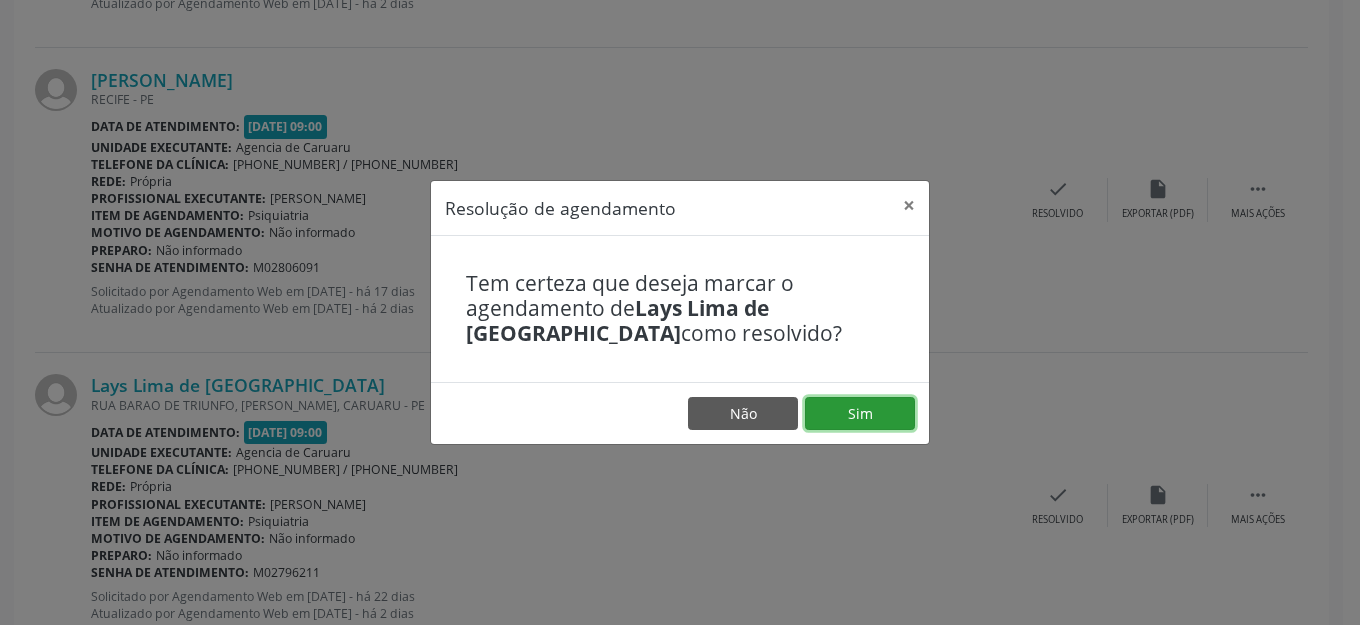 click on "Sim" at bounding box center [860, 414] 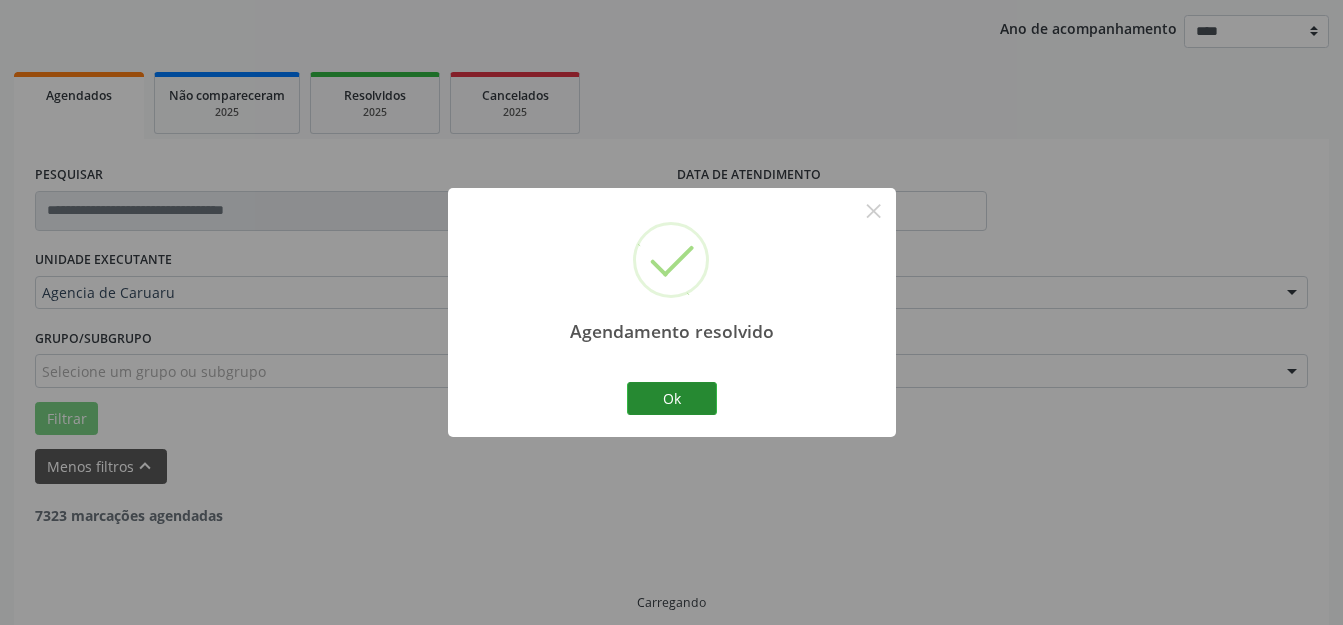 scroll, scrollTop: 248, scrollLeft: 0, axis: vertical 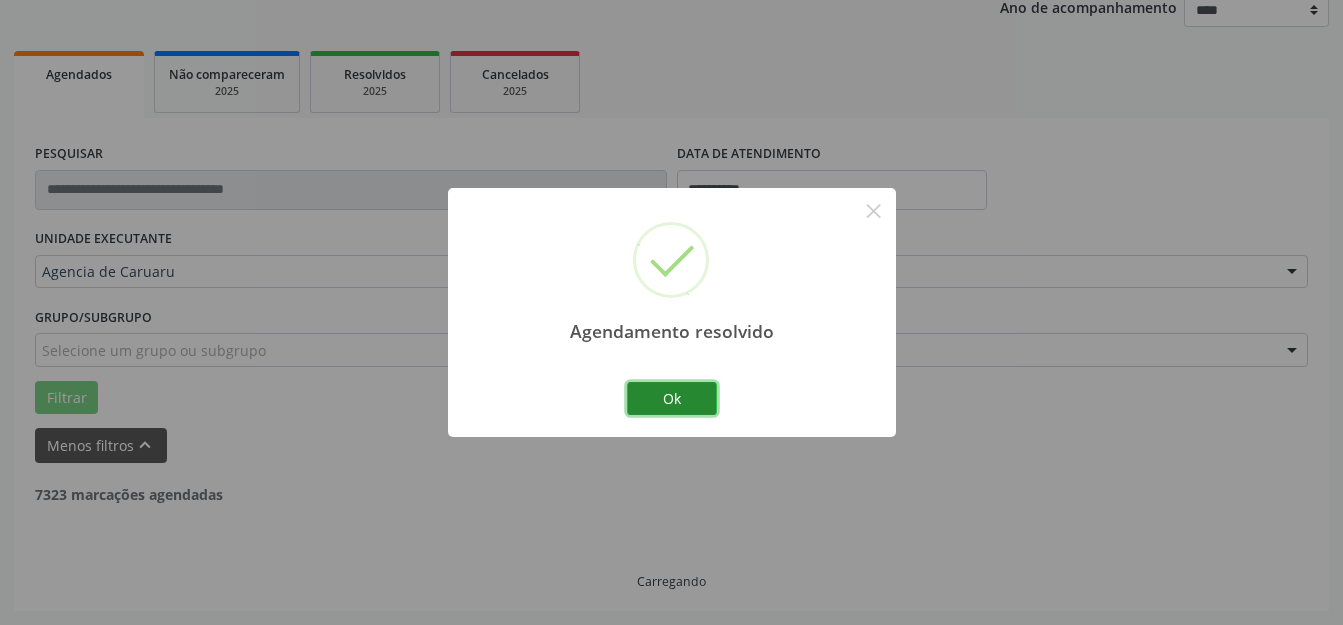 click on "Ok" at bounding box center (672, 399) 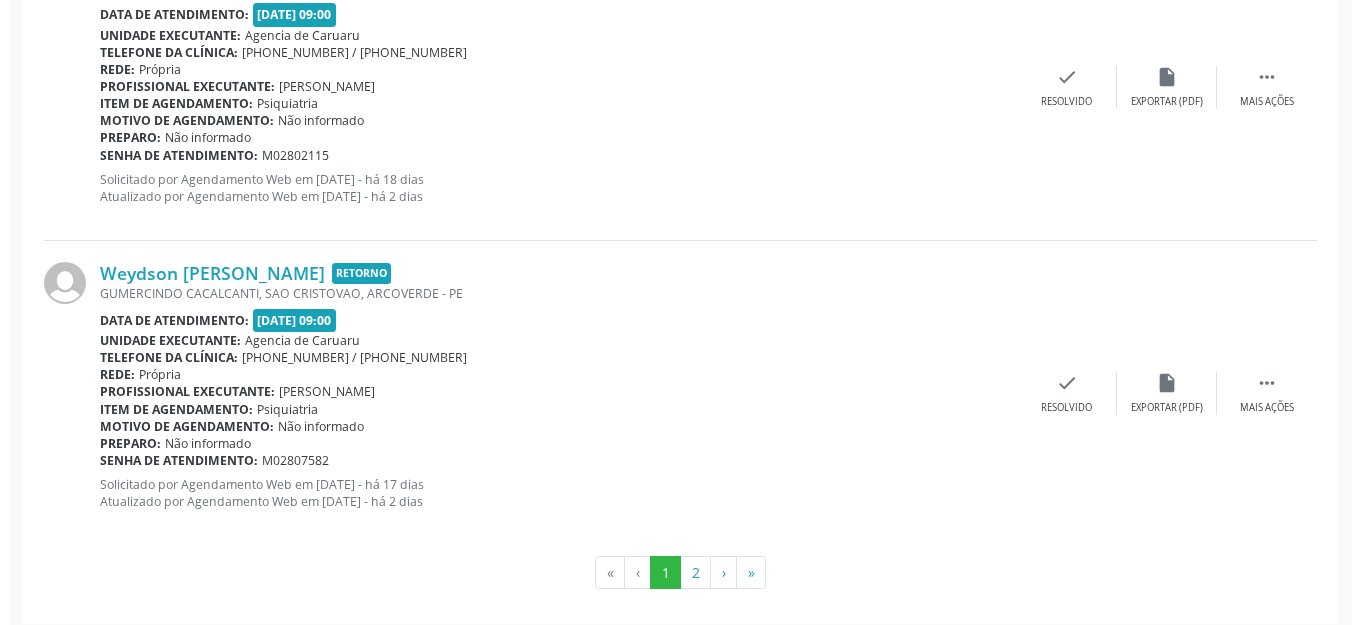 scroll, scrollTop: 4835, scrollLeft: 0, axis: vertical 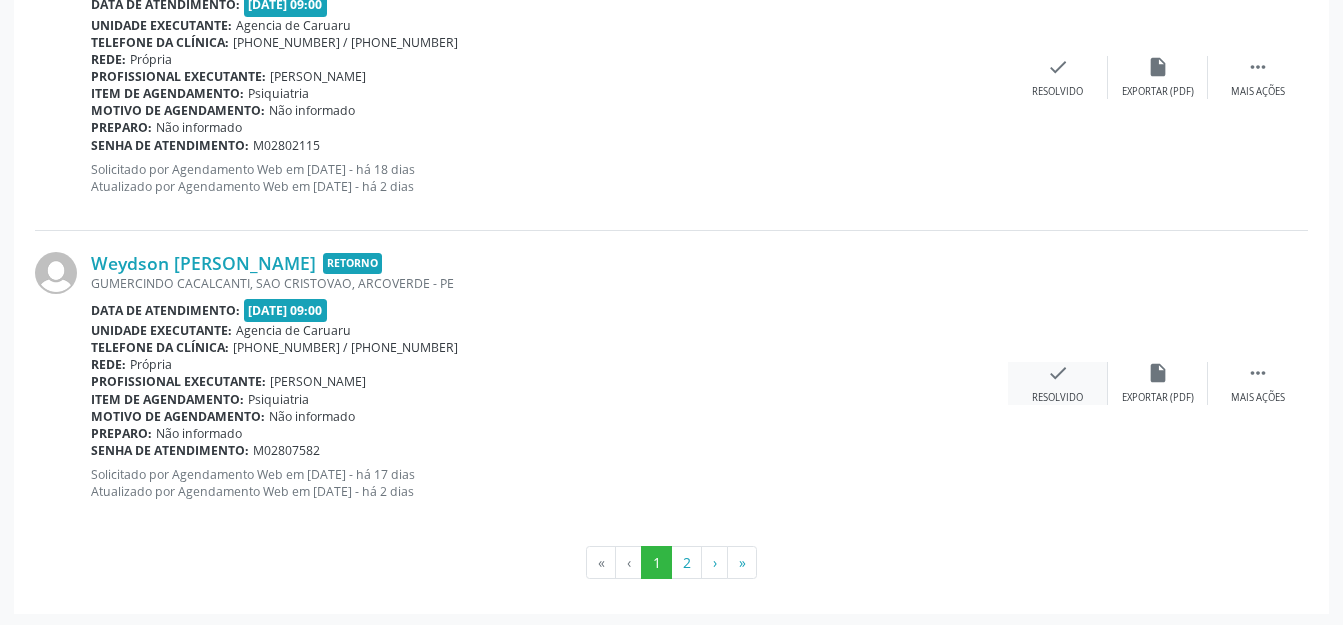 click on "Resolvido" at bounding box center (1057, 398) 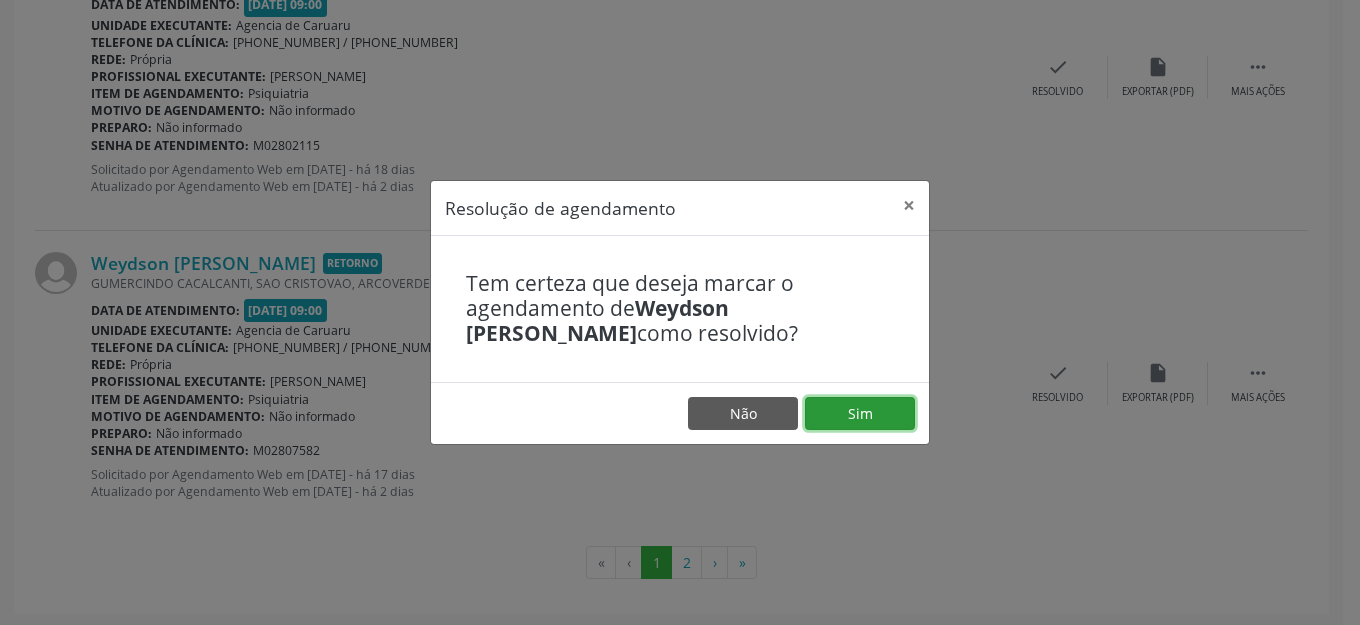 click on "Sim" at bounding box center (860, 414) 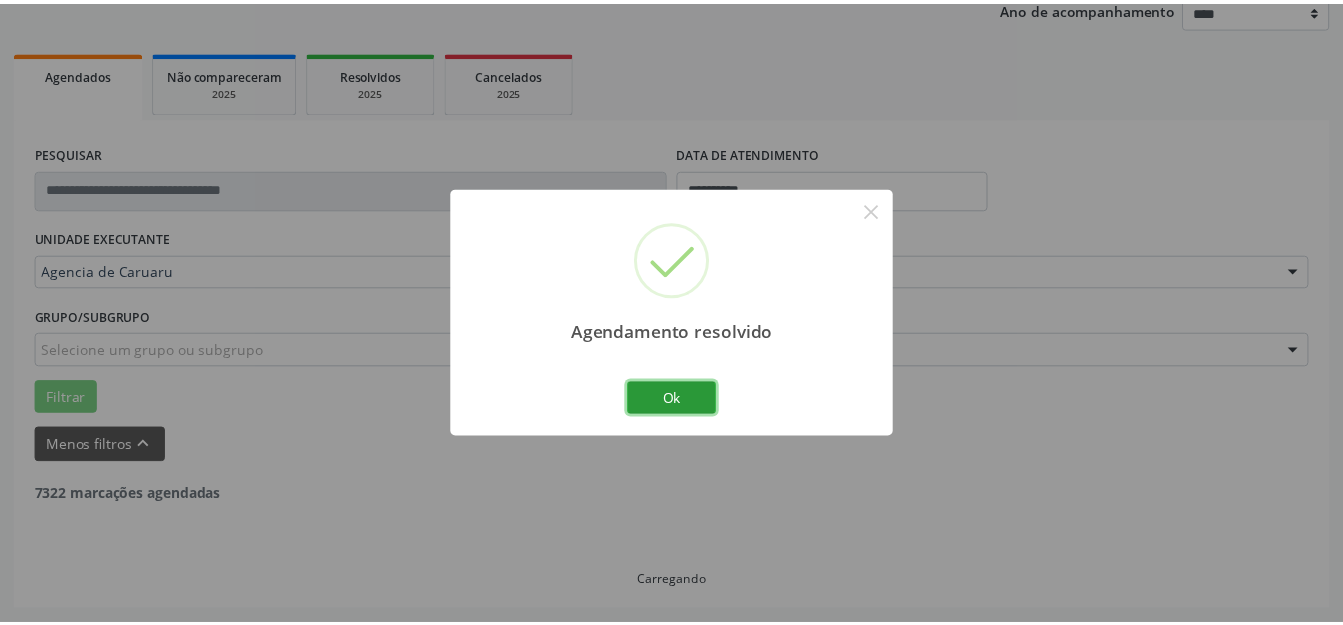 scroll, scrollTop: 248, scrollLeft: 0, axis: vertical 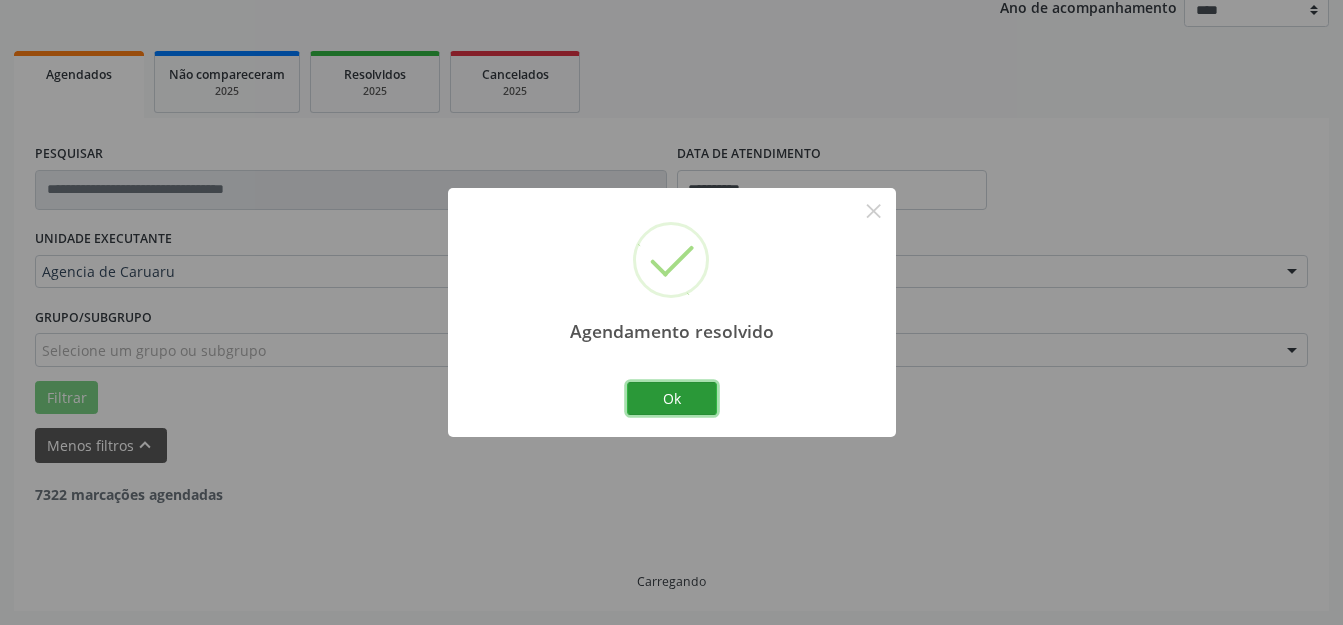 click on "Ok" at bounding box center [672, 399] 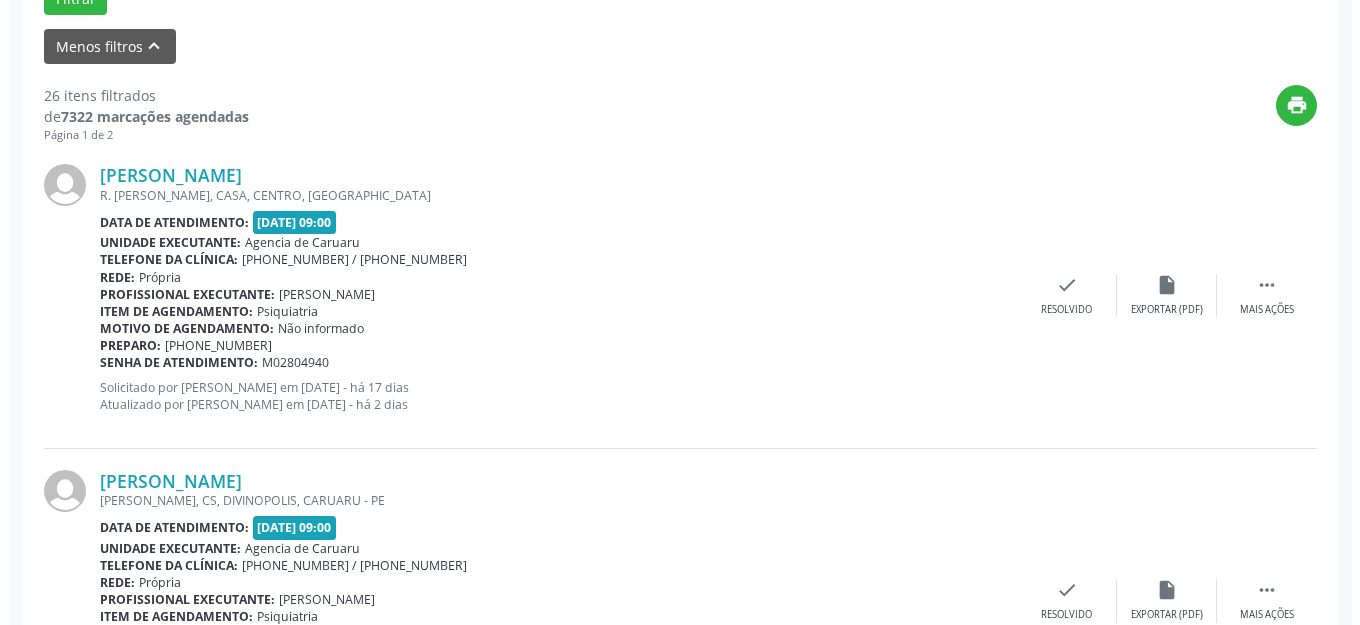 scroll, scrollTop: 648, scrollLeft: 0, axis: vertical 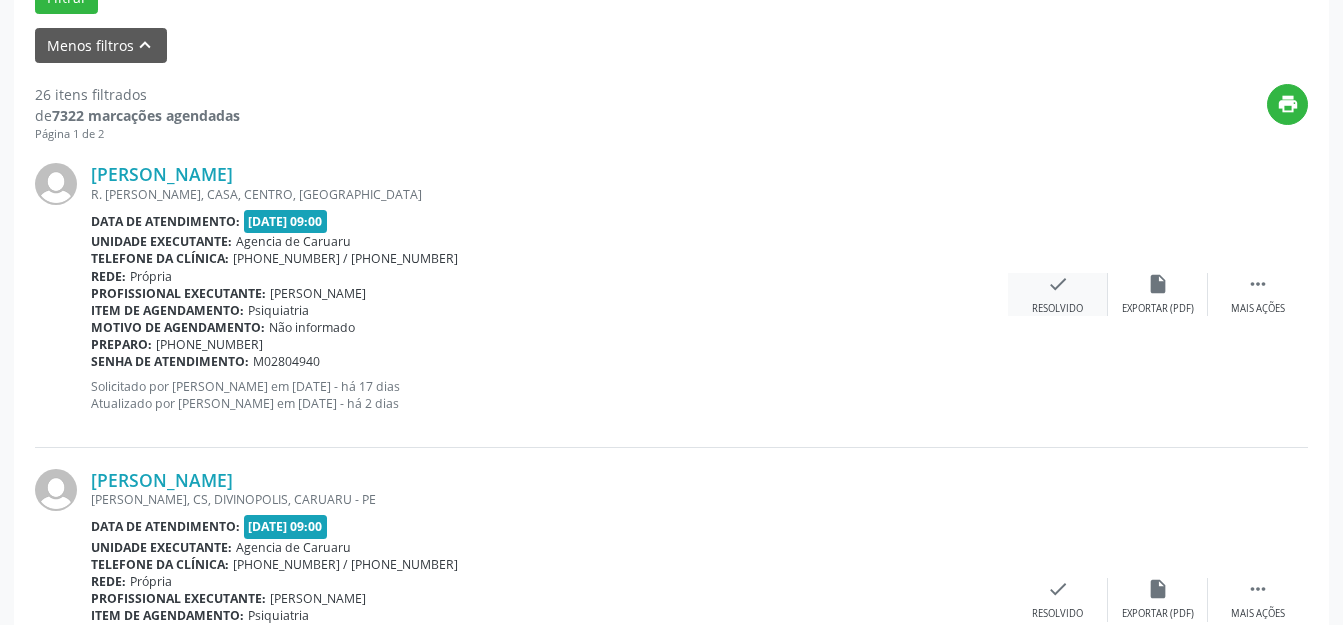 click on "check" at bounding box center [1058, 284] 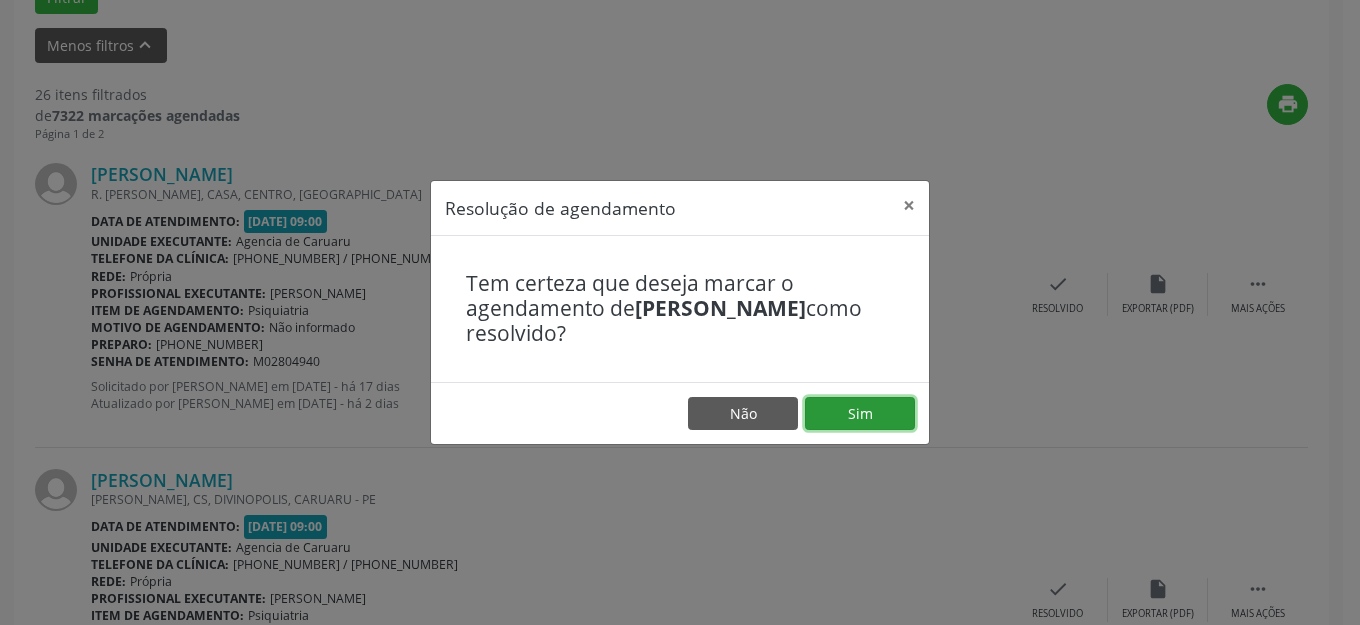 click on "Sim" at bounding box center [860, 414] 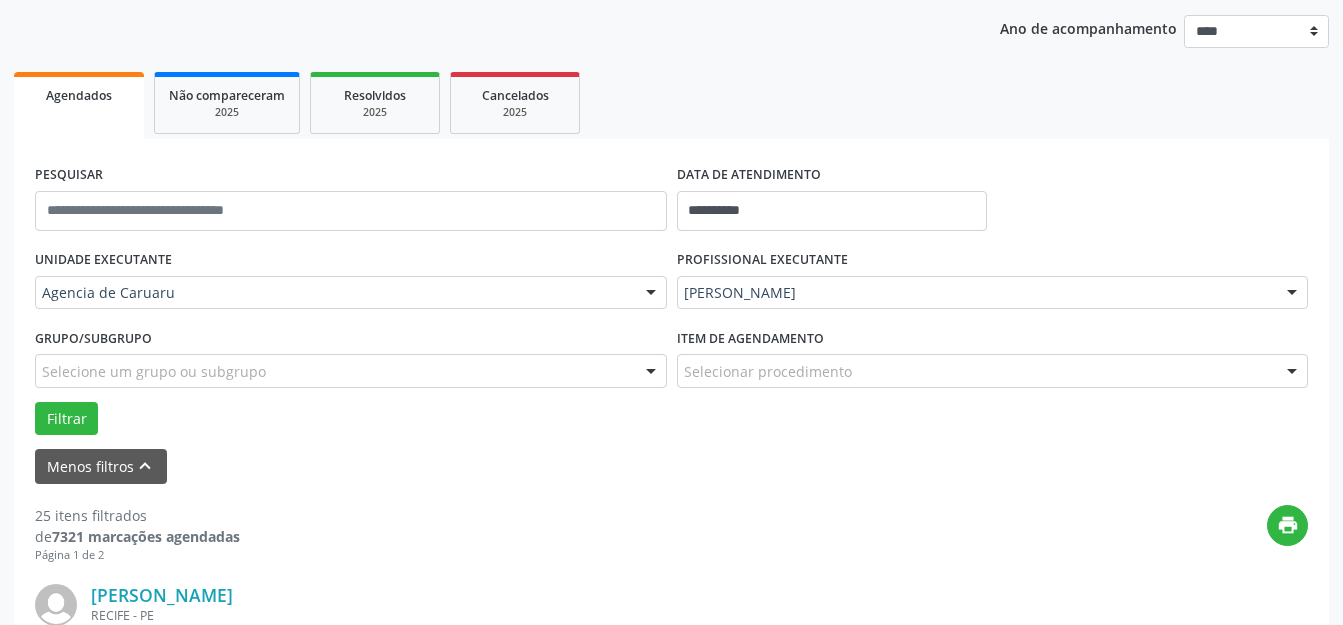 scroll, scrollTop: 627, scrollLeft: 0, axis: vertical 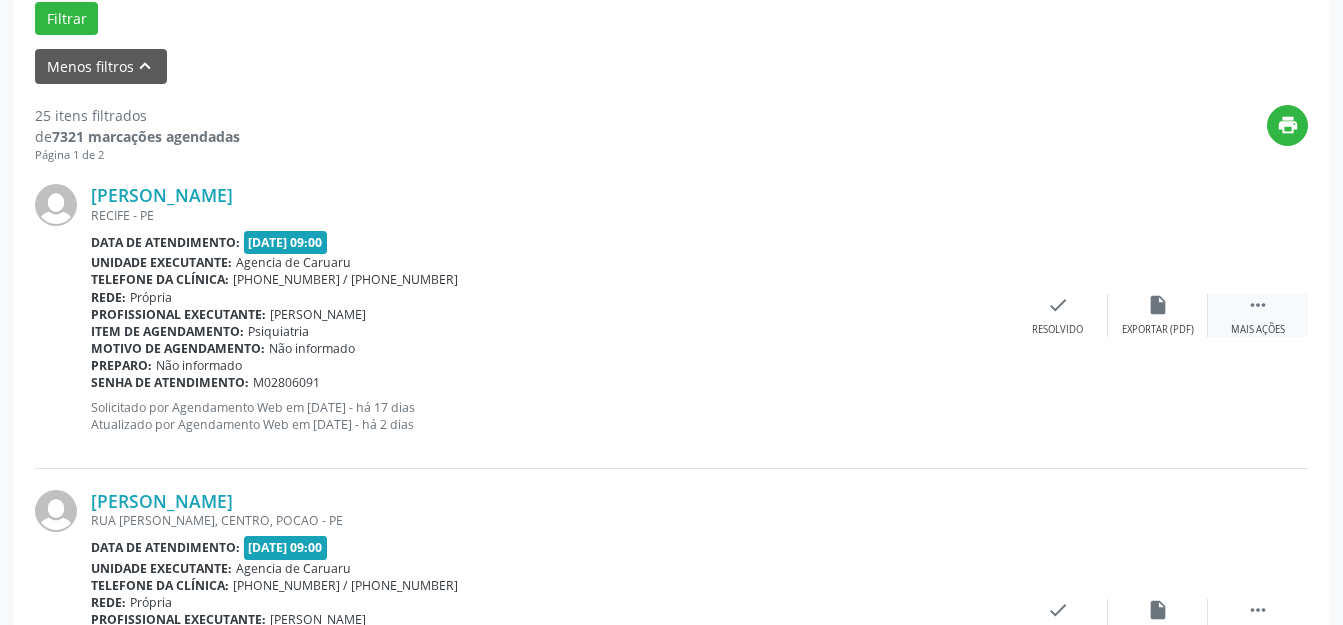 click on "Mais ações" at bounding box center (1258, 330) 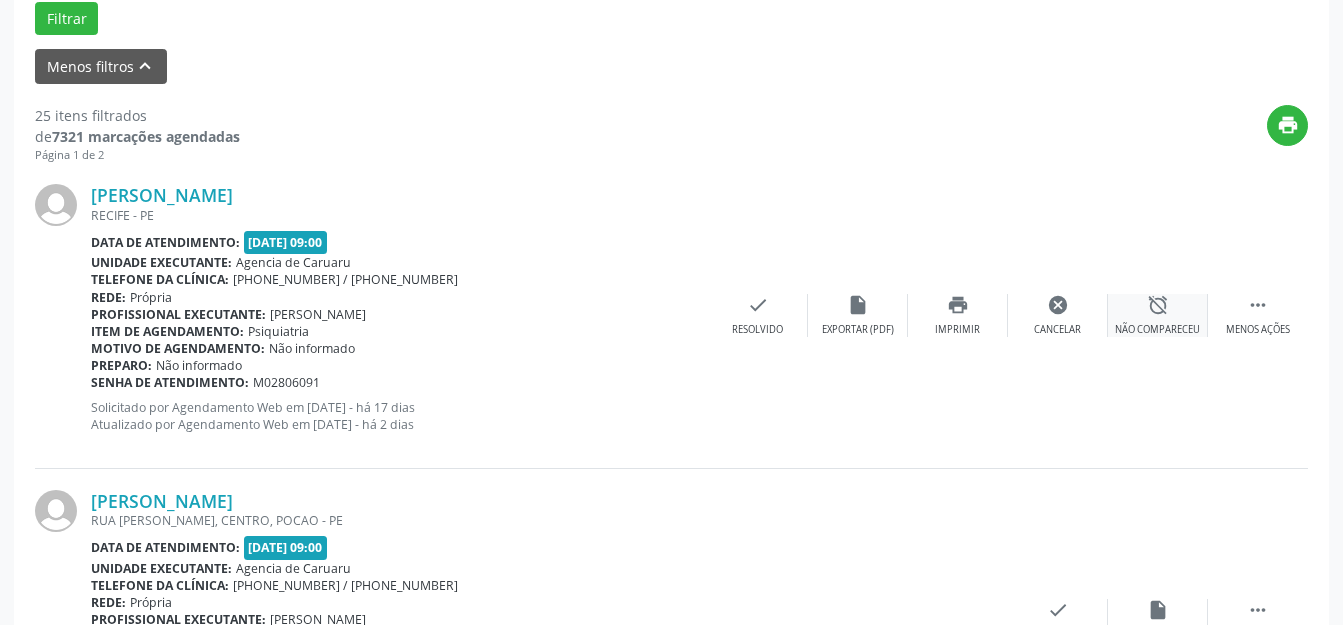 click on "Não compareceu" at bounding box center [1157, 330] 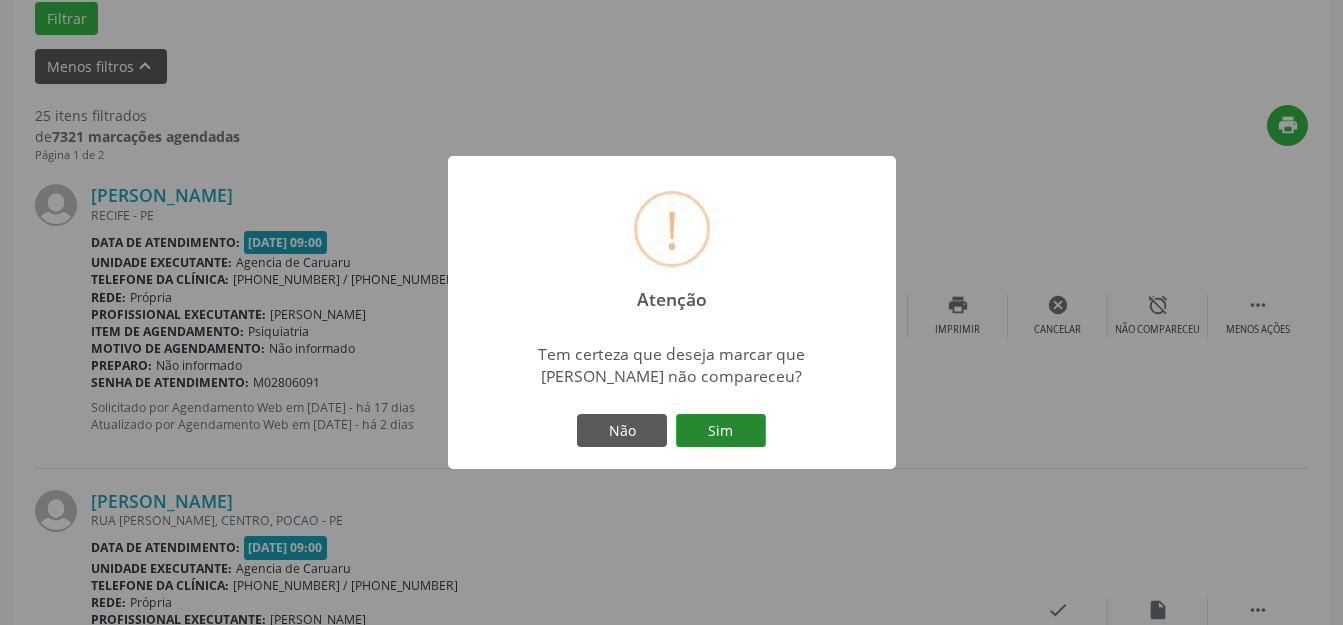 click on "Sim" at bounding box center (721, 431) 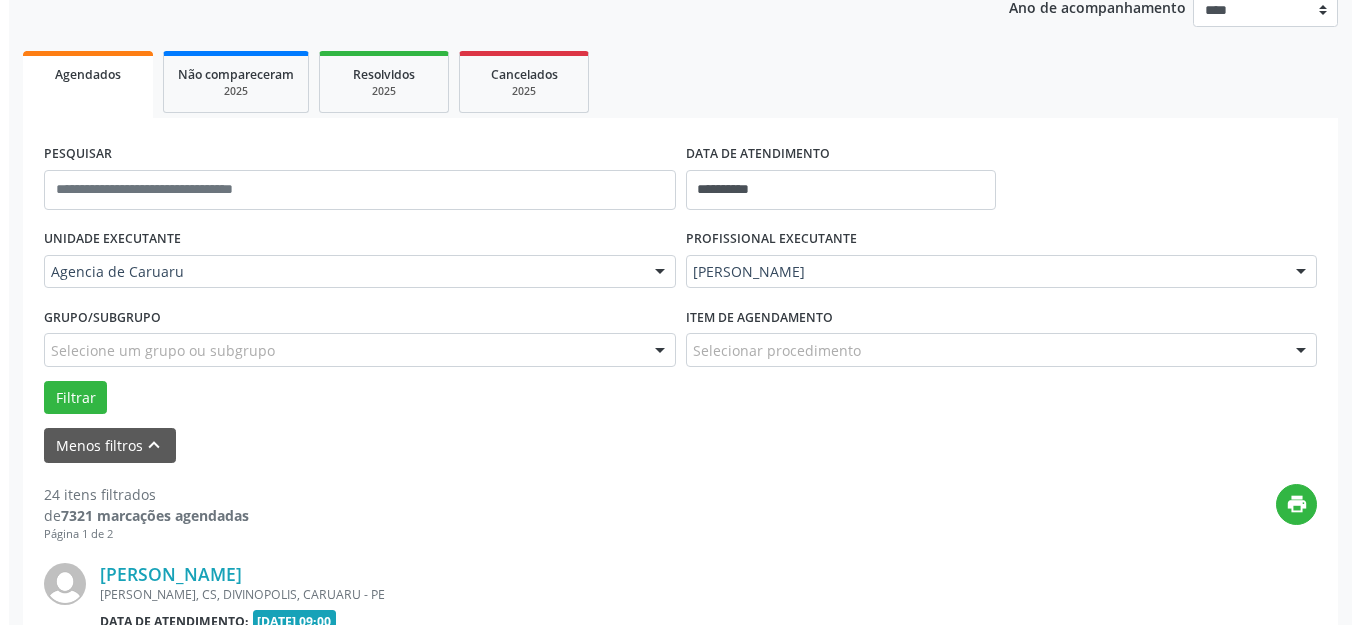 scroll, scrollTop: 448, scrollLeft: 0, axis: vertical 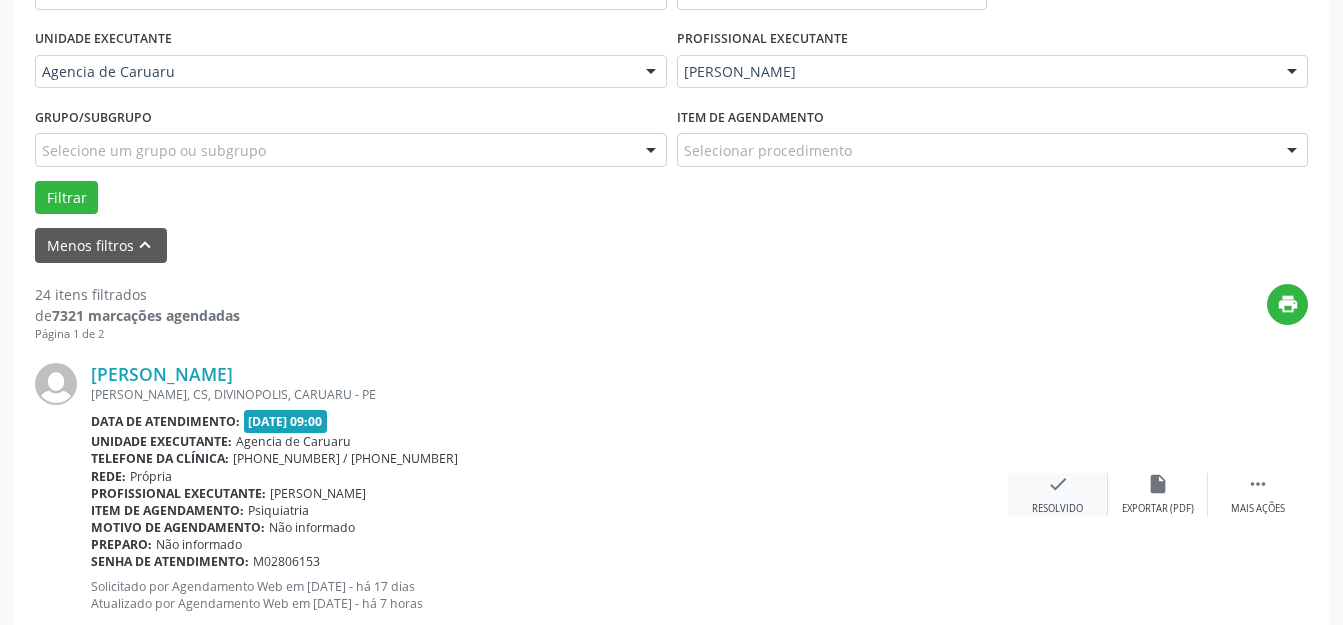 click on "check
Resolvido" at bounding box center (1058, 494) 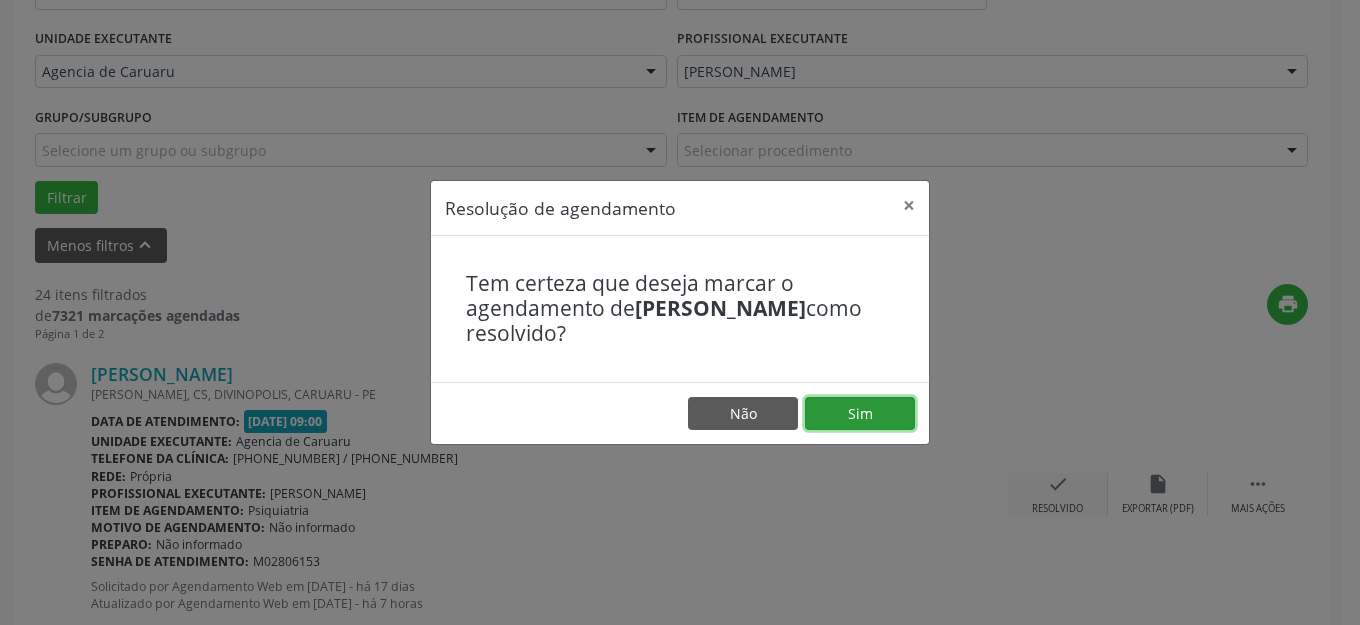 click on "Sim" at bounding box center [860, 414] 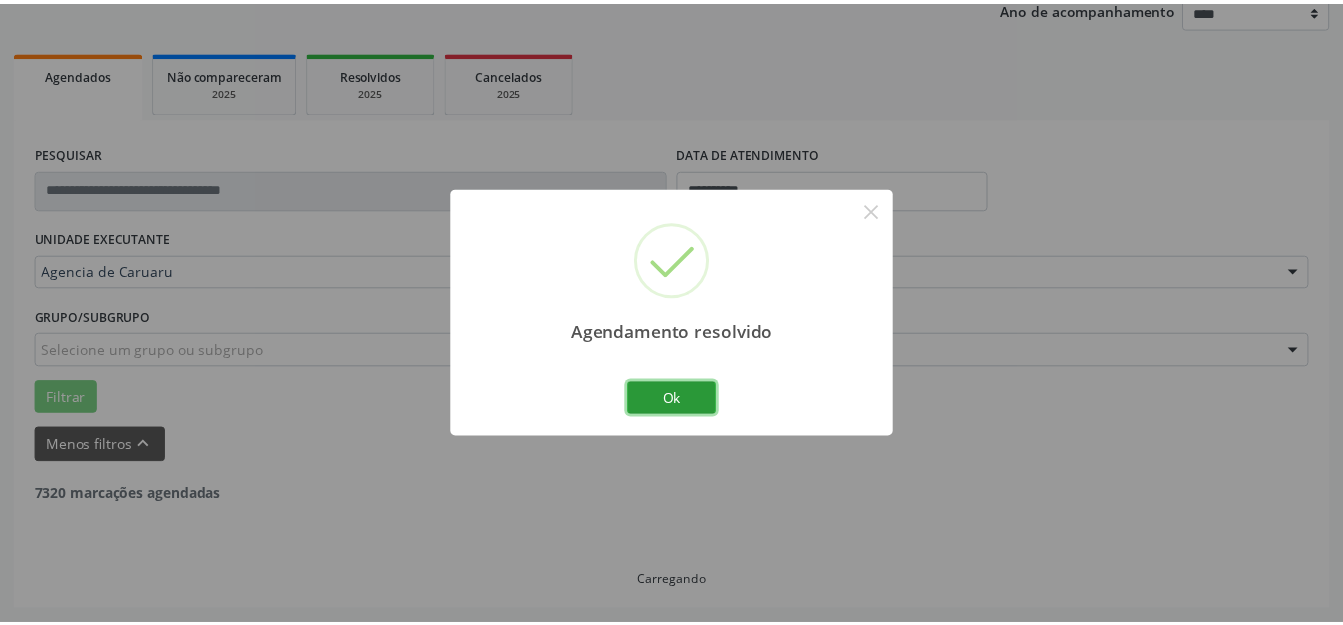 scroll, scrollTop: 248, scrollLeft: 0, axis: vertical 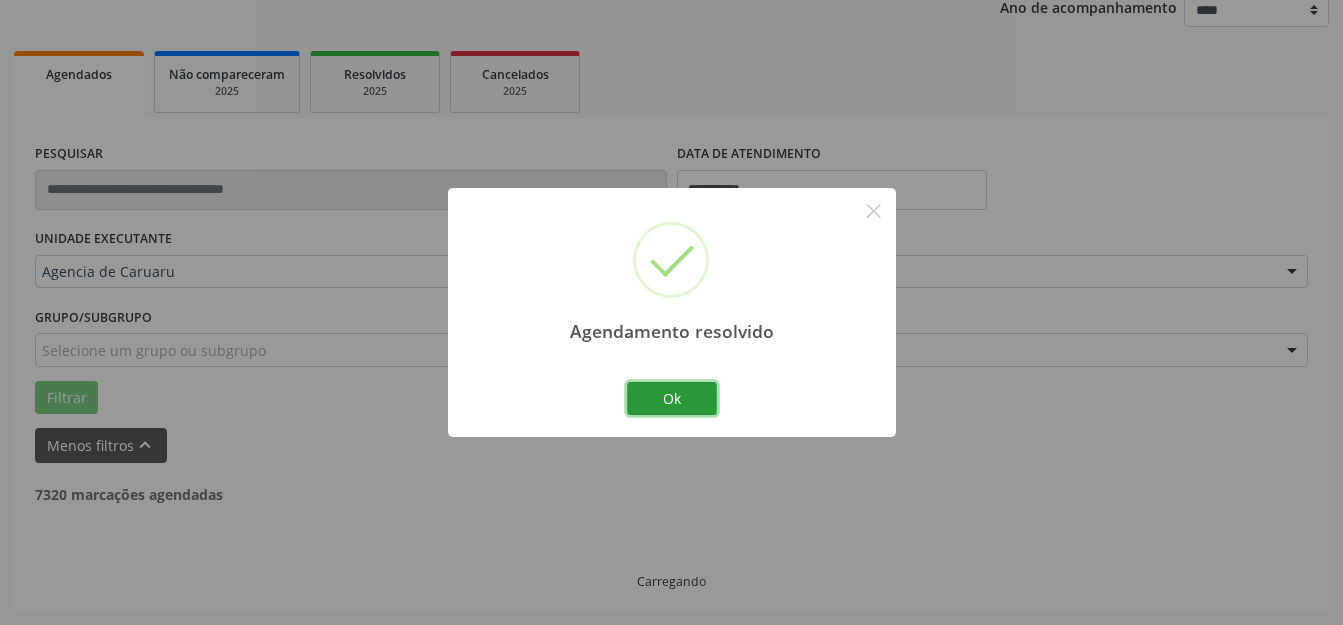 click on "Ok" at bounding box center [672, 399] 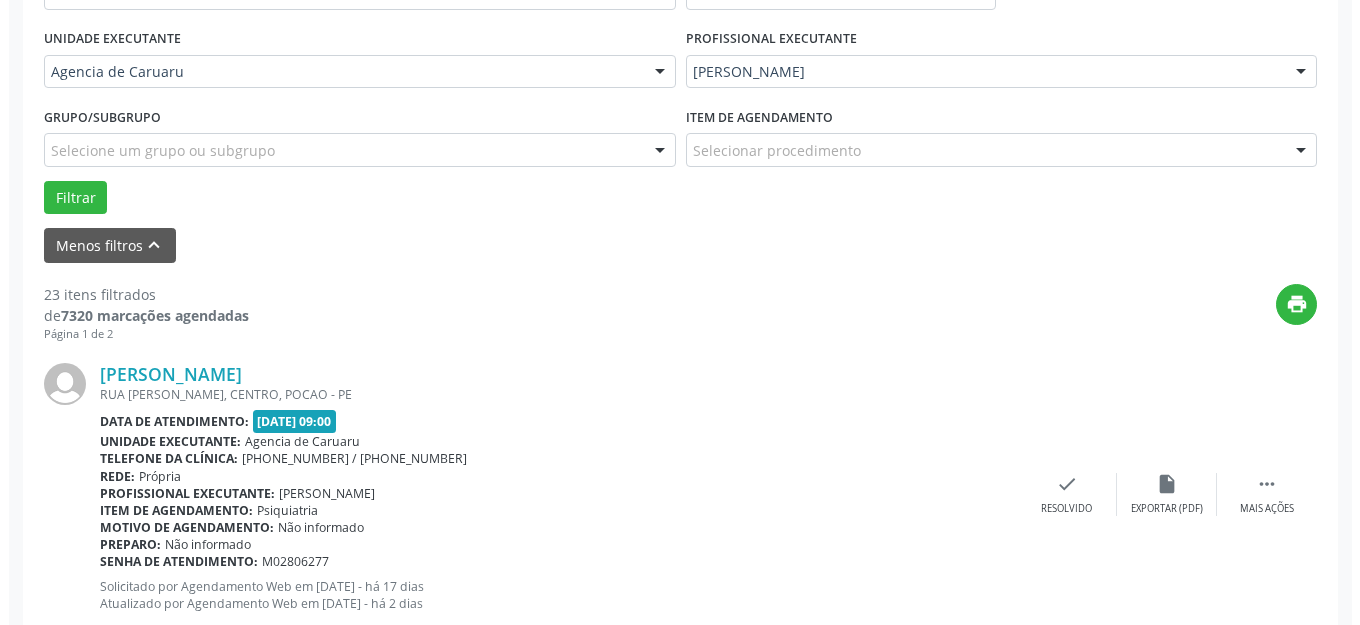 scroll, scrollTop: 548, scrollLeft: 0, axis: vertical 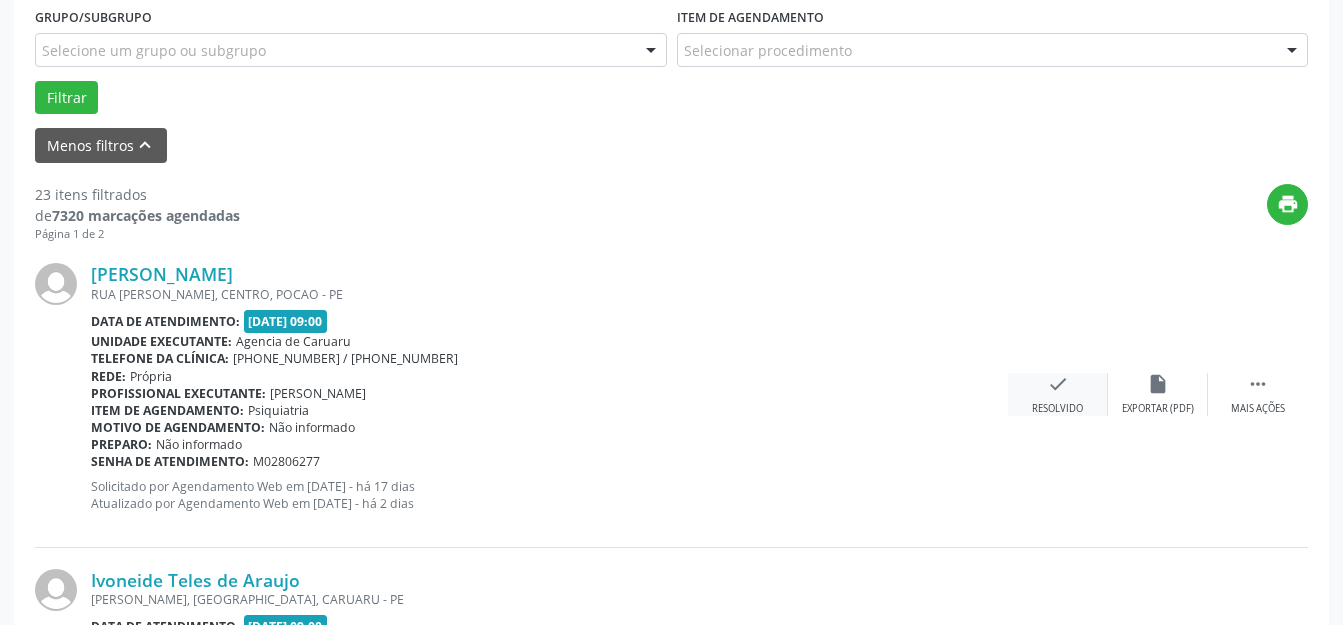 click on "check
Resolvido" at bounding box center [1058, 394] 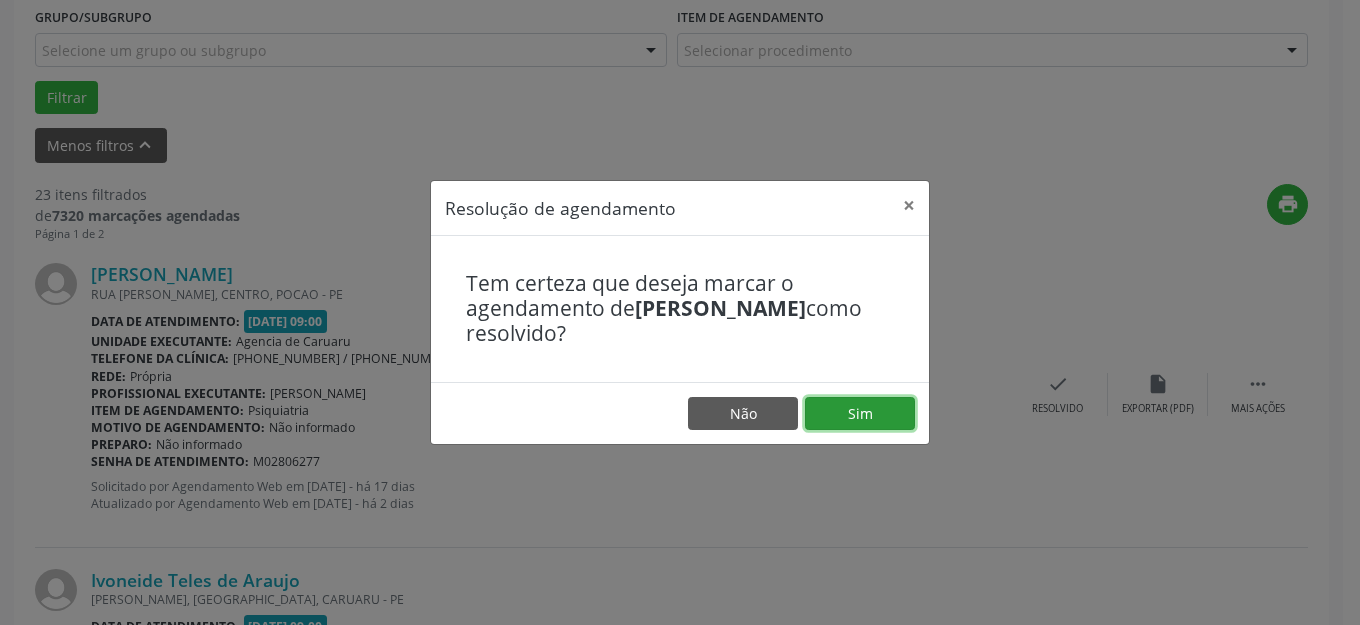 click on "Sim" at bounding box center [860, 414] 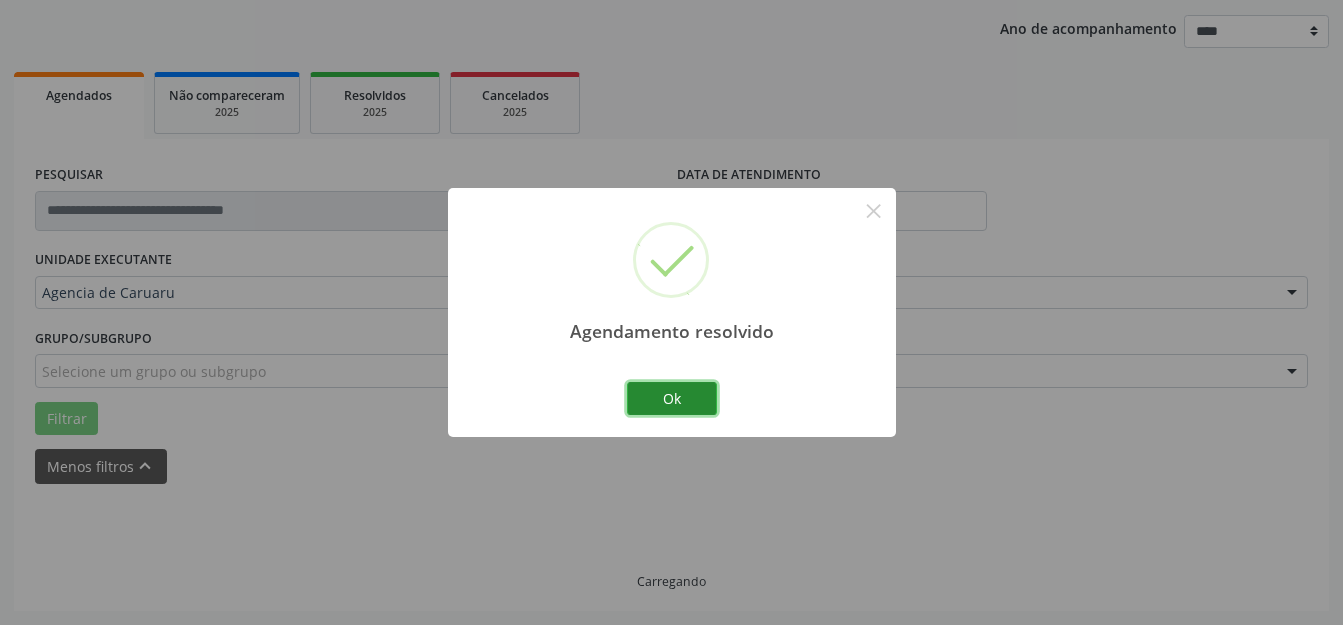 scroll, scrollTop: 248, scrollLeft: 0, axis: vertical 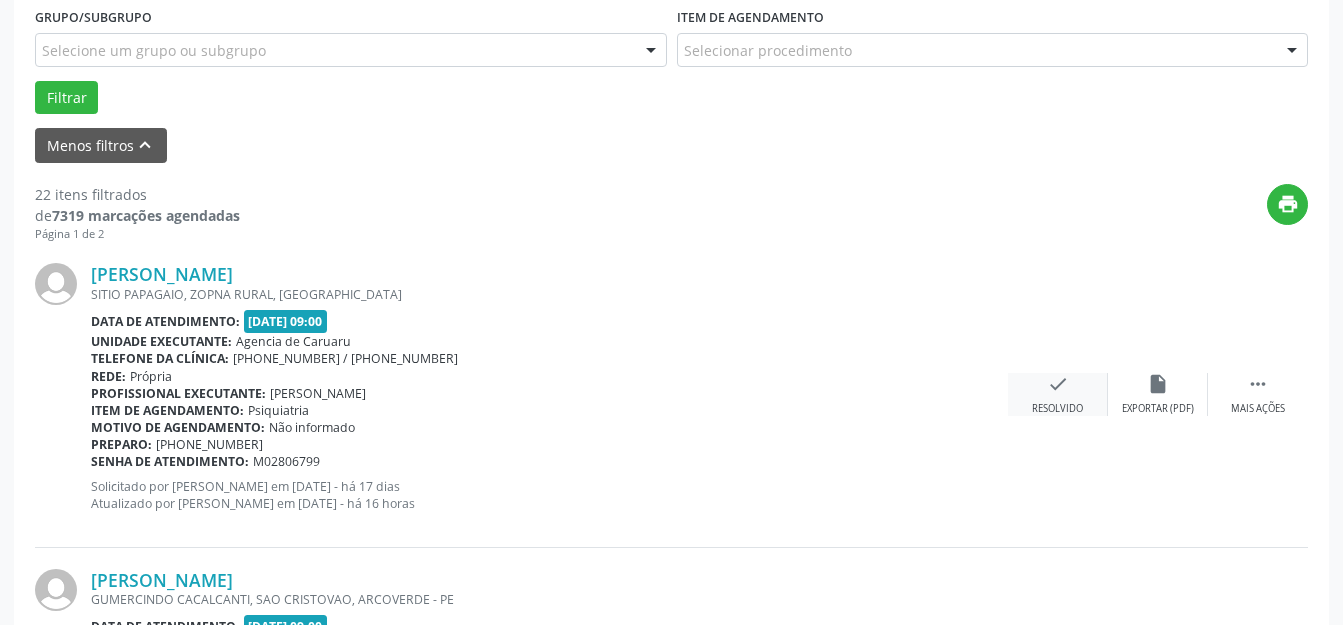 click on "check
Resolvido" at bounding box center (1058, 394) 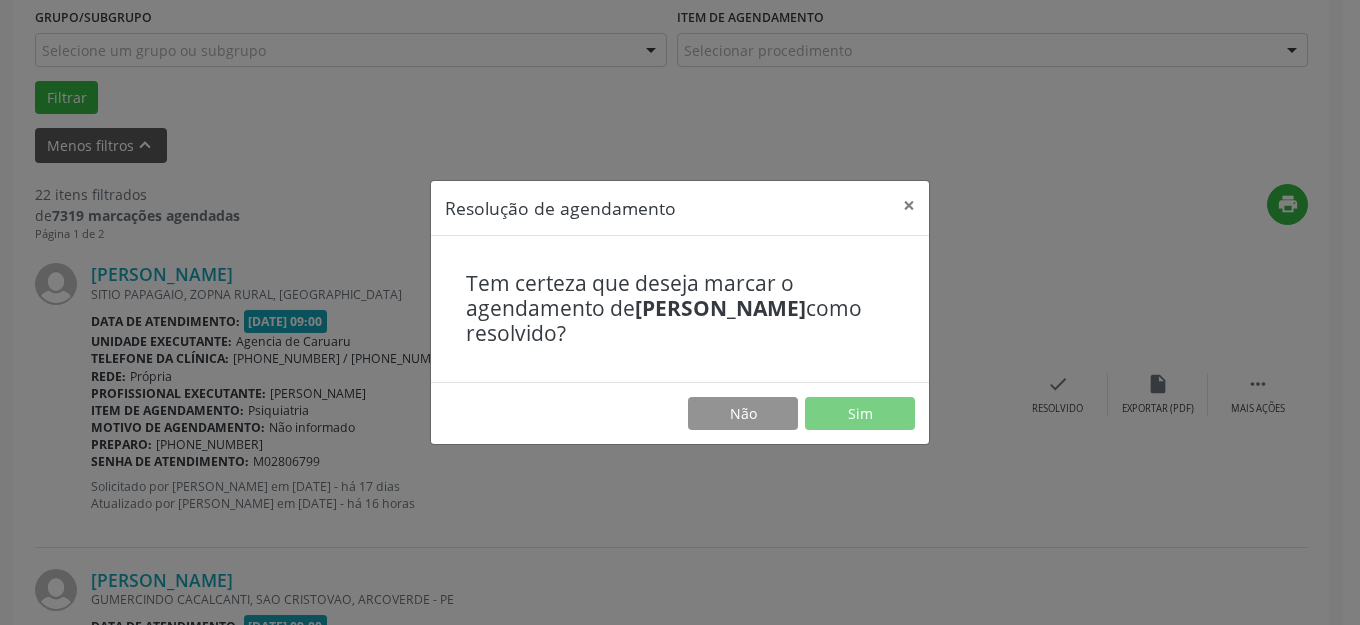 click on "Não Sim" at bounding box center (680, 413) 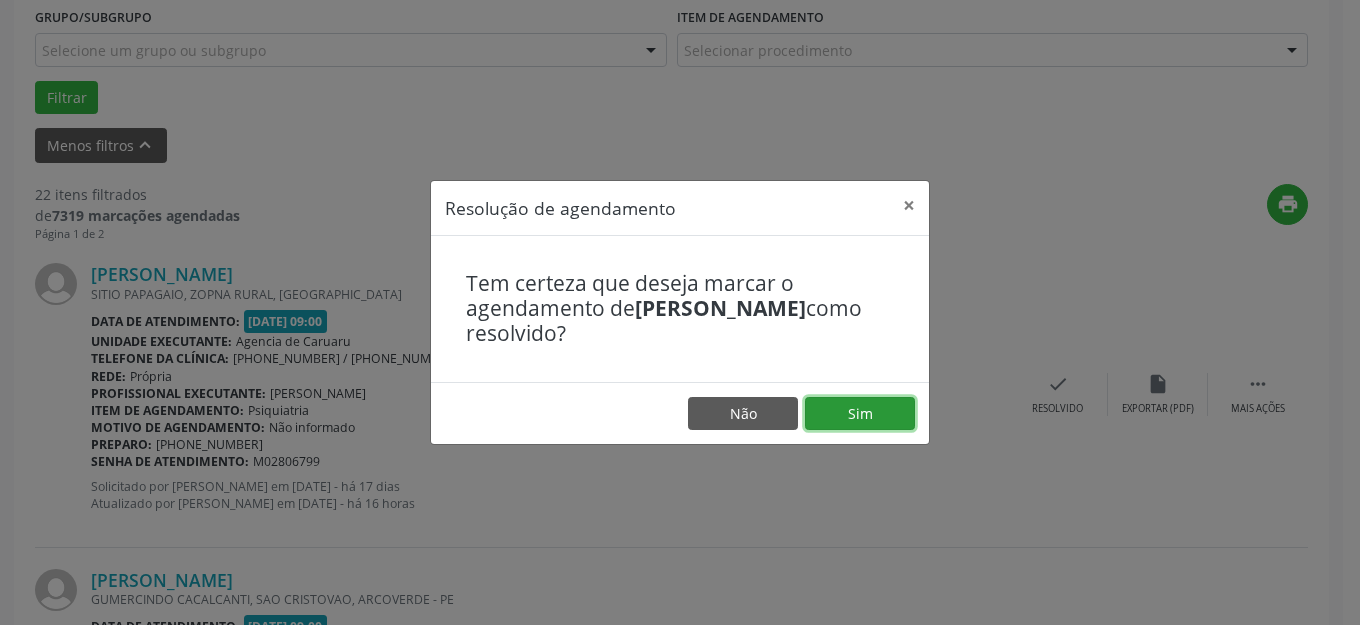 click on "Sim" at bounding box center [860, 414] 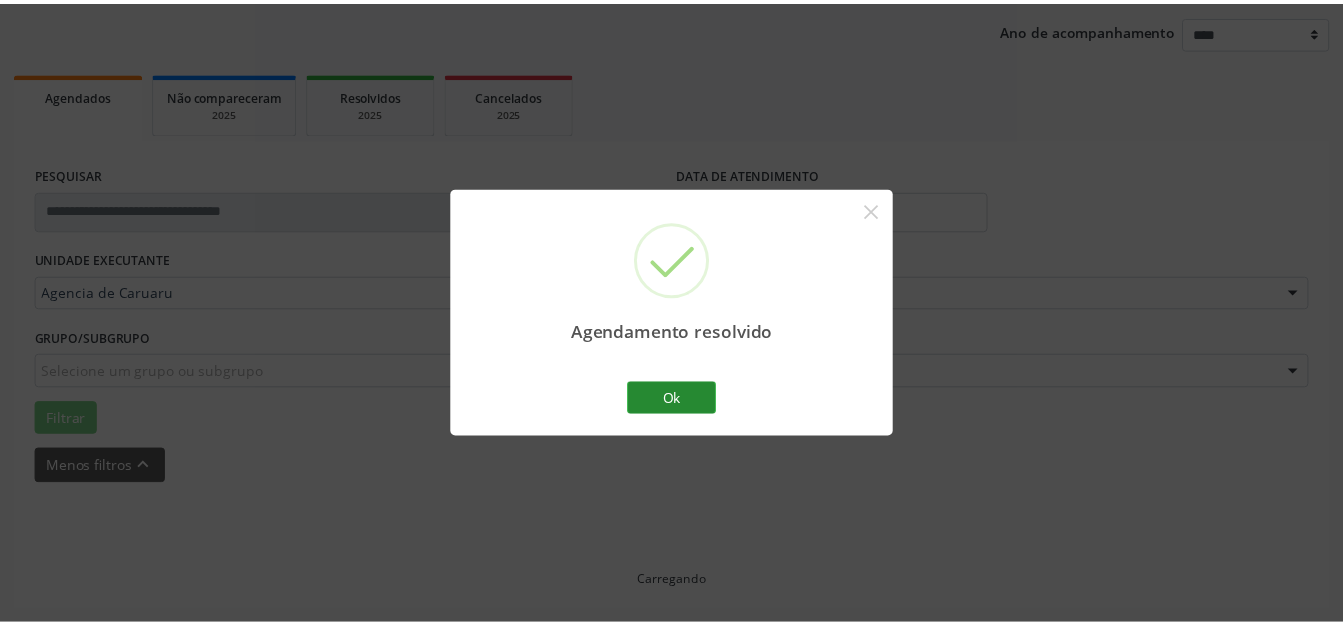 scroll, scrollTop: 227, scrollLeft: 0, axis: vertical 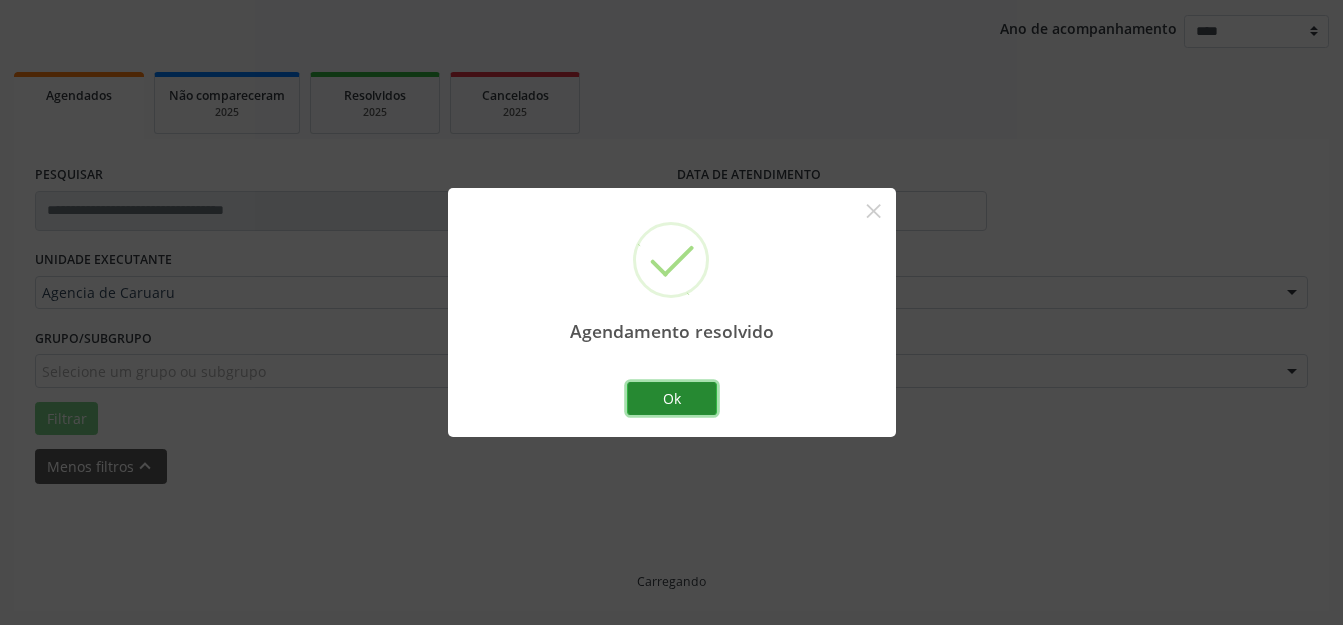 click on "Ok" at bounding box center (672, 399) 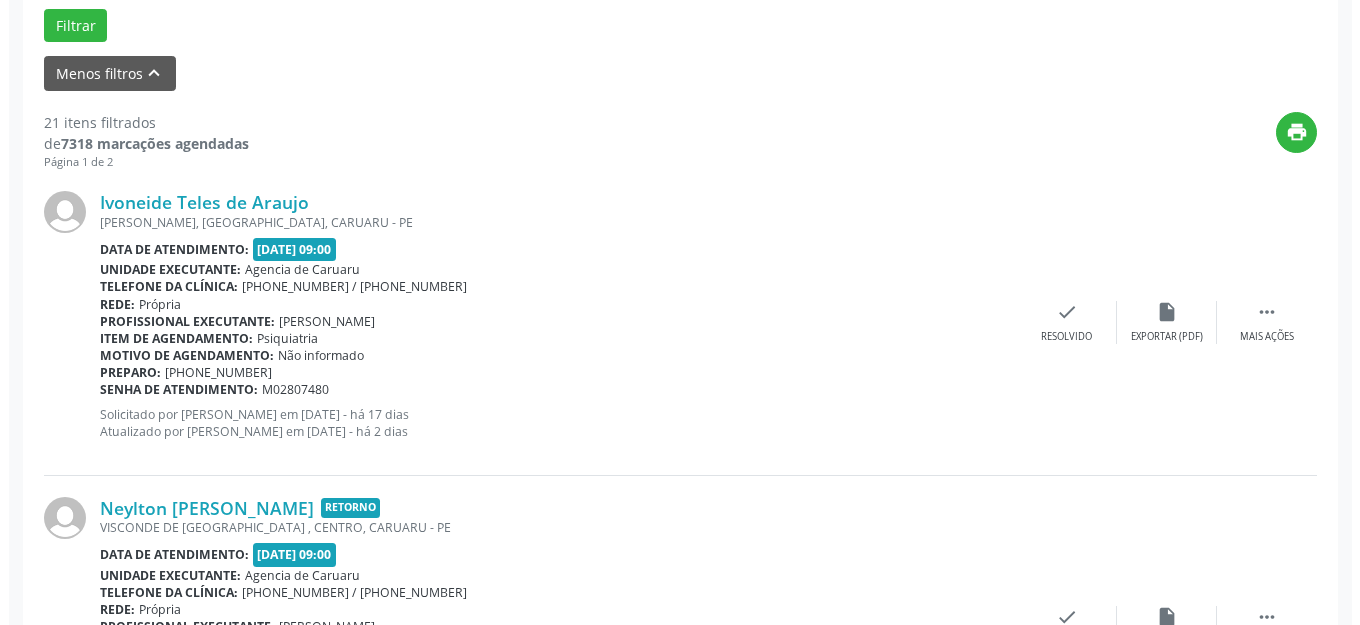 scroll, scrollTop: 748, scrollLeft: 0, axis: vertical 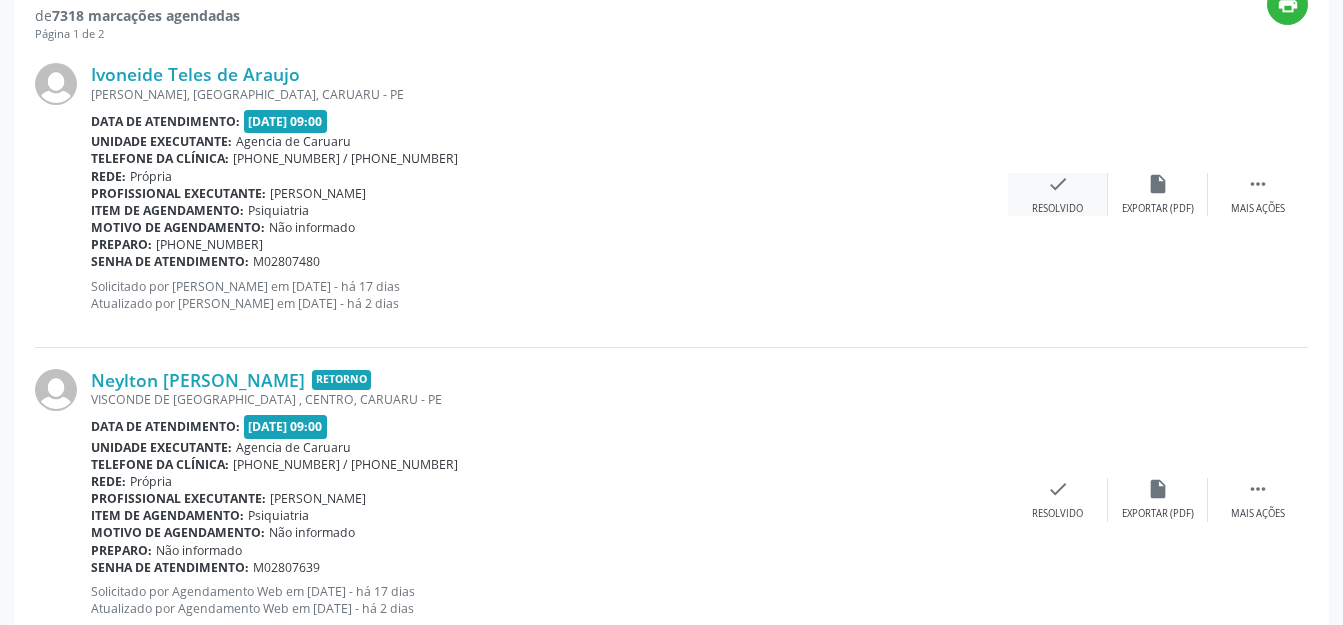 click on "Resolvido" at bounding box center (1057, 209) 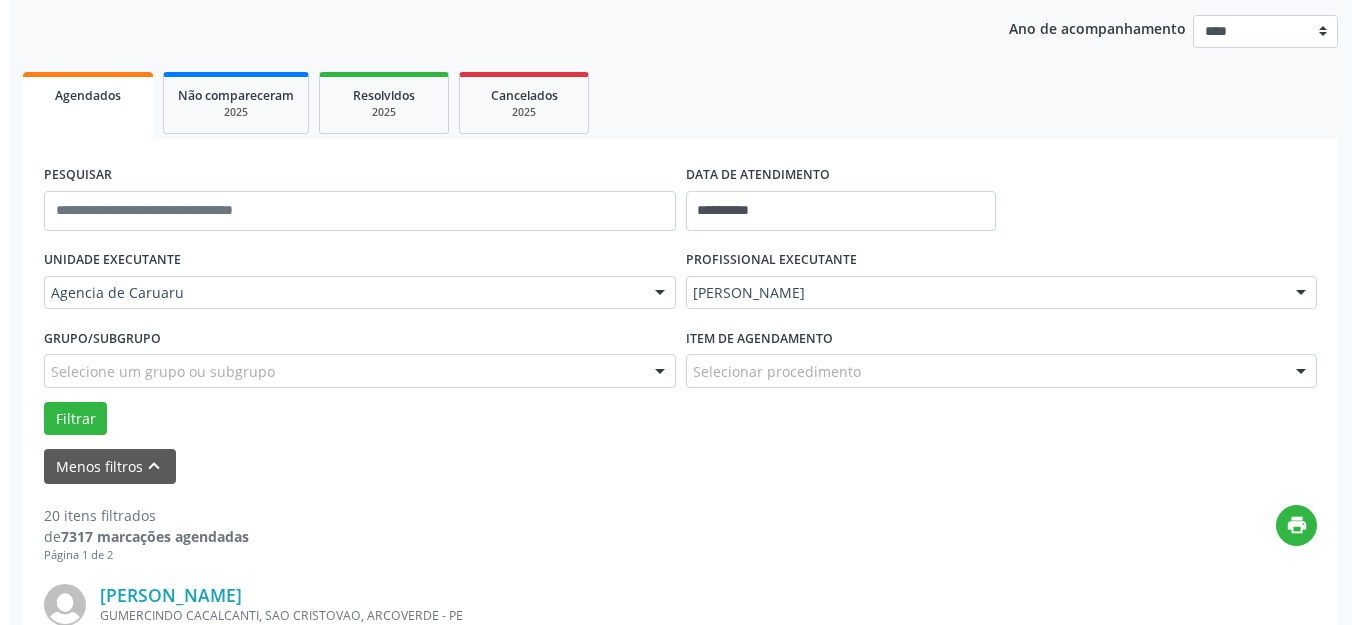 scroll, scrollTop: 548, scrollLeft: 0, axis: vertical 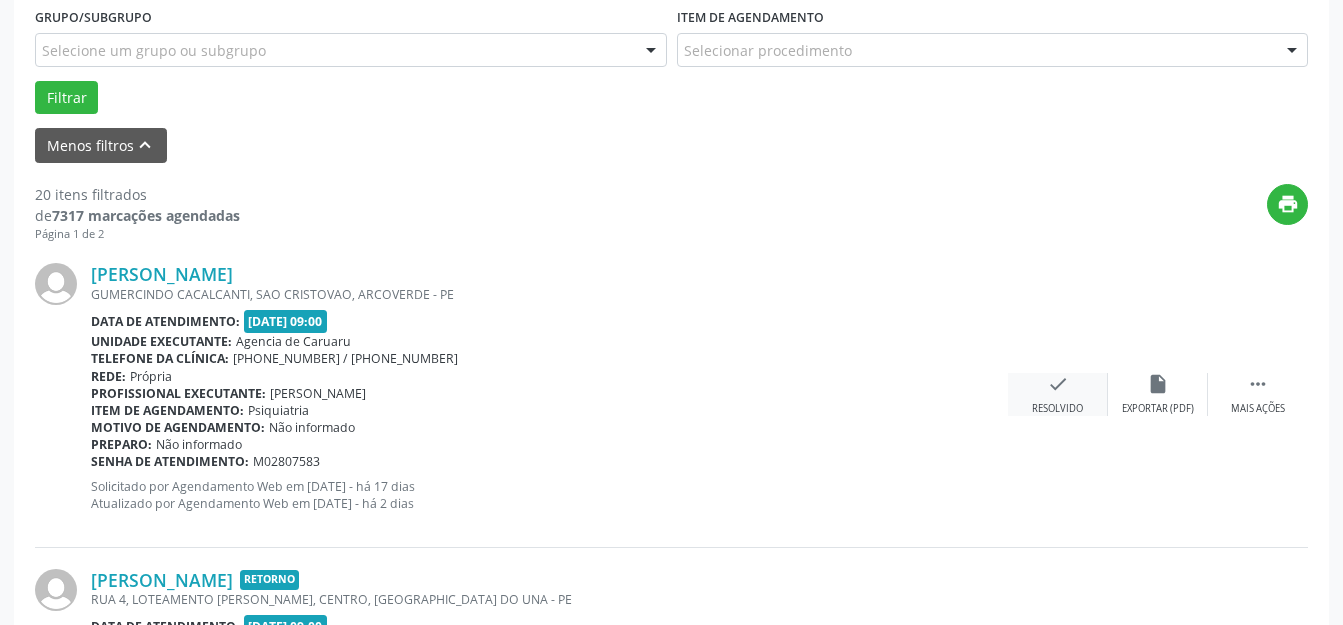 click on "check
Resolvido" at bounding box center (1058, 394) 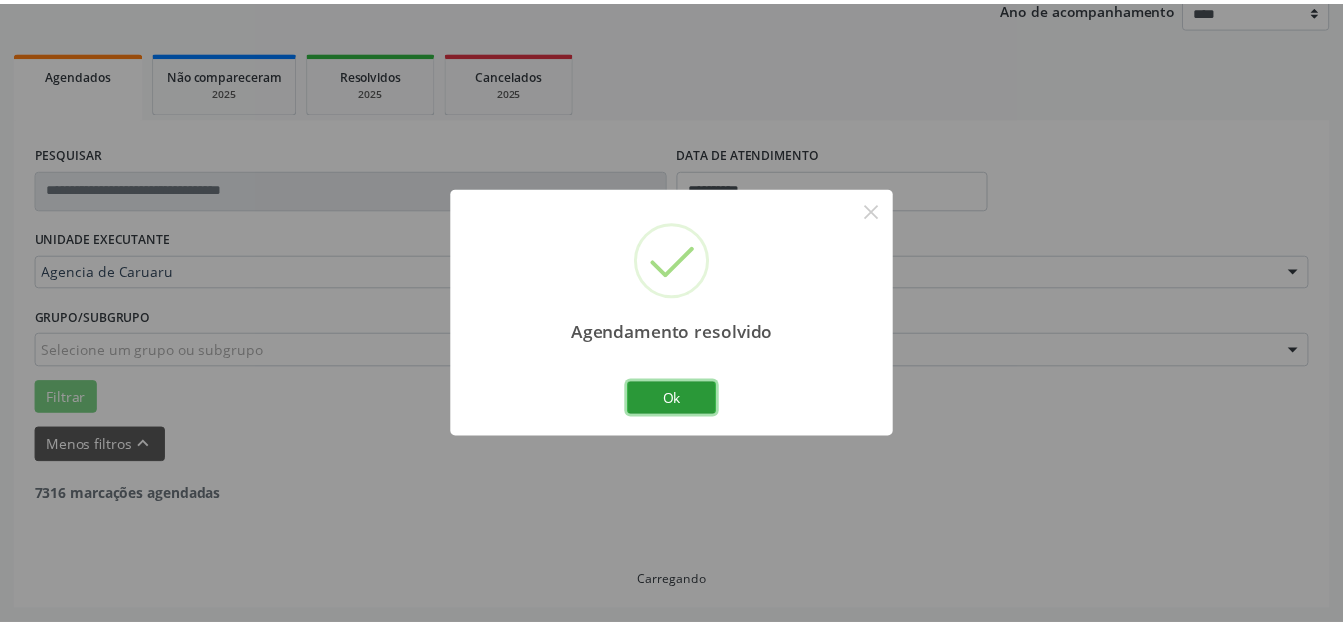 scroll, scrollTop: 248, scrollLeft: 0, axis: vertical 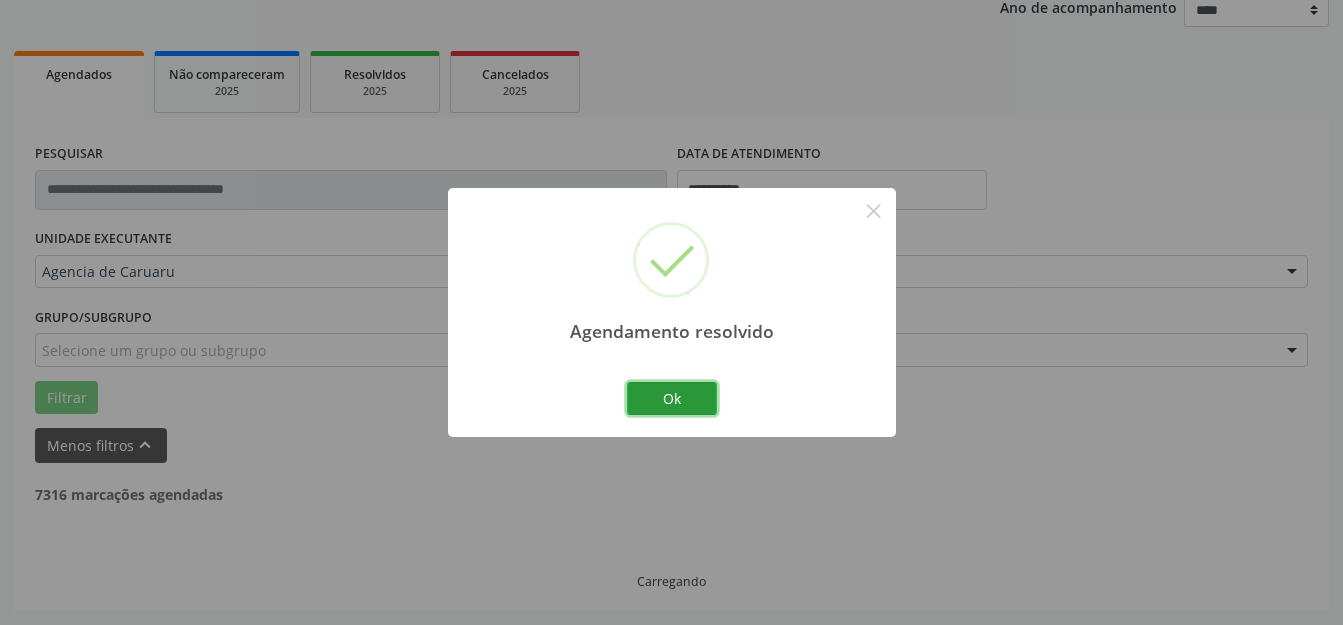 click on "Ok" at bounding box center [672, 399] 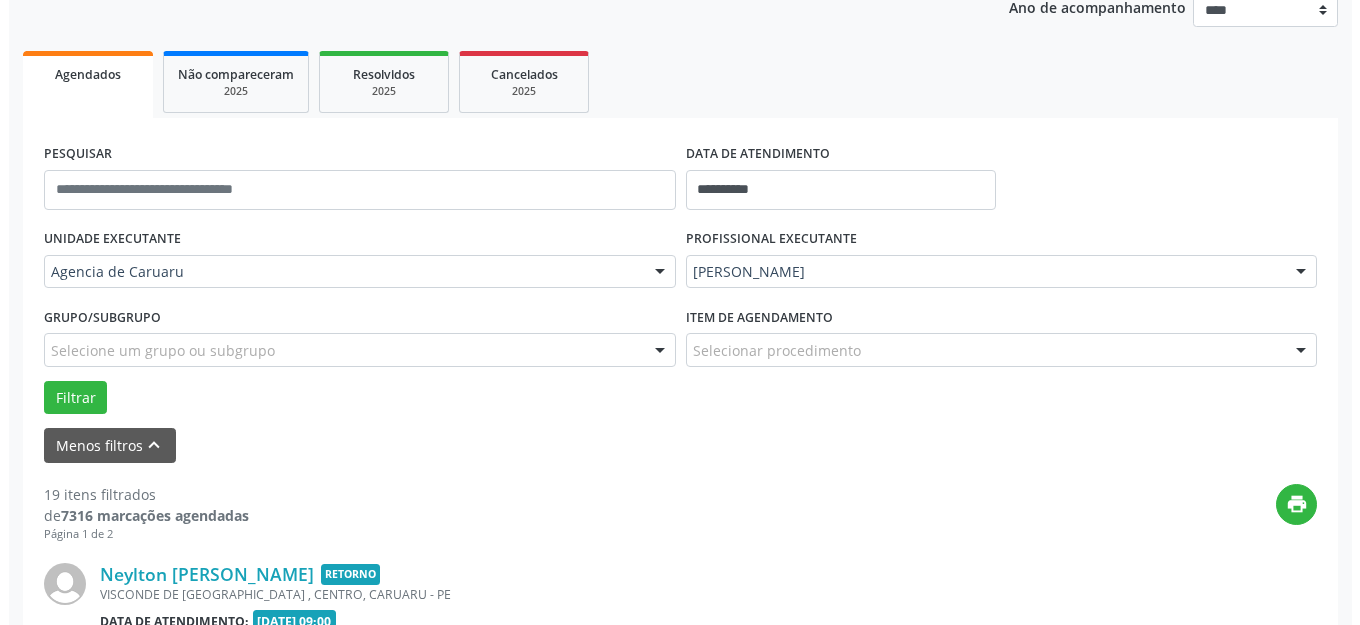 scroll, scrollTop: 448, scrollLeft: 0, axis: vertical 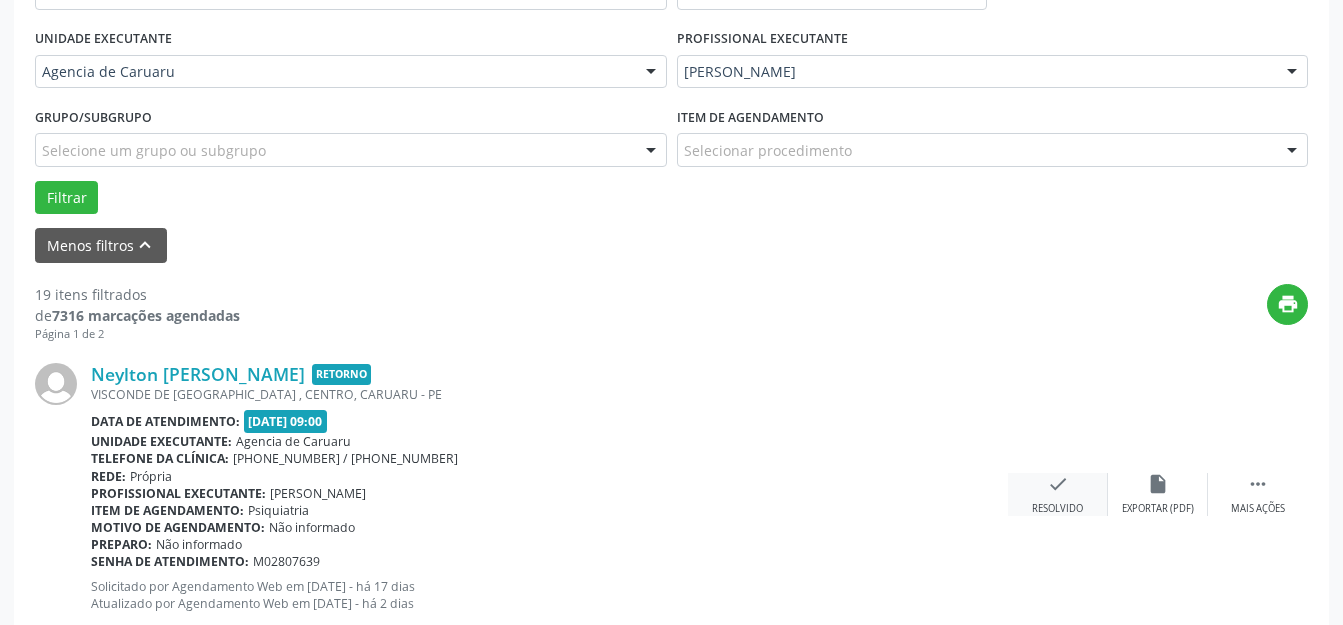 click on "check" at bounding box center (1058, 484) 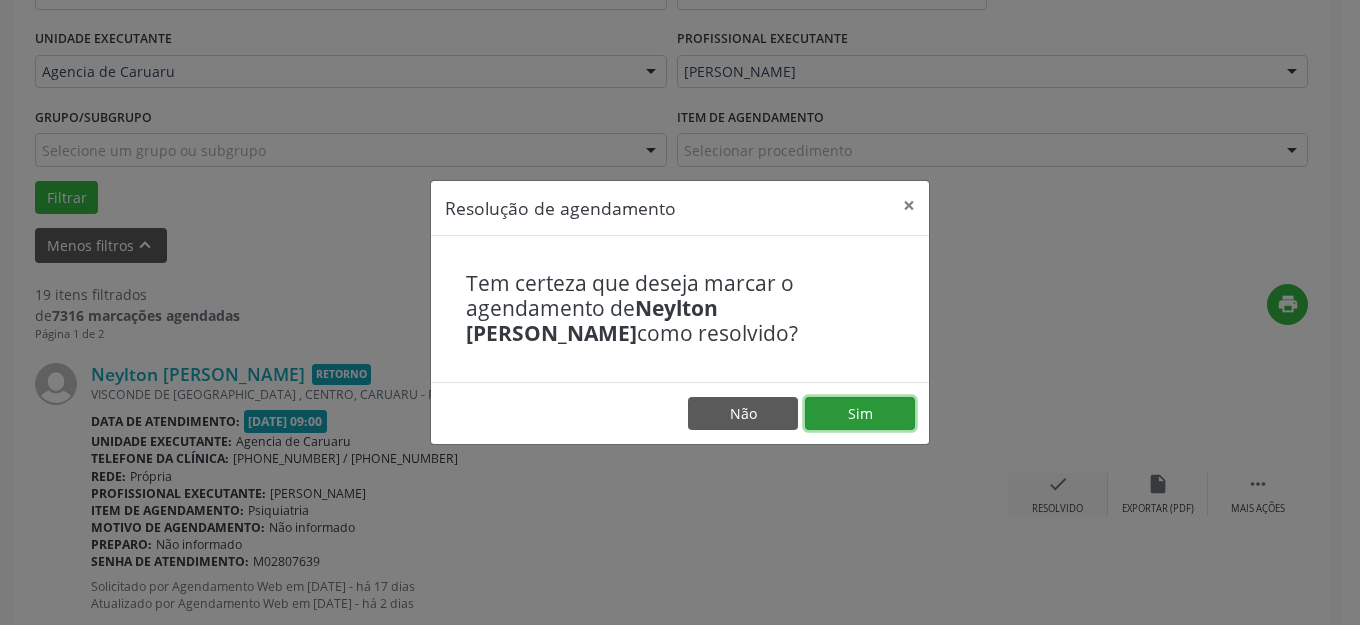 click on "Sim" at bounding box center [860, 414] 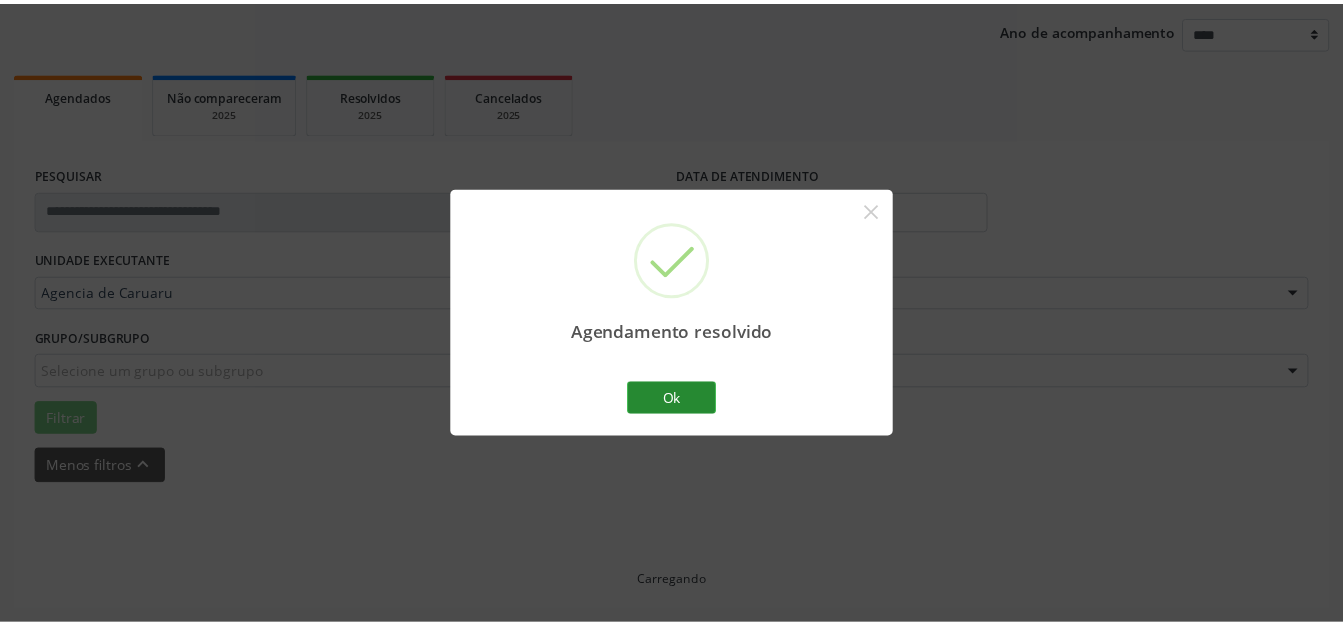 scroll, scrollTop: 227, scrollLeft: 0, axis: vertical 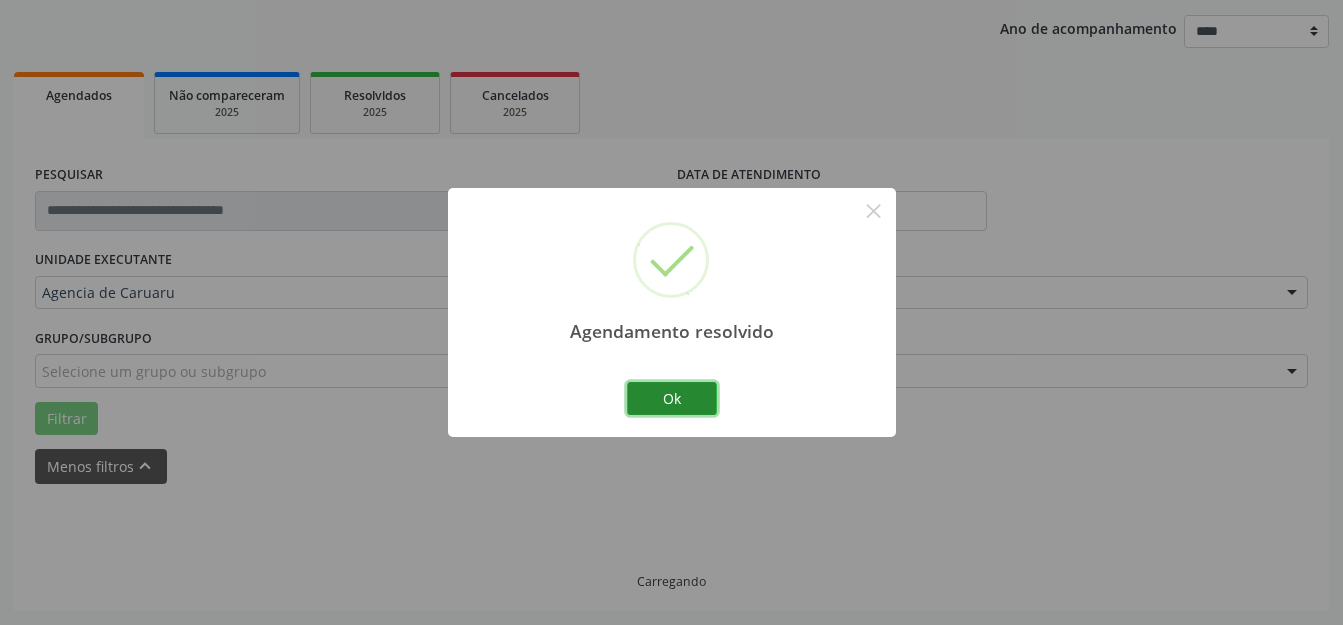 click on "Ok" at bounding box center (672, 399) 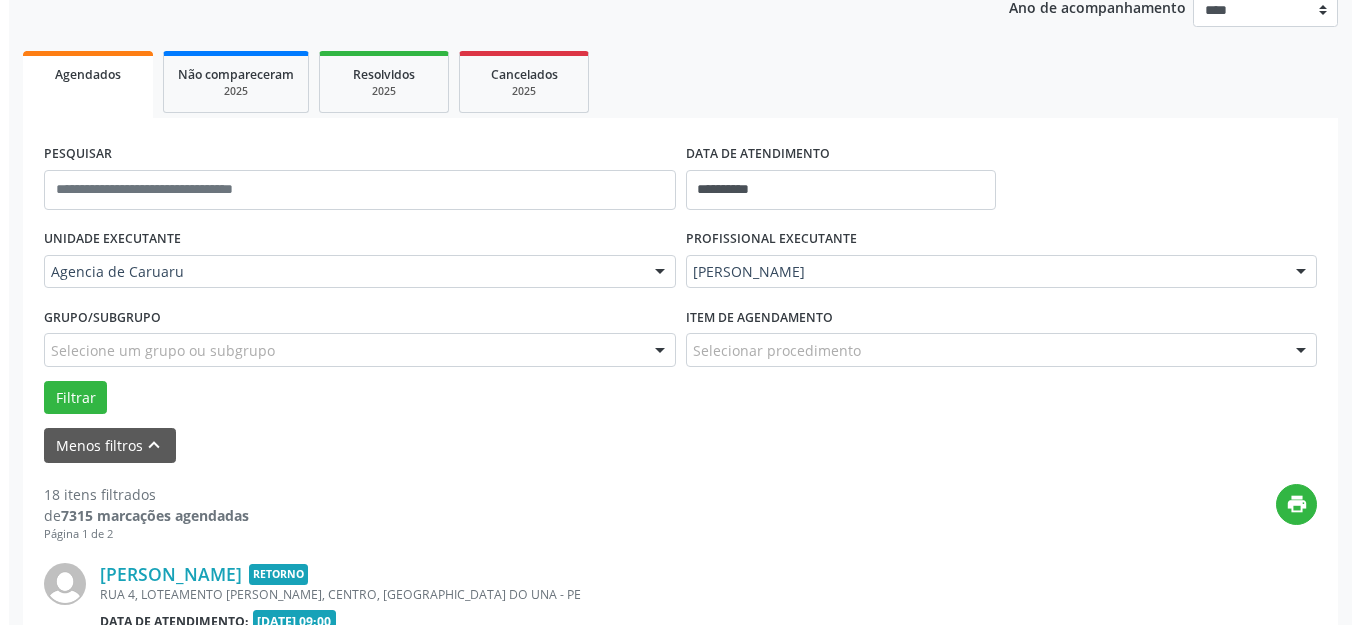 scroll, scrollTop: 448, scrollLeft: 0, axis: vertical 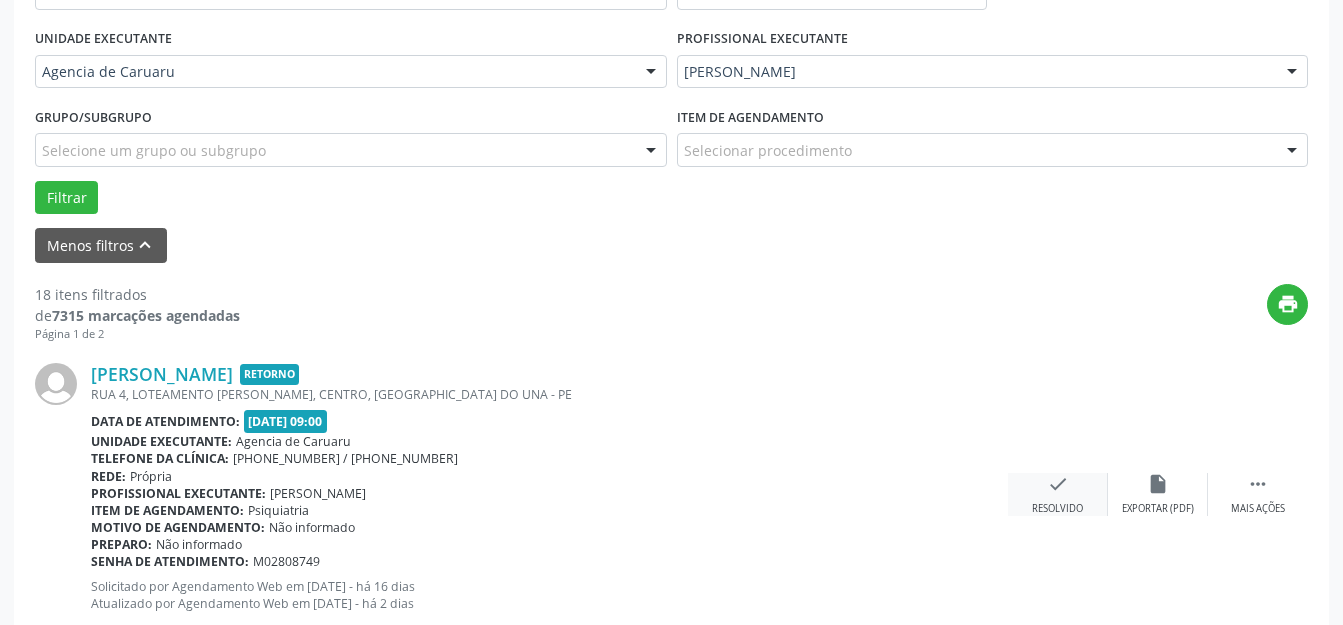 click on "check" at bounding box center (1058, 484) 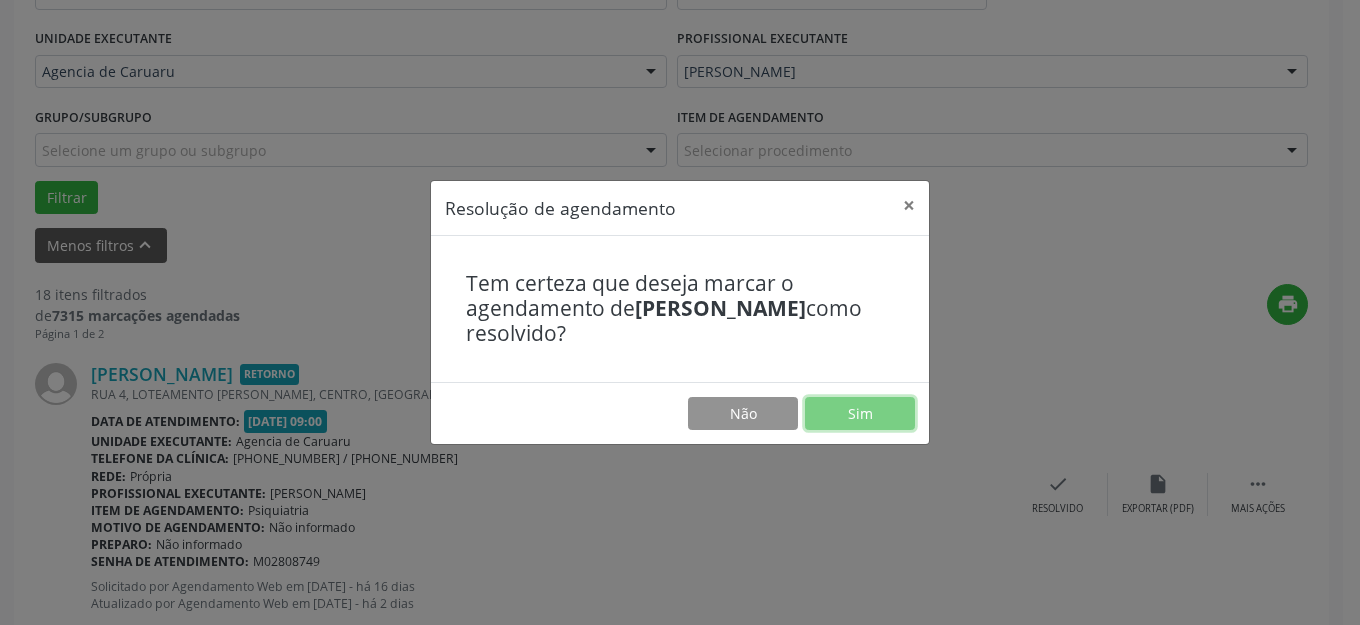 click on "Sim" at bounding box center (860, 414) 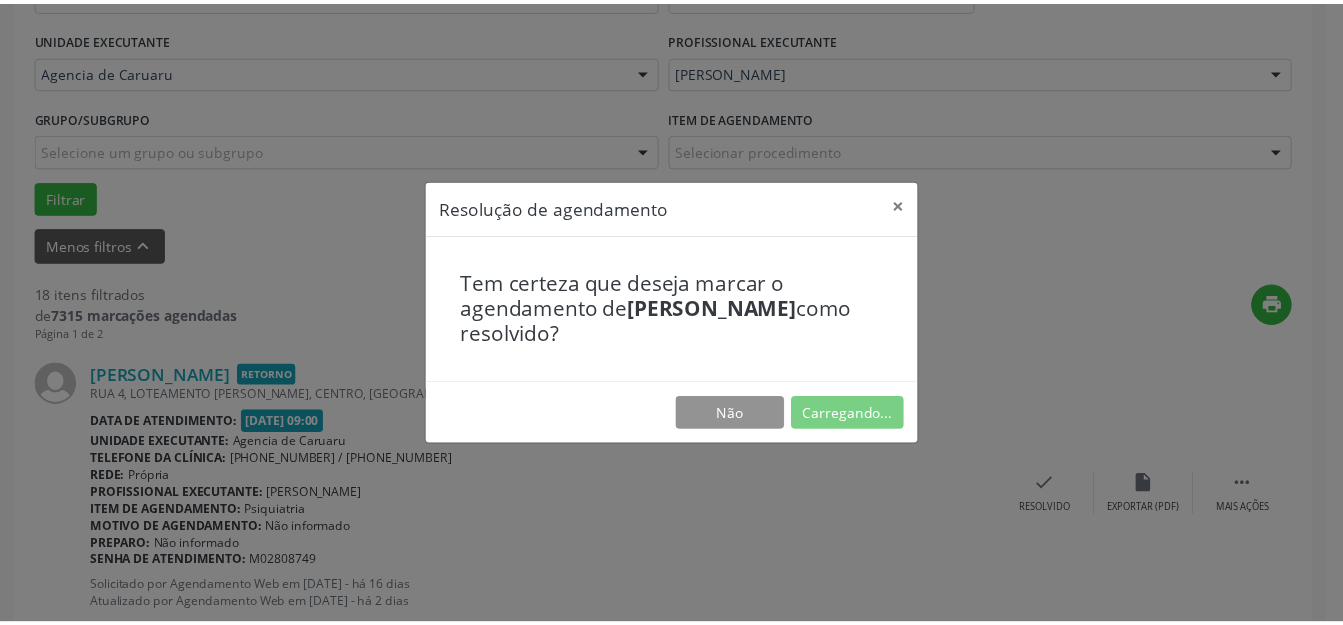 scroll, scrollTop: 227, scrollLeft: 0, axis: vertical 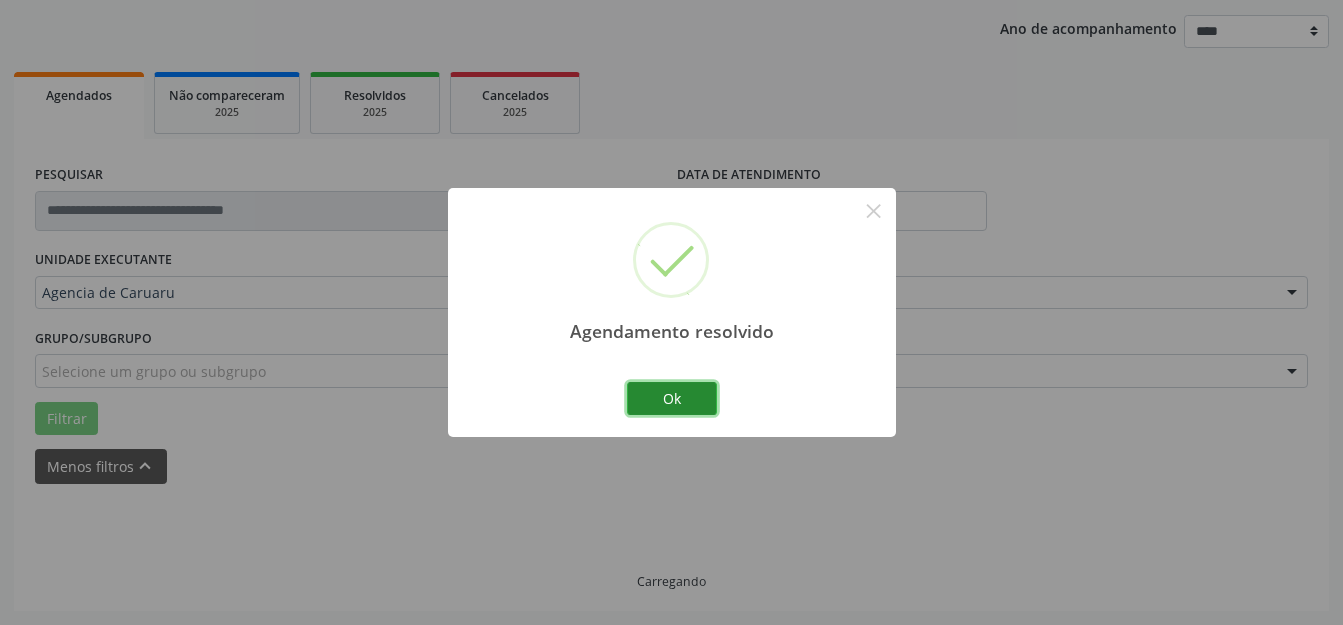 click on "Ok" at bounding box center (672, 399) 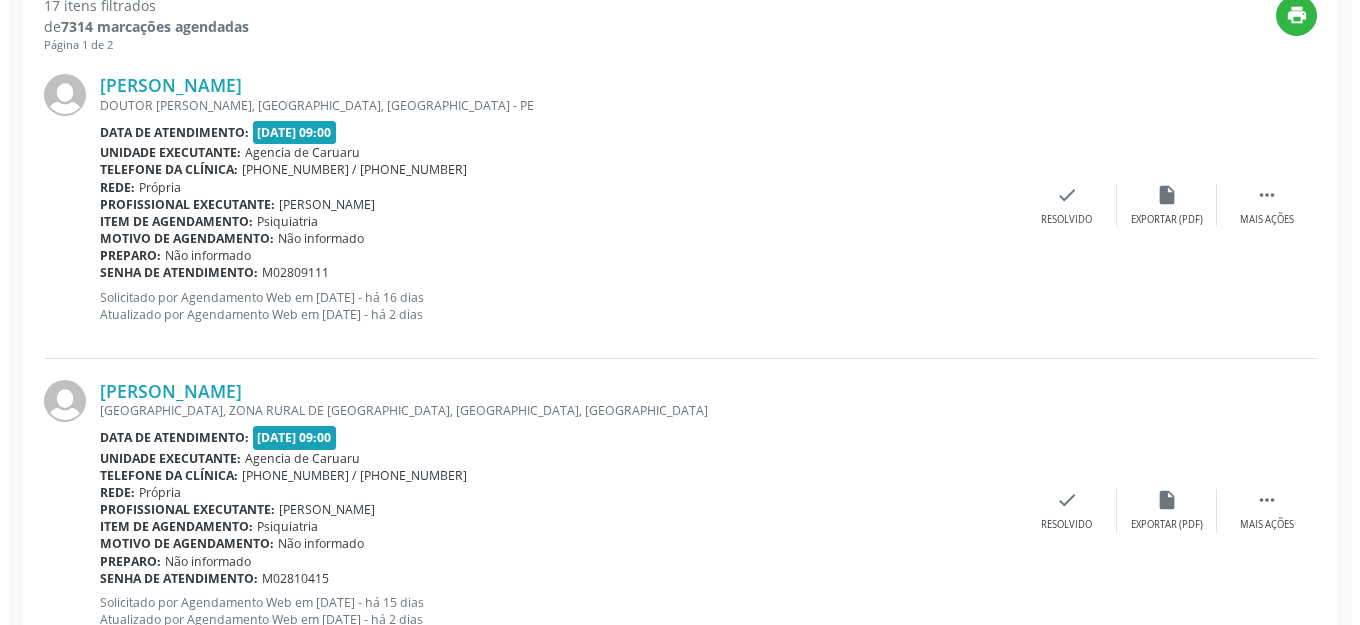 scroll, scrollTop: 748, scrollLeft: 0, axis: vertical 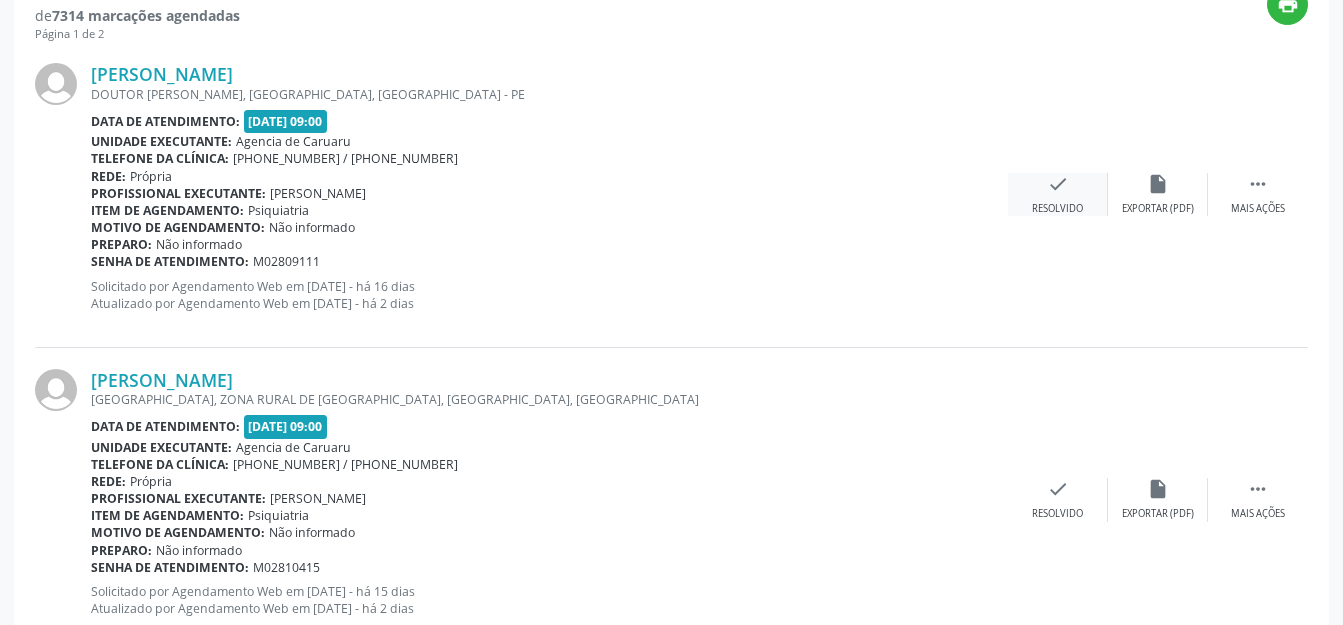 click on "check
Resolvido" at bounding box center (1058, 194) 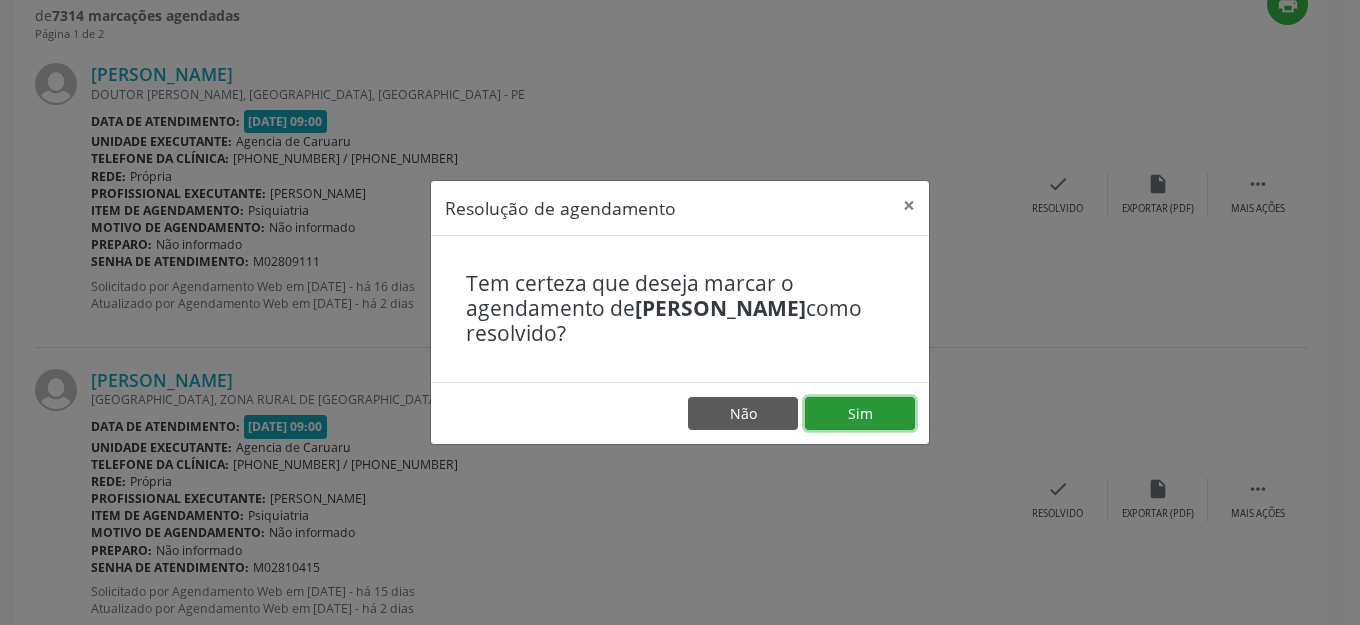 click on "Sim" at bounding box center (860, 414) 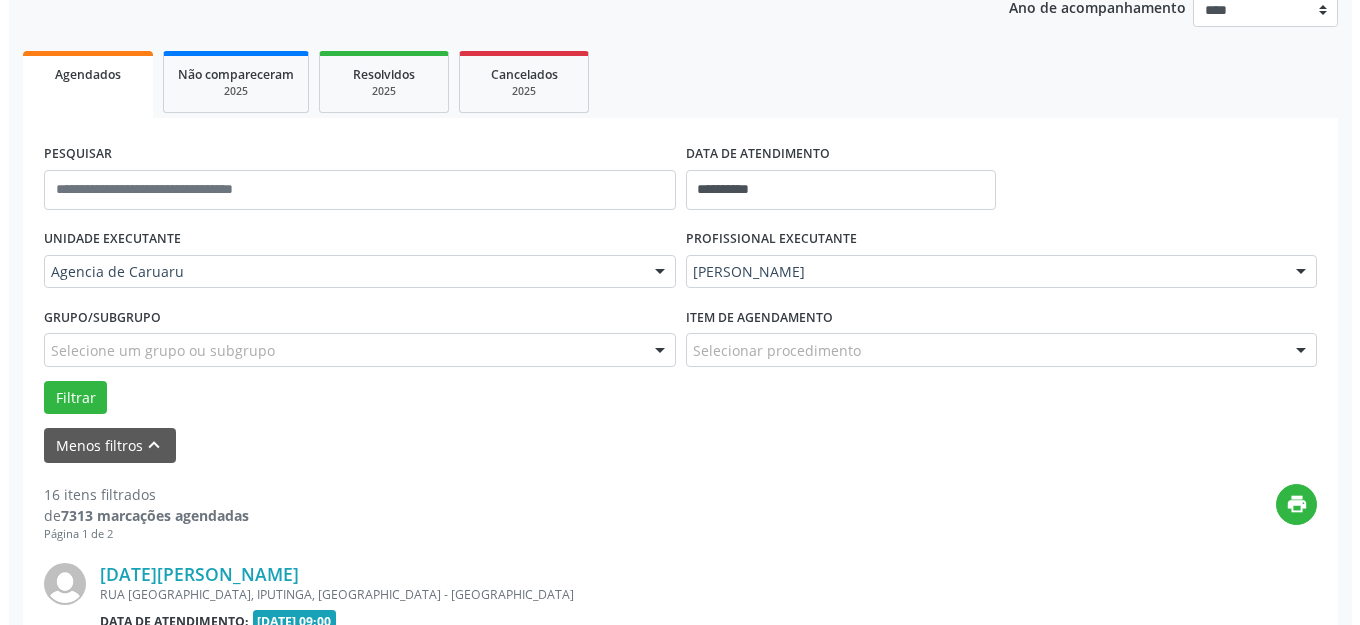 scroll, scrollTop: 448, scrollLeft: 0, axis: vertical 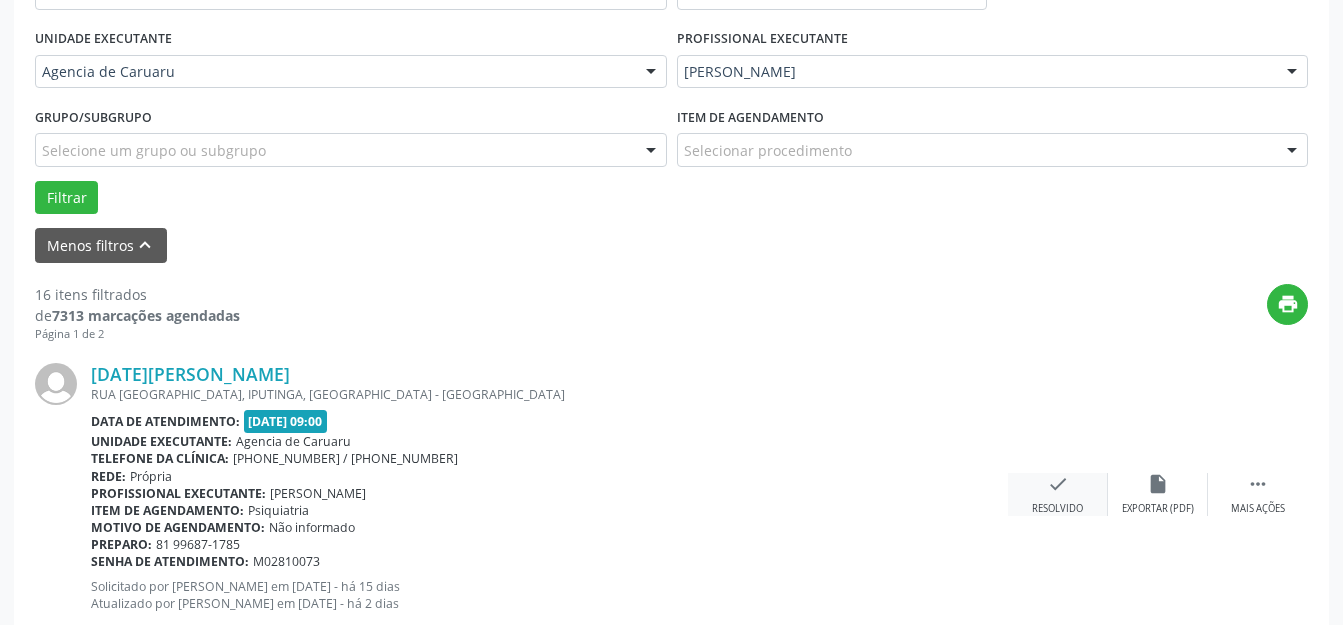 click on "check" at bounding box center (1058, 484) 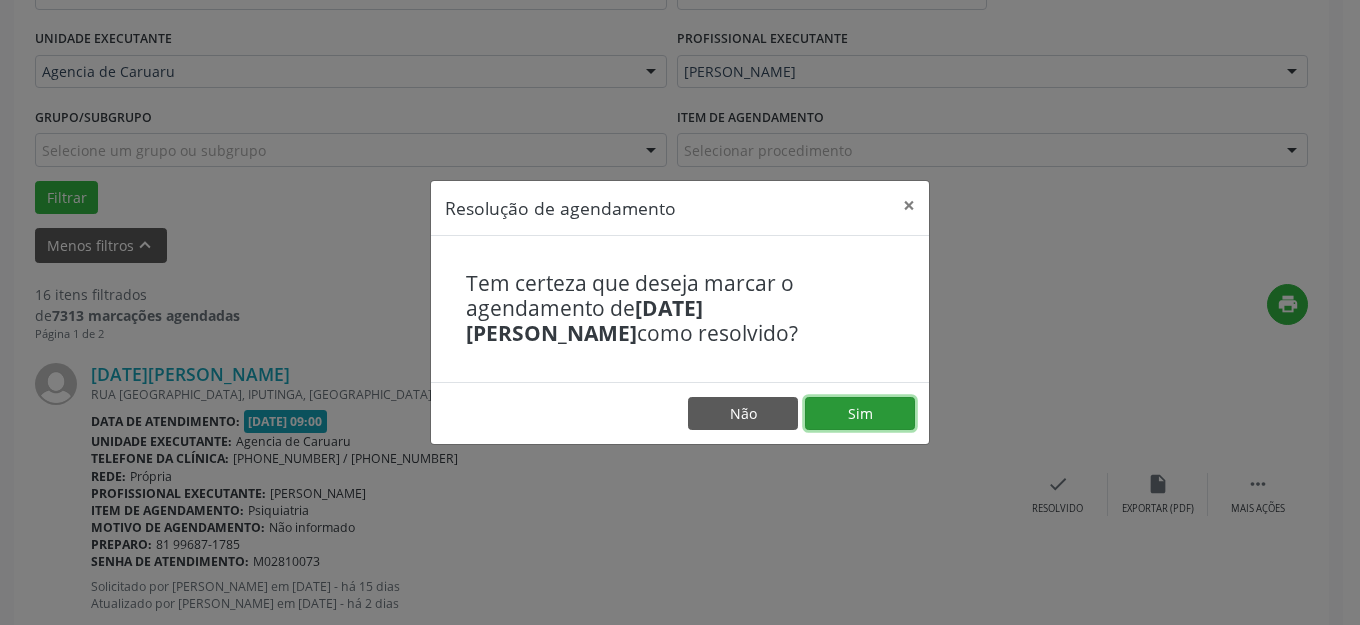 click on "Sim" at bounding box center [860, 414] 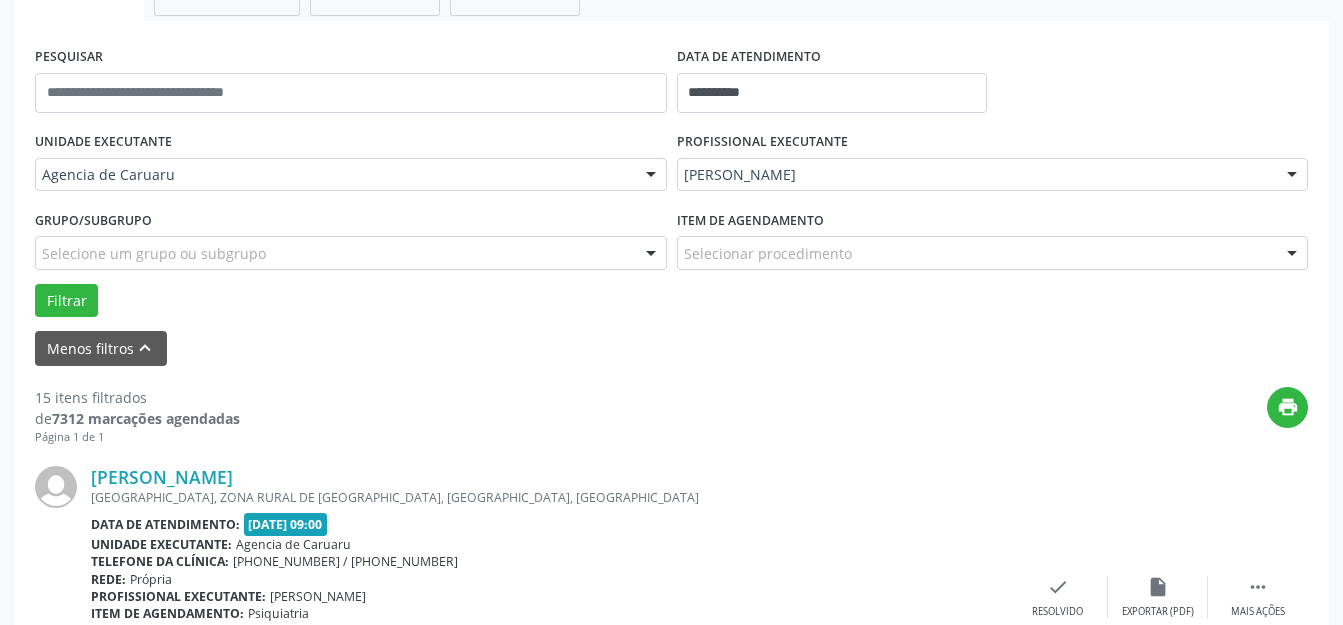 scroll, scrollTop: 427, scrollLeft: 0, axis: vertical 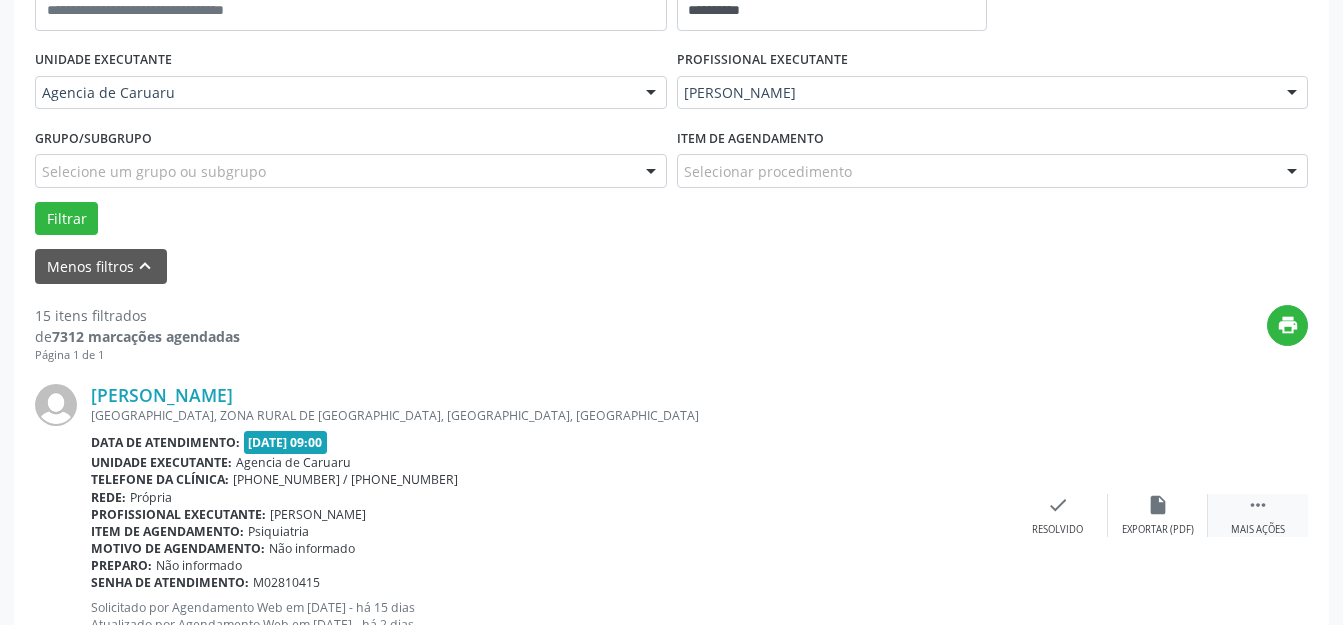 click on "" at bounding box center (1258, 505) 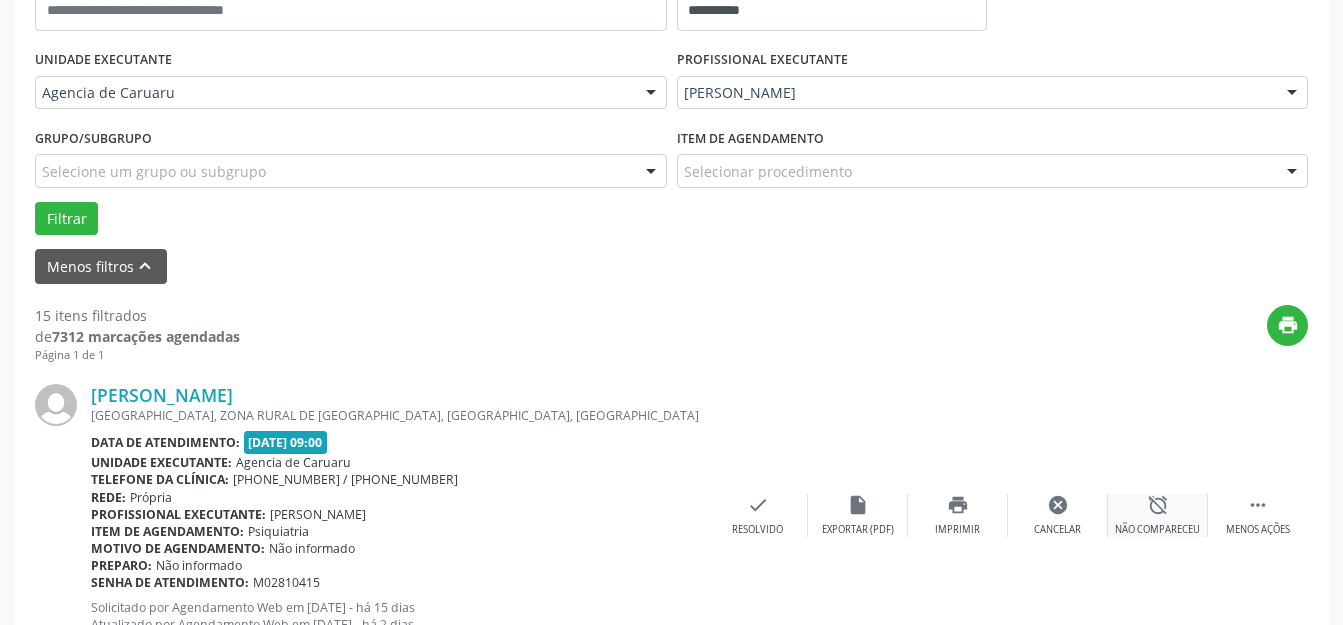 click on "alarm_off
Não compareceu" at bounding box center (1158, 515) 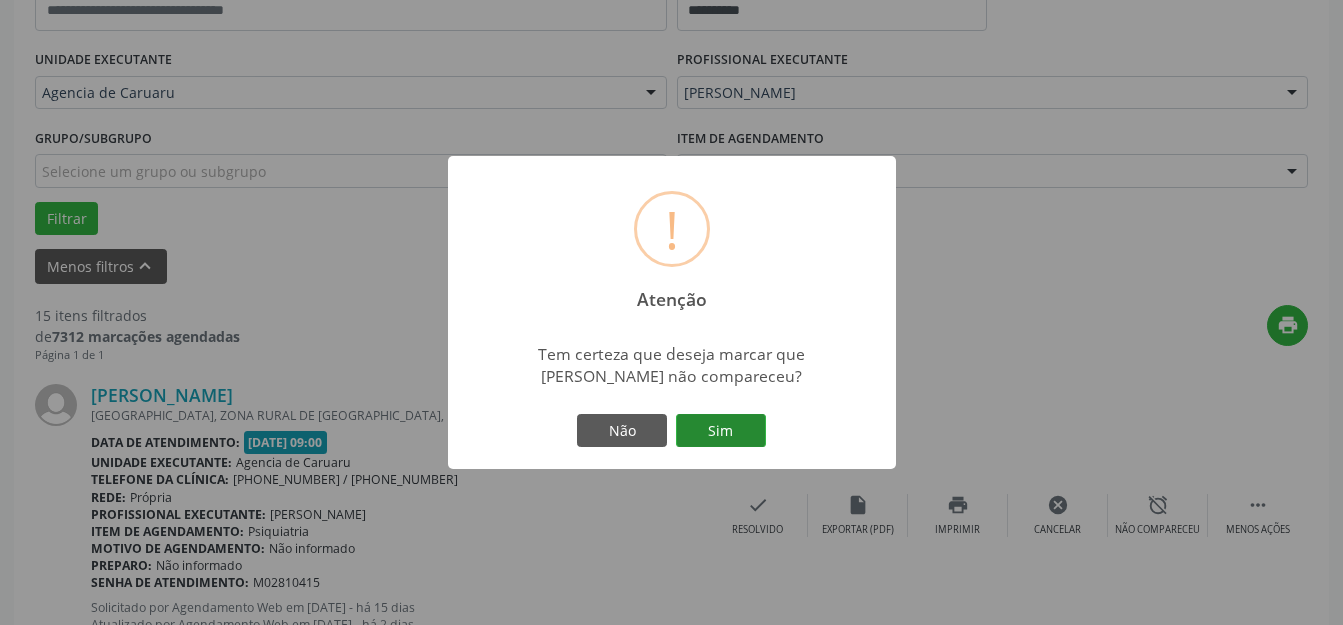 click on "Sim" at bounding box center [721, 431] 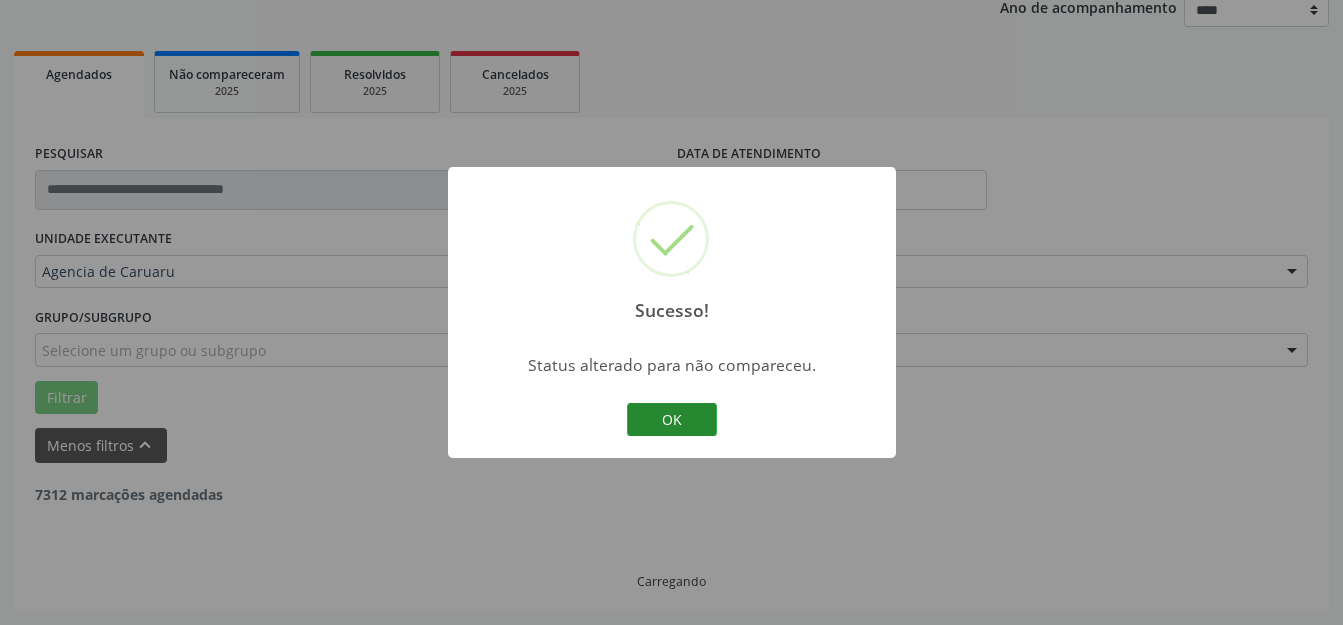 scroll, scrollTop: 248, scrollLeft: 0, axis: vertical 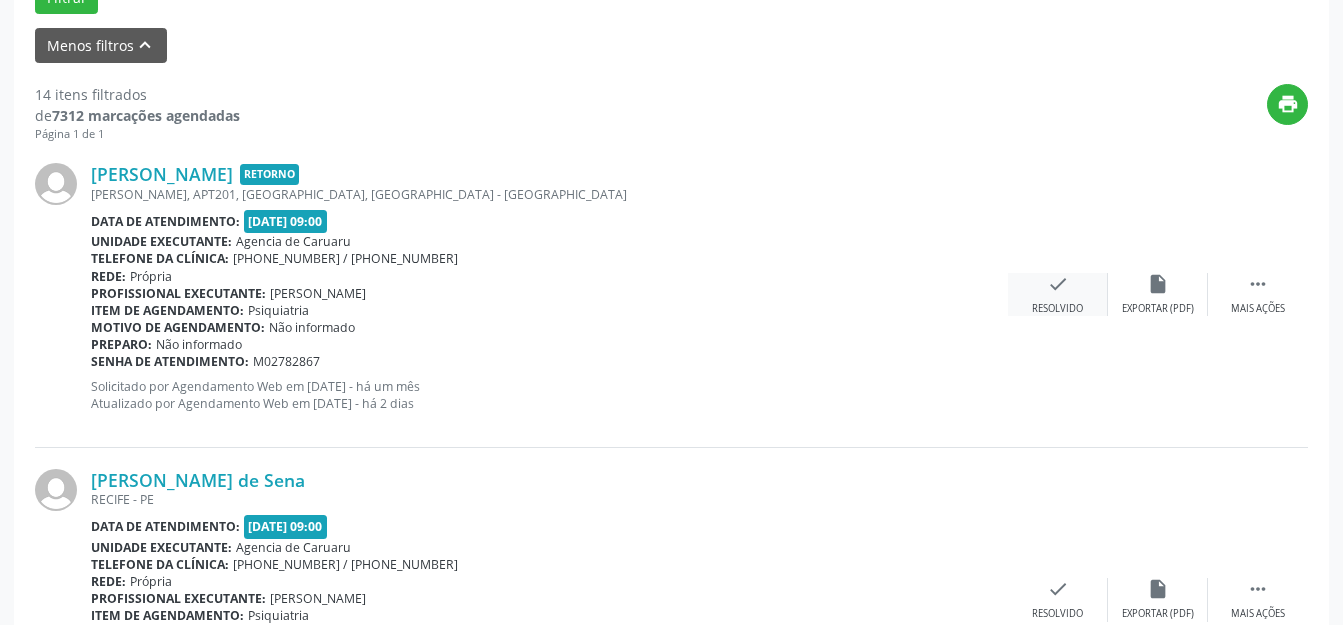 click on "check
Resolvido" at bounding box center (1058, 294) 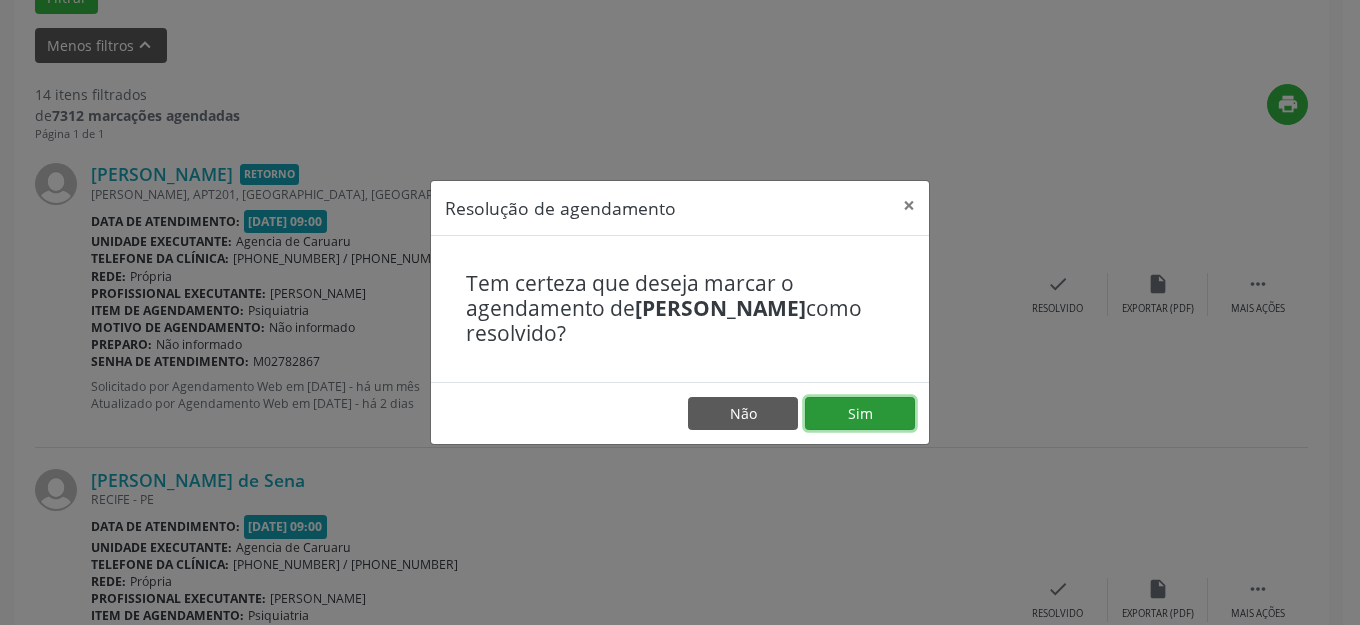 click on "Sim" at bounding box center (860, 414) 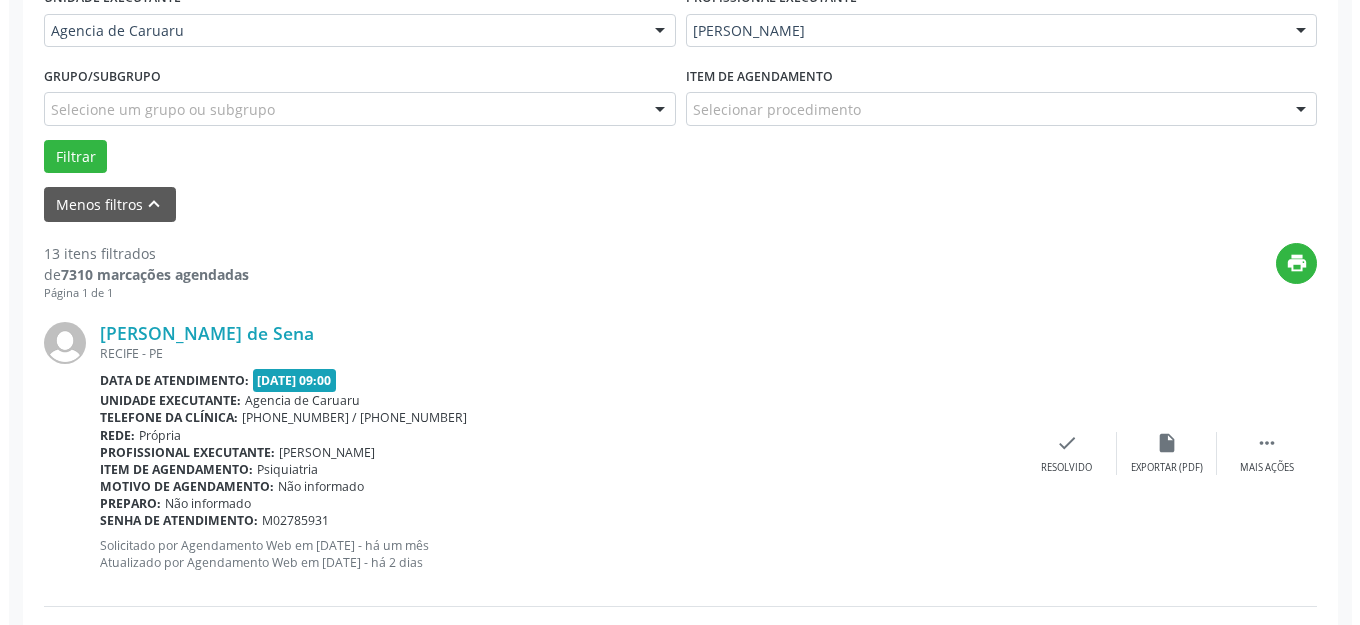 scroll, scrollTop: 648, scrollLeft: 0, axis: vertical 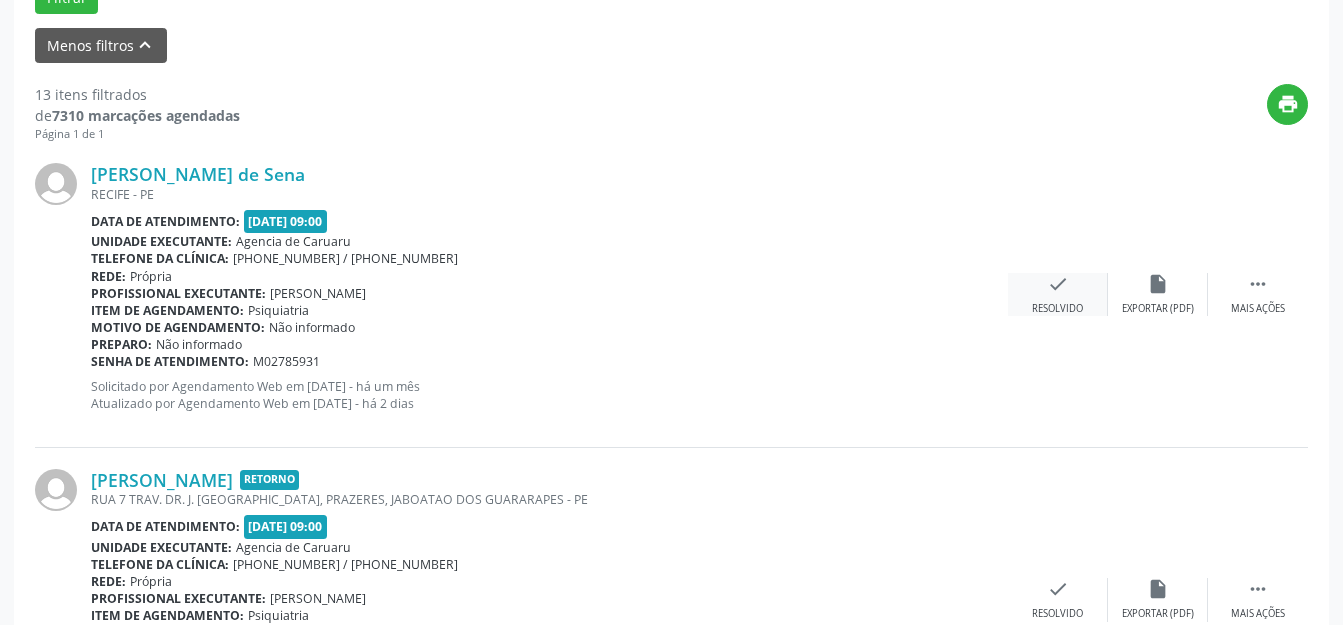 click on "check
Resolvido" at bounding box center (1058, 294) 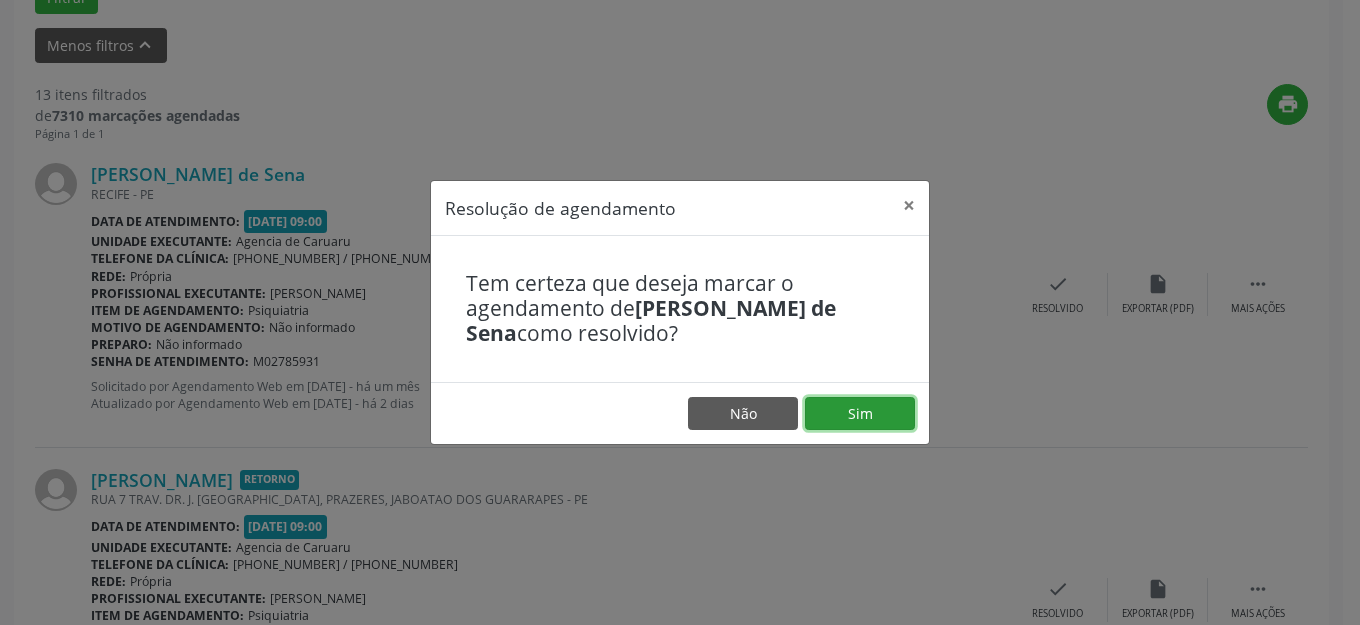 click on "Sim" at bounding box center [860, 414] 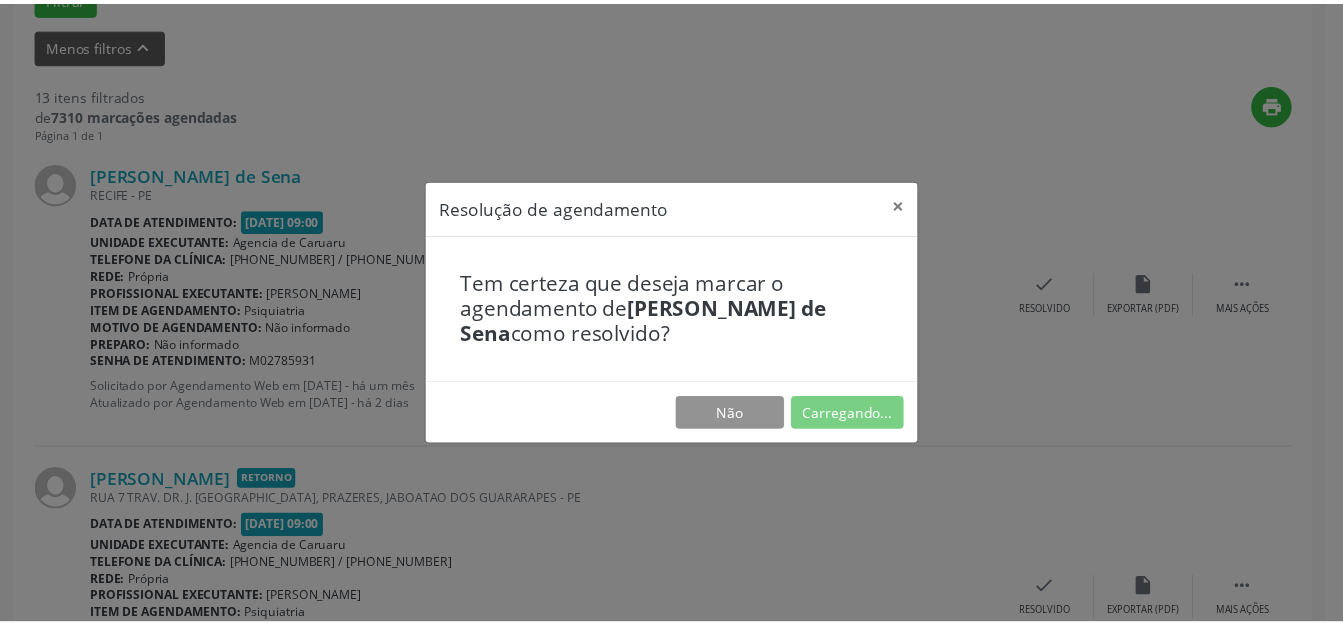 scroll, scrollTop: 227, scrollLeft: 0, axis: vertical 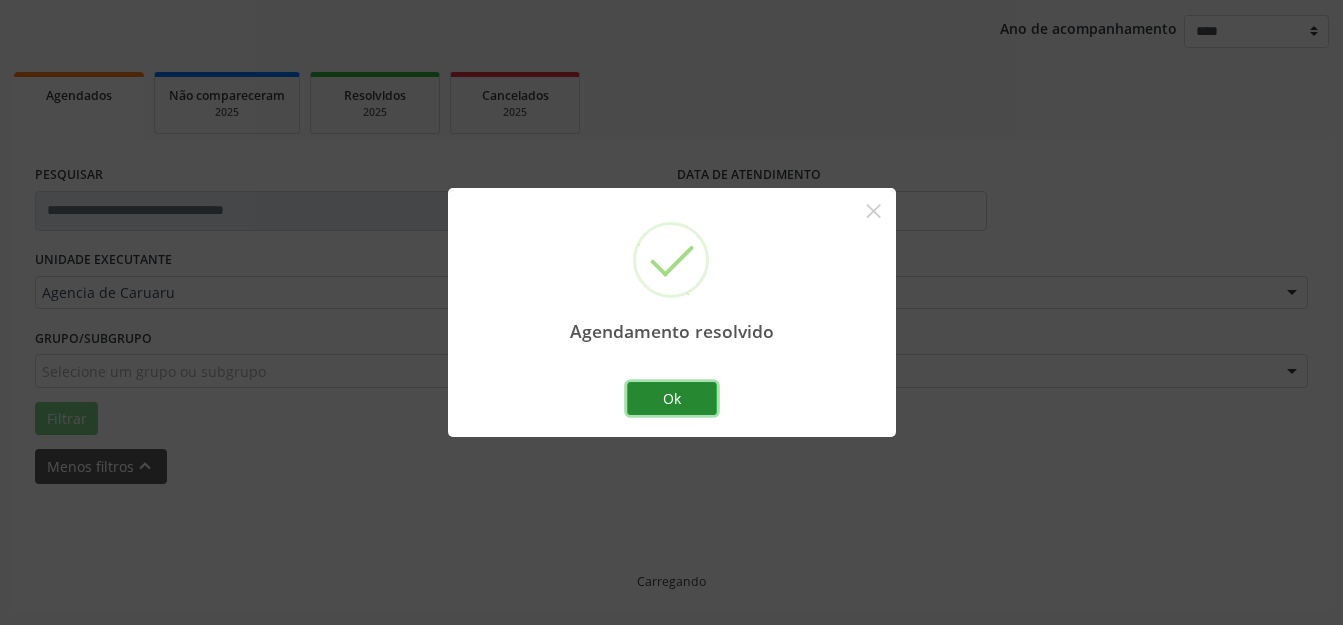 click on "Ok" at bounding box center [672, 399] 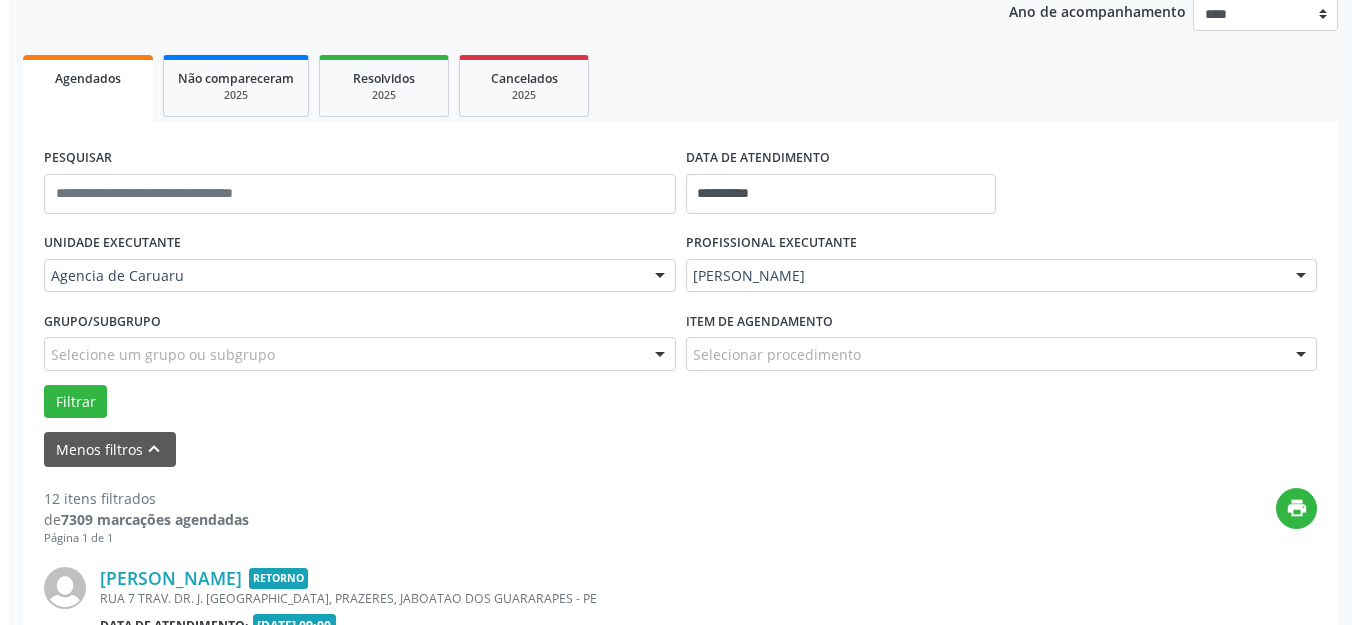 scroll, scrollTop: 727, scrollLeft: 0, axis: vertical 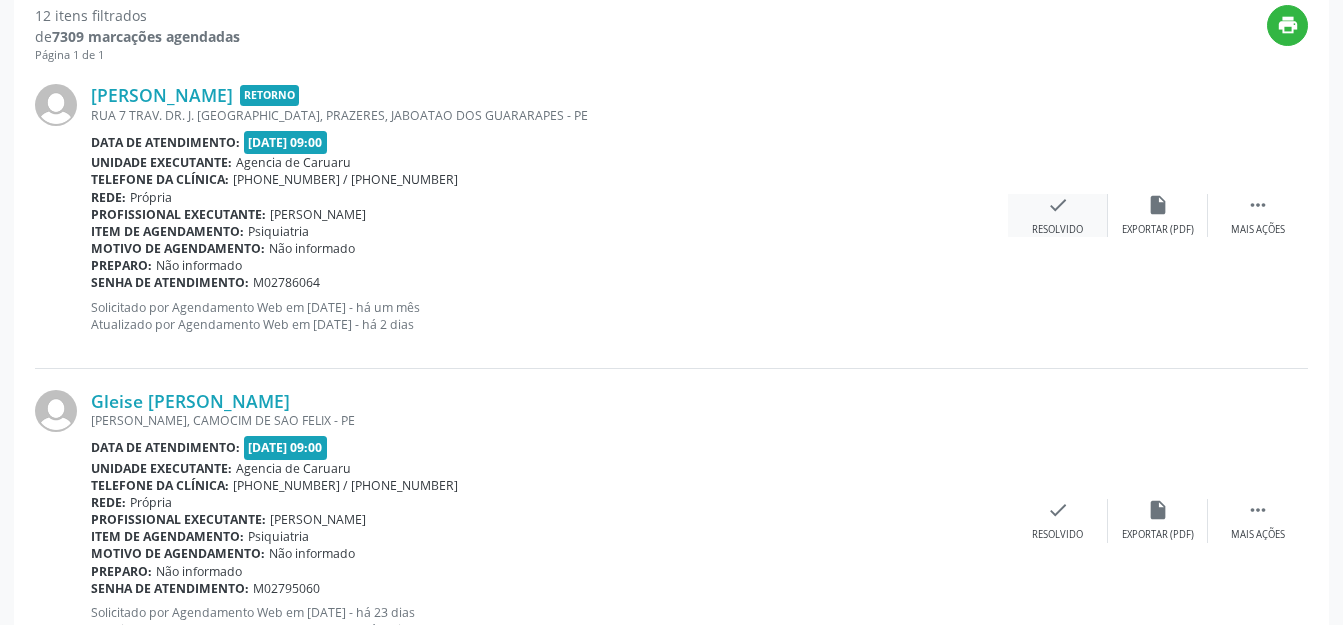 click on "check" at bounding box center (1058, 205) 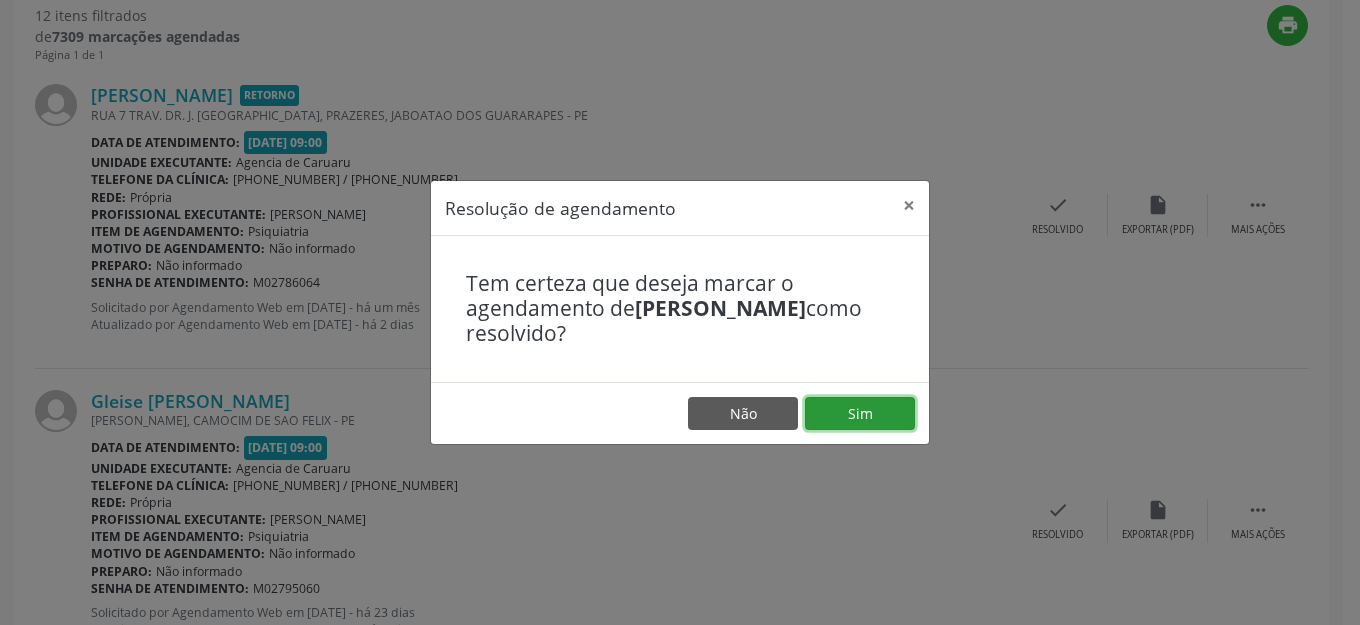 click on "Sim" at bounding box center [860, 414] 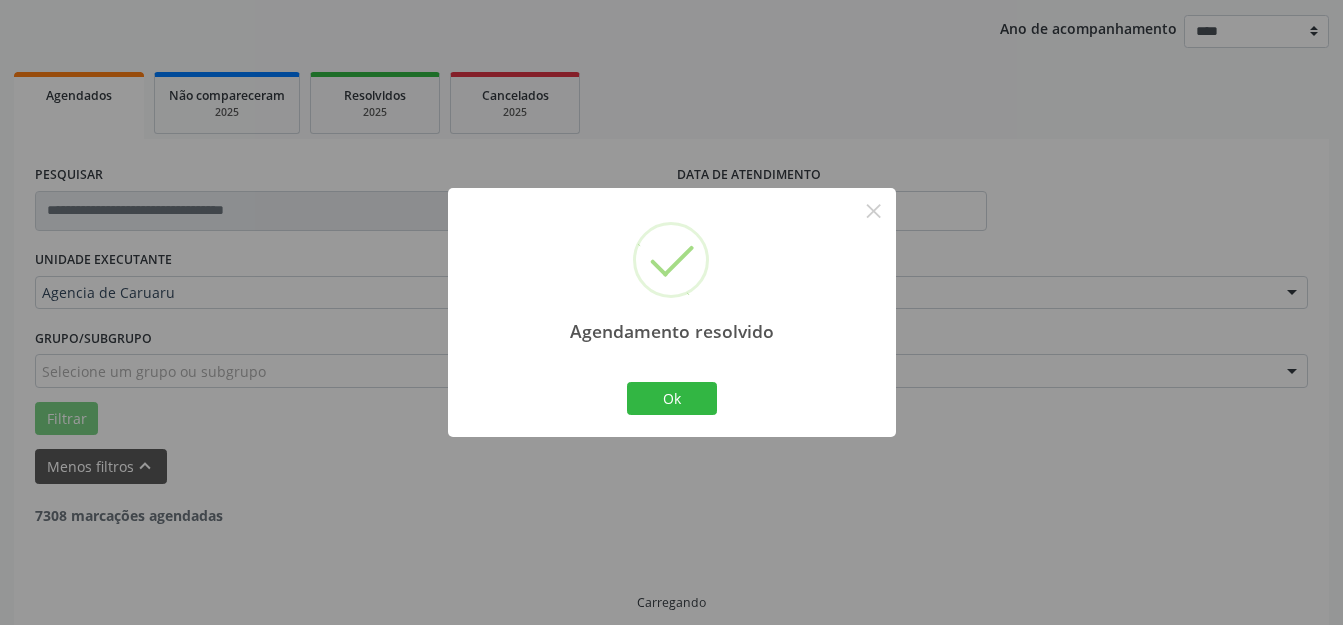 scroll, scrollTop: 248, scrollLeft: 0, axis: vertical 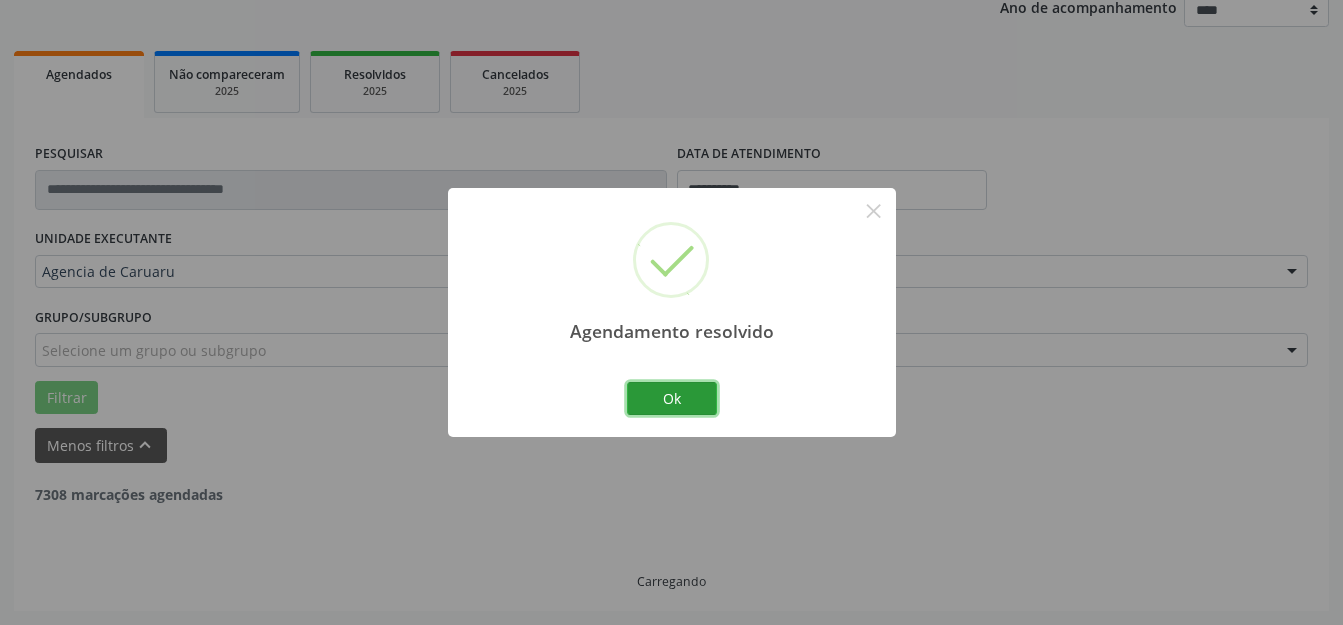 click on "Ok" at bounding box center (672, 399) 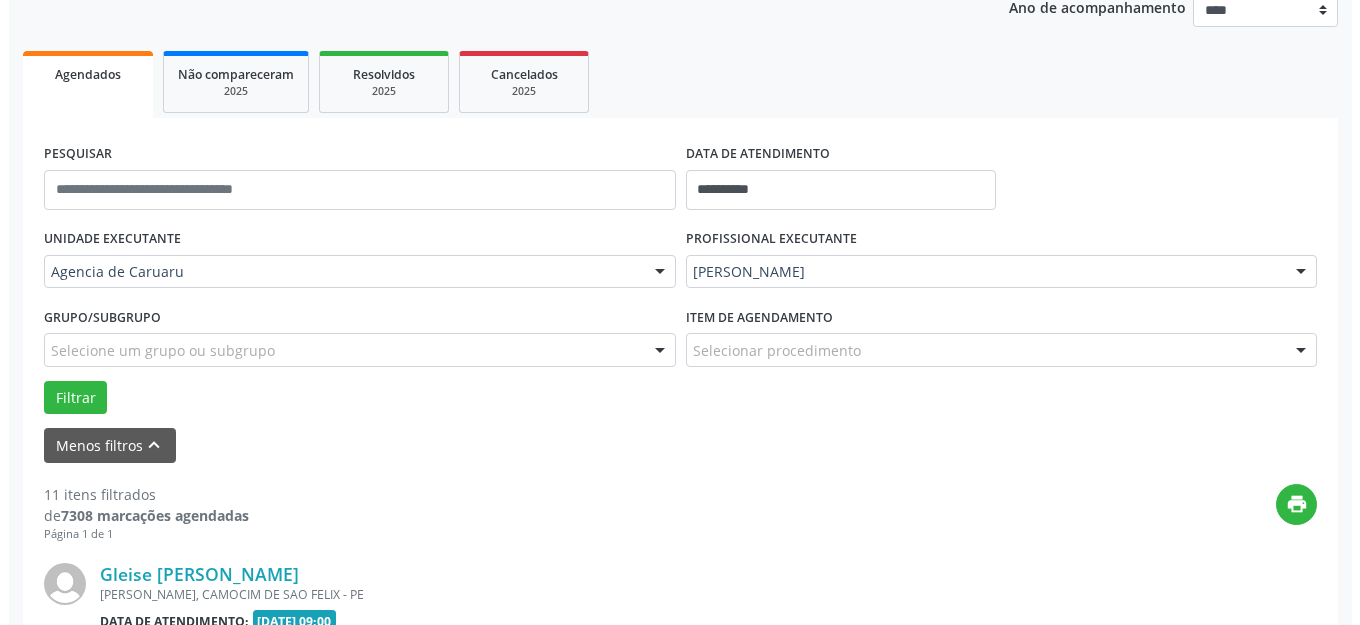 scroll, scrollTop: 727, scrollLeft: 0, axis: vertical 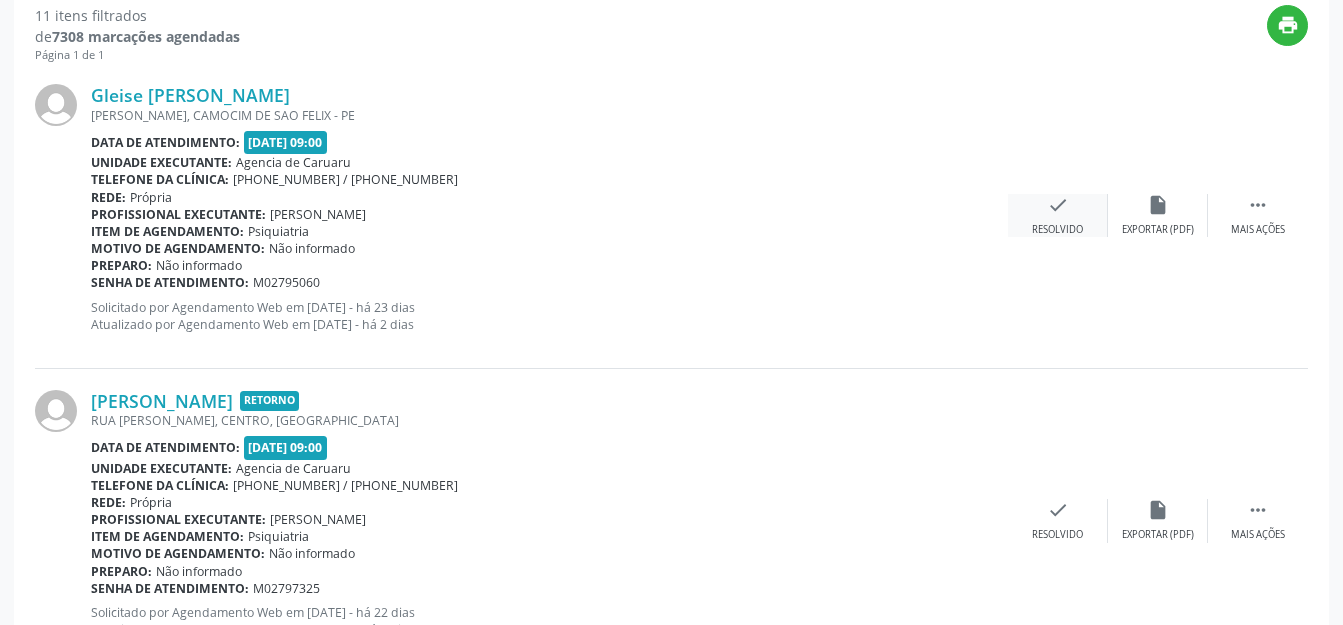 click on "check" at bounding box center (1058, 205) 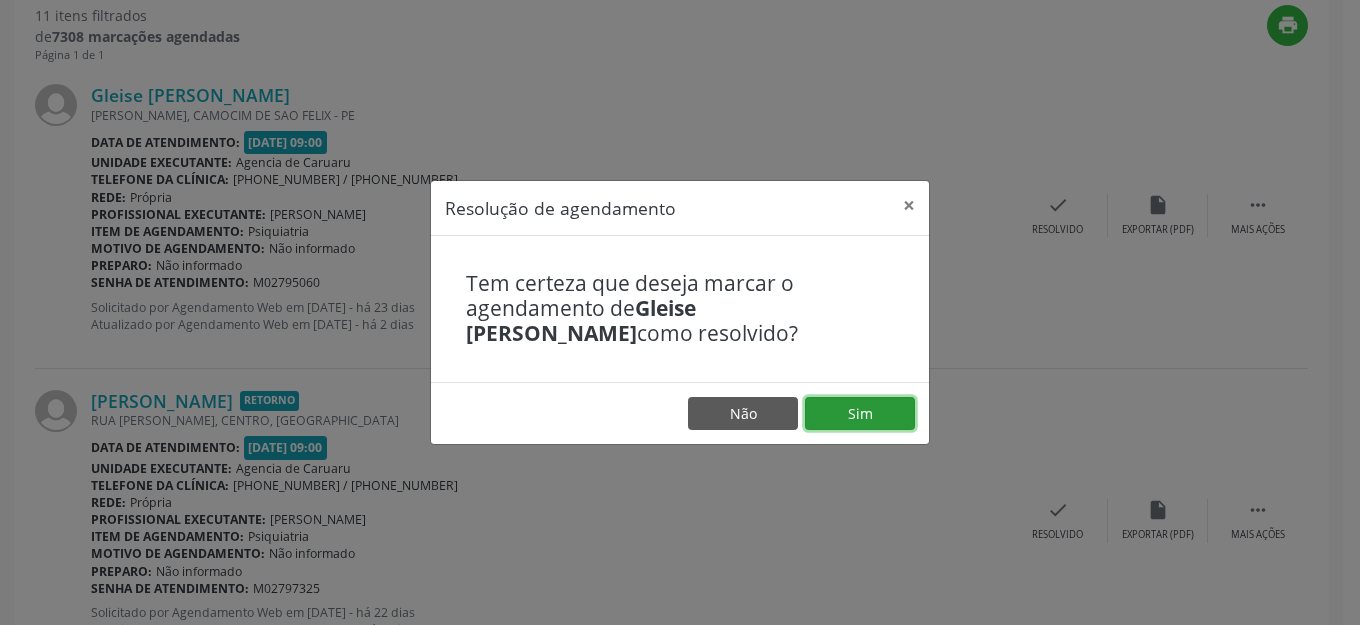 click on "Sim" at bounding box center (860, 414) 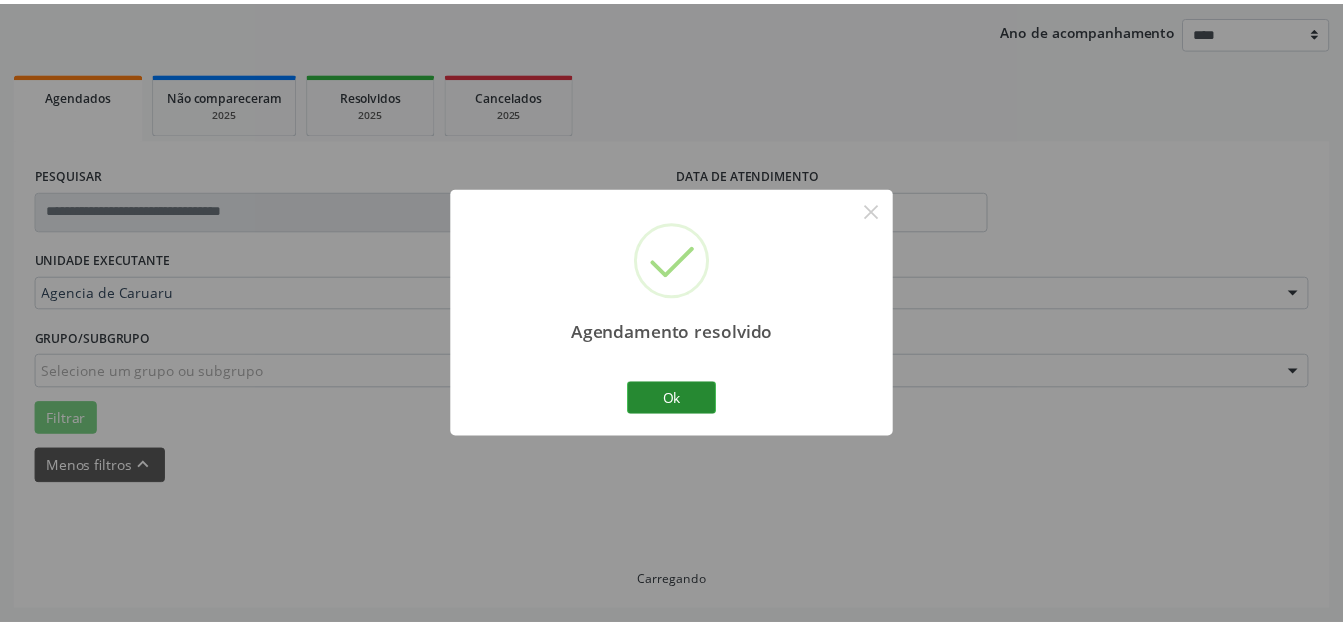 scroll, scrollTop: 227, scrollLeft: 0, axis: vertical 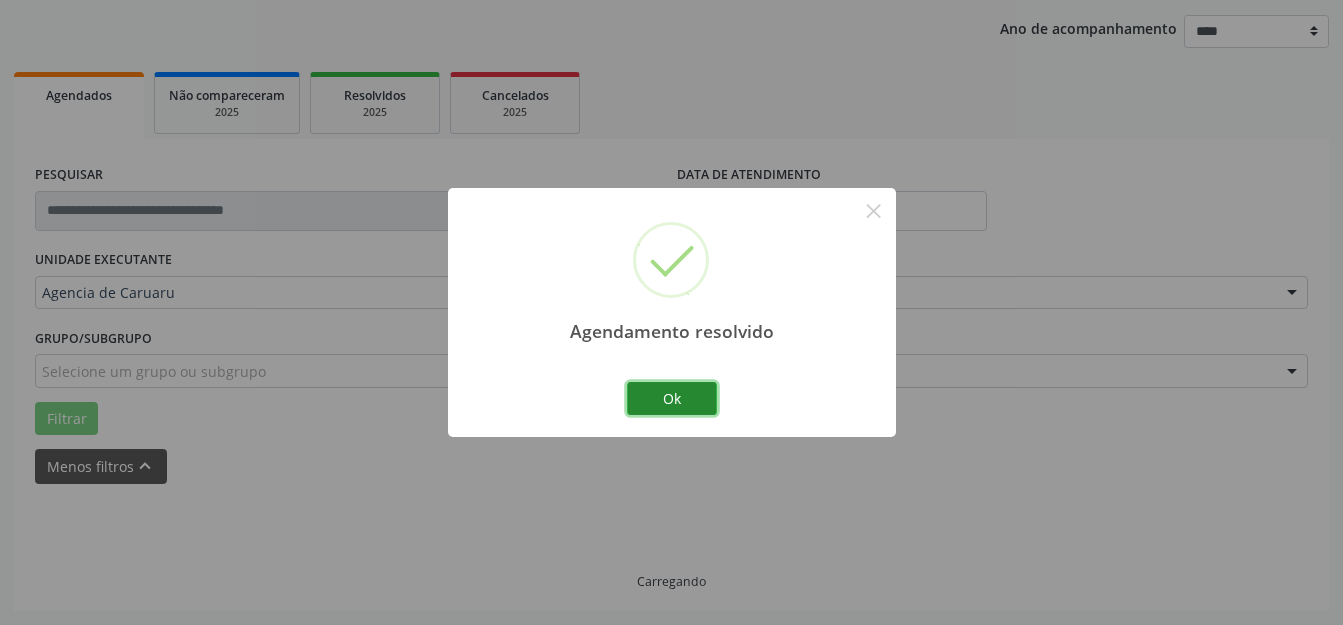 click on "Ok" at bounding box center (672, 399) 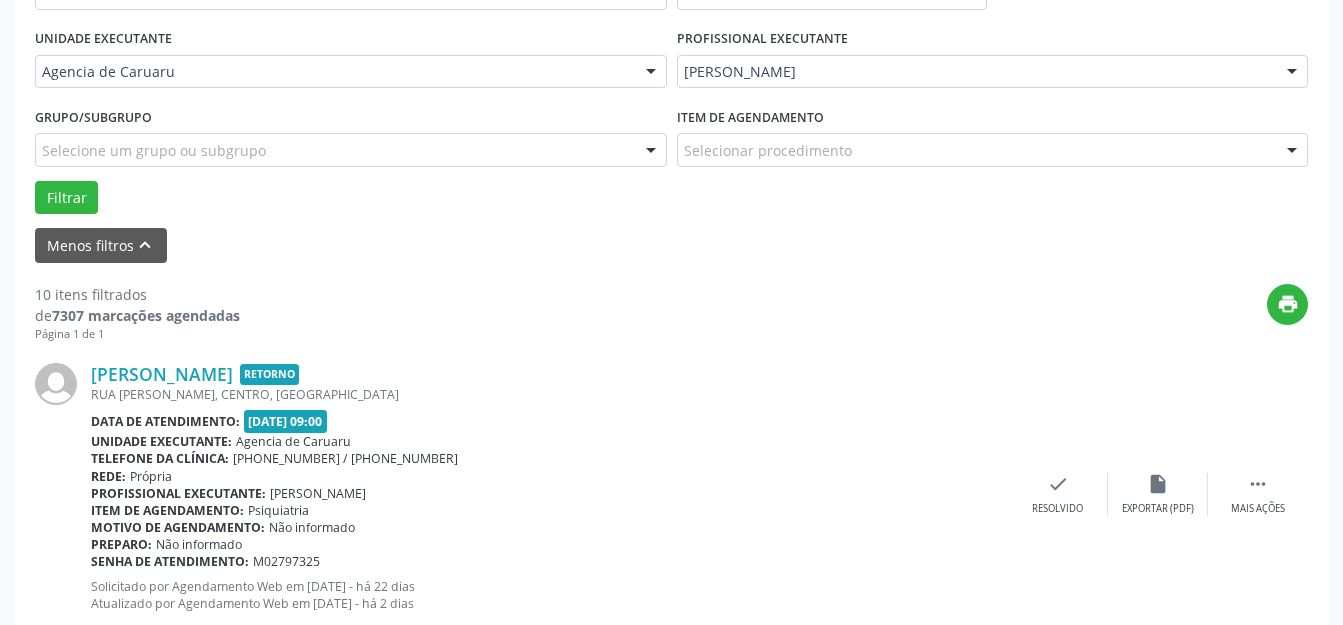 scroll, scrollTop: 548, scrollLeft: 0, axis: vertical 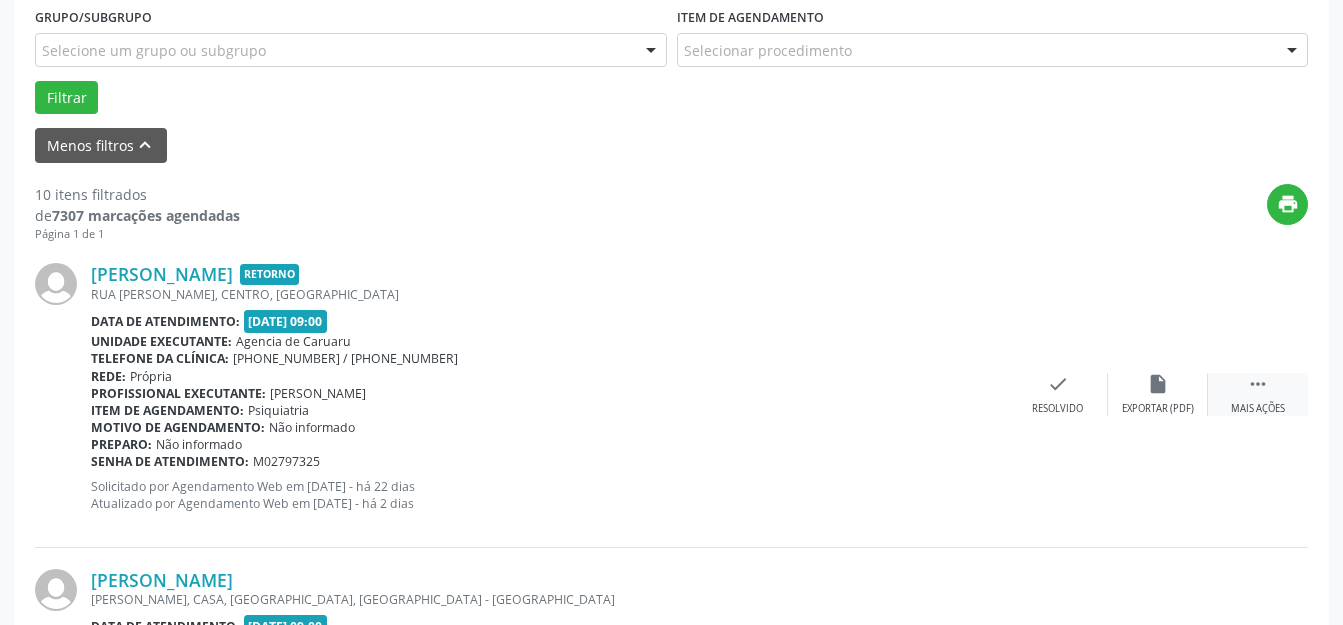 click on "" at bounding box center (1258, 384) 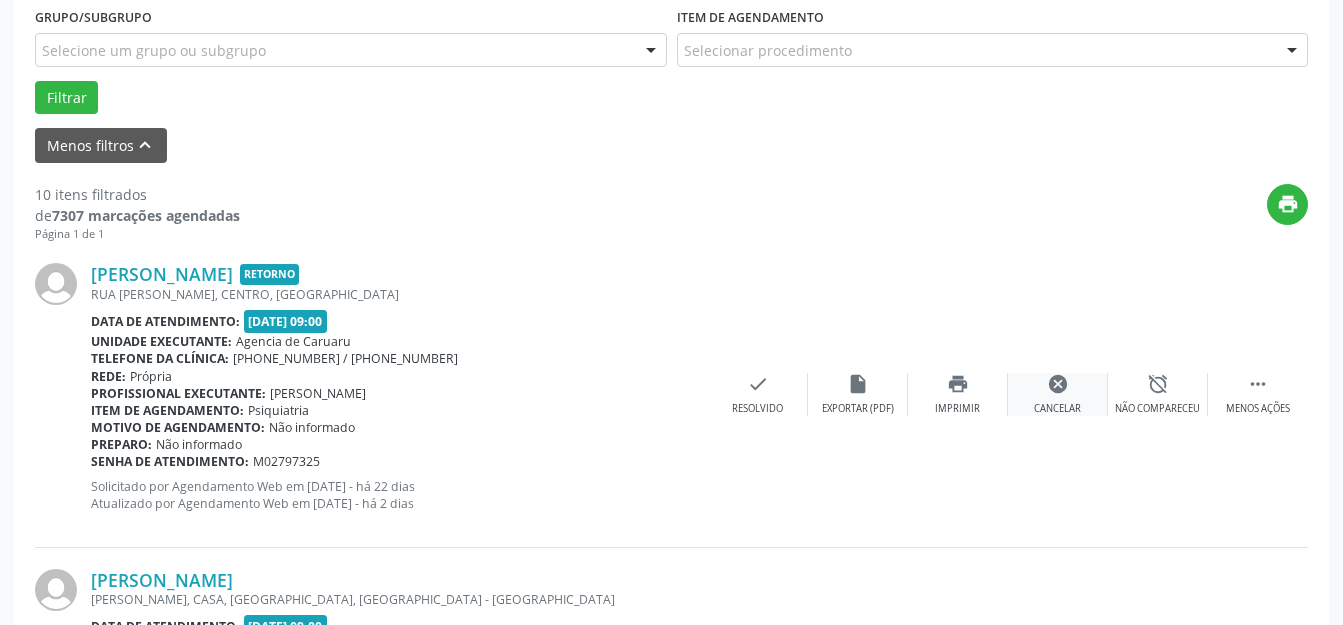 click on "cancel
Cancelar" at bounding box center (1058, 394) 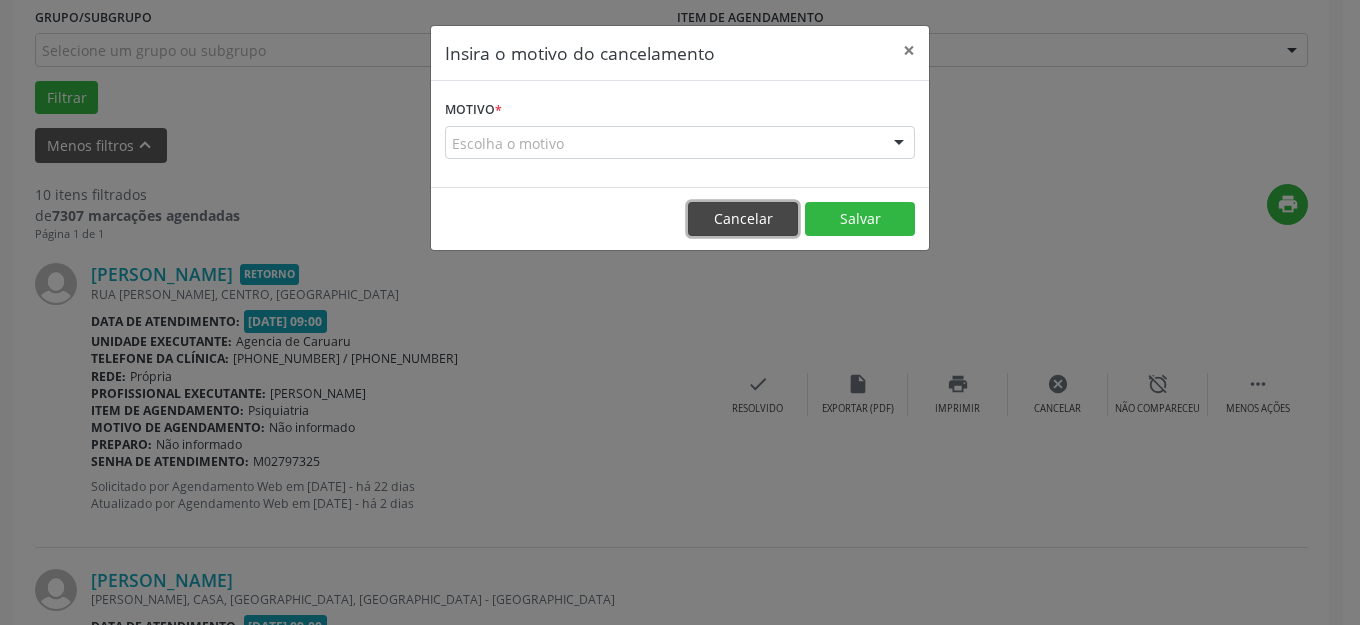 click on "Cancelar" at bounding box center [743, 219] 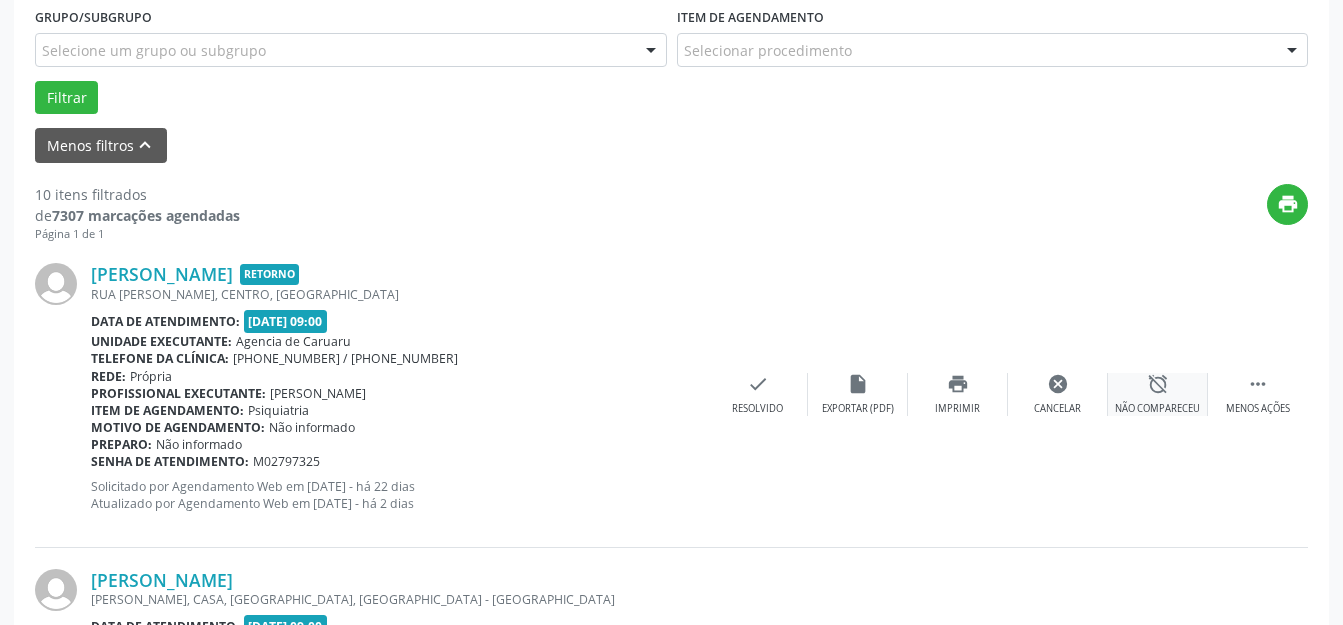 click on "alarm_off
Não compareceu" at bounding box center [1158, 394] 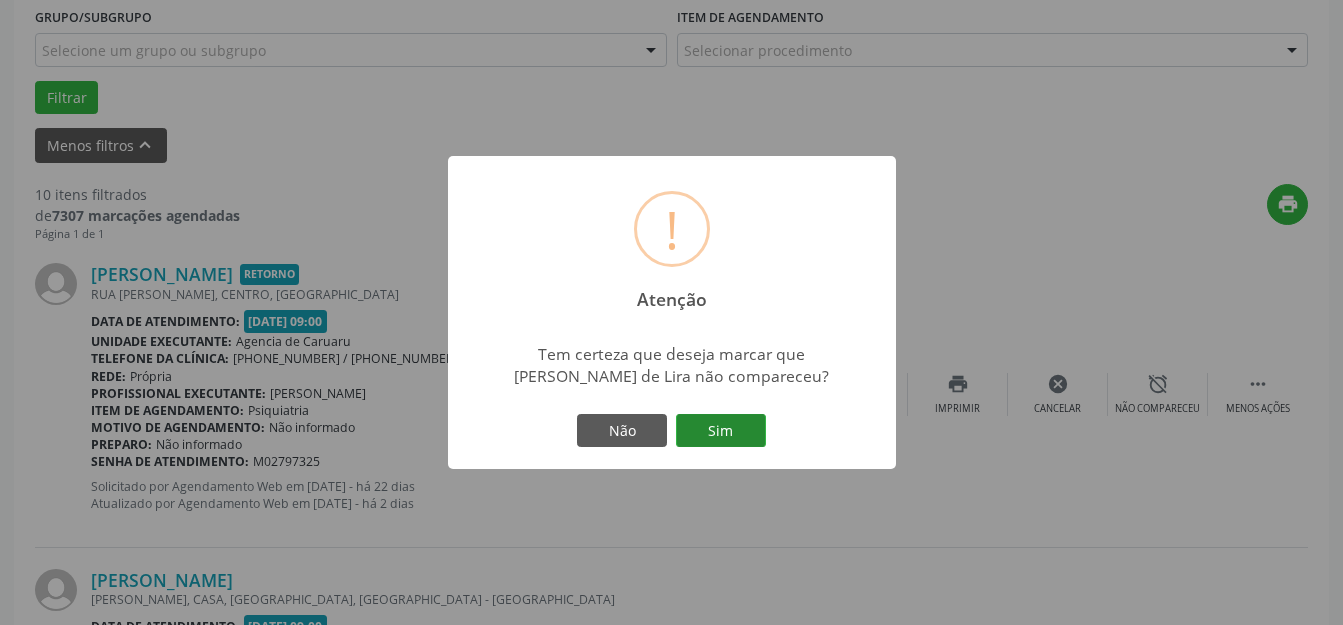 click on "Sim" at bounding box center (721, 431) 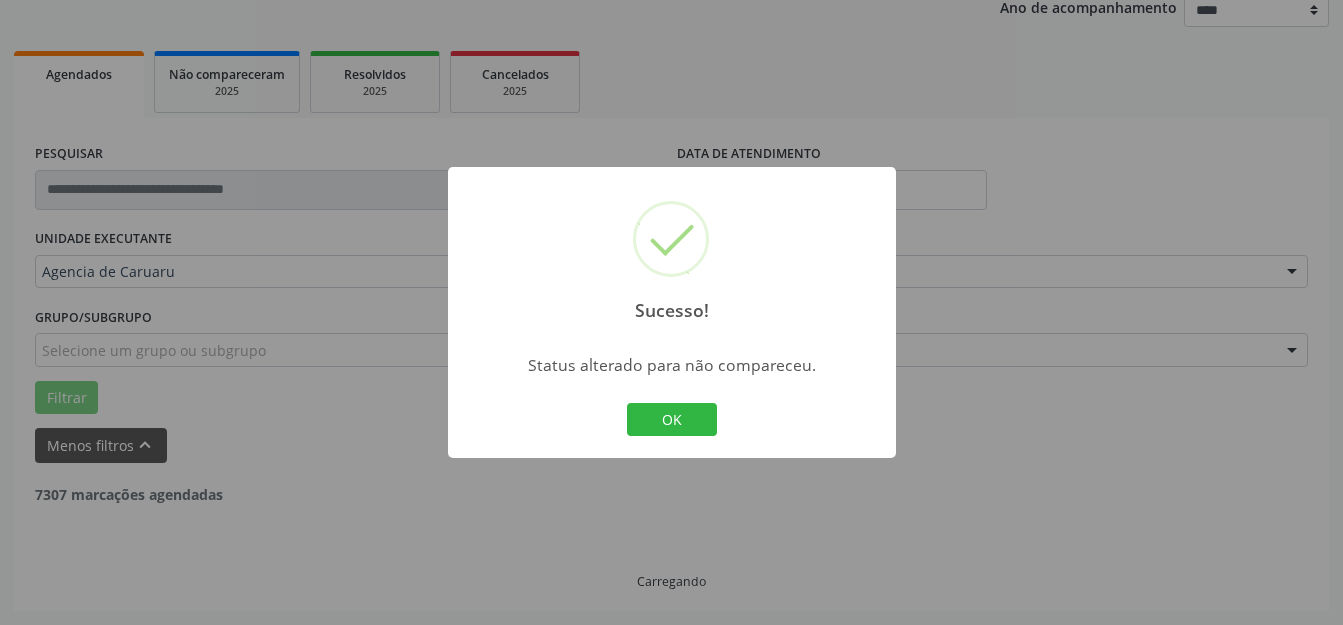 scroll, scrollTop: 248, scrollLeft: 0, axis: vertical 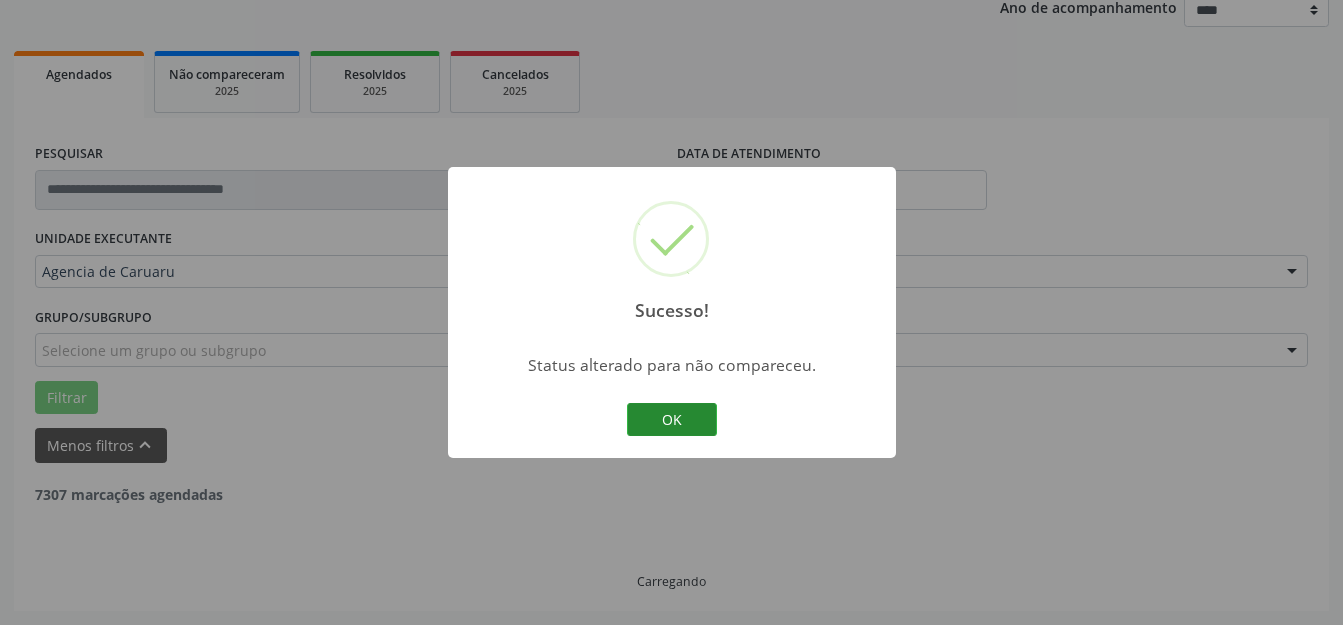 click on "OK" at bounding box center (672, 420) 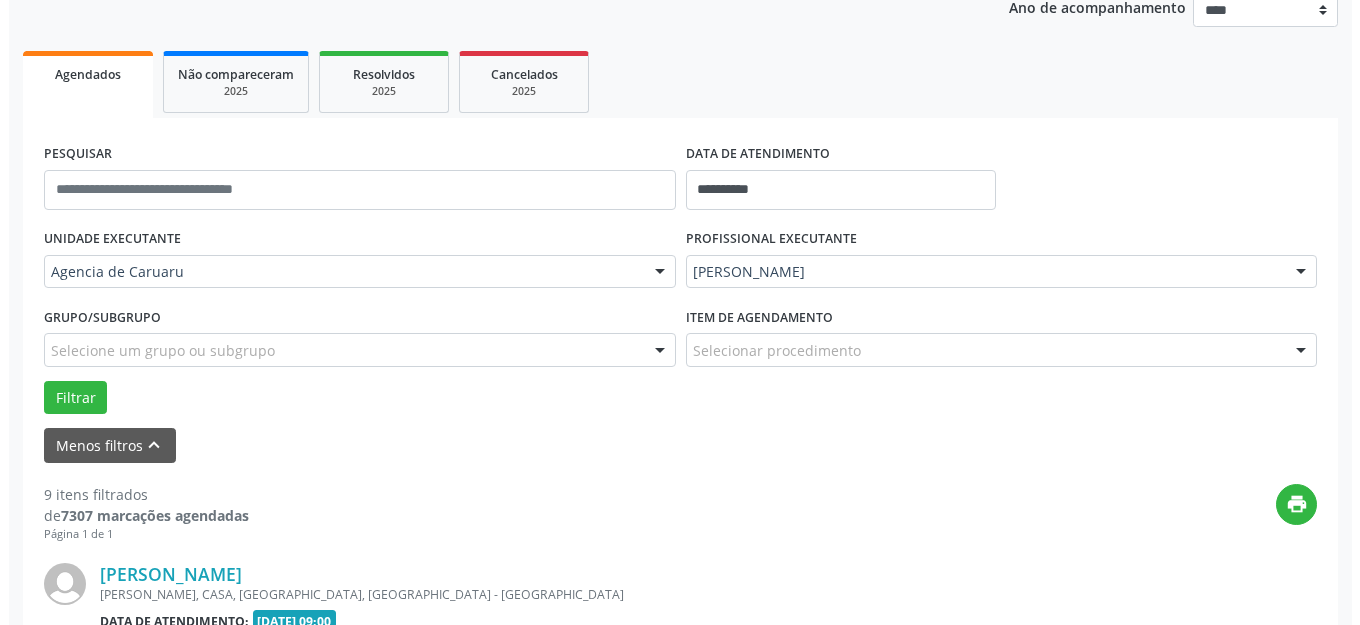 scroll, scrollTop: 548, scrollLeft: 0, axis: vertical 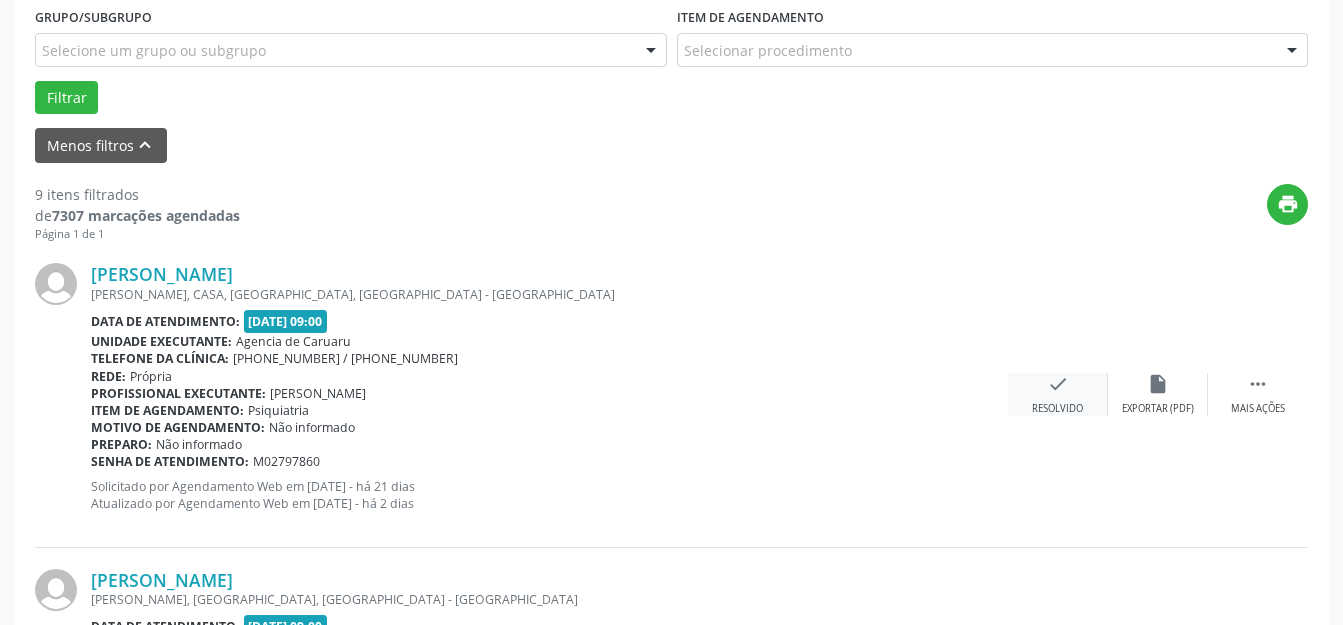 click on "check" at bounding box center [1058, 384] 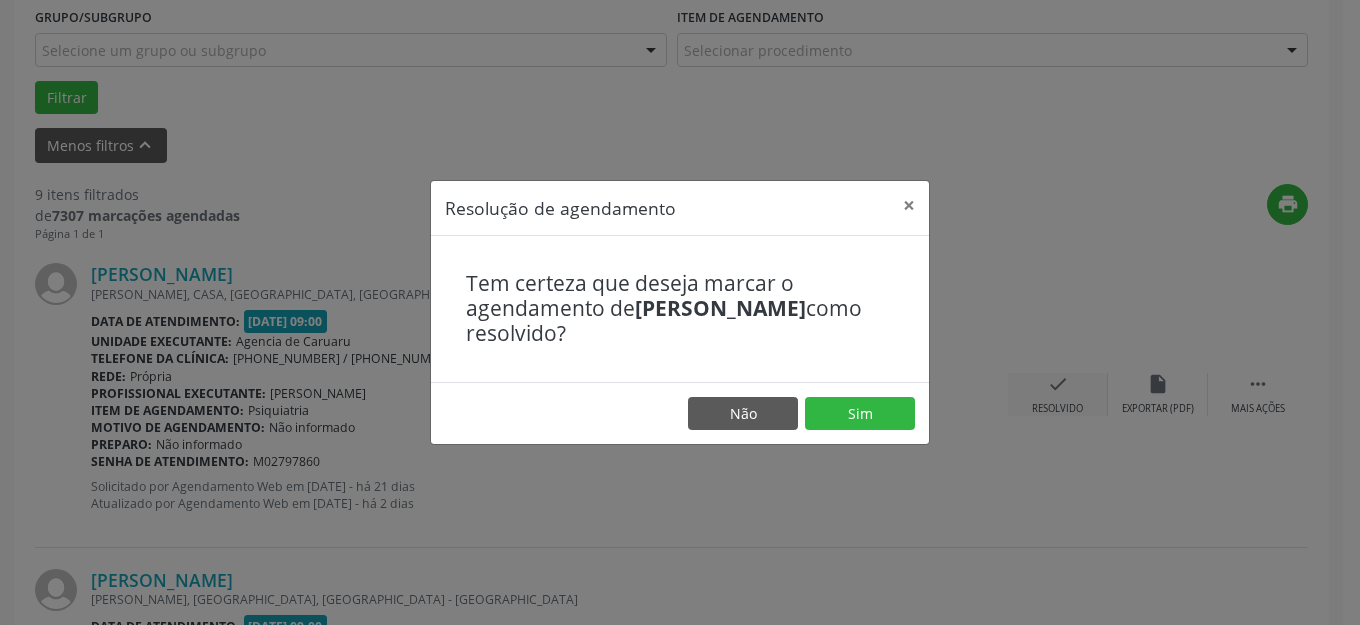 click on "Sim" at bounding box center (860, 414) 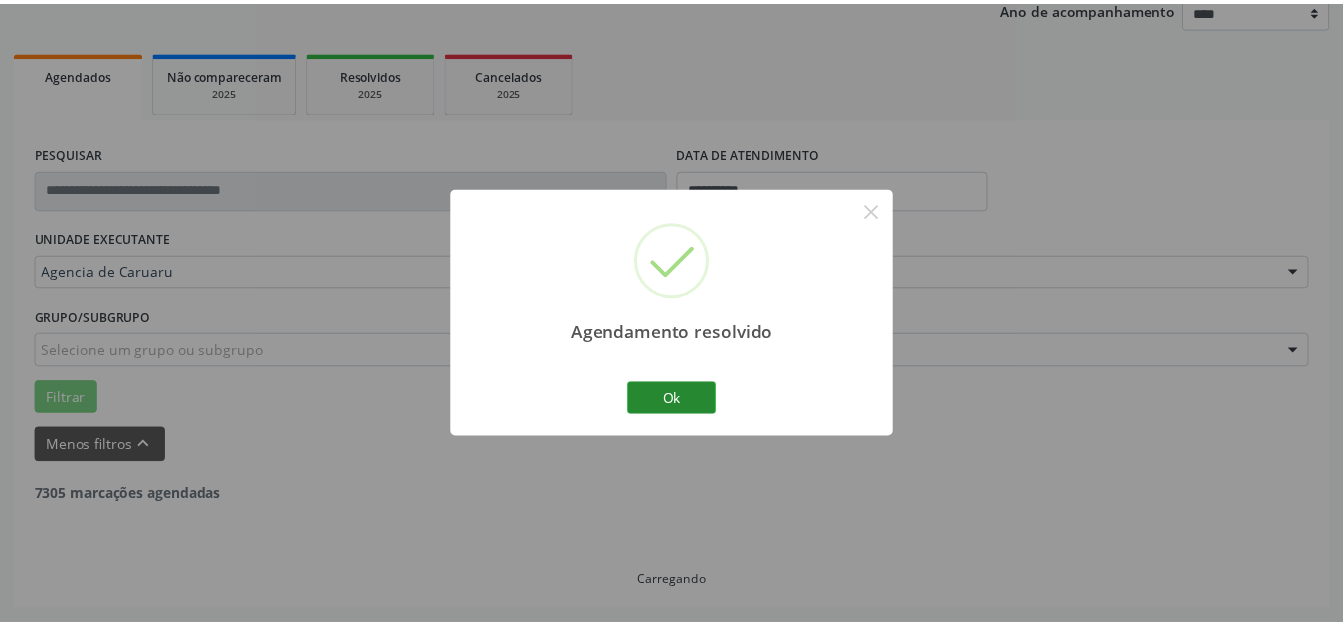 scroll, scrollTop: 248, scrollLeft: 0, axis: vertical 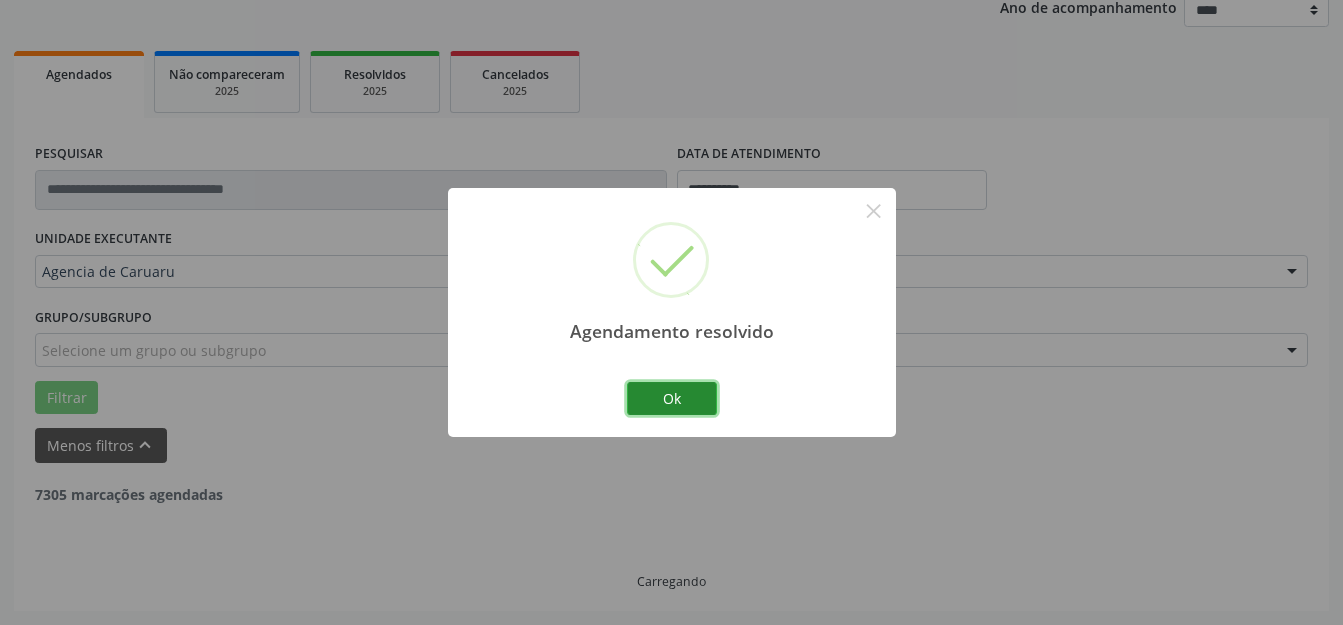 click on "Ok" at bounding box center (672, 399) 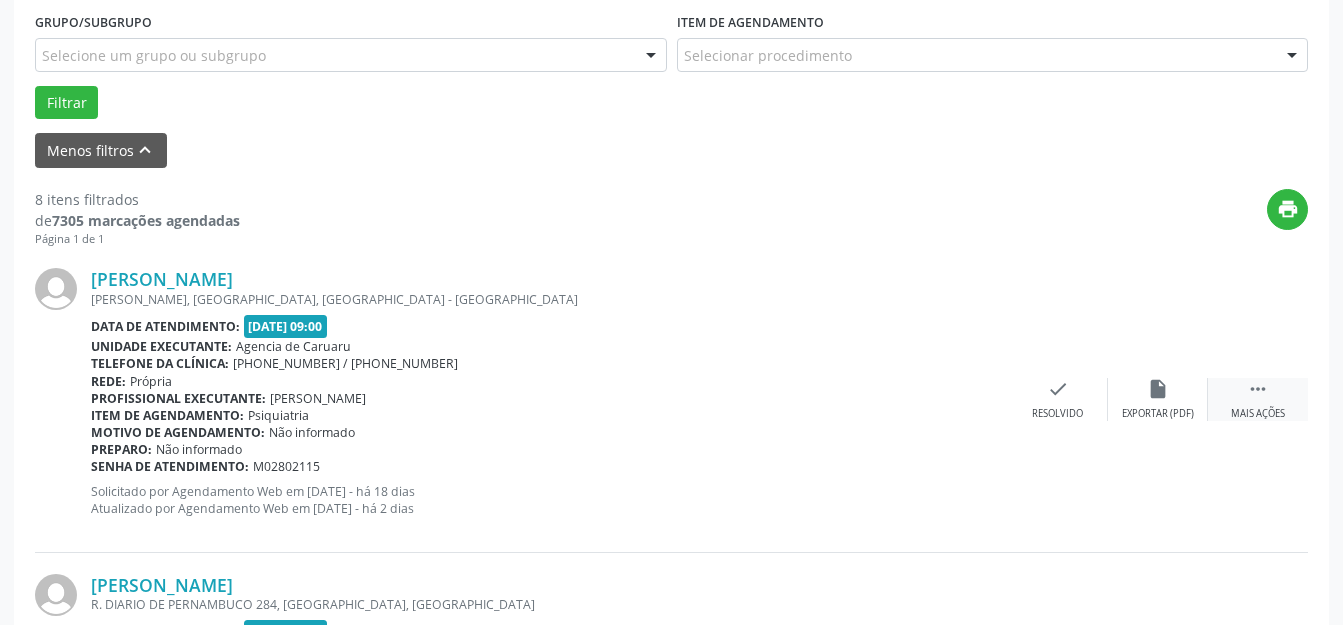 scroll, scrollTop: 548, scrollLeft: 0, axis: vertical 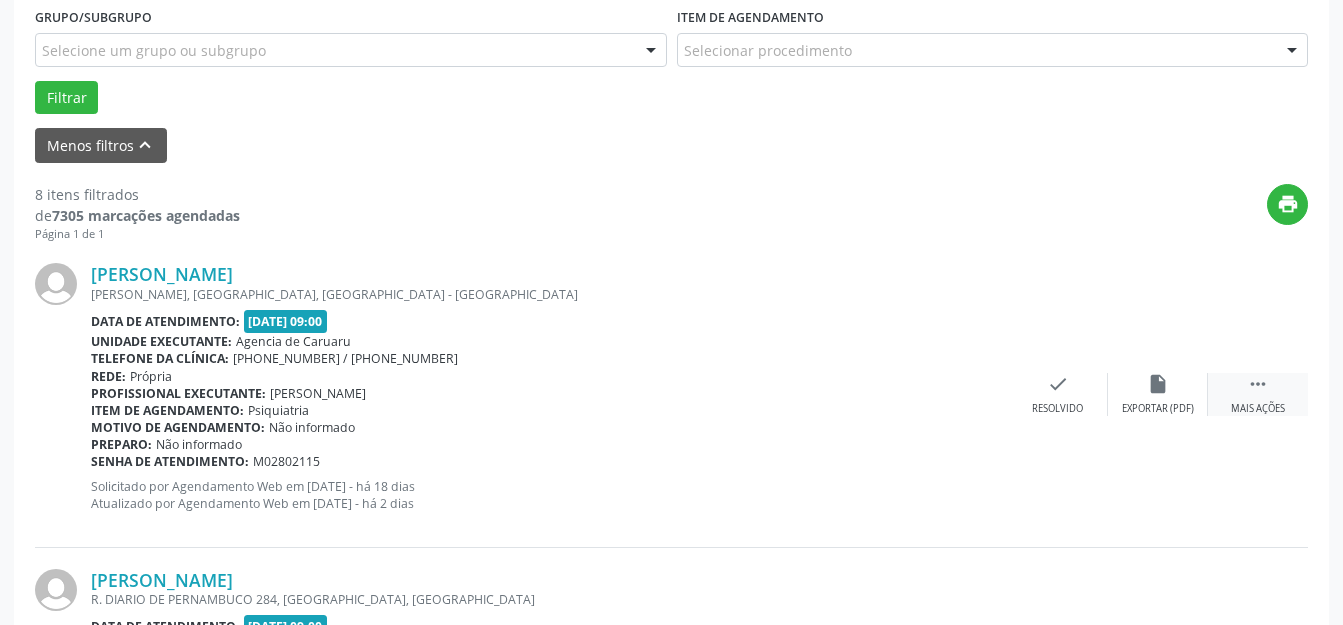 click on "
Mais ações" at bounding box center [1258, 394] 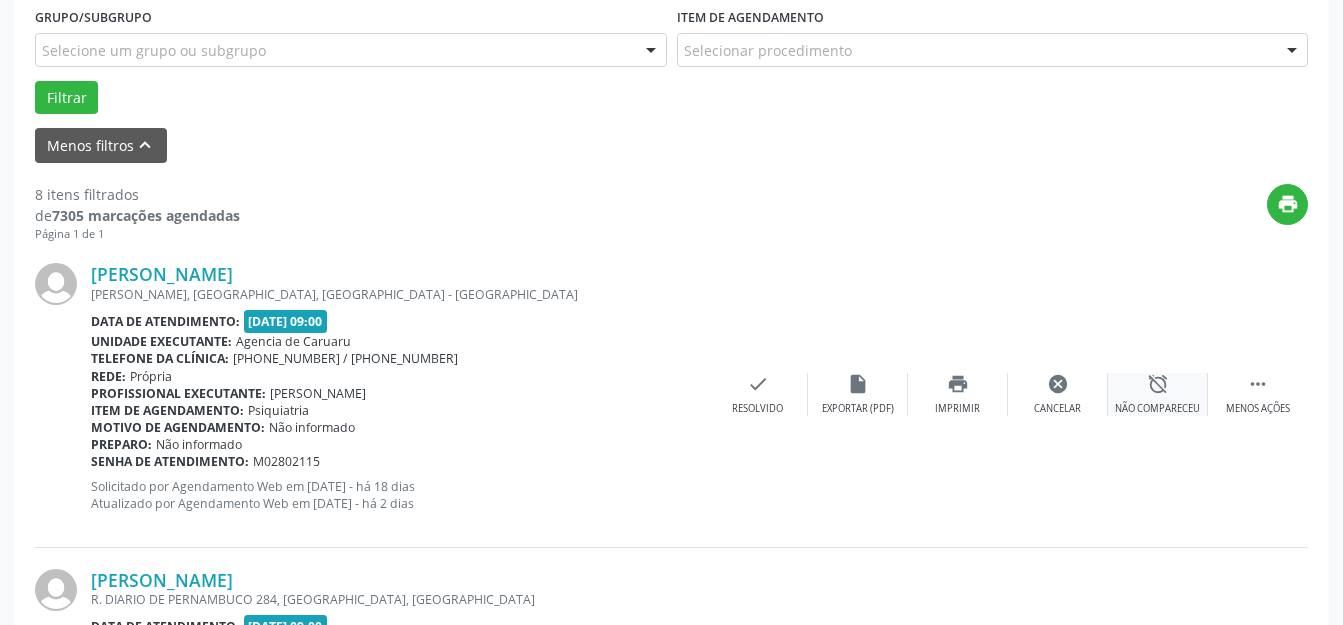 click on "alarm_off" at bounding box center (1158, 384) 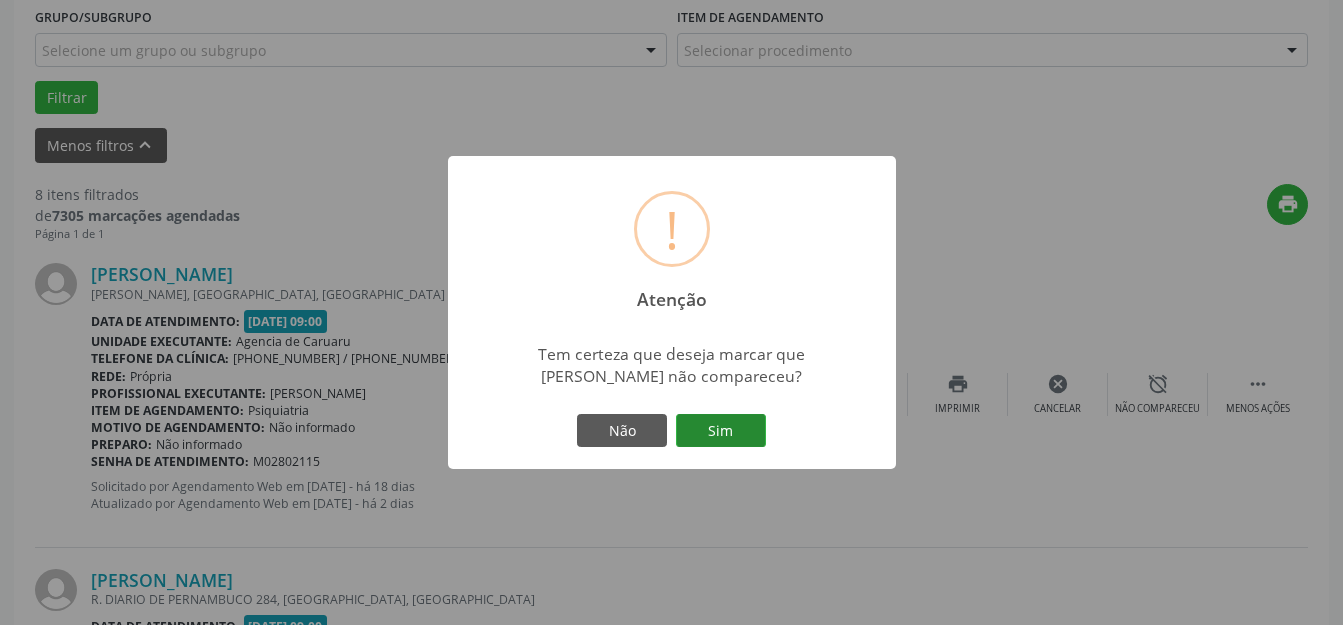 click on "Sim" at bounding box center [721, 431] 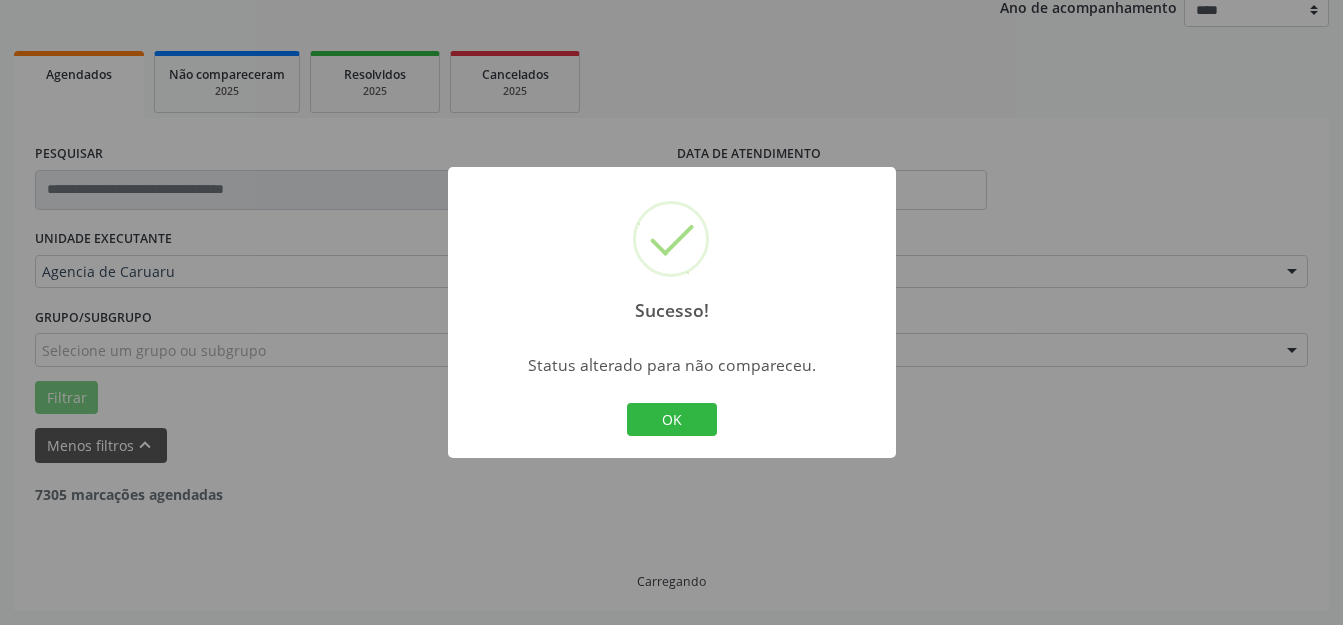 scroll, scrollTop: 248, scrollLeft: 0, axis: vertical 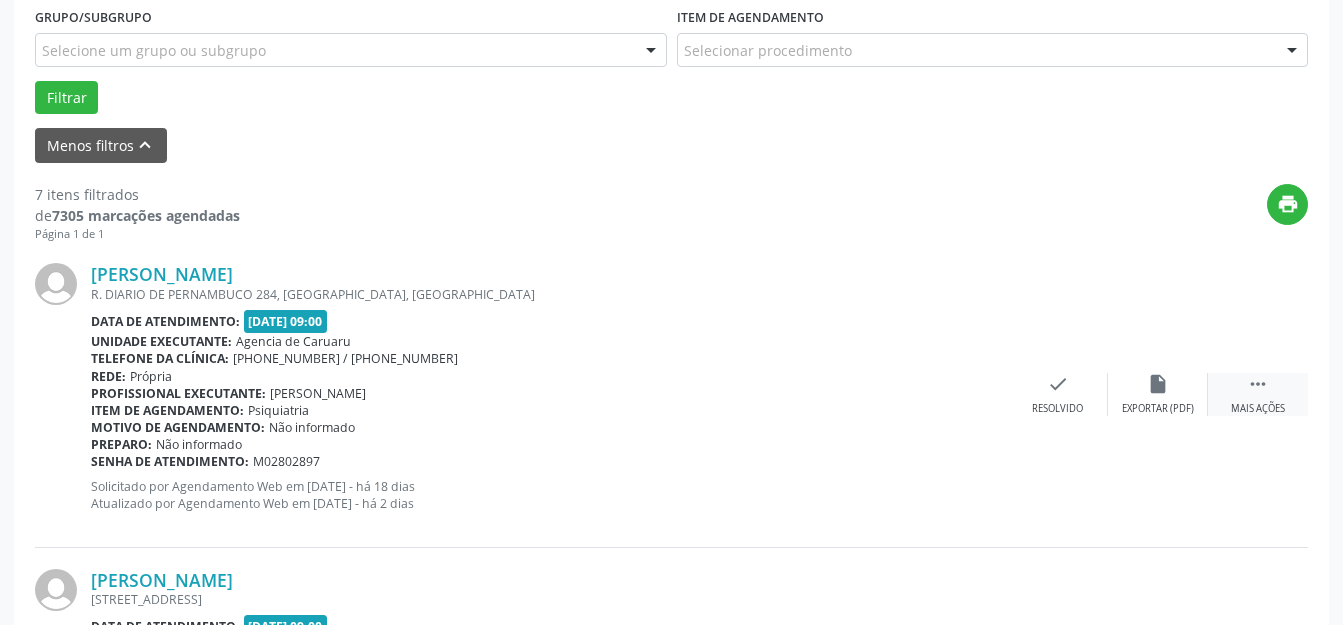 click on "
Mais ações" at bounding box center (1258, 394) 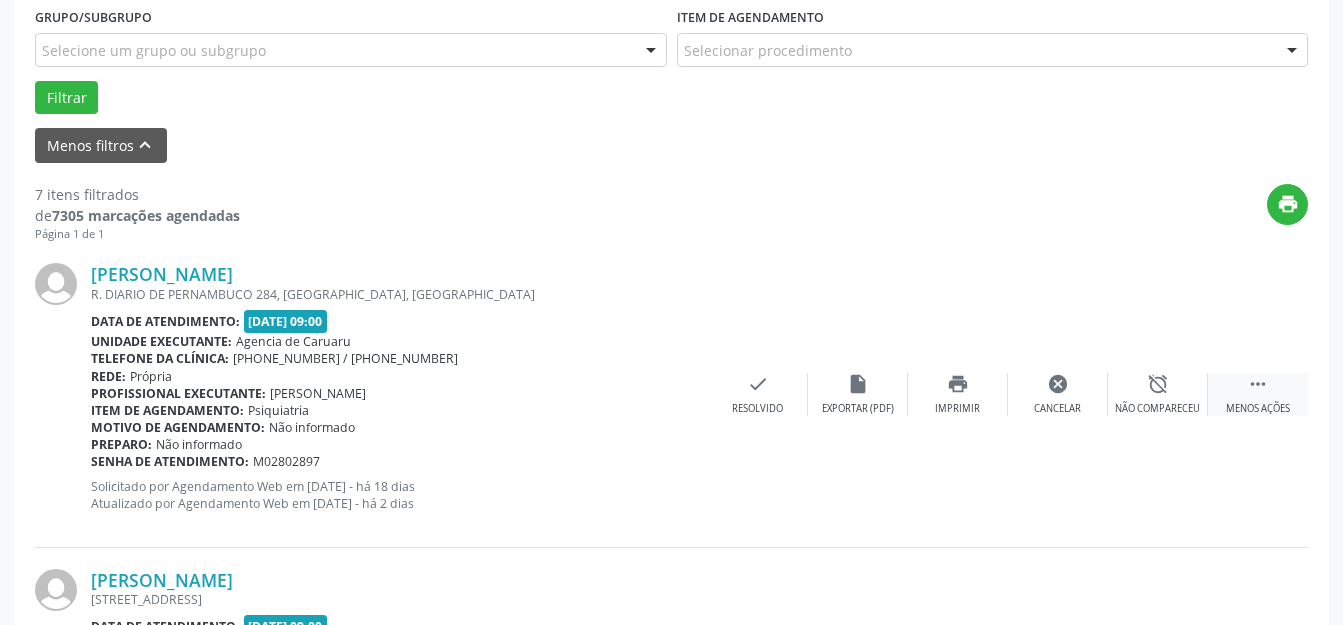 click on "alarm_off" at bounding box center [1158, 384] 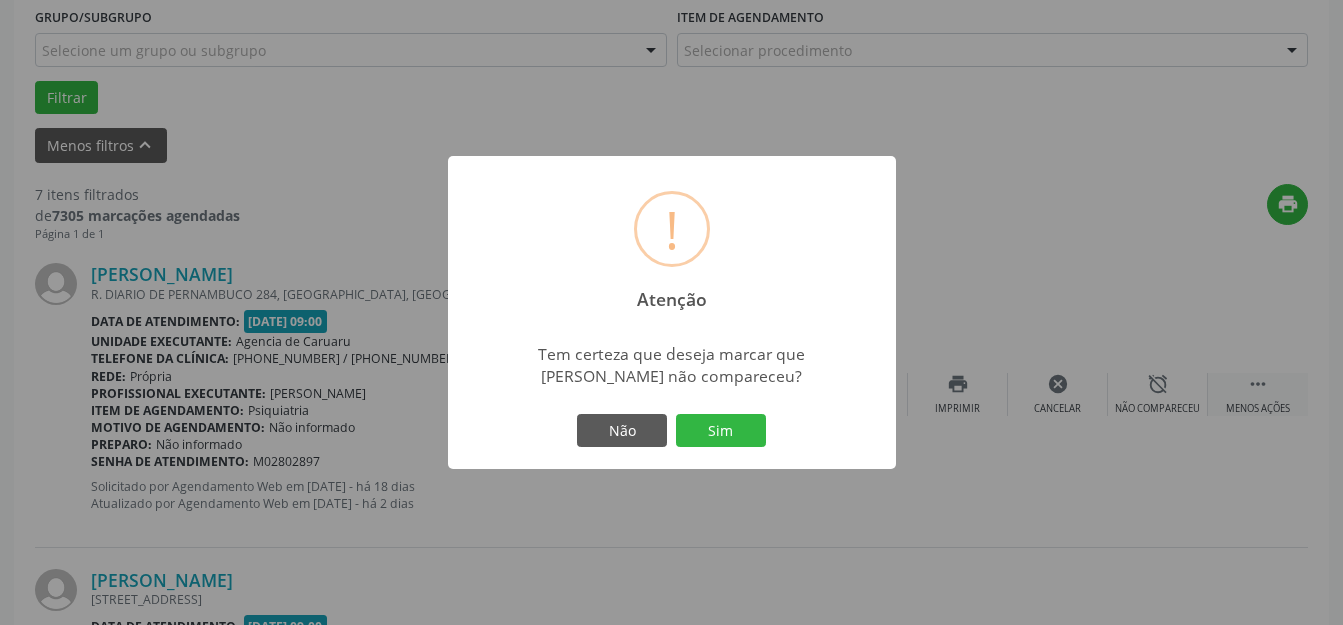 click on "Sim" at bounding box center (721, 431) 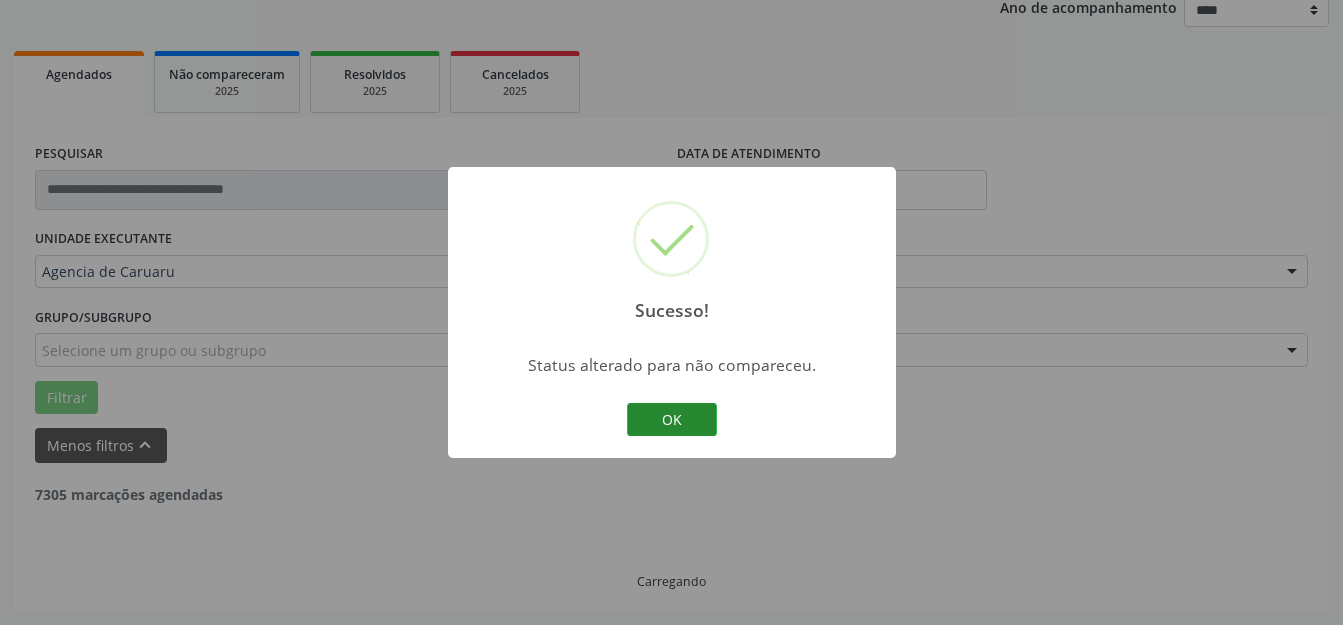scroll, scrollTop: 248, scrollLeft: 0, axis: vertical 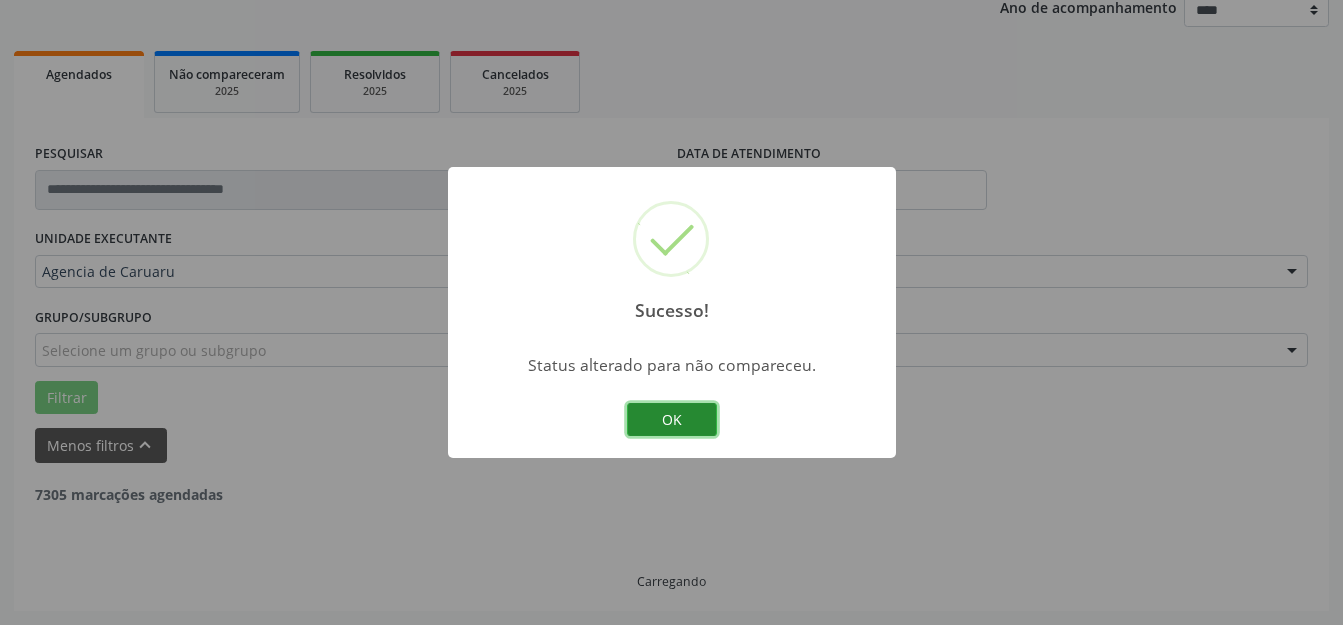 click on "OK" at bounding box center (672, 420) 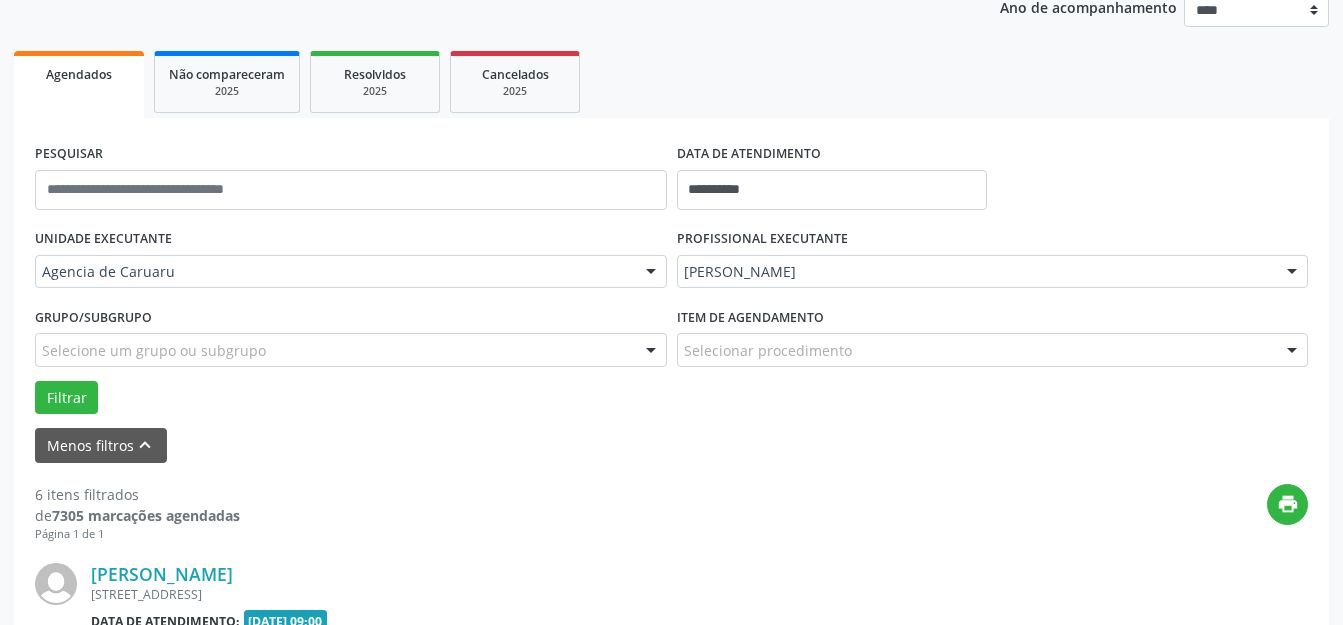 scroll, scrollTop: 448, scrollLeft: 0, axis: vertical 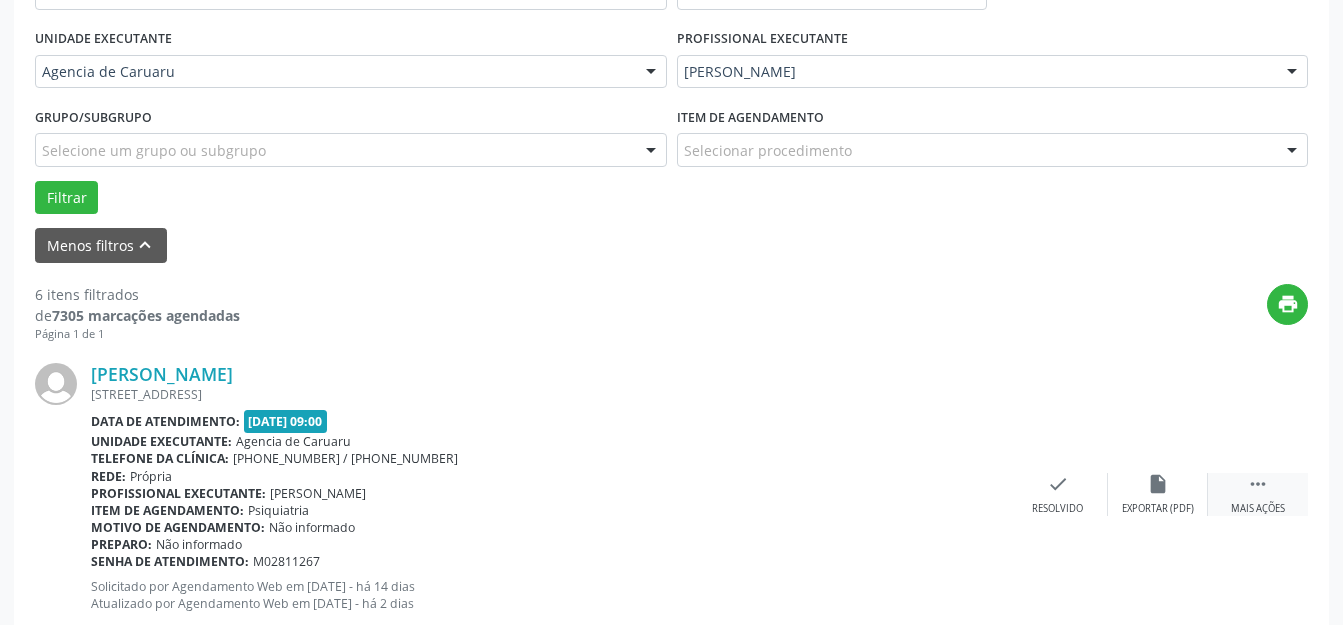 click on "" at bounding box center [1258, 484] 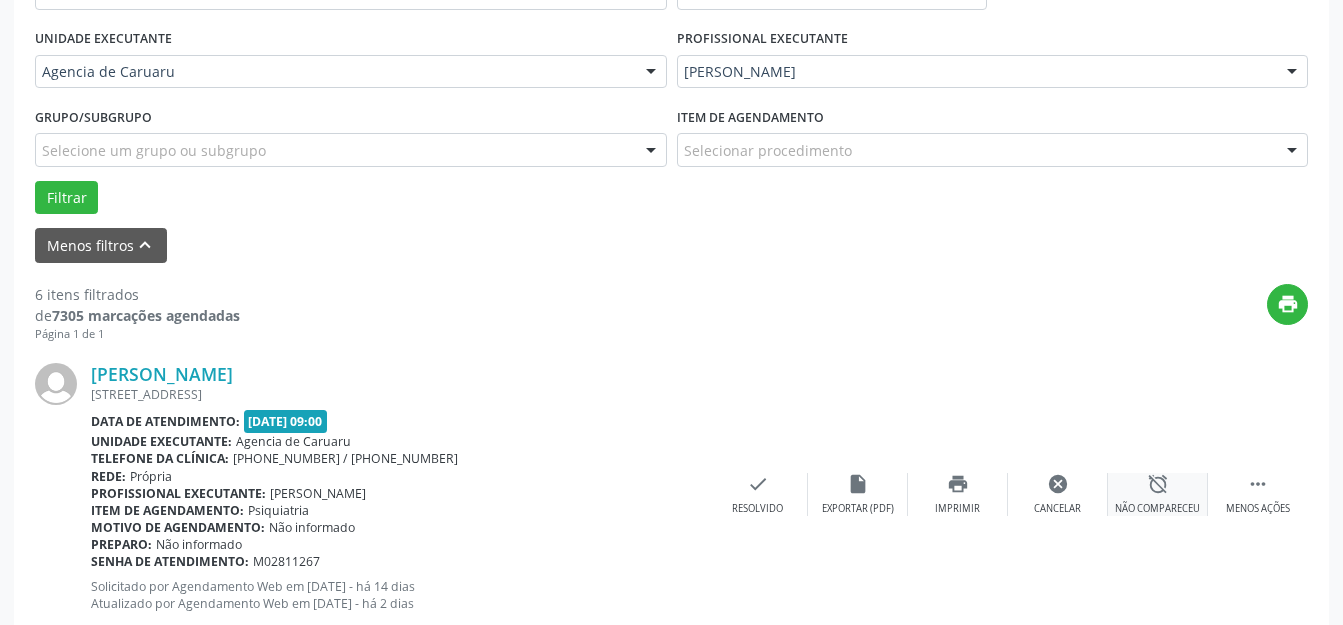 click on "alarm_off" at bounding box center [1158, 484] 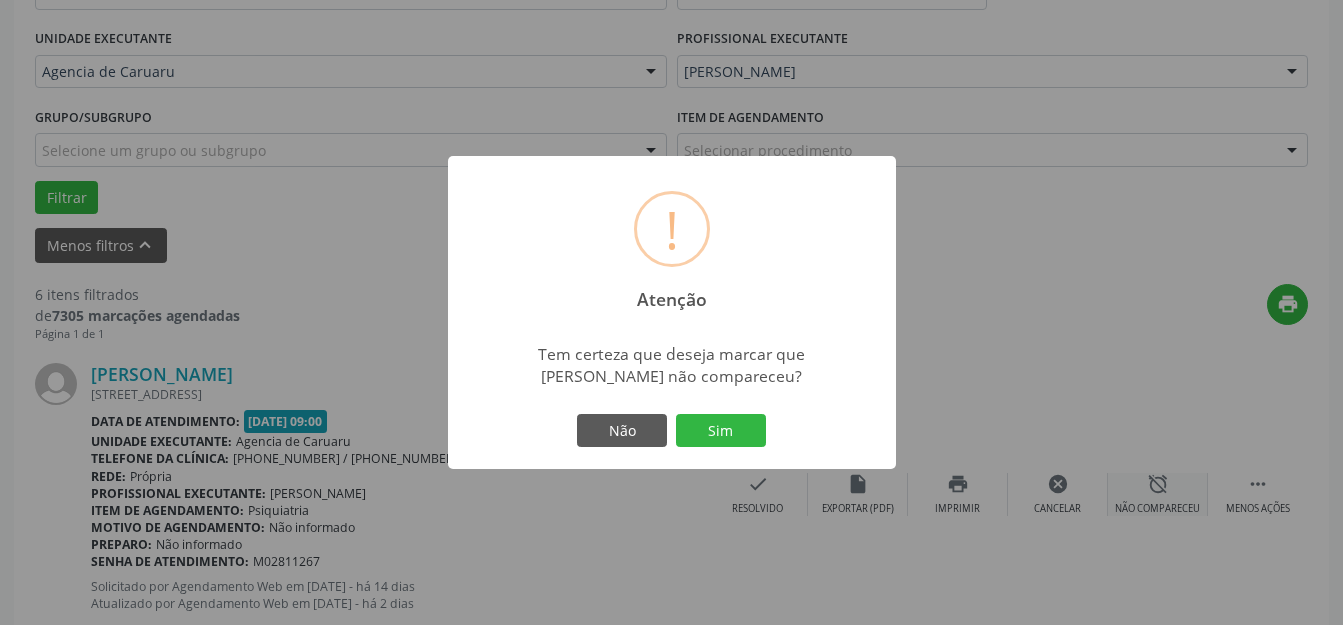 click on "Sim" at bounding box center (721, 431) 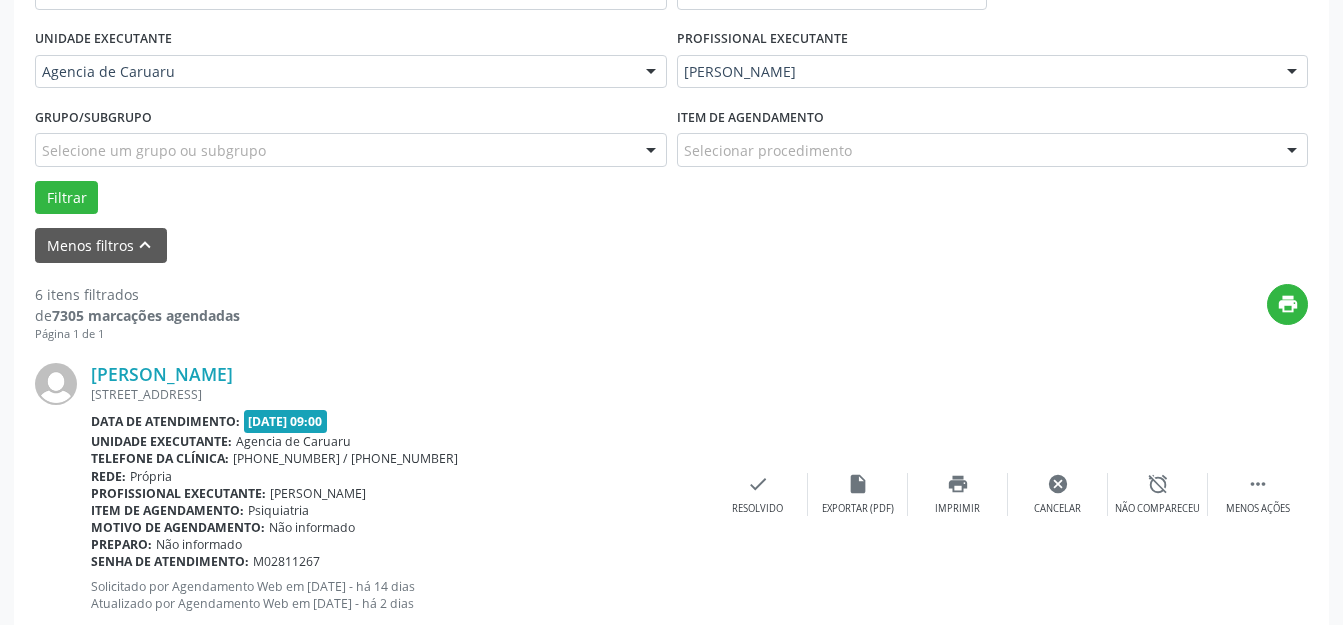 scroll, scrollTop: 248, scrollLeft: 0, axis: vertical 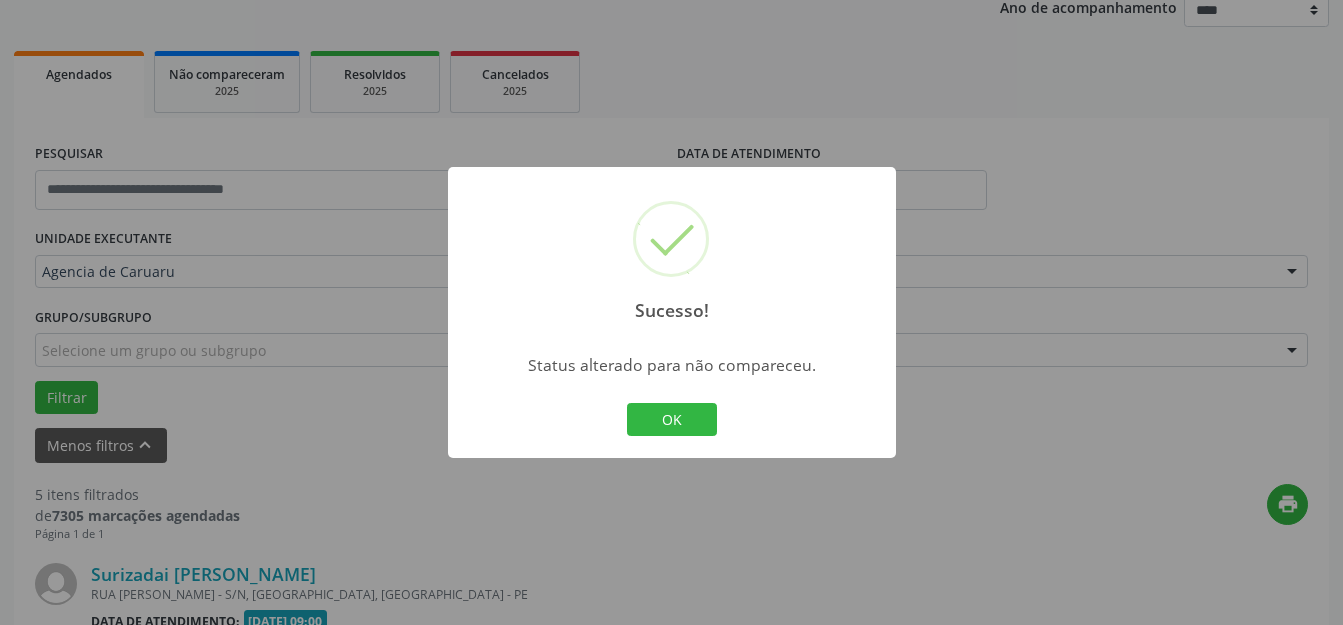 click on "OK" at bounding box center (672, 420) 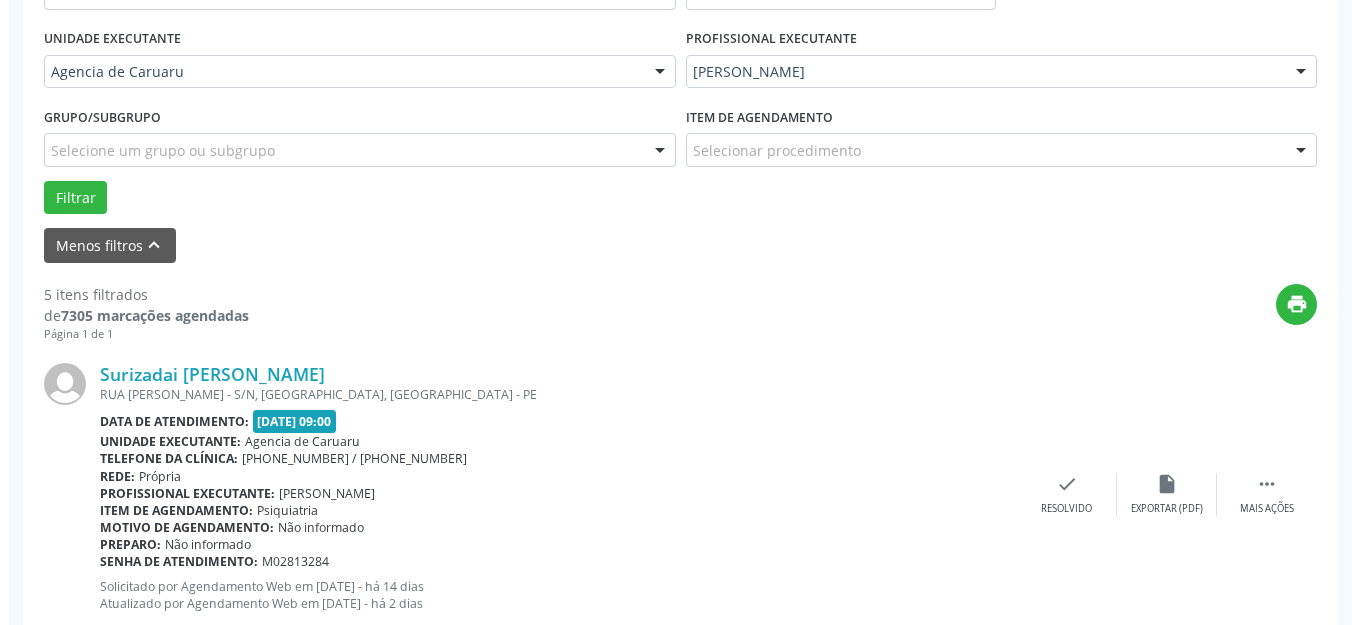 scroll, scrollTop: 648, scrollLeft: 0, axis: vertical 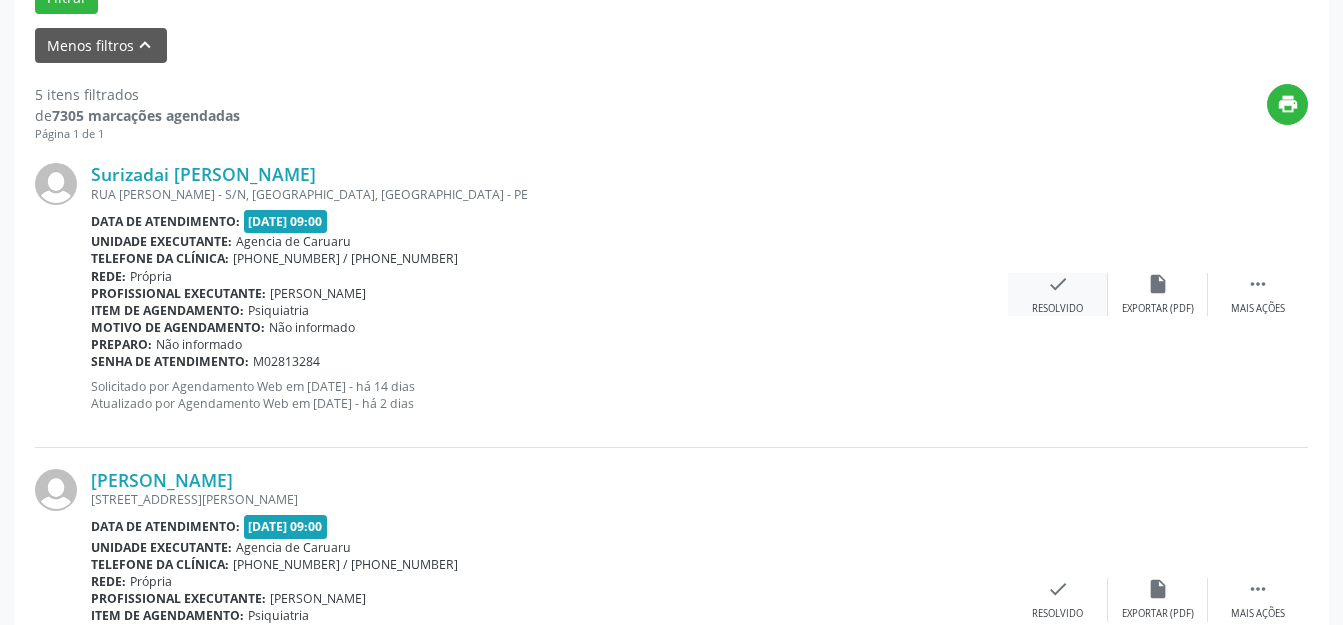 click on "check
Resolvido" at bounding box center [1058, 294] 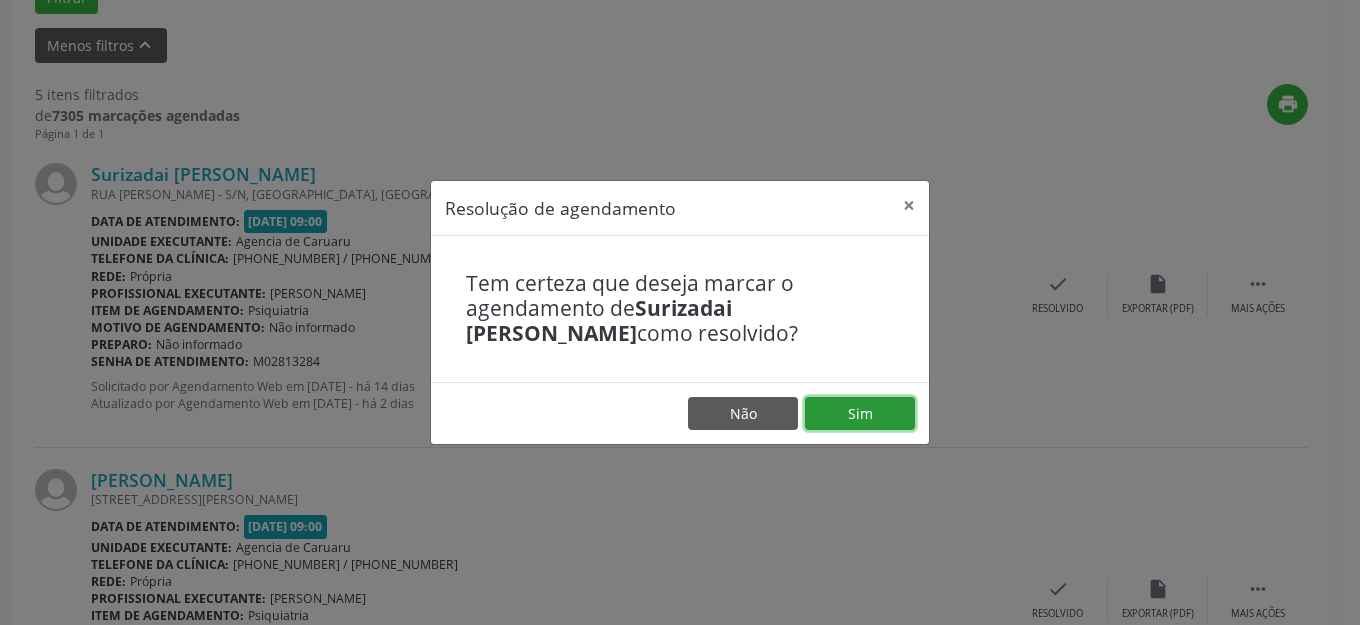 click on "Sim" at bounding box center [860, 414] 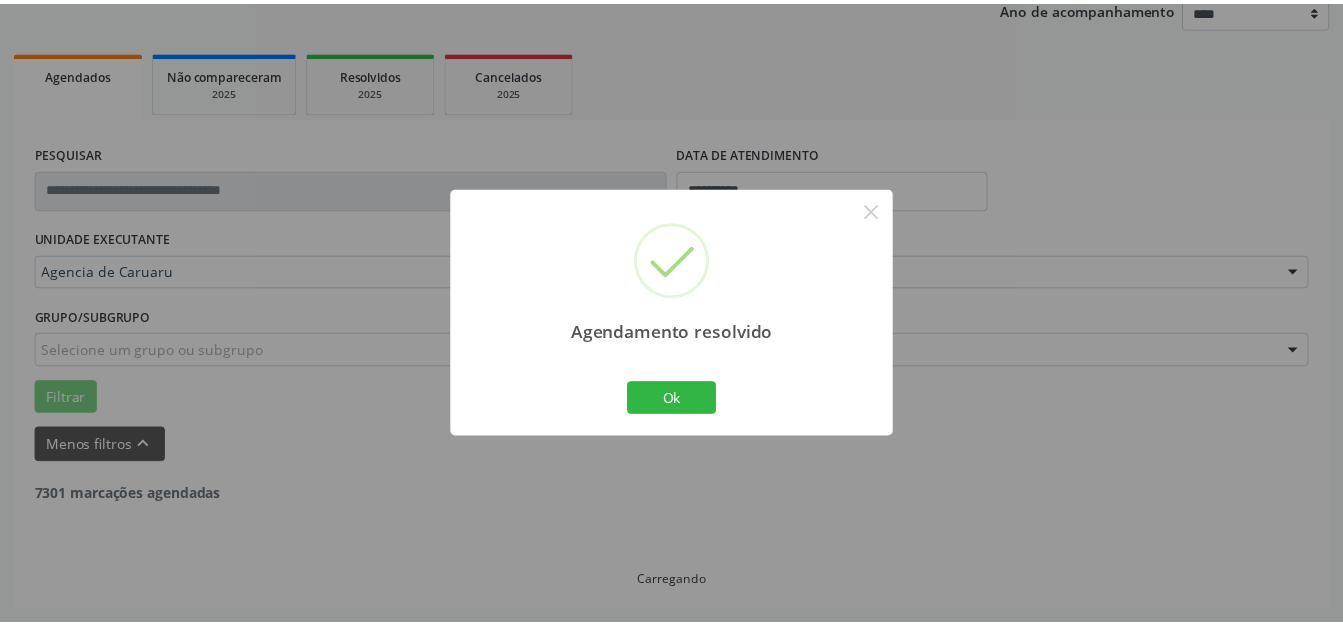 scroll, scrollTop: 248, scrollLeft: 0, axis: vertical 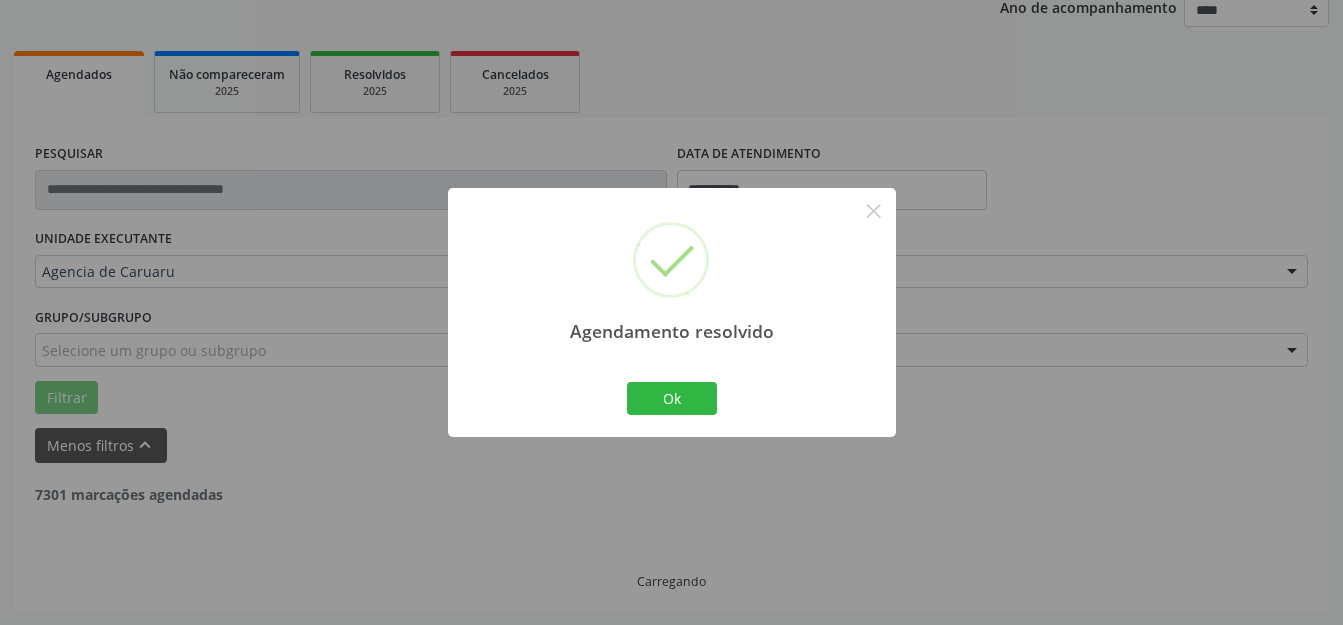click on "Ok" at bounding box center (672, 399) 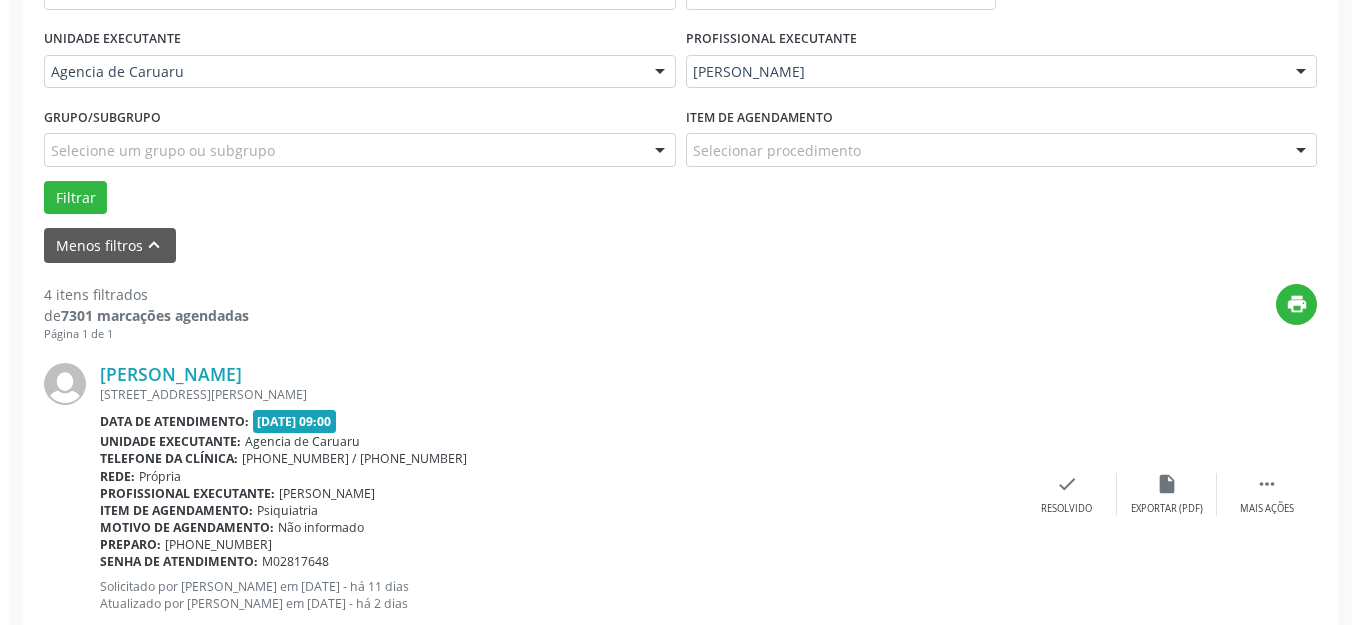 scroll, scrollTop: 548, scrollLeft: 0, axis: vertical 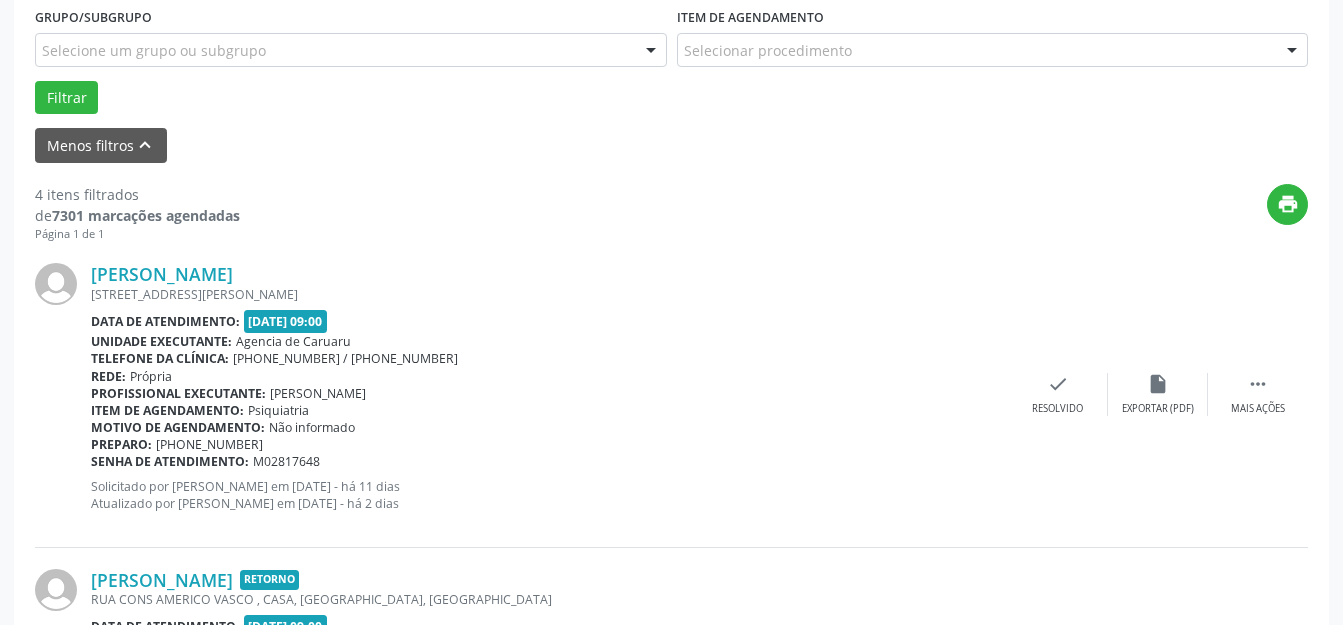 click on "[PERSON_NAME]
[STREET_ADDRESS][PERSON_NAME]
Data de atendimento:
[DATE] 09:00
Unidade executante:
Agencia de [GEOGRAPHIC_DATA]
Telefone da clínica:
[PHONE_NUMBER] / [PHONE_NUMBER]
Rede:
[GEOGRAPHIC_DATA]
Profissional executante:
[PERSON_NAME]
Item de agendamento:
Psiquiatria
Motivo de agendamento:
Não informado
Preparo:
[PHONE_NUMBER]
Senha de atendimento:
M02817648
Solicitado por [PERSON_NAME] em [DATE] - há 11 dias
Atualizado por [PERSON_NAME] em [DATE] - há 2 dias

Mais ações
insert_drive_file
Exportar (PDF)
check
Resolvido" at bounding box center [671, 394] 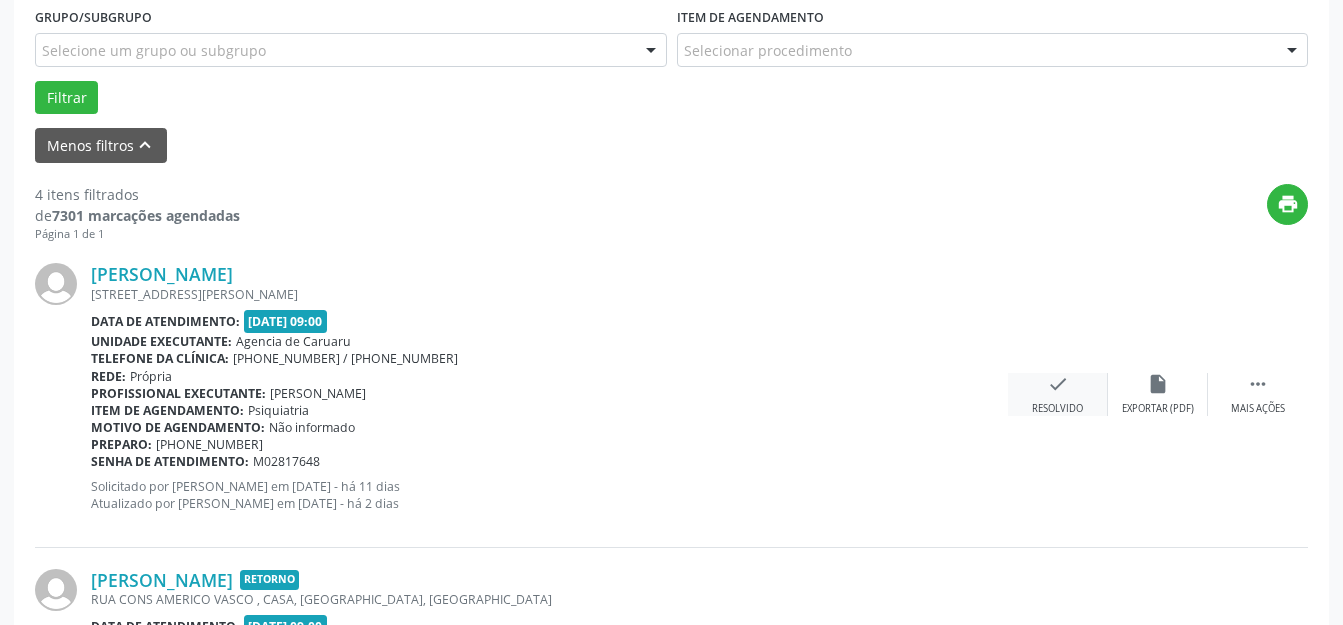 click on "Resolvido" at bounding box center [1057, 409] 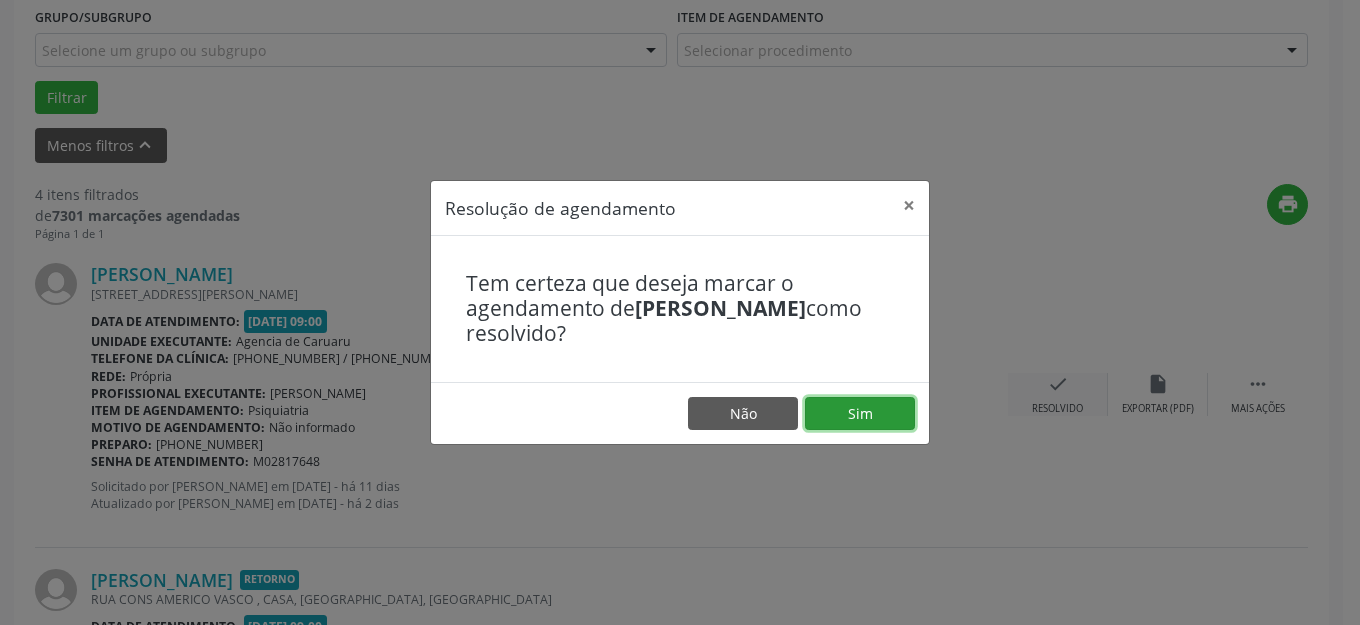 click on "Sim" at bounding box center (860, 414) 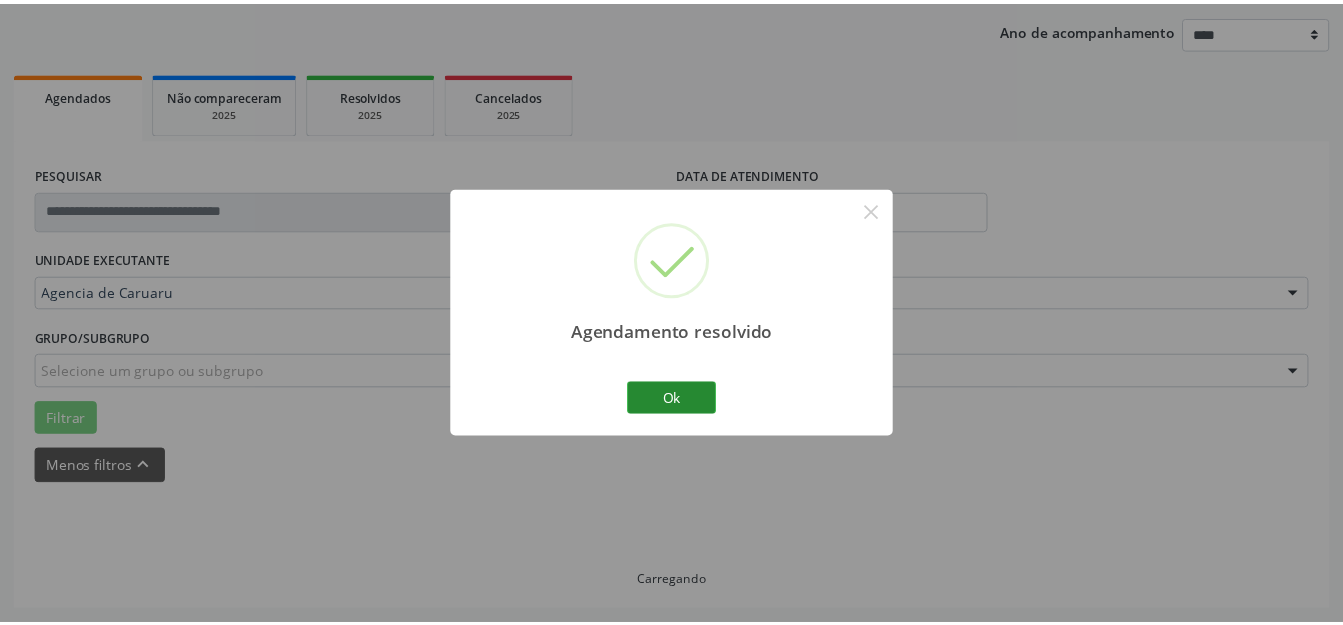 scroll, scrollTop: 227, scrollLeft: 0, axis: vertical 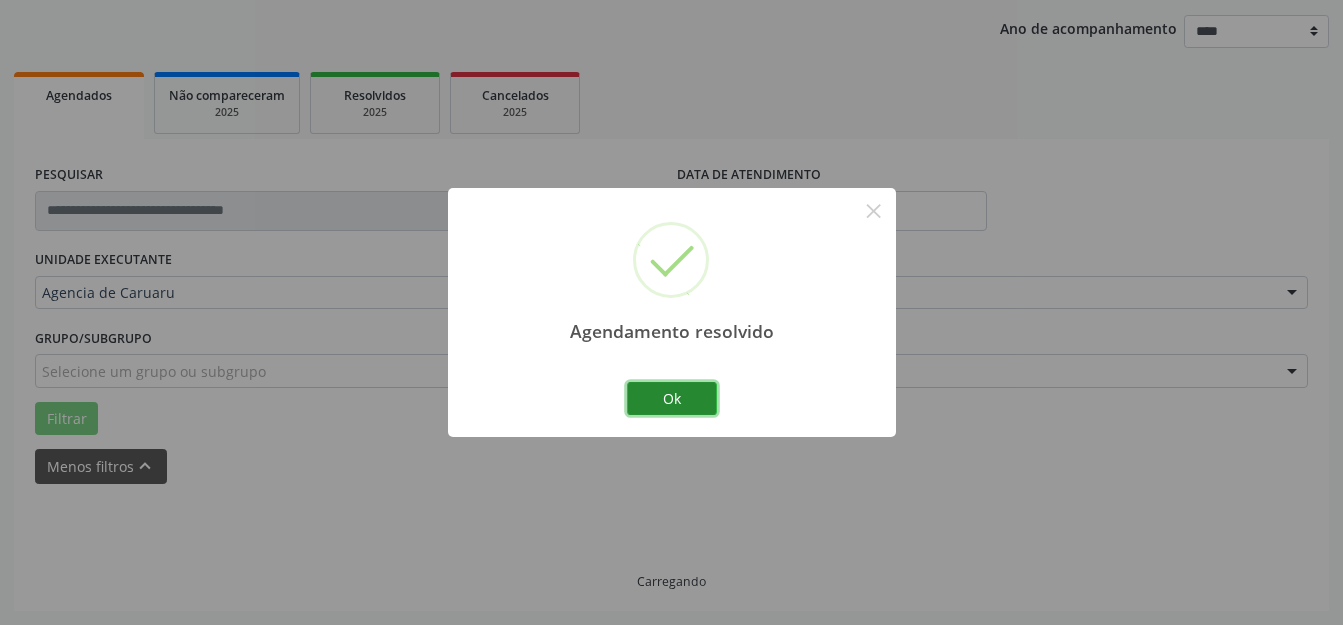 click on "Ok" at bounding box center [672, 399] 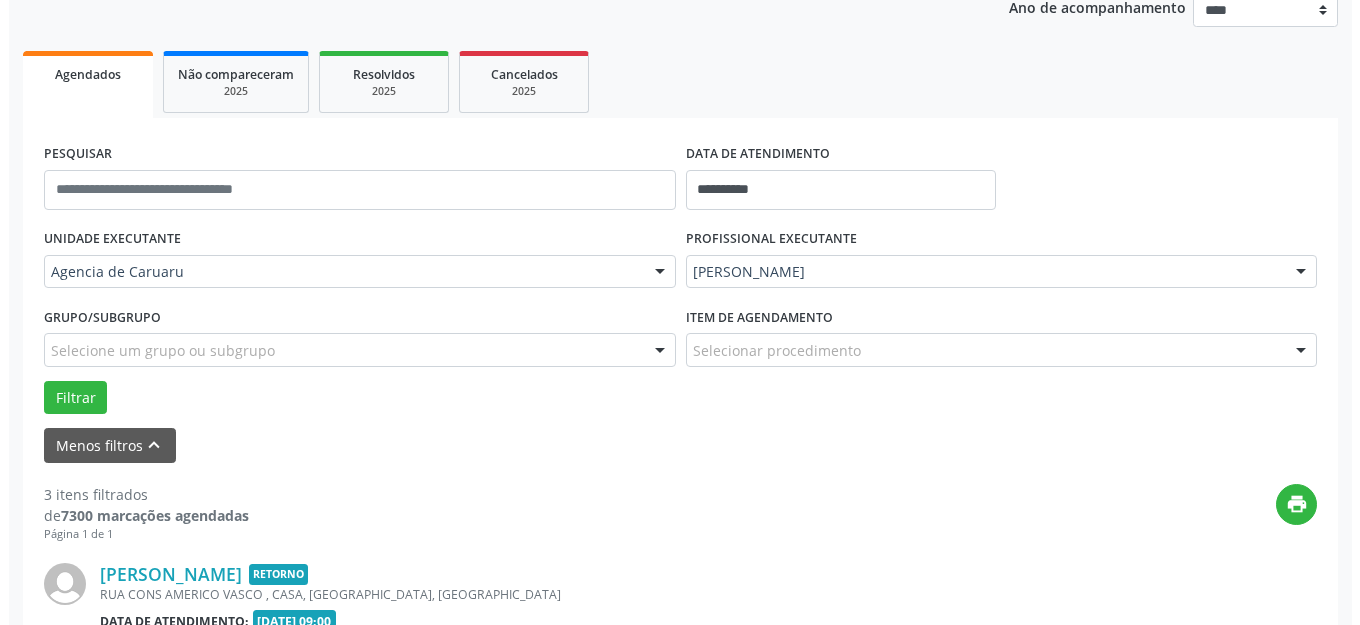 scroll, scrollTop: 548, scrollLeft: 0, axis: vertical 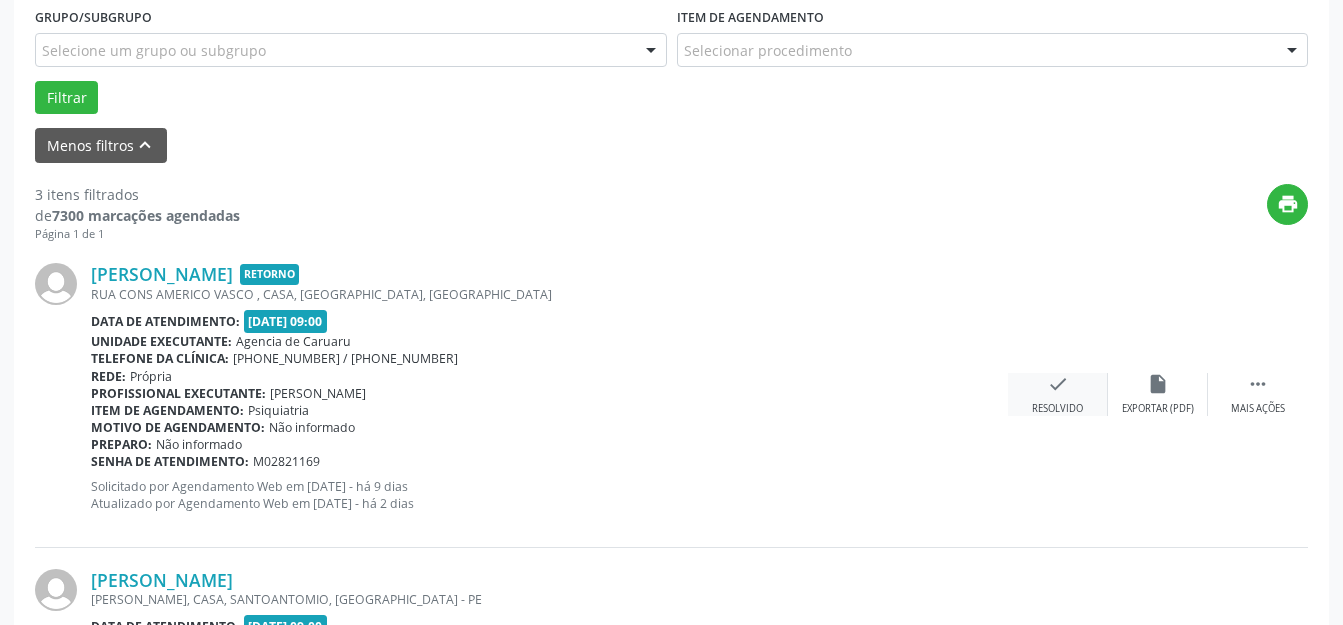 click on "Resolvido" at bounding box center [1057, 409] 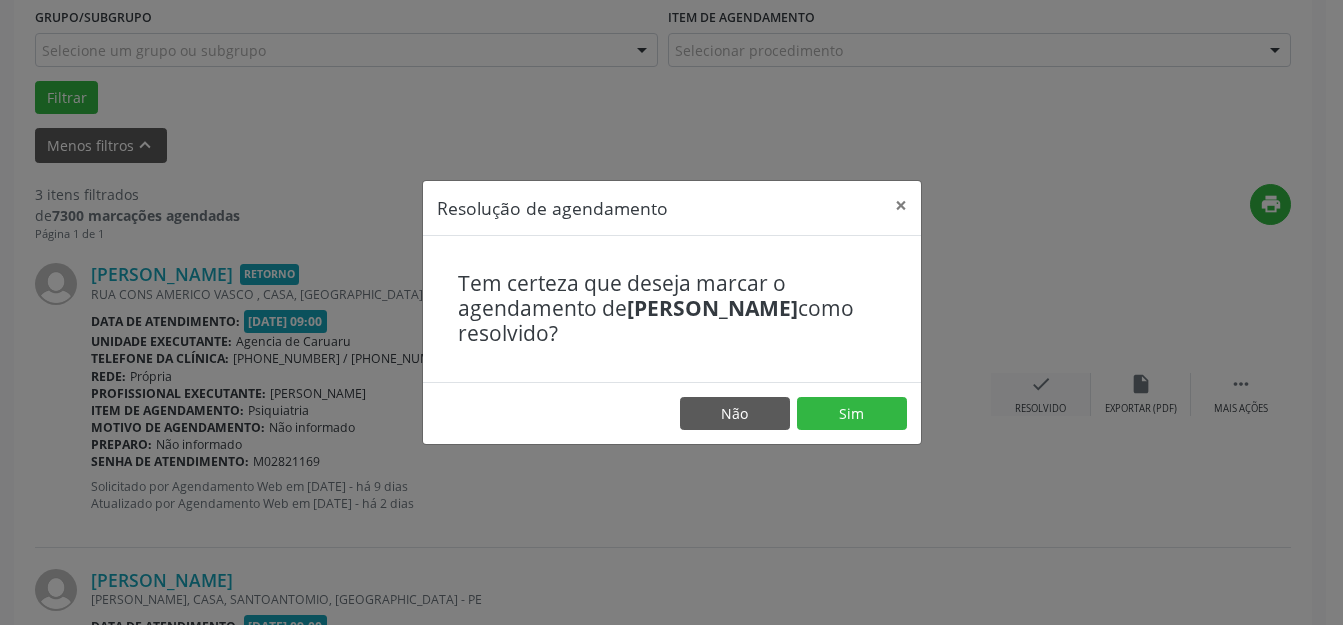 click on "Sim" at bounding box center (852, 414) 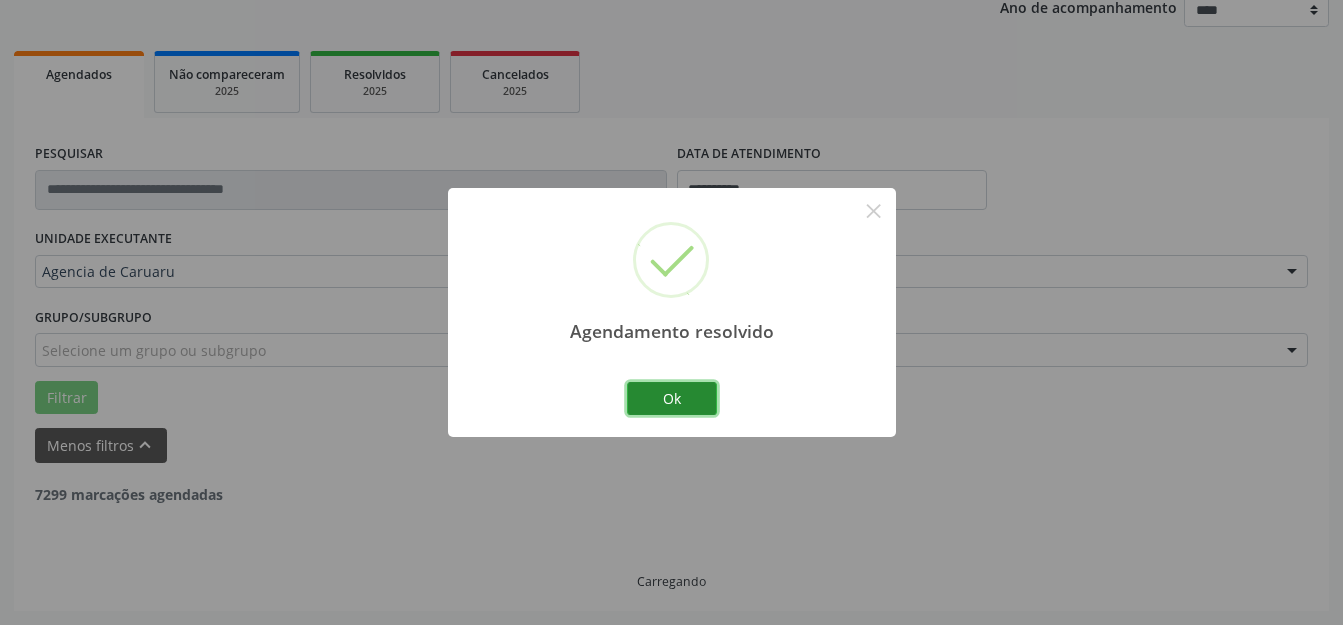 click on "Ok" at bounding box center (672, 399) 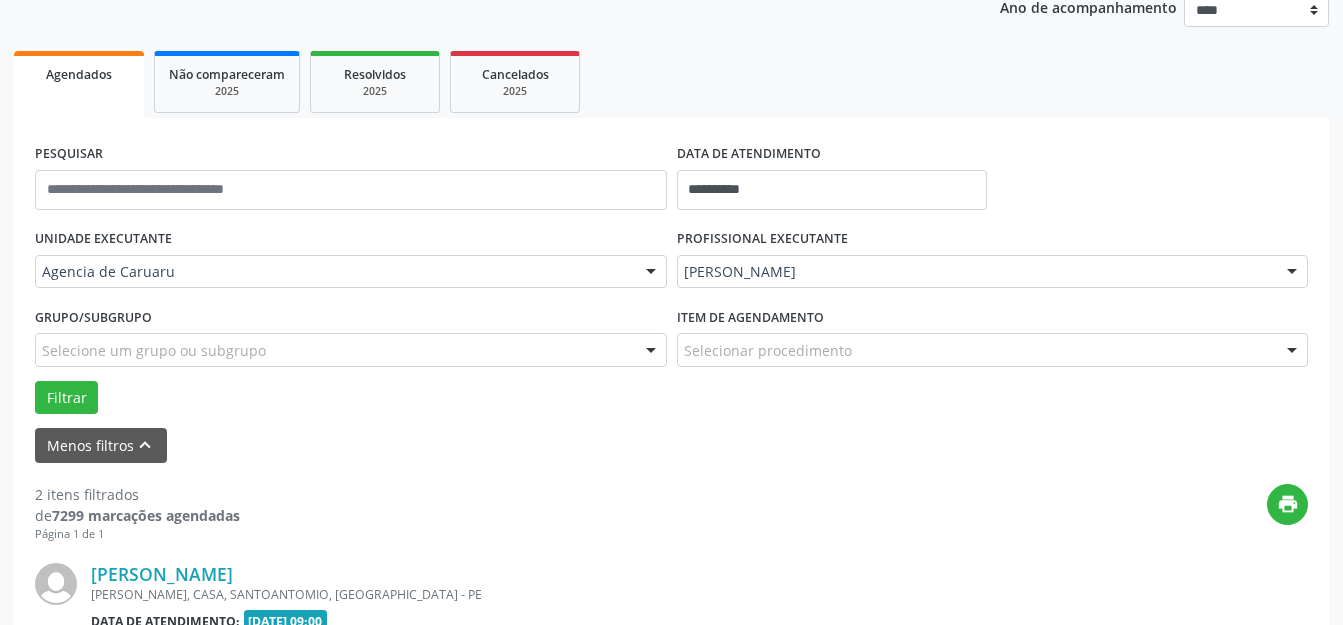 scroll, scrollTop: 548, scrollLeft: 0, axis: vertical 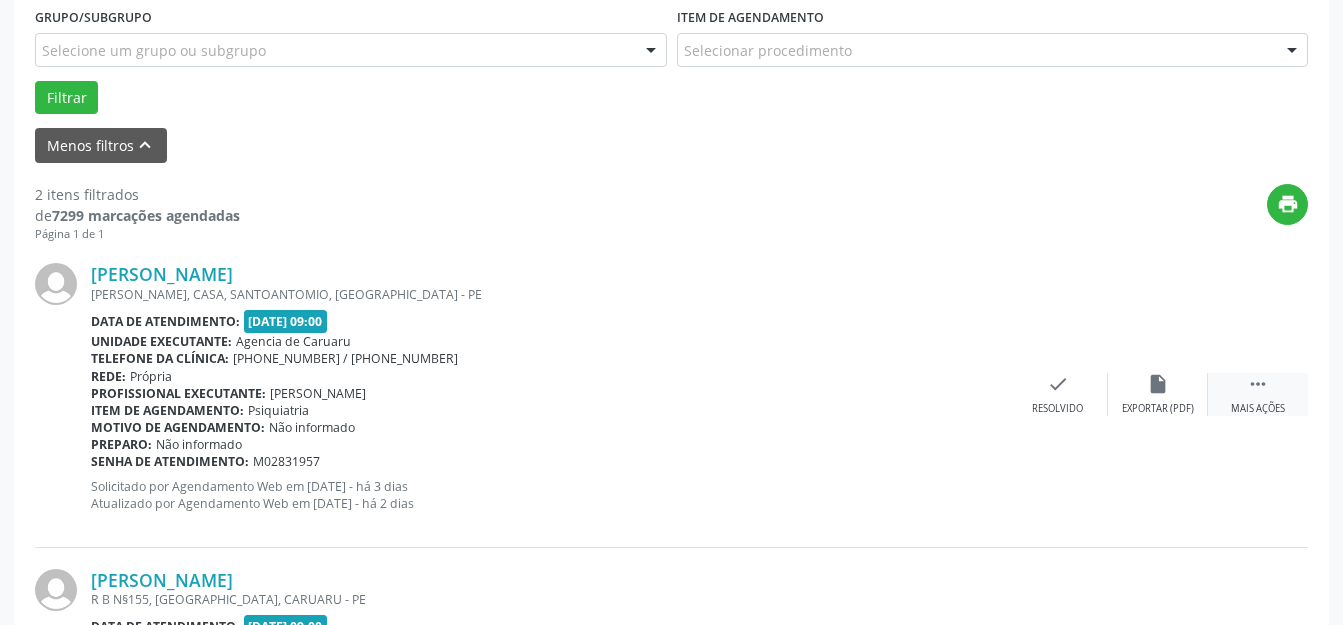 click on "
Mais ações" at bounding box center (1258, 394) 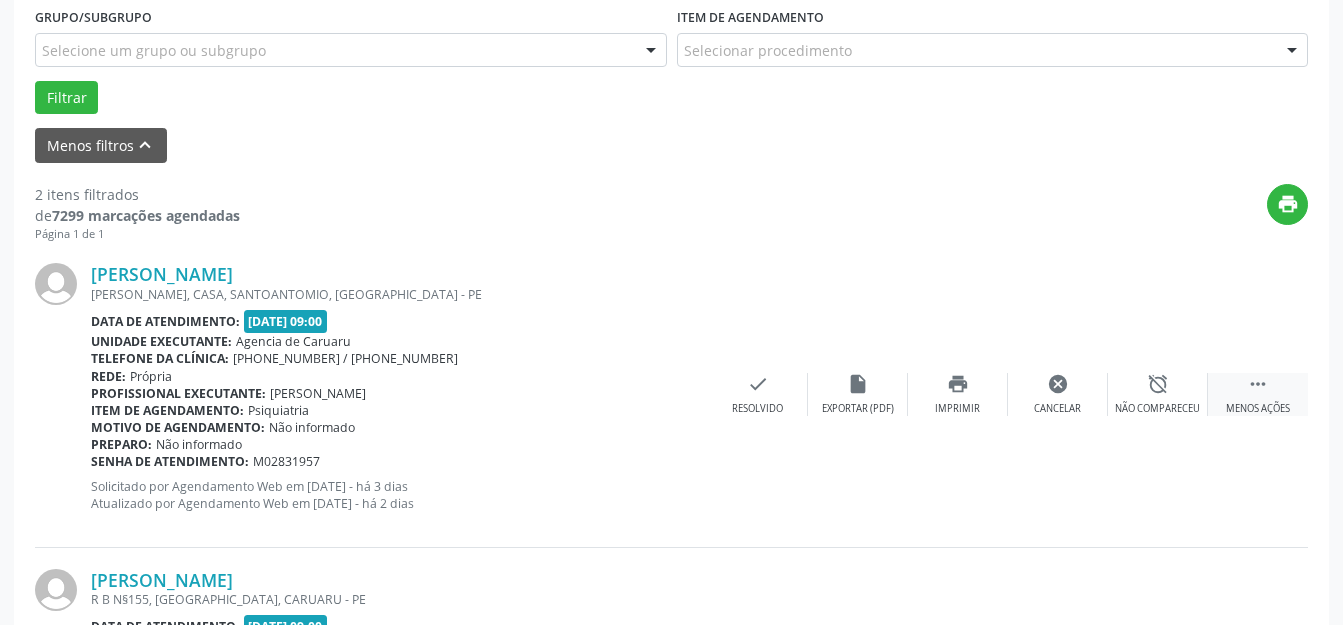 click on "Não compareceu" at bounding box center [1157, 409] 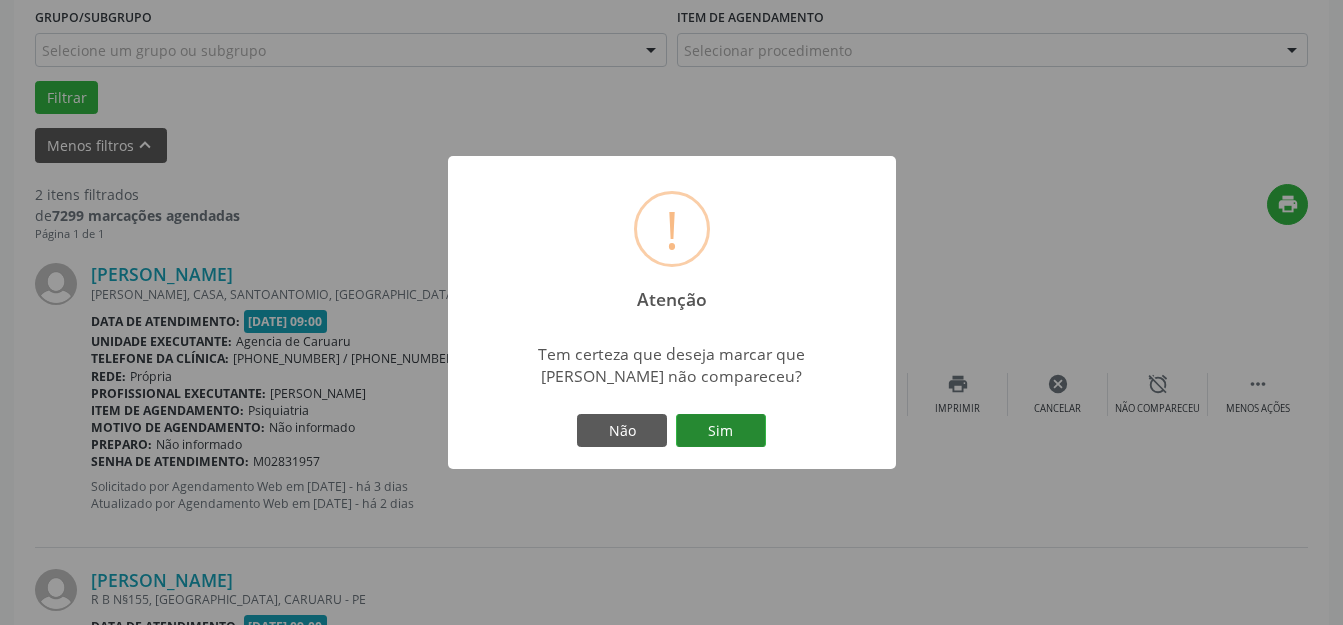 click on "Sim" at bounding box center [721, 431] 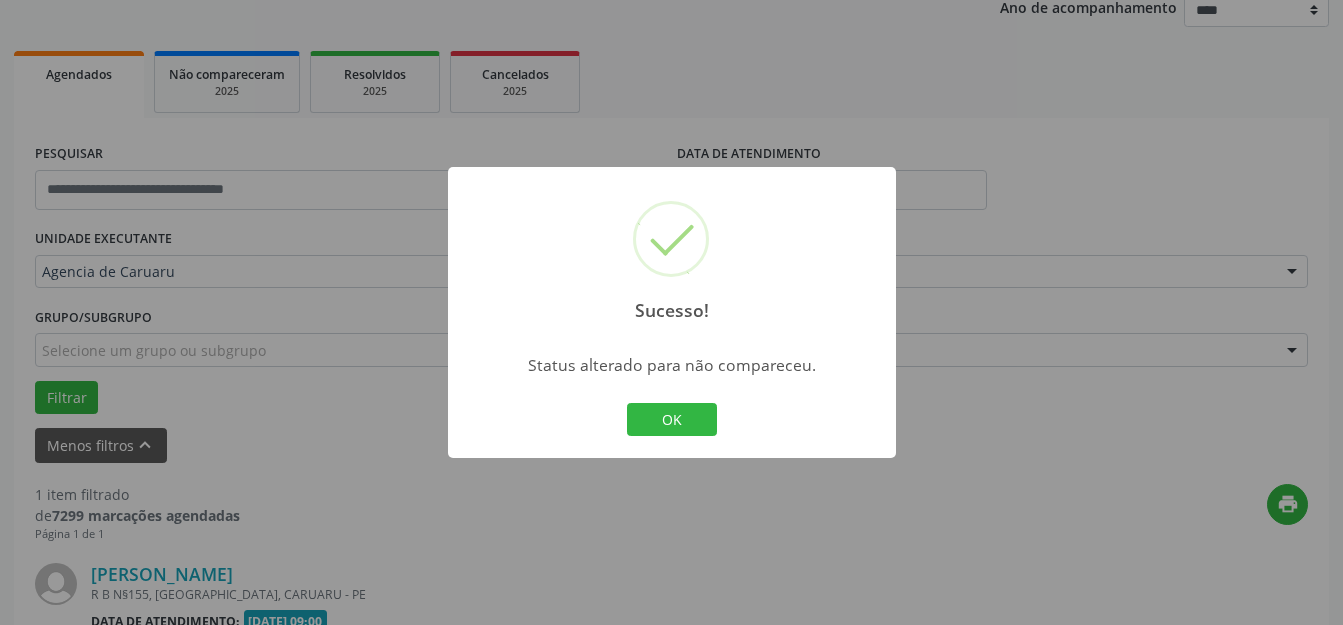scroll, scrollTop: 505, scrollLeft: 0, axis: vertical 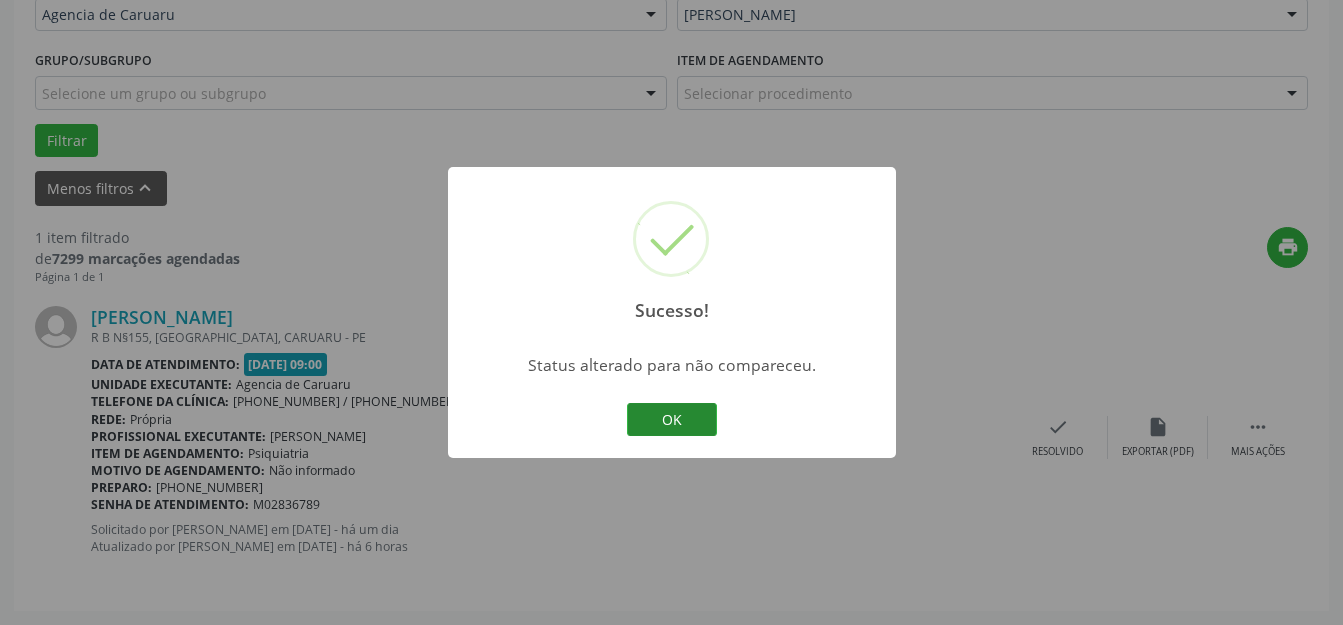 click on "OK" at bounding box center [672, 420] 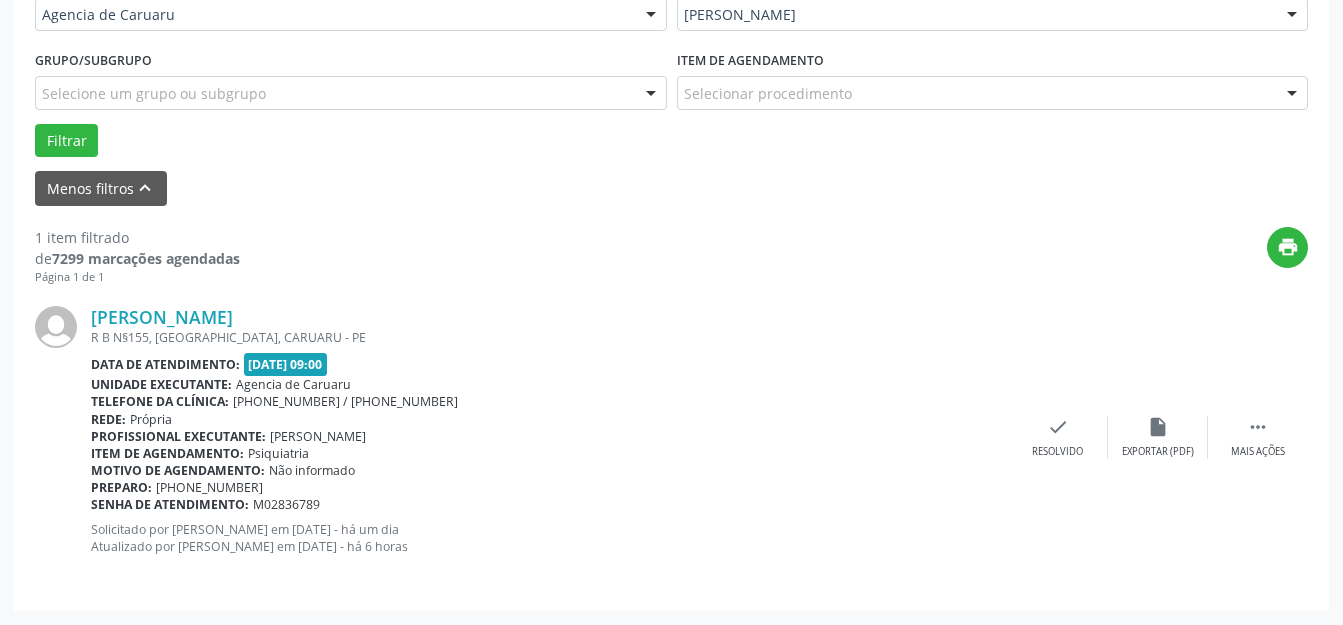 click on "R B N§155, [GEOGRAPHIC_DATA], CARUARU - PE" at bounding box center (549, 337) 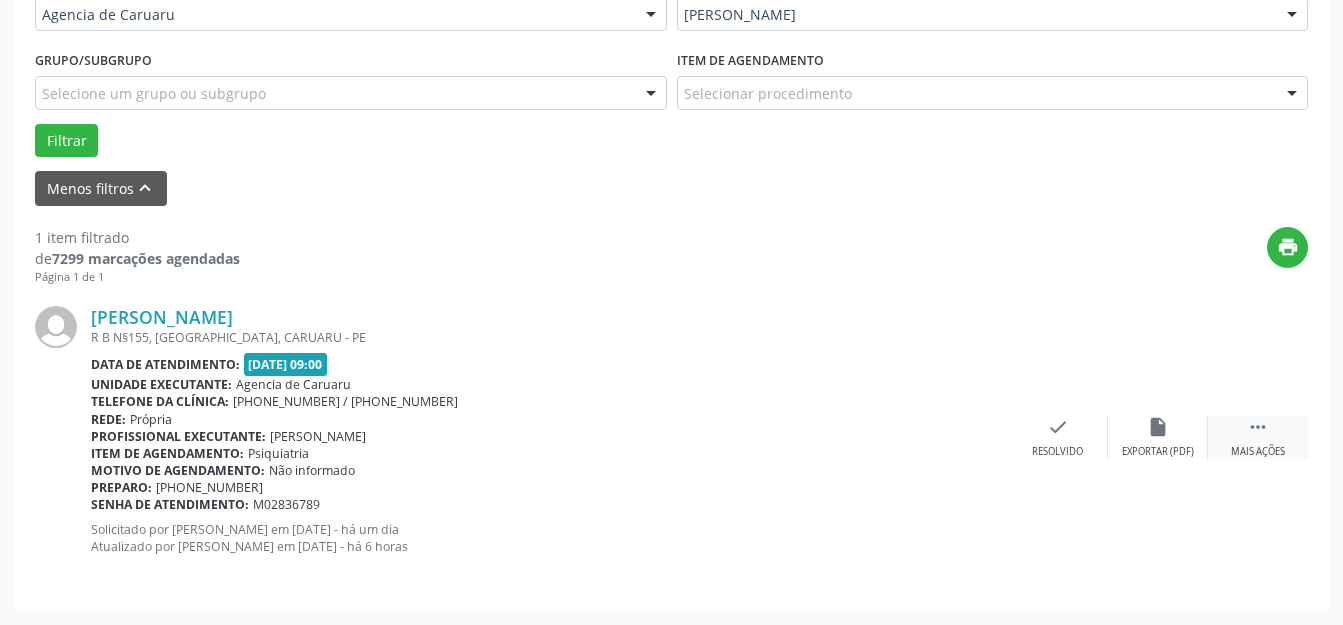 click on "
Mais ações" at bounding box center [1258, 437] 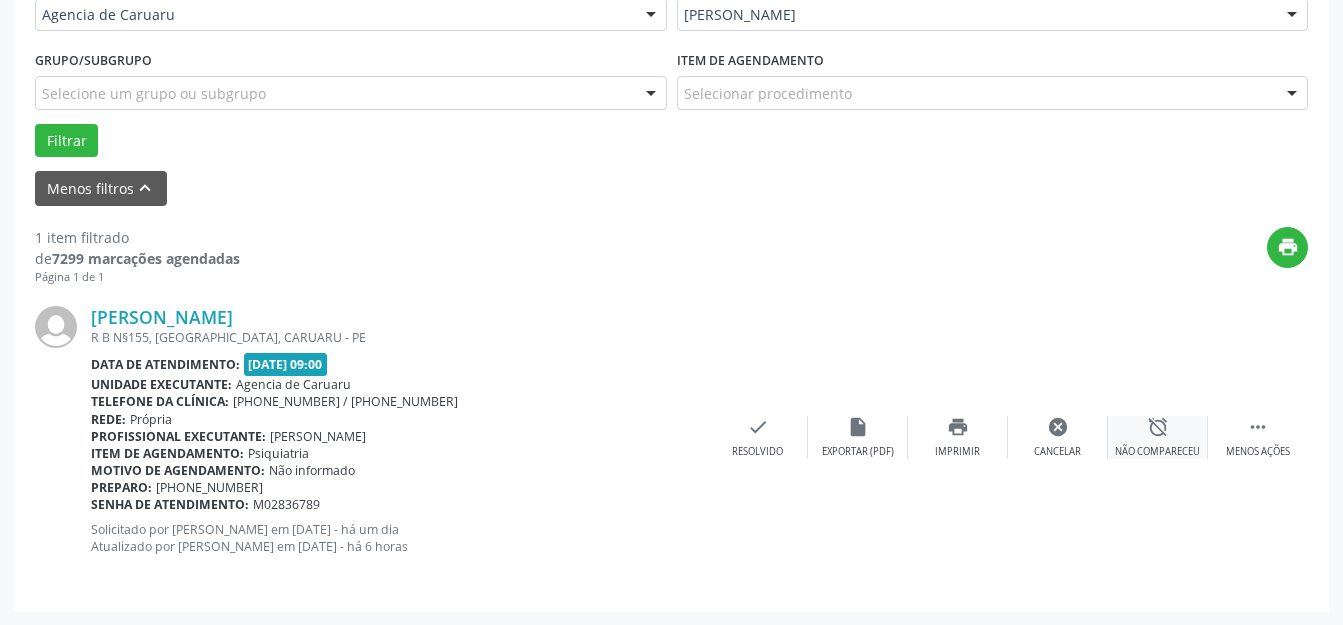 click on "alarm_off
Não compareceu" at bounding box center [1158, 437] 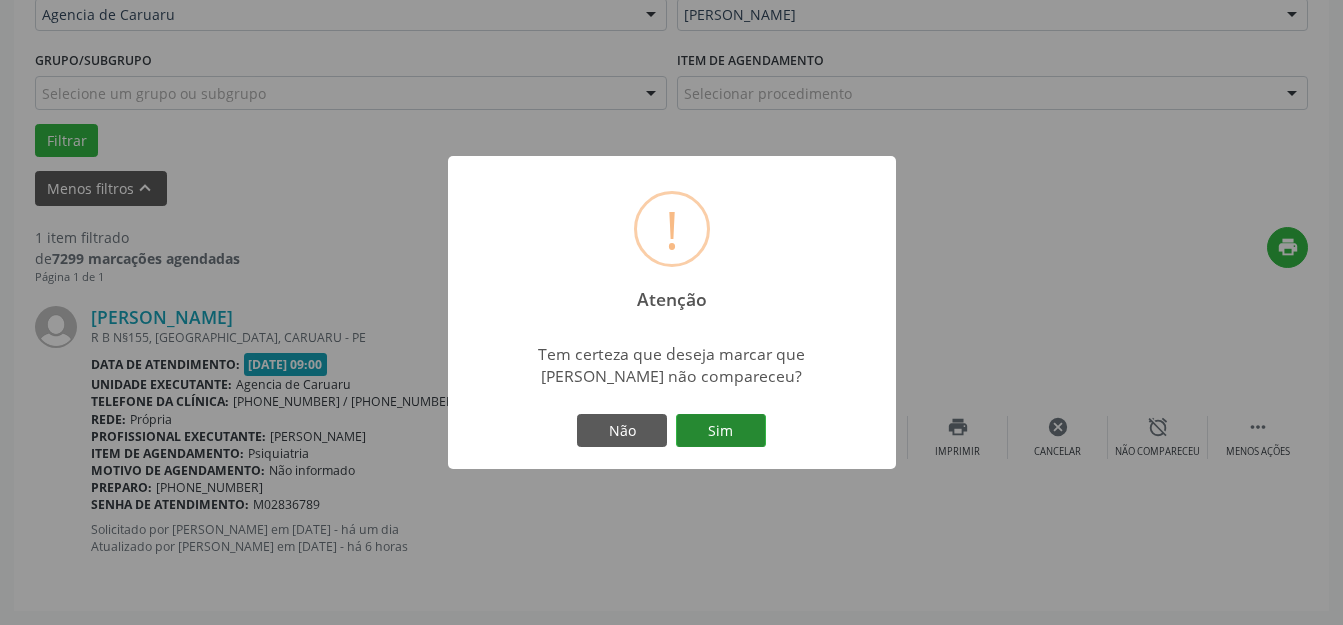 click on "Sim" at bounding box center [721, 431] 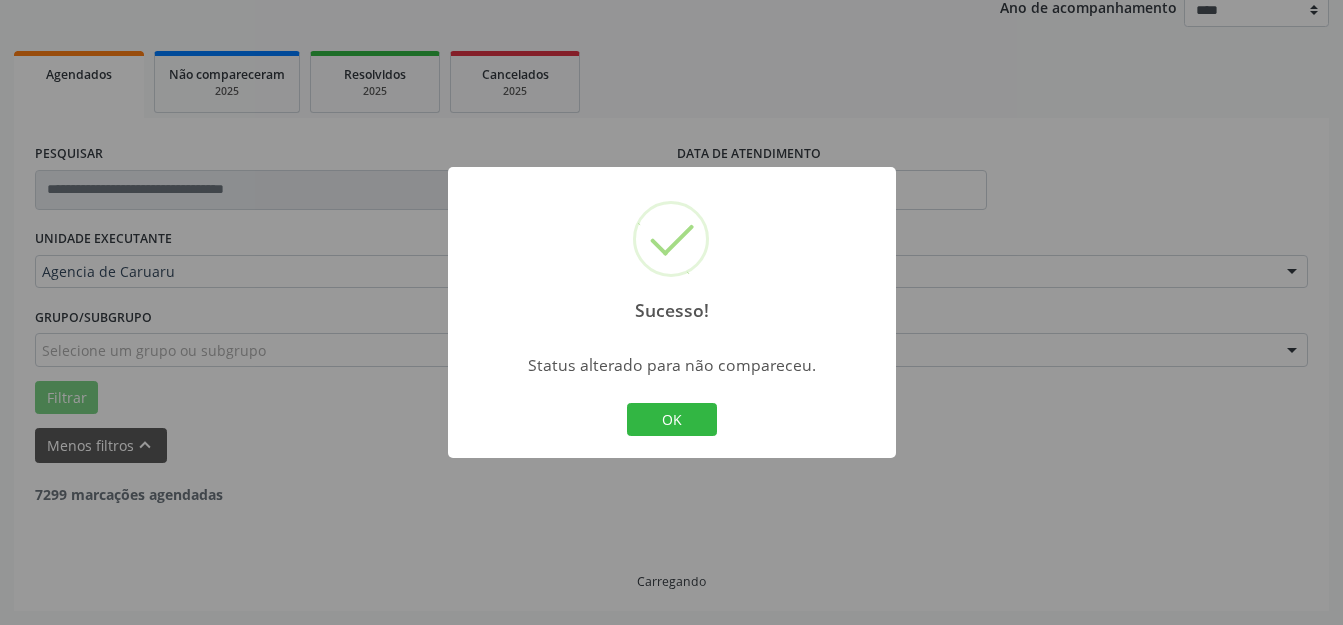 scroll, scrollTop: 184, scrollLeft: 0, axis: vertical 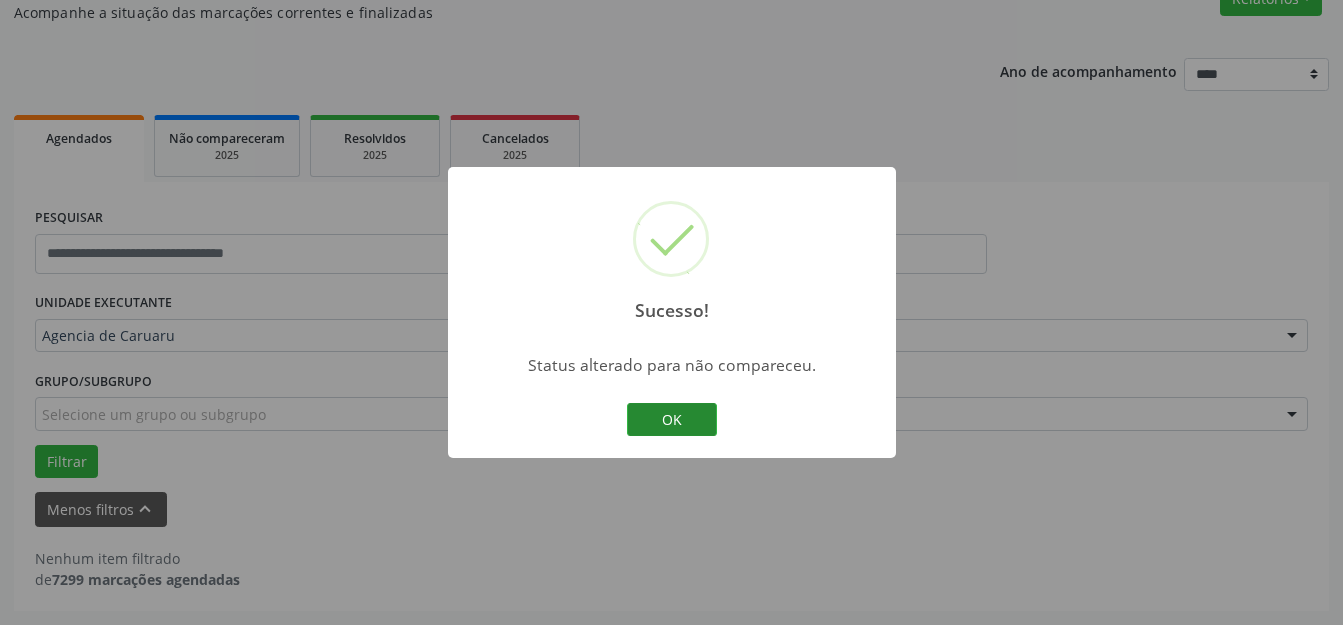 click on "OK" at bounding box center (672, 420) 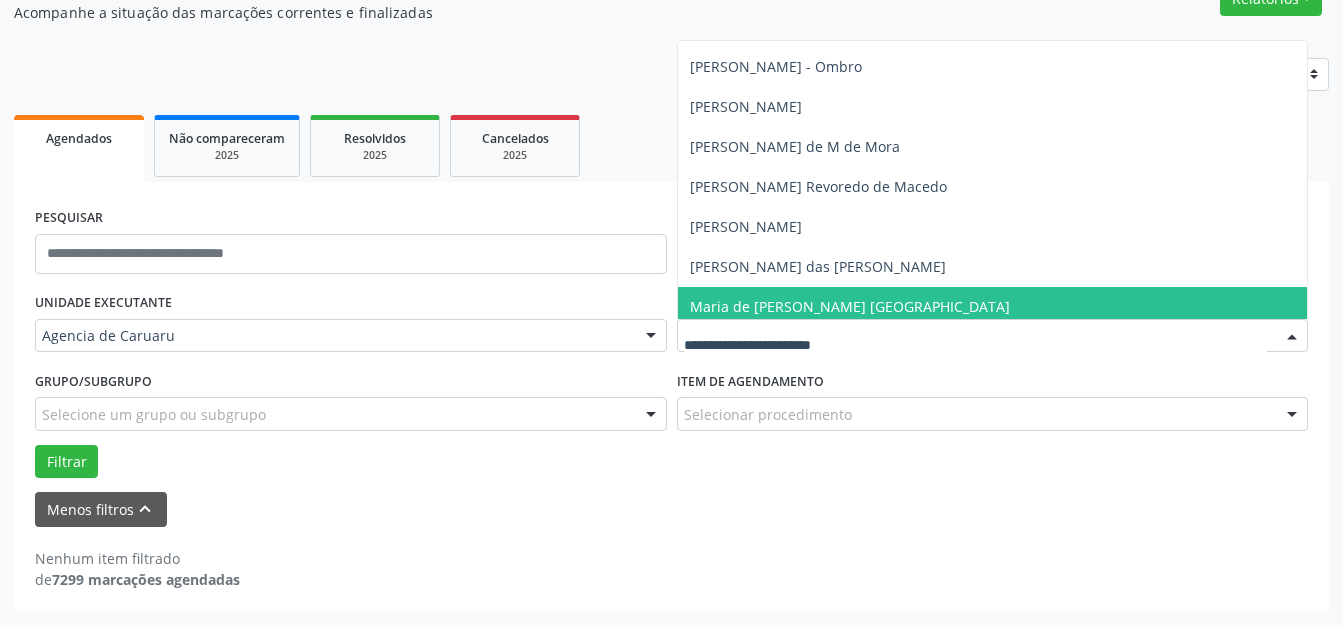scroll, scrollTop: 802, scrollLeft: 0, axis: vertical 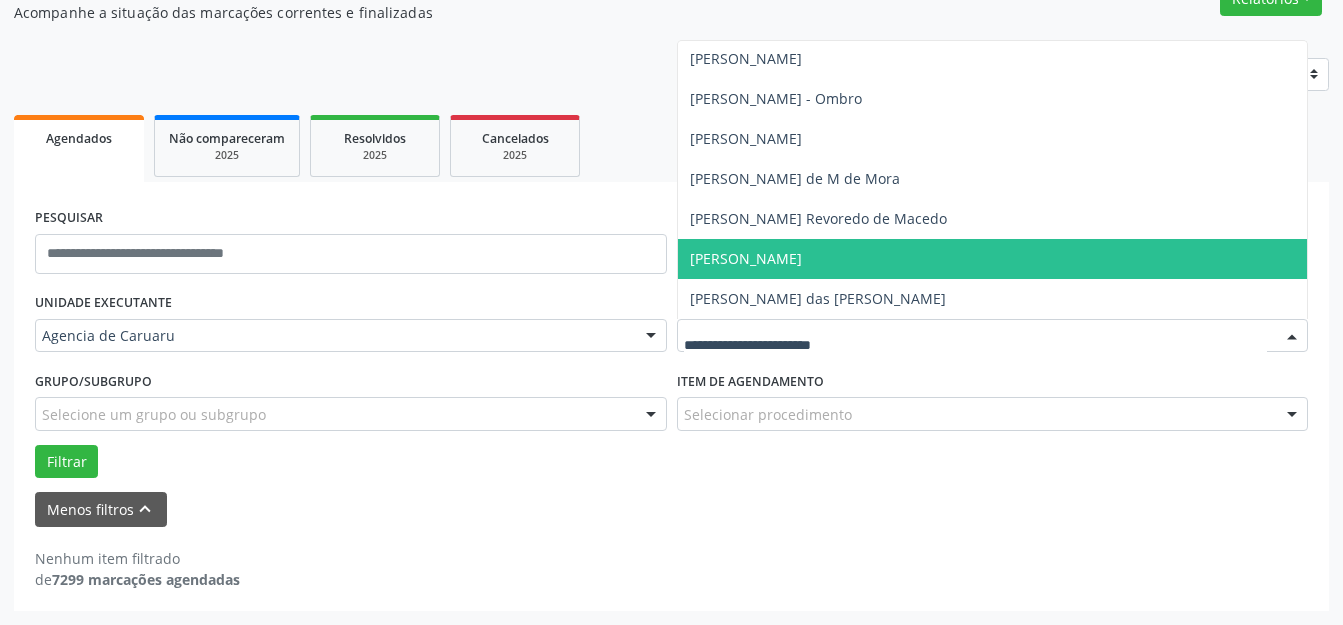 click on "[PERSON_NAME]" at bounding box center [993, 259] 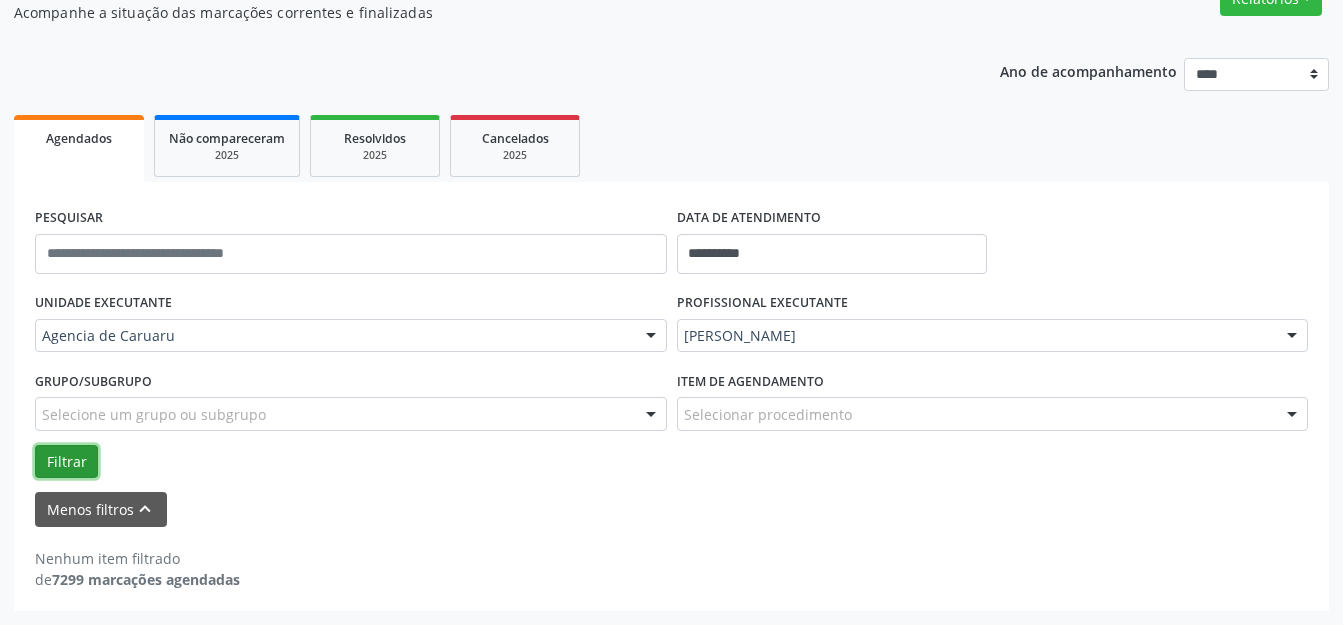 click on "Filtrar" at bounding box center (66, 462) 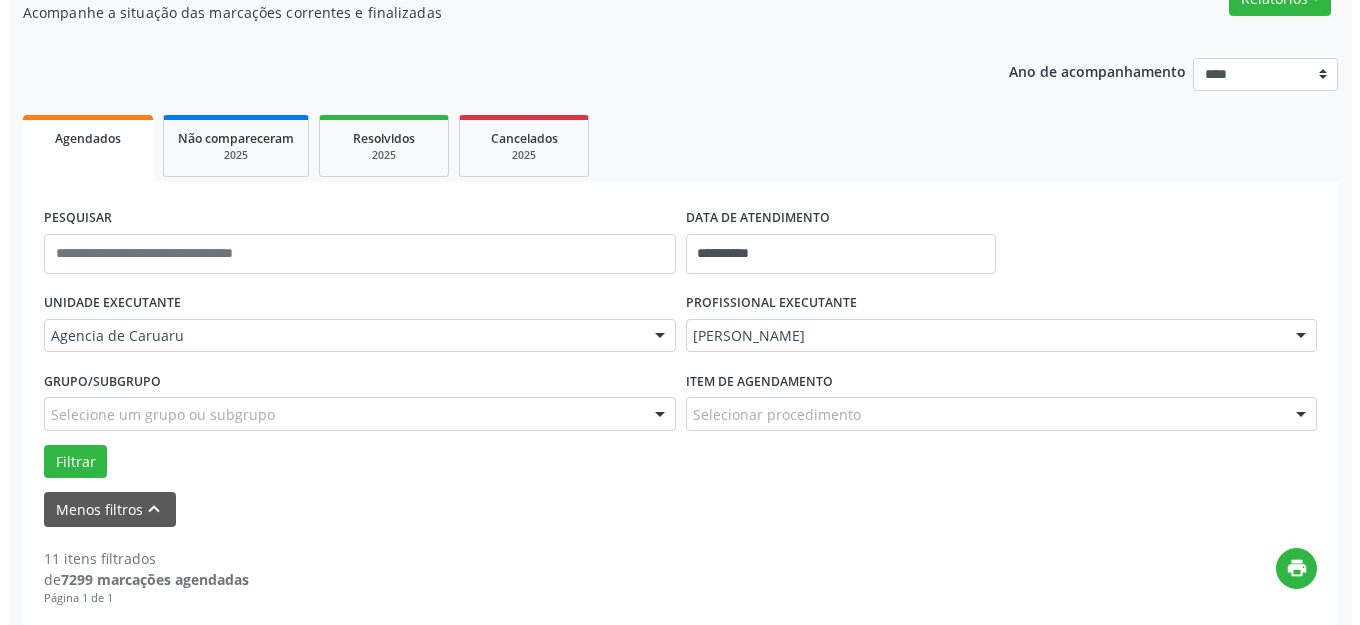 scroll, scrollTop: 384, scrollLeft: 0, axis: vertical 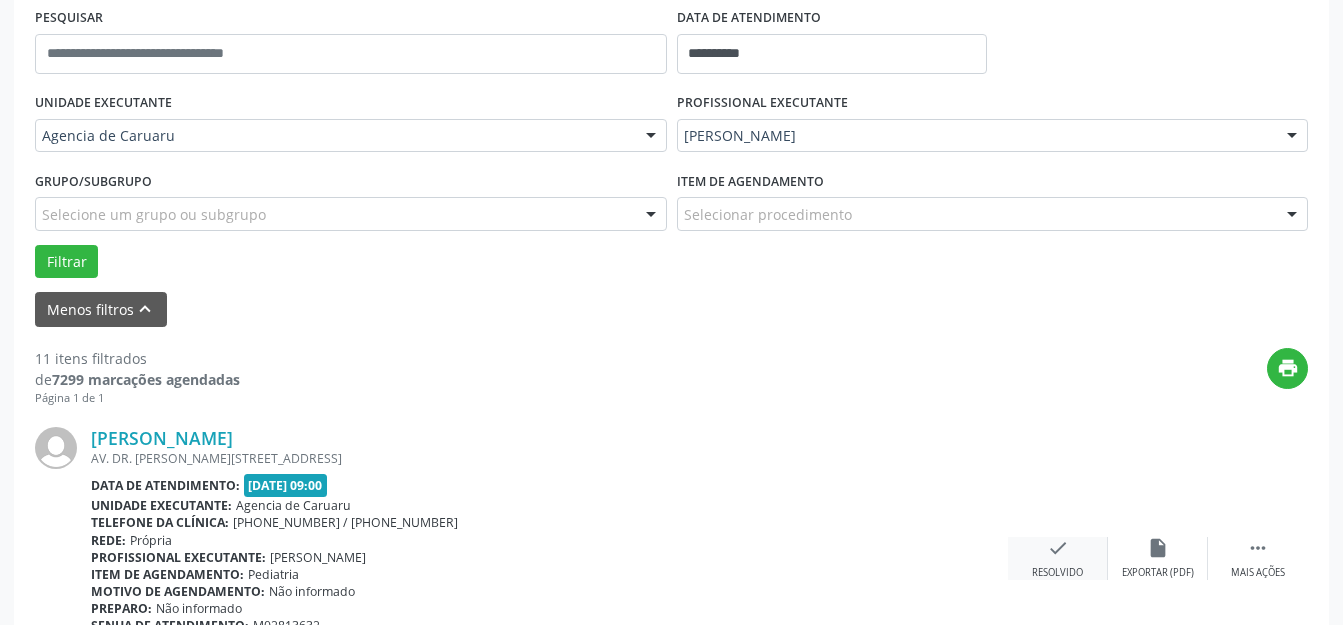 click on "check
Resolvido" at bounding box center [1058, 558] 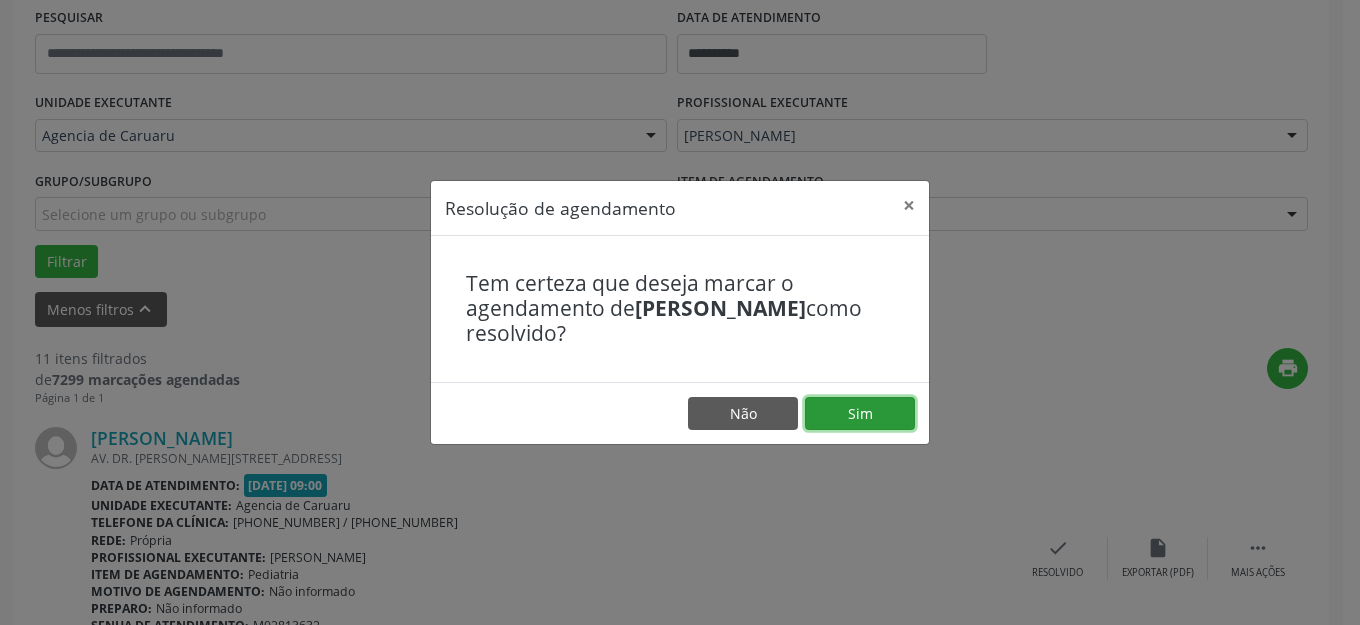click on "Sim" at bounding box center [860, 414] 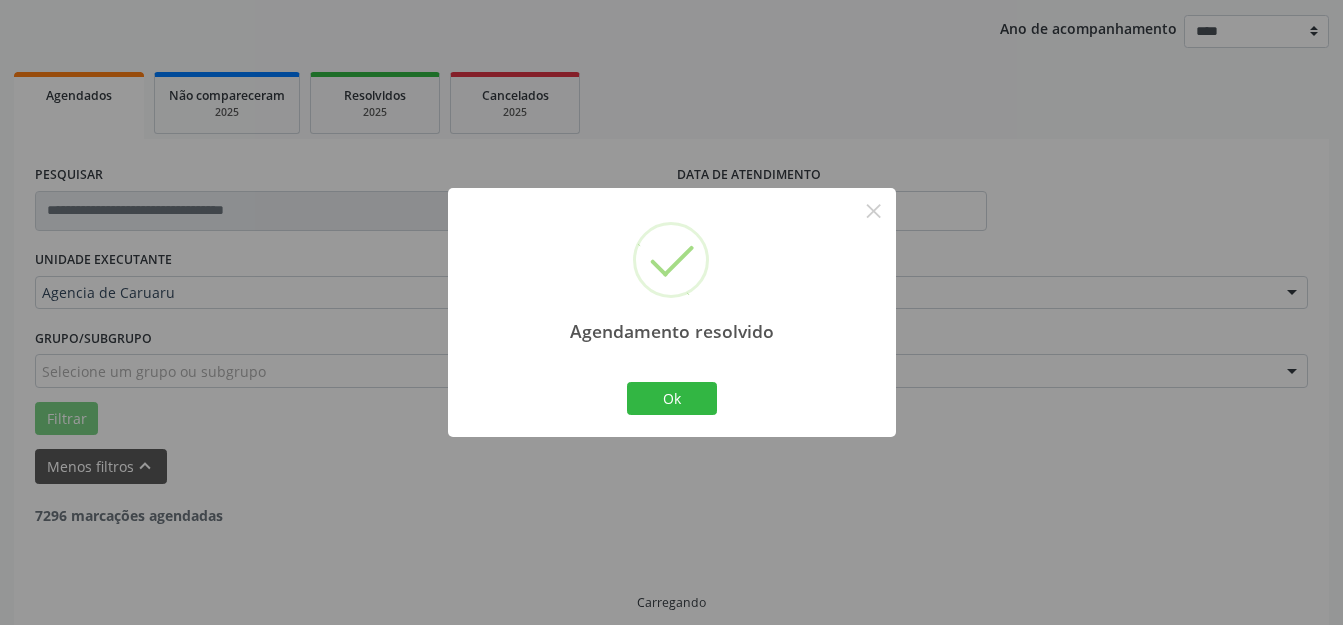 scroll, scrollTop: 248, scrollLeft: 0, axis: vertical 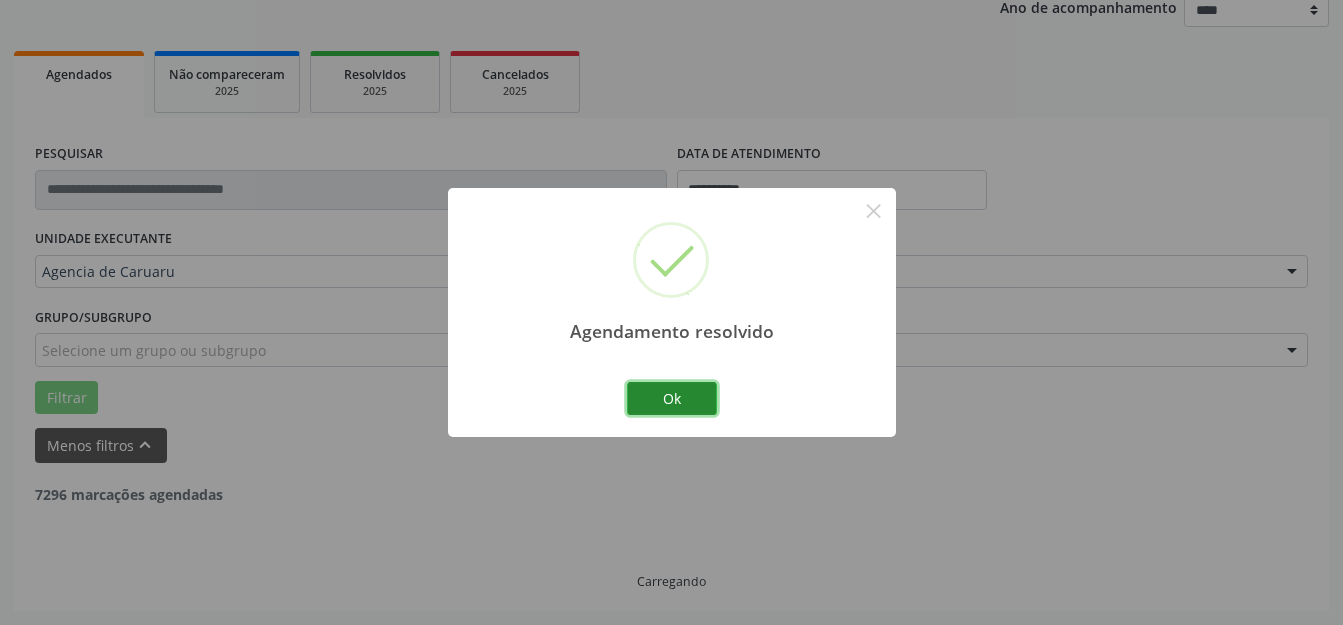 click on "Ok" at bounding box center [672, 399] 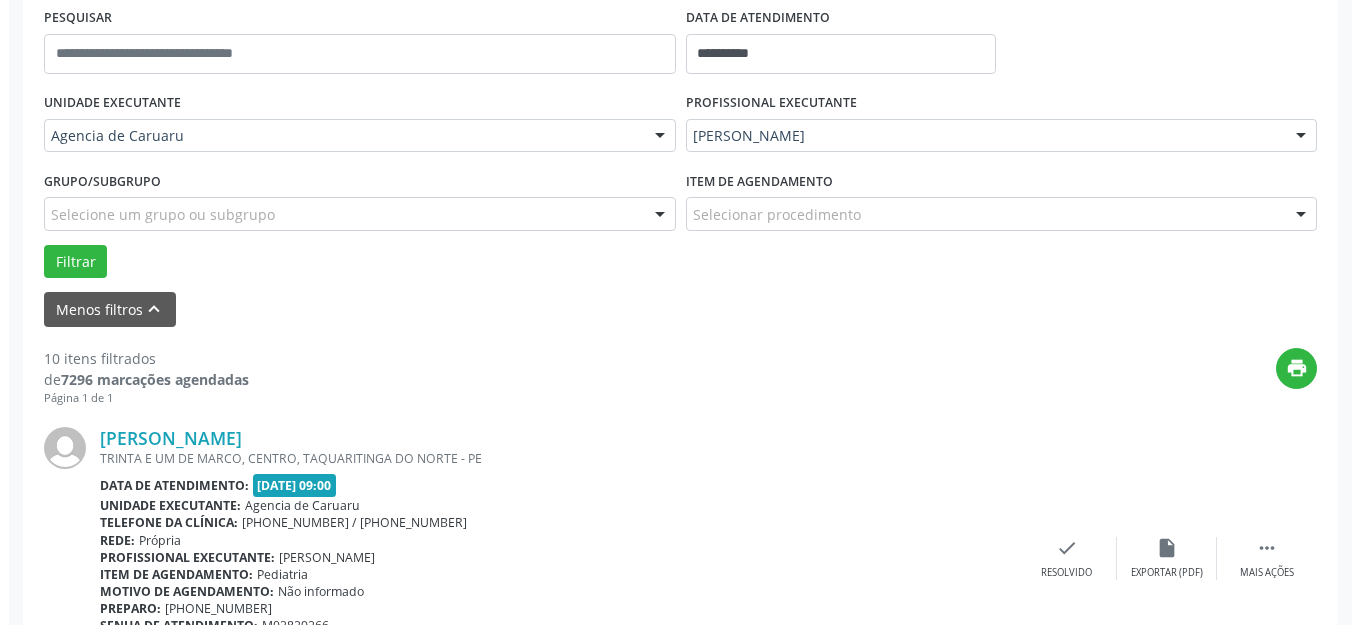 scroll, scrollTop: 784, scrollLeft: 0, axis: vertical 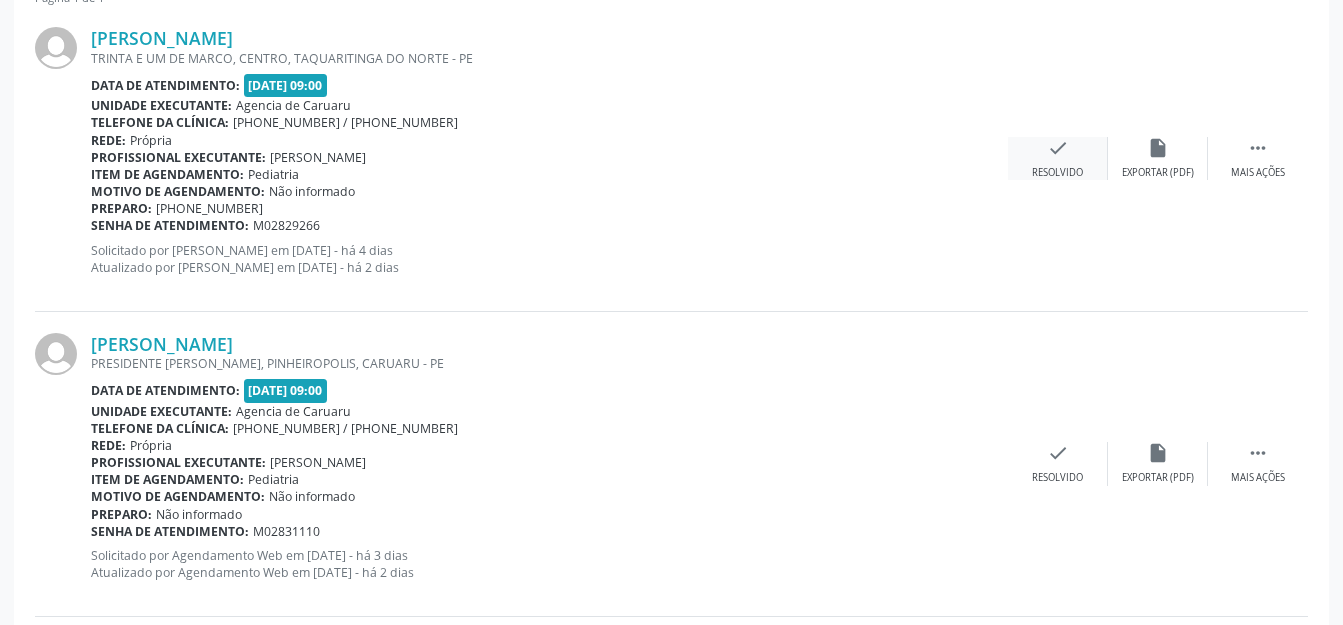 click on "check
Resolvido" at bounding box center (1058, 158) 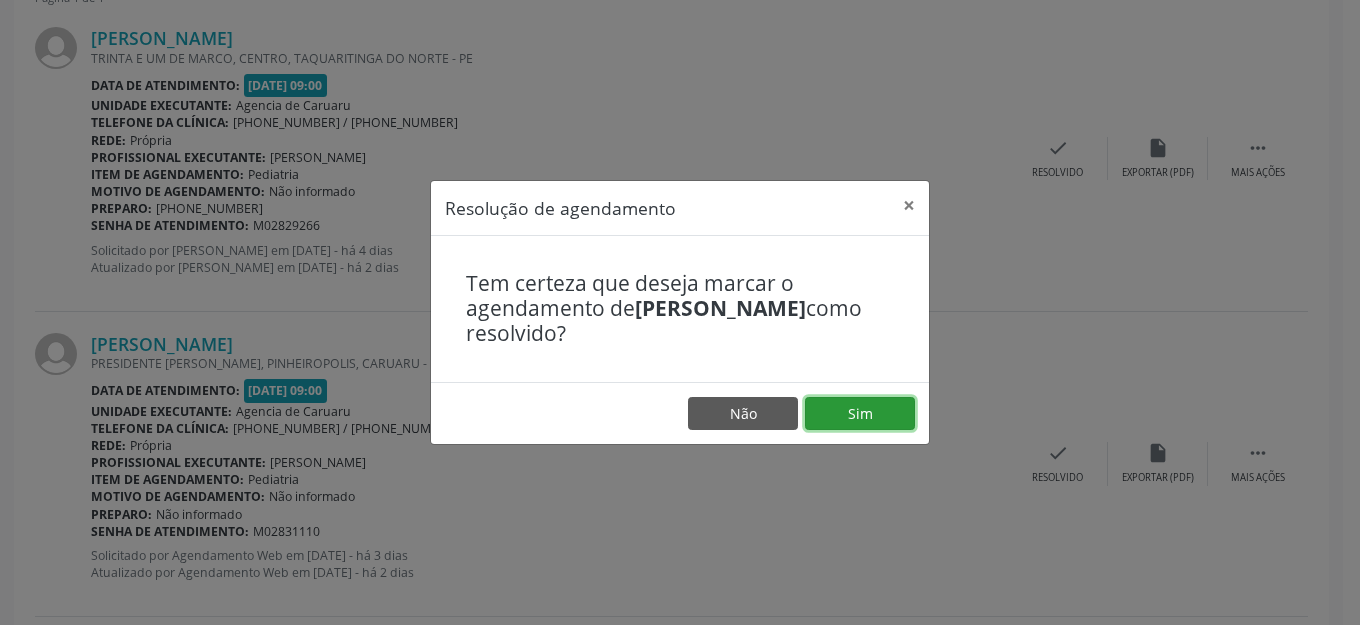 click on "Sim" at bounding box center [860, 414] 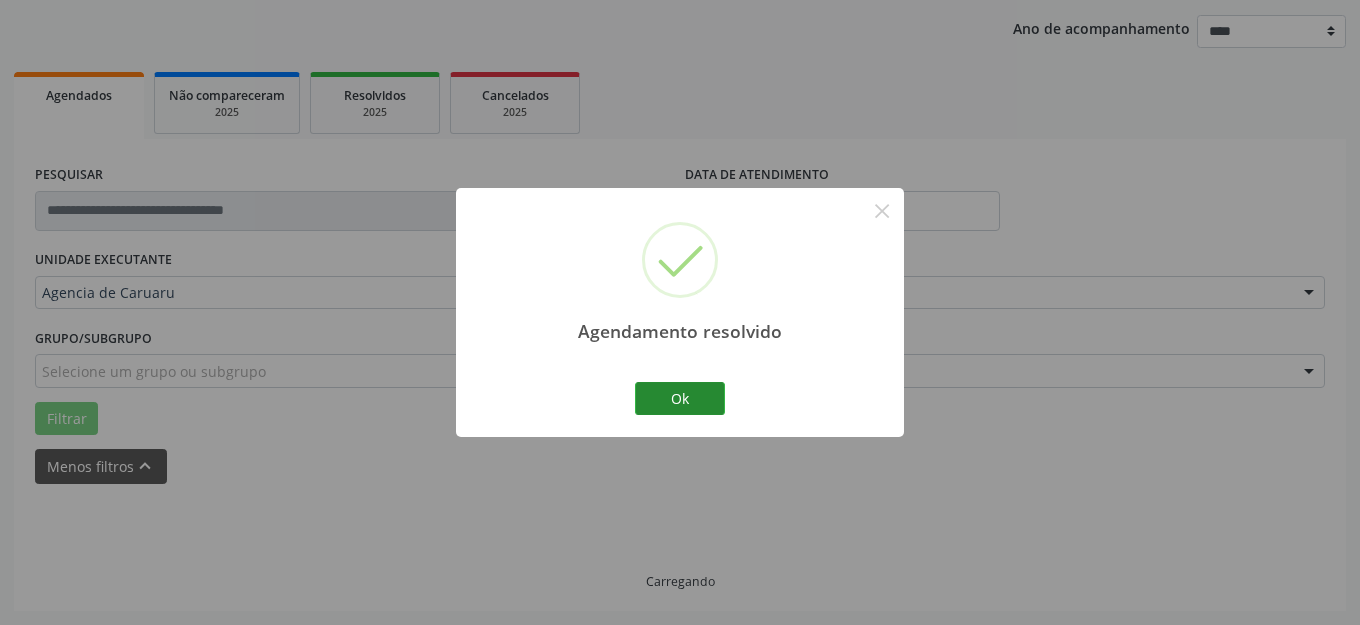 click on "Ok Cancel" at bounding box center (680, 398) 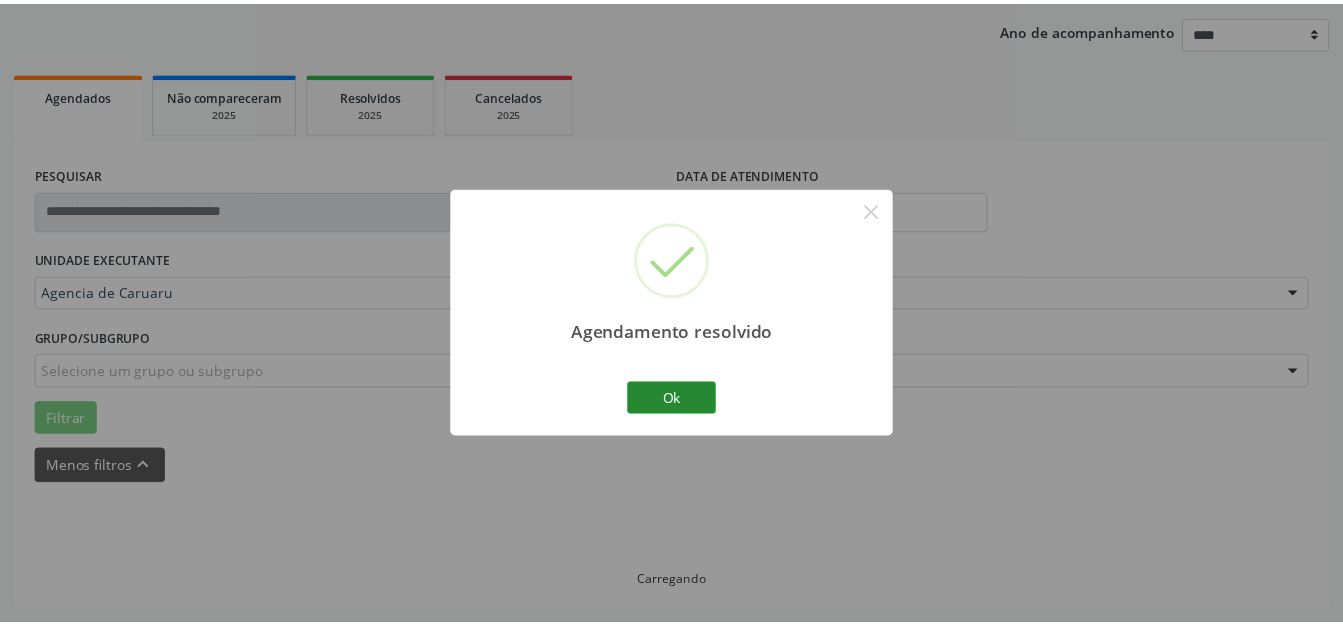 scroll, scrollTop: 248, scrollLeft: 0, axis: vertical 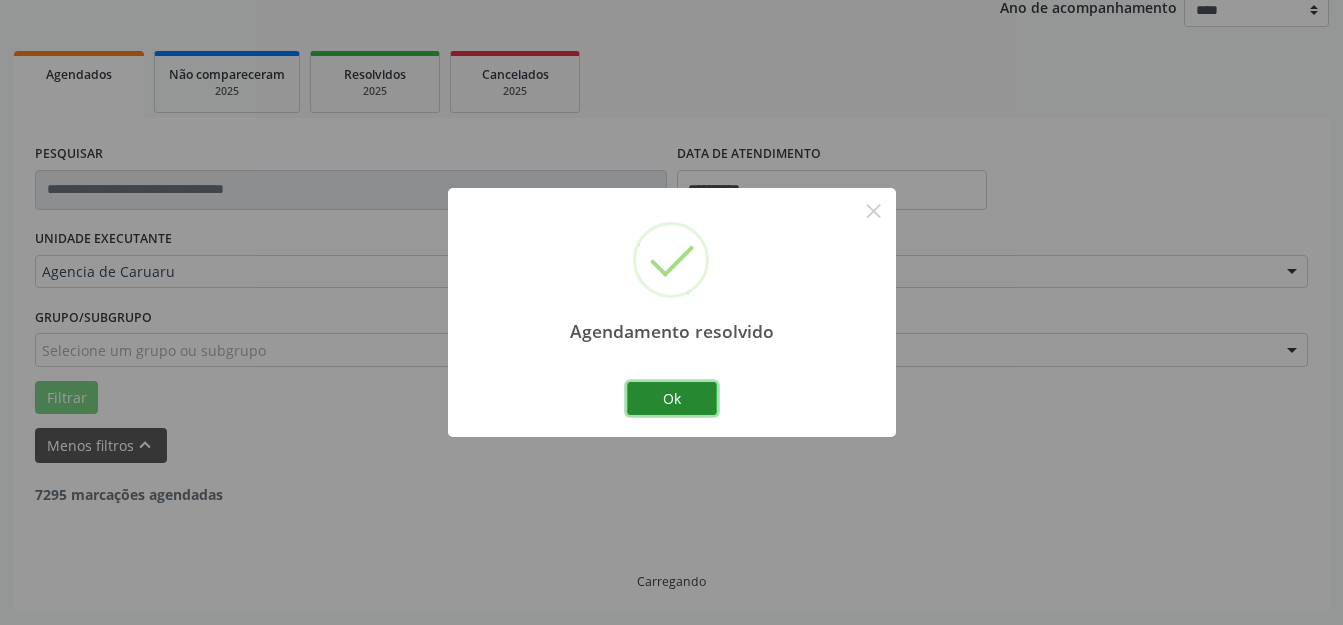 click on "Ok" at bounding box center (672, 399) 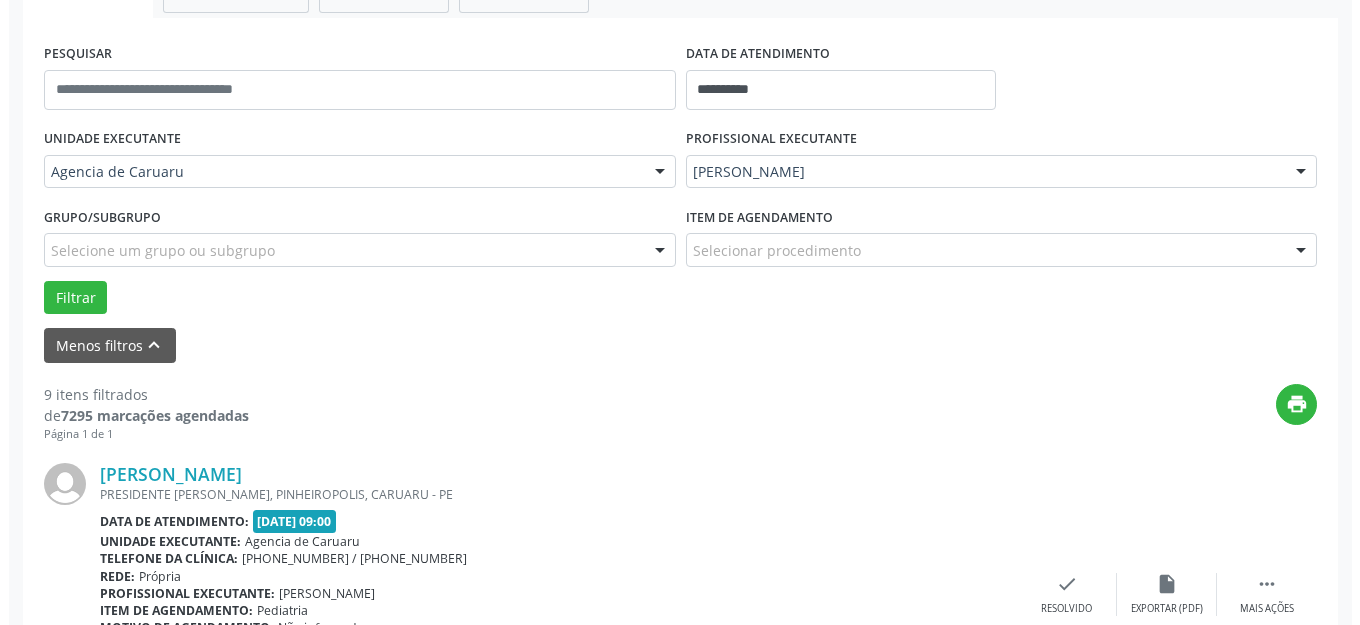 scroll, scrollTop: 548, scrollLeft: 0, axis: vertical 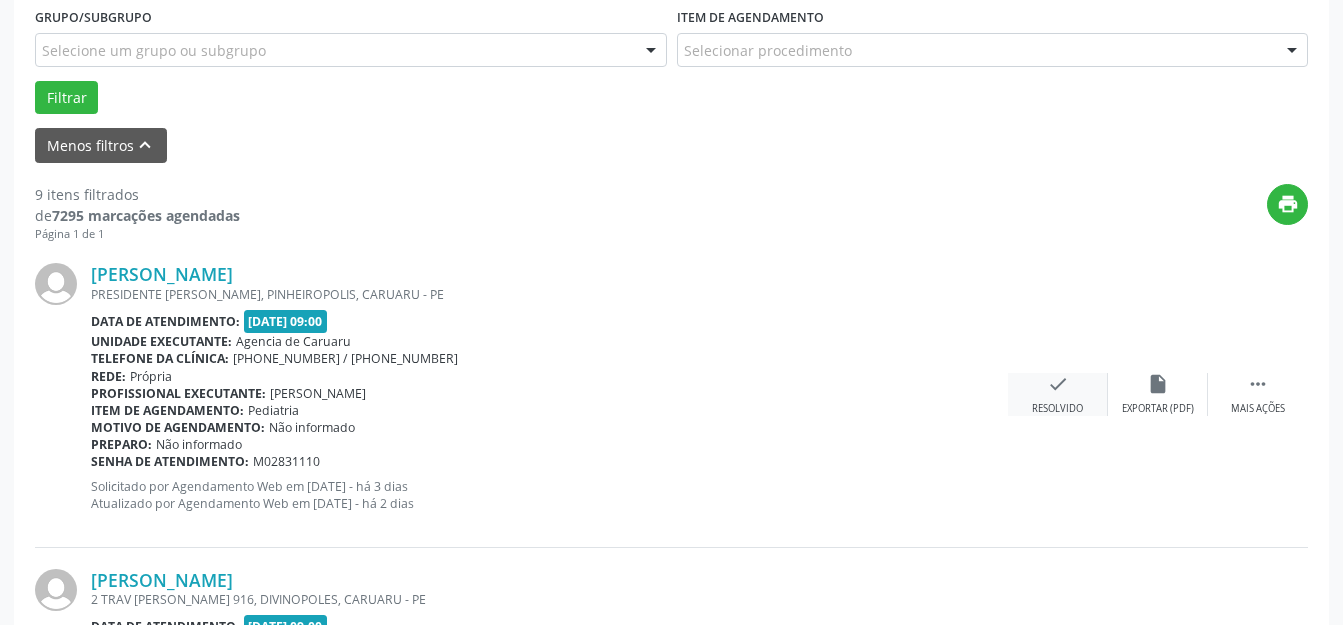 click on "check" at bounding box center [1058, 384] 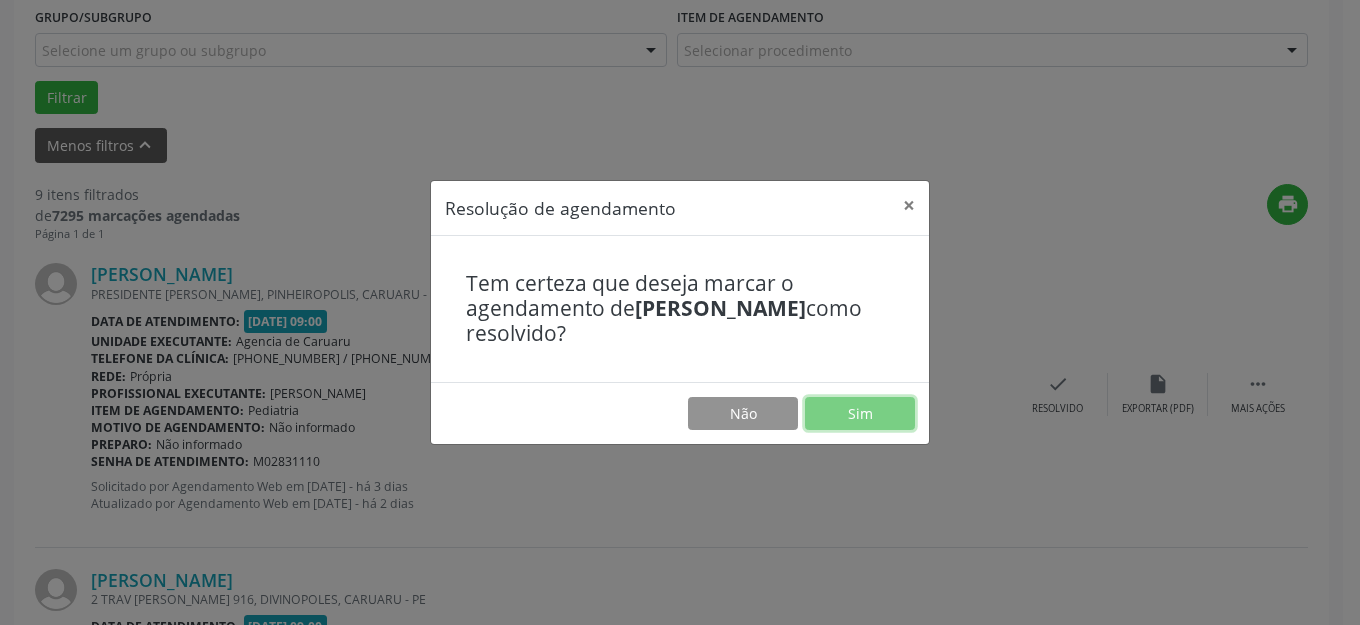 click on "Sim" at bounding box center [860, 414] 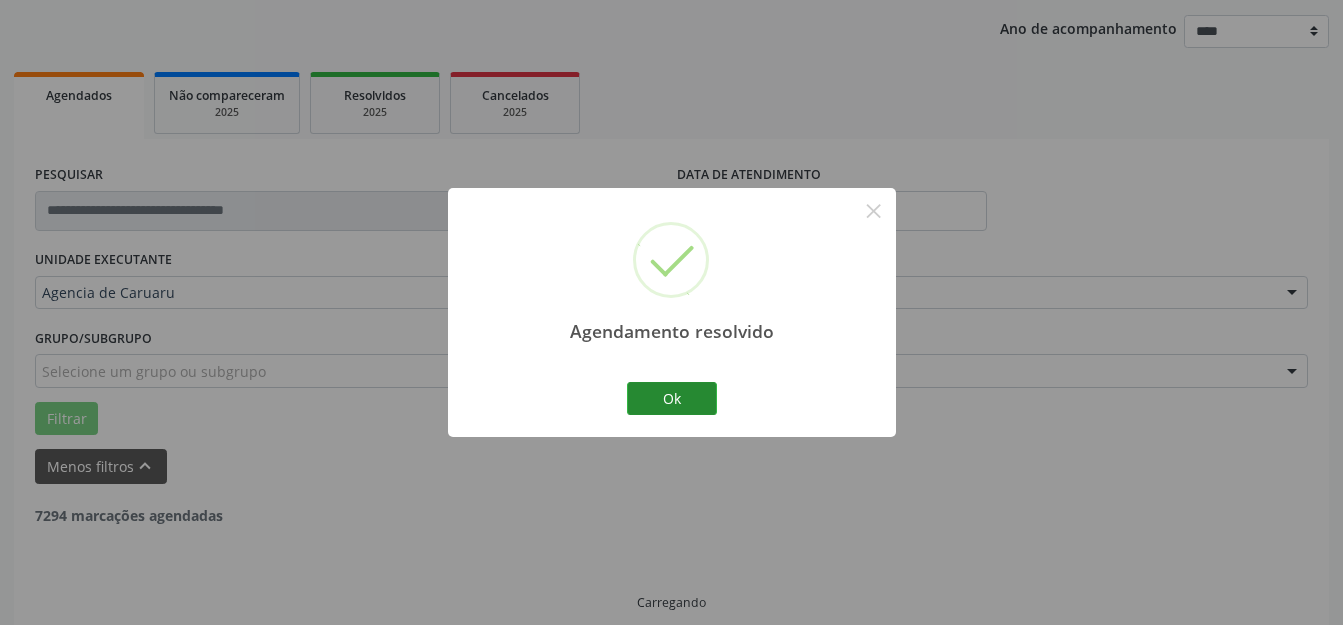scroll, scrollTop: 248, scrollLeft: 0, axis: vertical 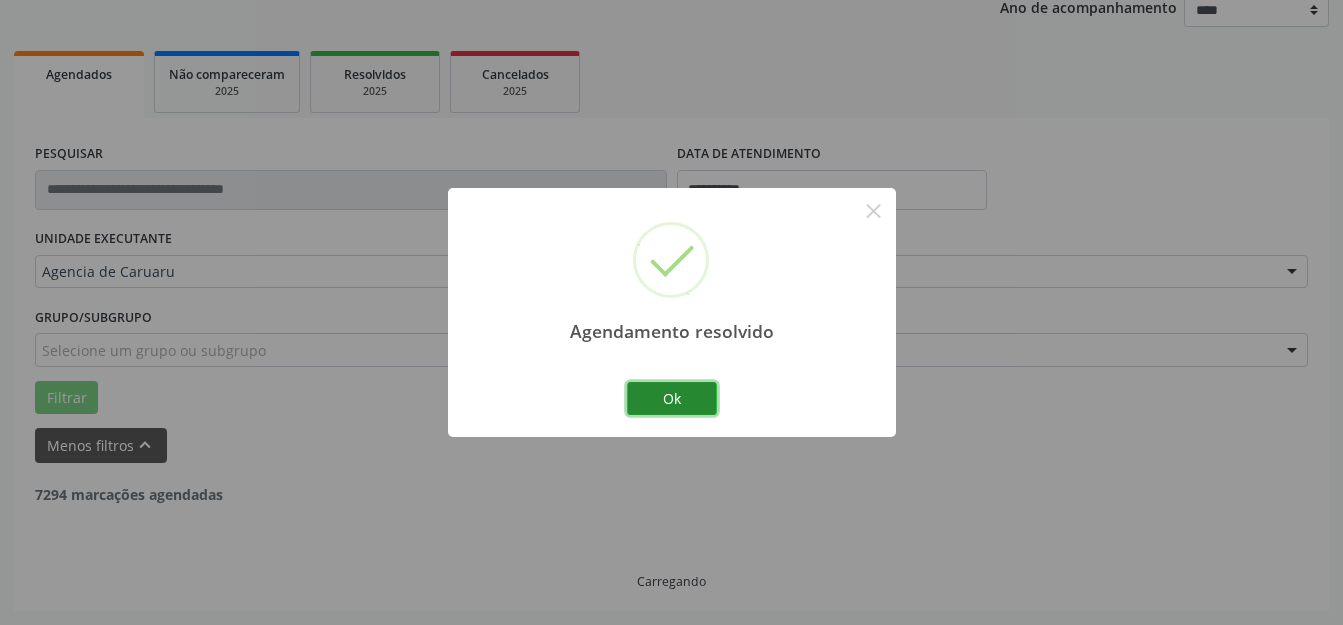 click on "Ok" at bounding box center (672, 399) 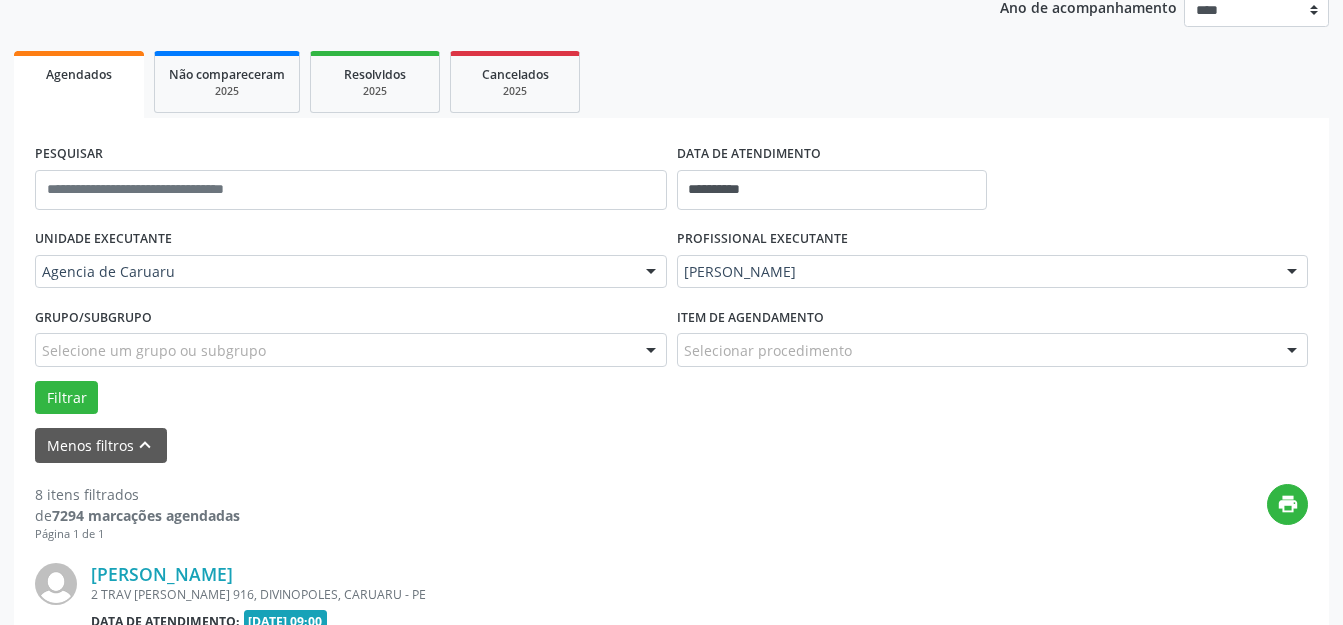 scroll, scrollTop: 438, scrollLeft: 0, axis: vertical 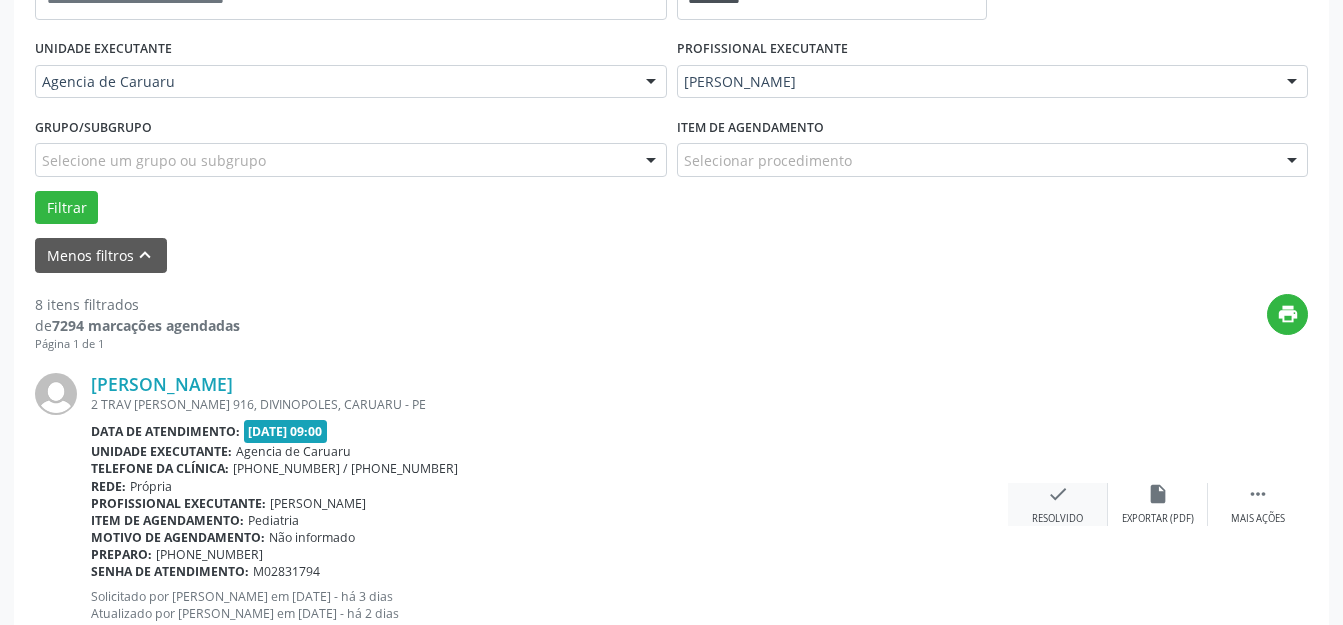 click on "check
Resolvido" at bounding box center [1058, 504] 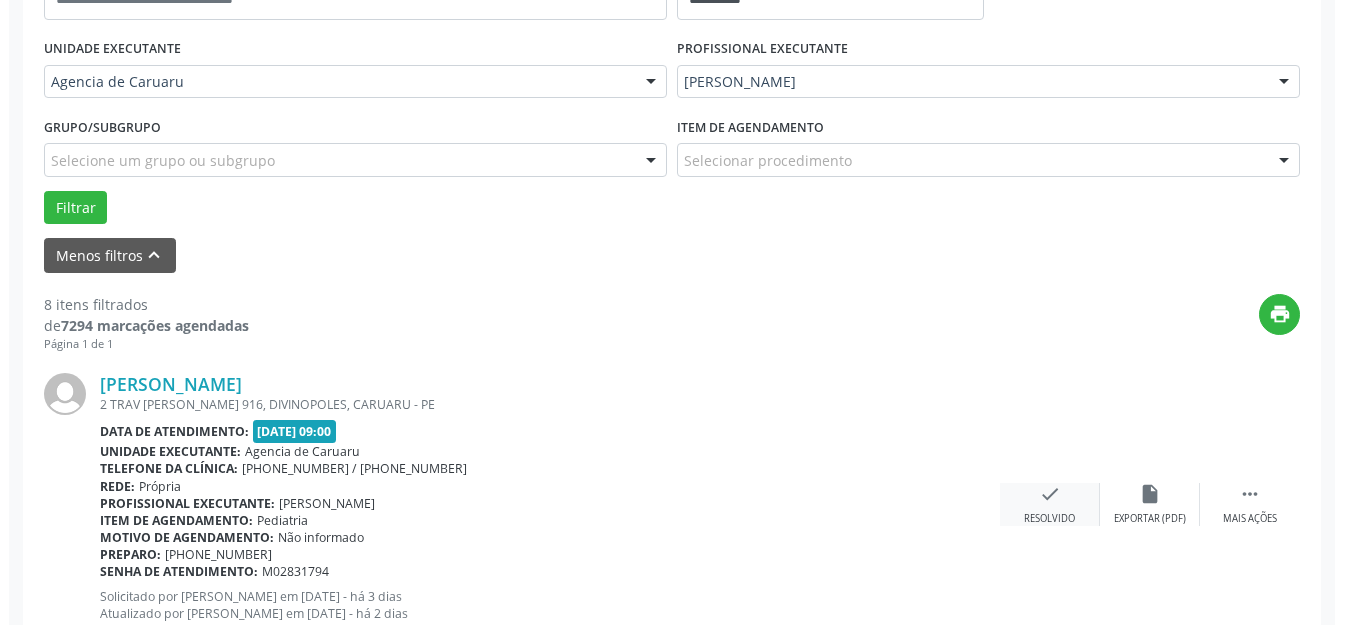 scroll, scrollTop: 548, scrollLeft: 0, axis: vertical 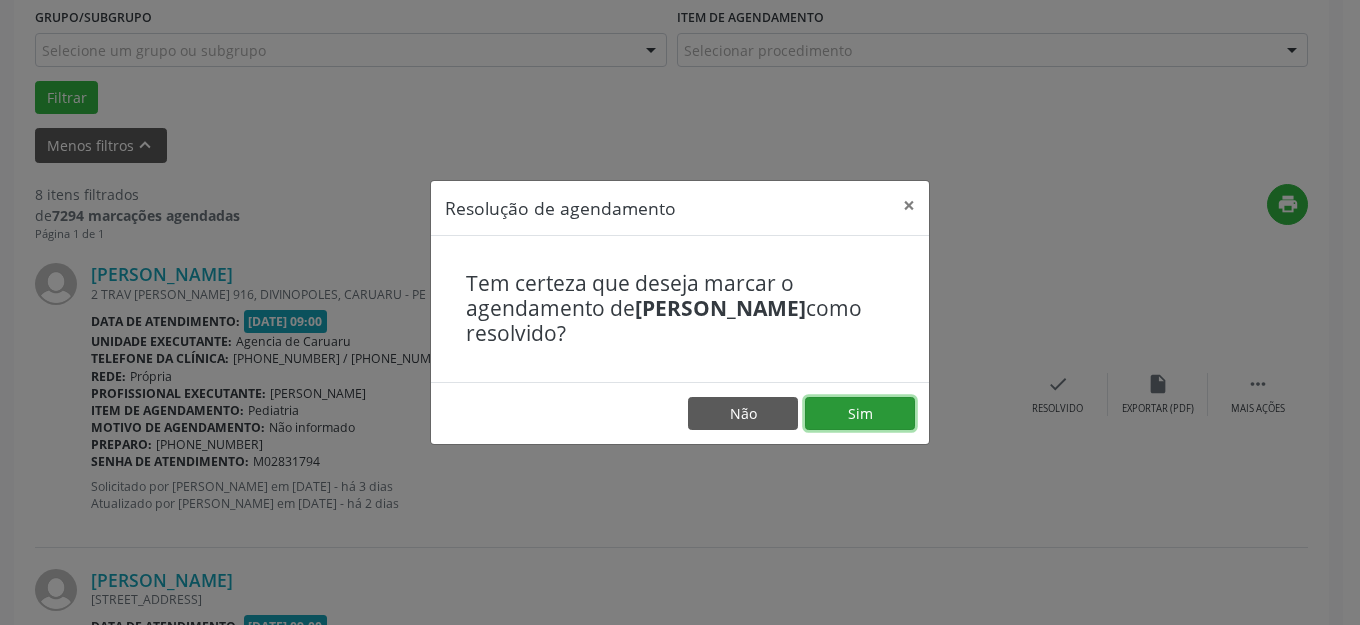 click on "Sim" at bounding box center [860, 414] 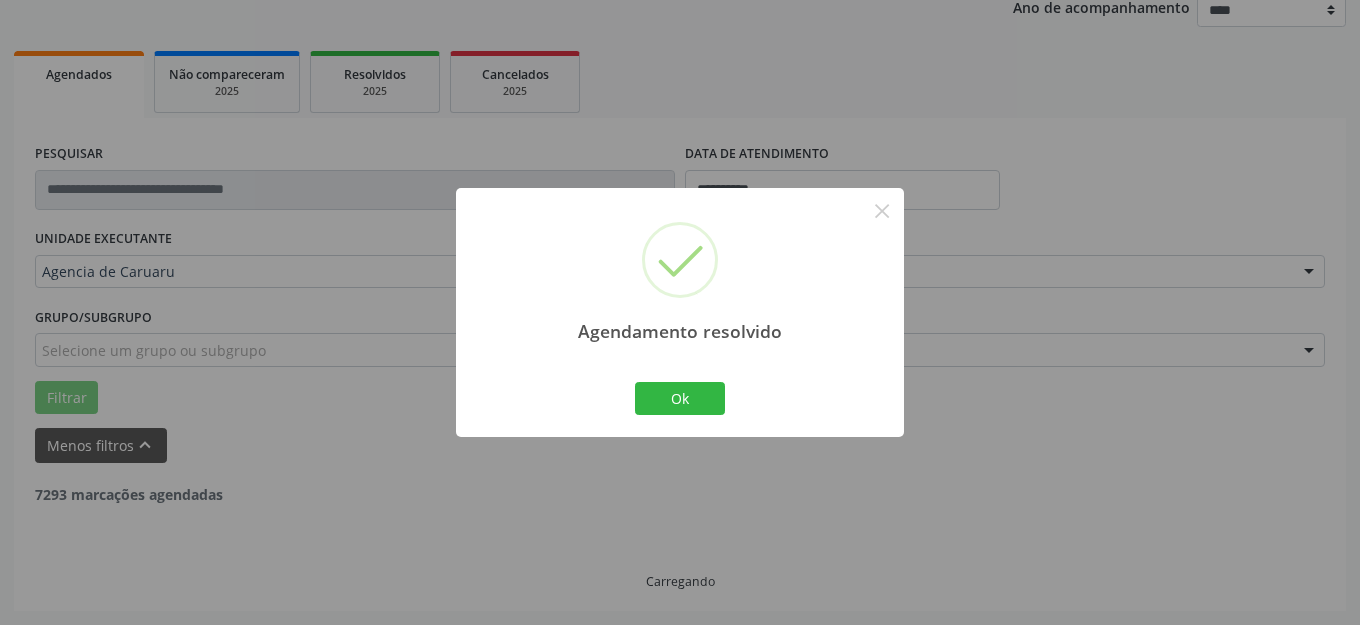 click on "Ok" at bounding box center (680, 399) 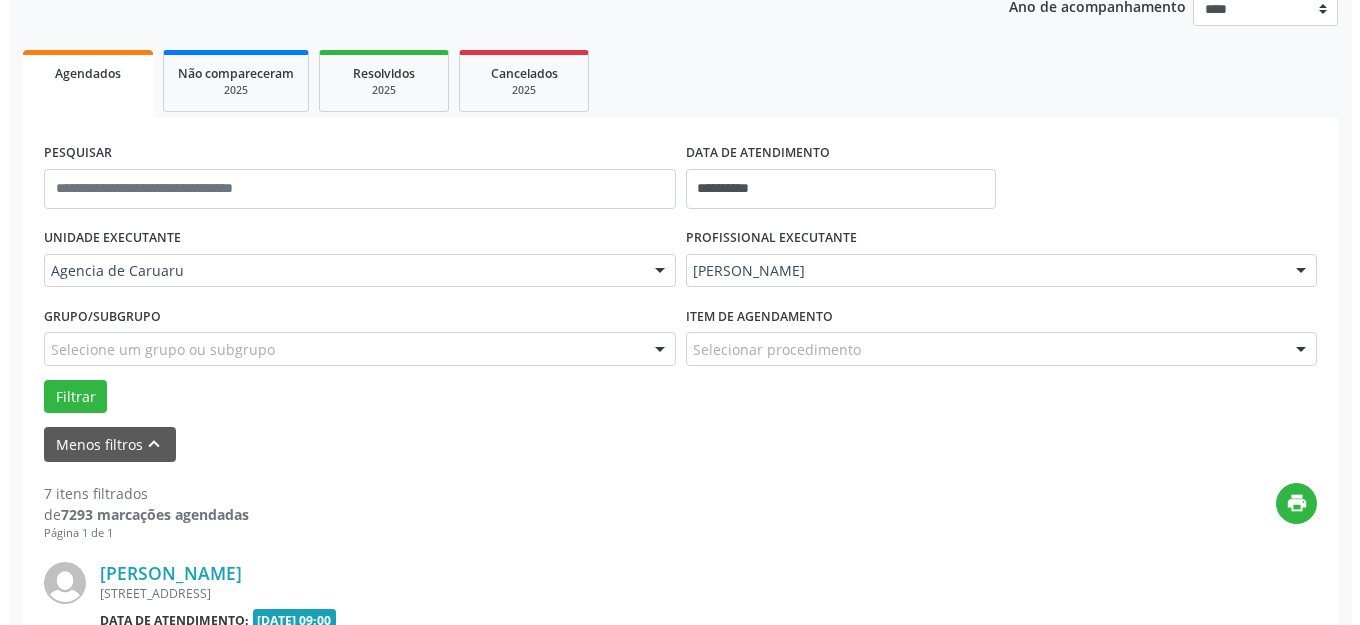 scroll, scrollTop: 548, scrollLeft: 0, axis: vertical 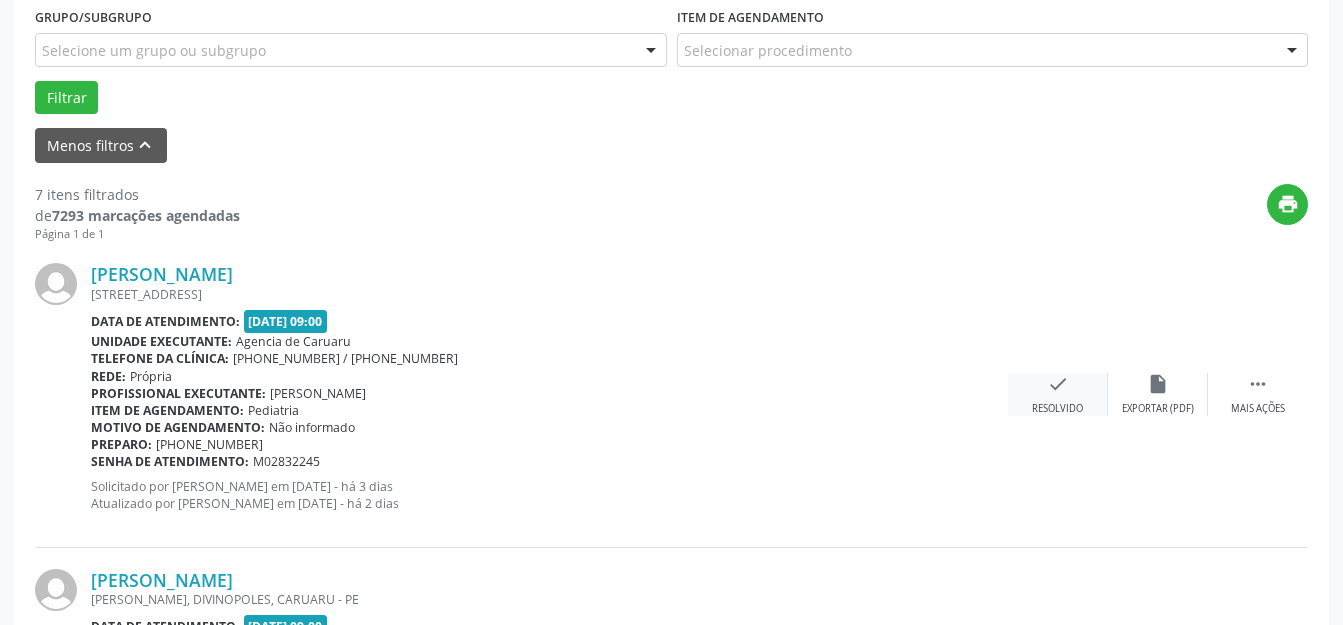 click on "check
Resolvido" at bounding box center (1058, 394) 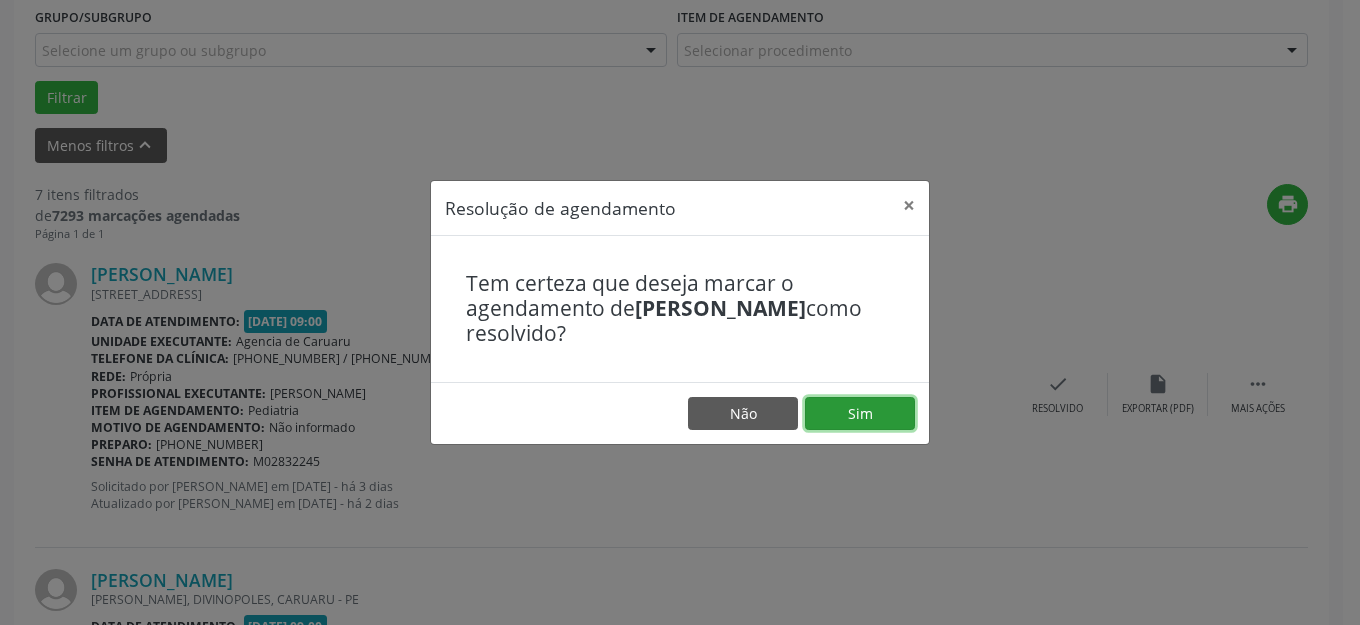 click on "Sim" at bounding box center (860, 414) 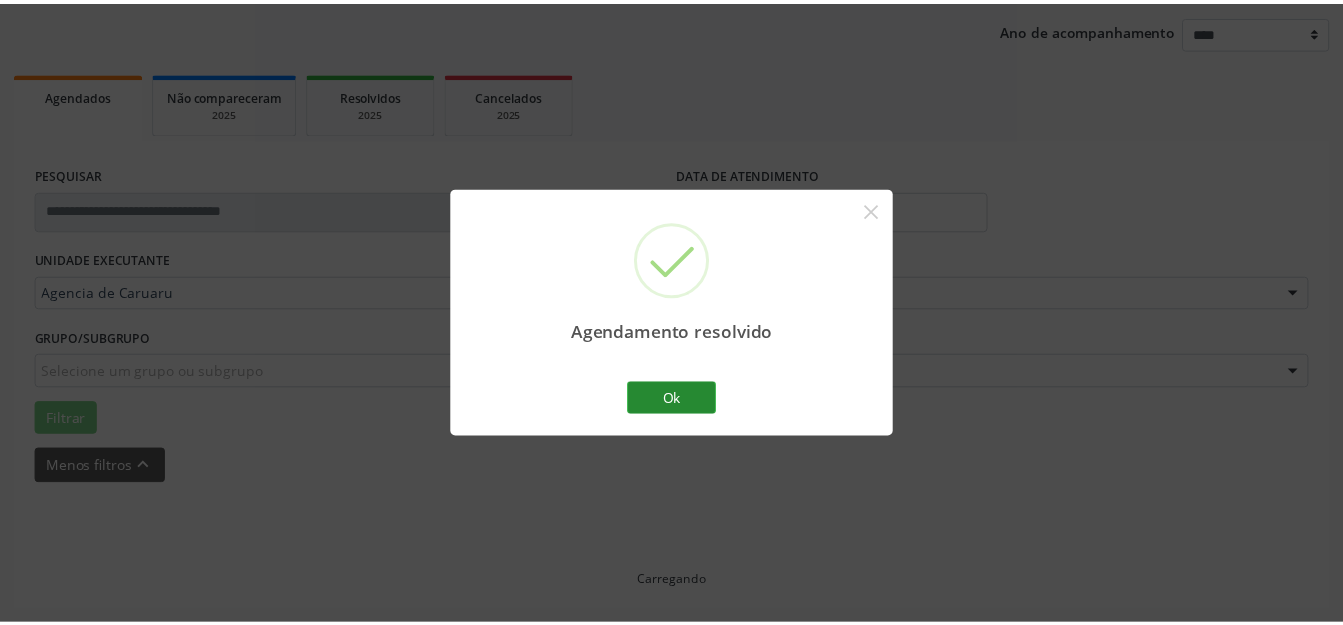 scroll, scrollTop: 227, scrollLeft: 0, axis: vertical 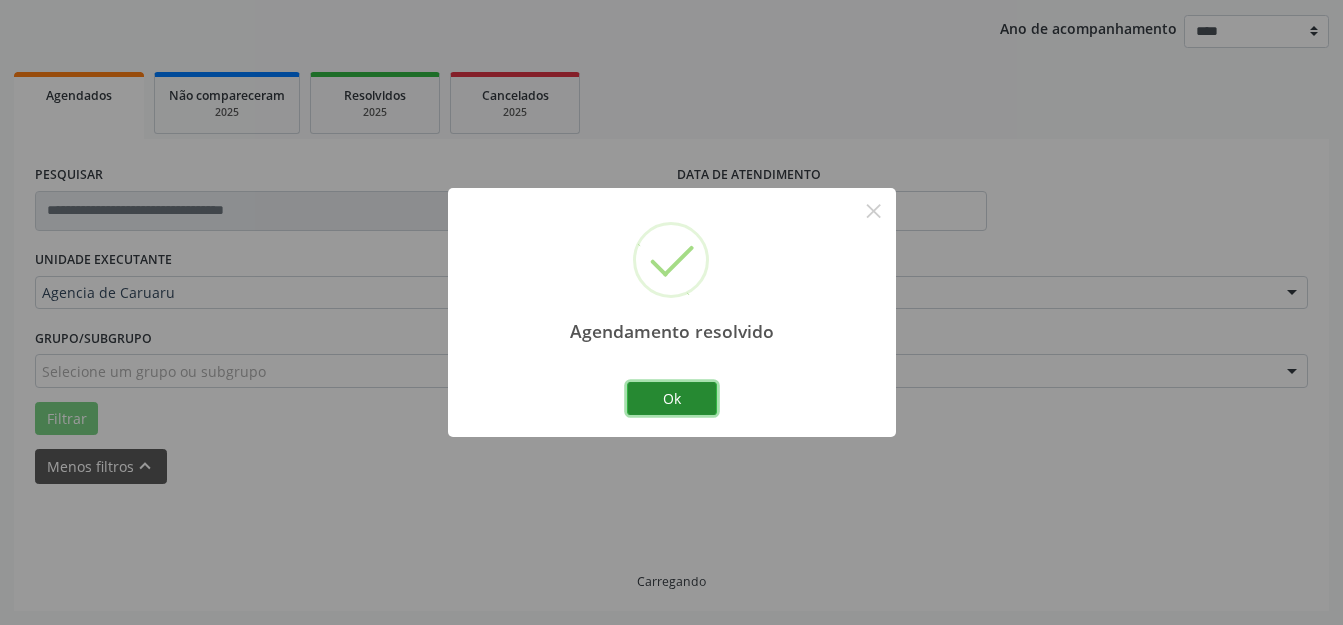 click on "Ok" at bounding box center (672, 399) 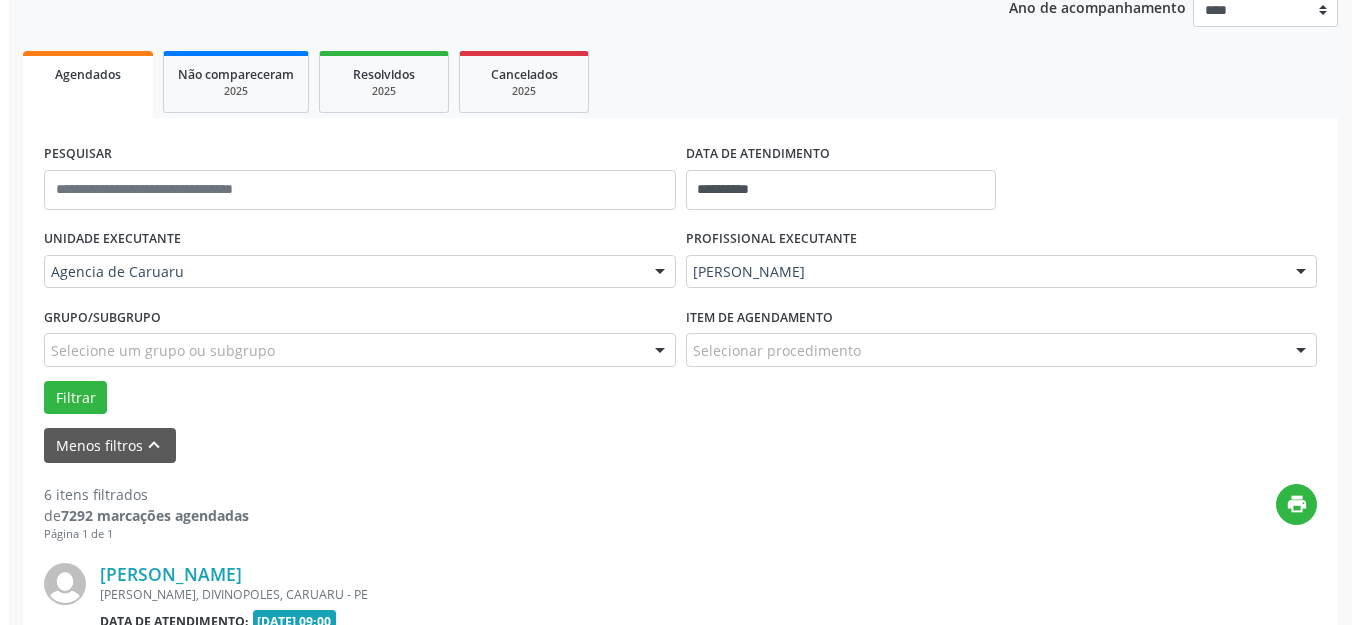 scroll, scrollTop: 448, scrollLeft: 0, axis: vertical 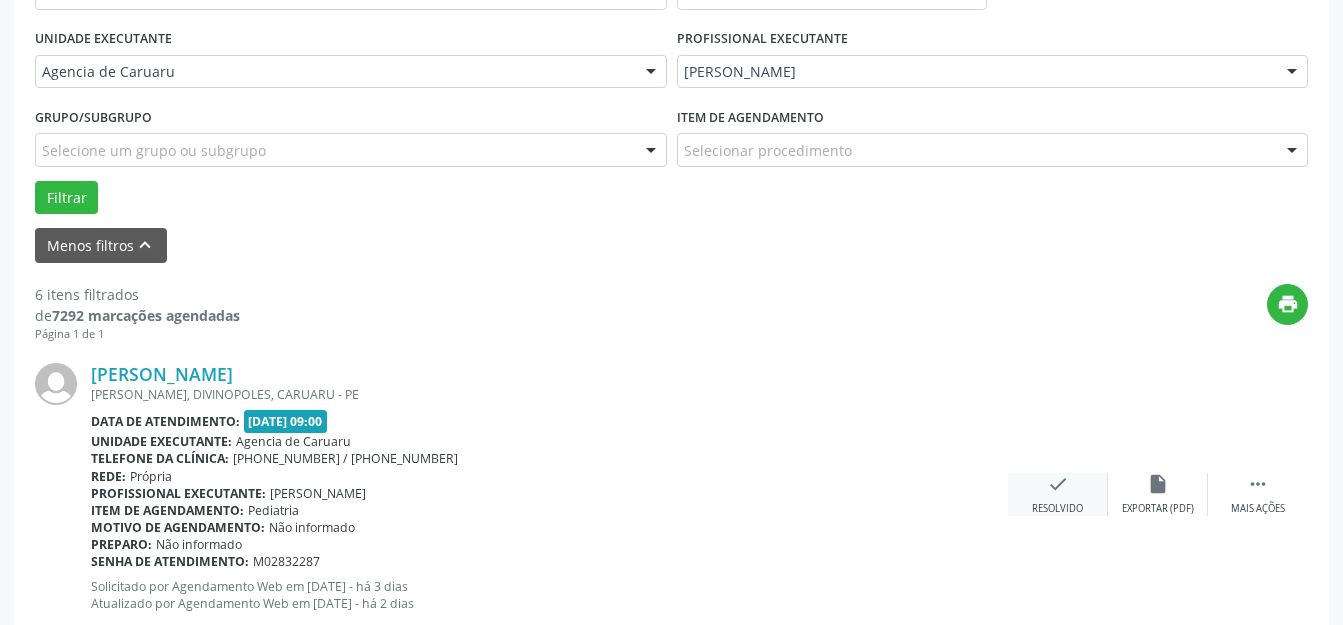 click on "check
Resolvido" at bounding box center (1058, 494) 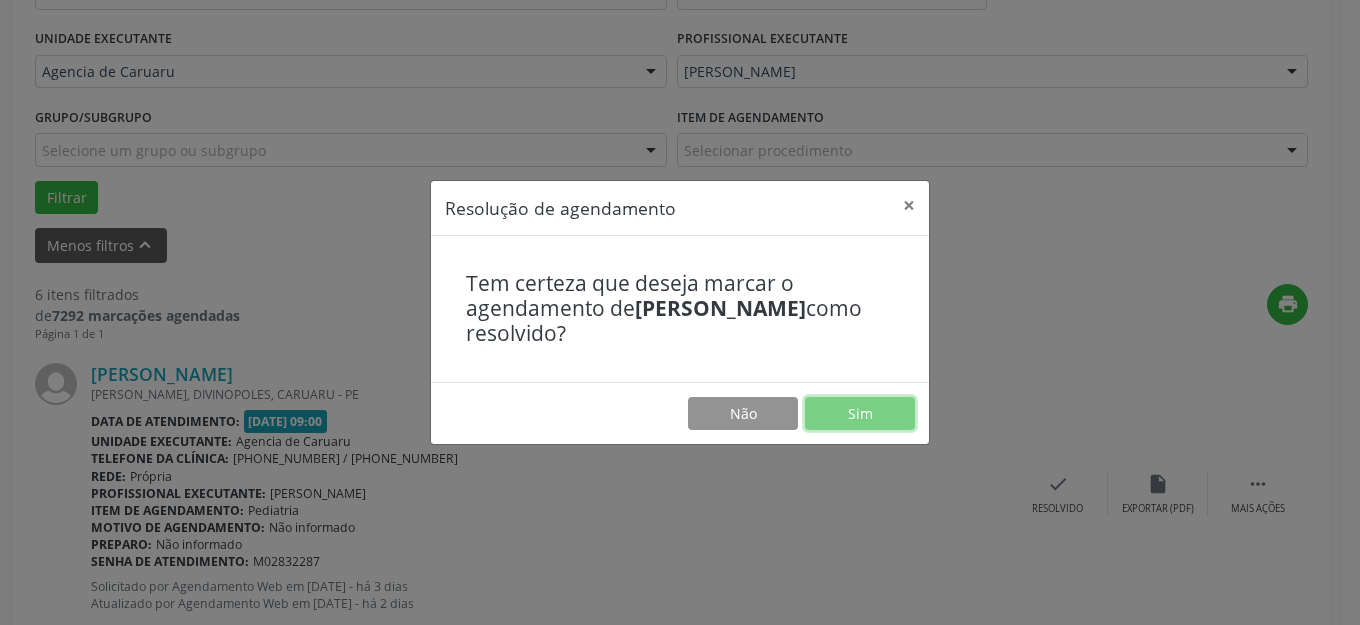 click on "Sim" at bounding box center (860, 414) 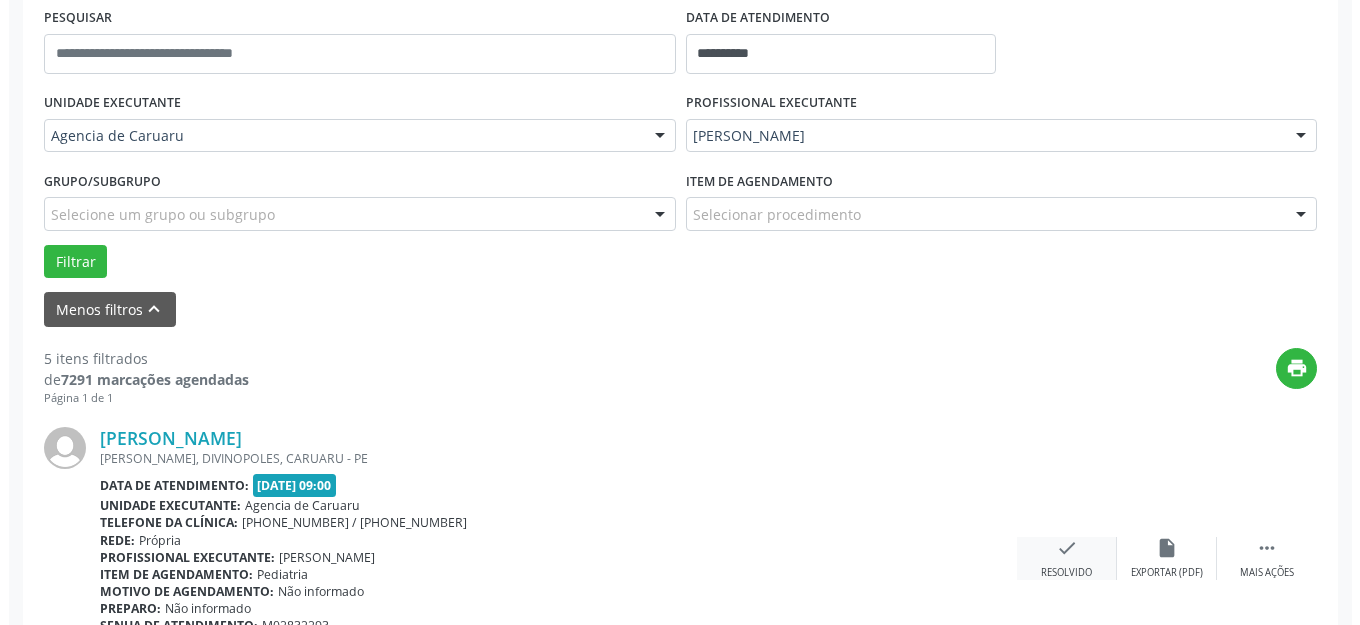 scroll, scrollTop: 548, scrollLeft: 0, axis: vertical 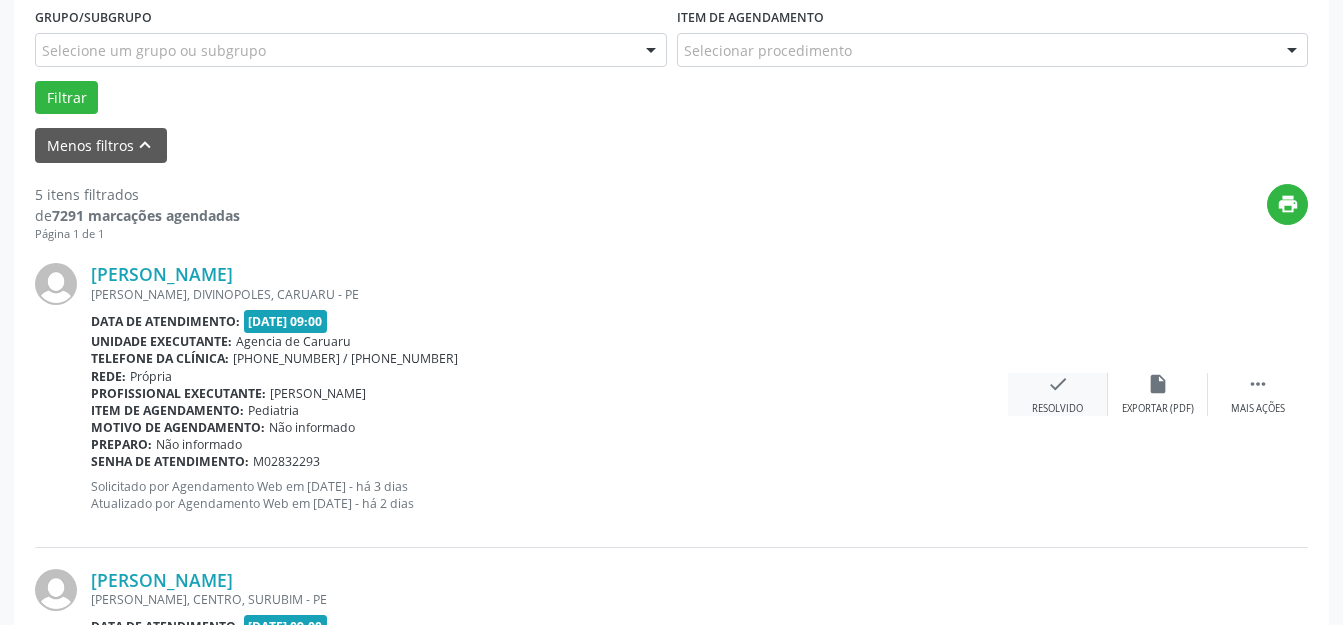 click on "Resolvido" at bounding box center [1057, 409] 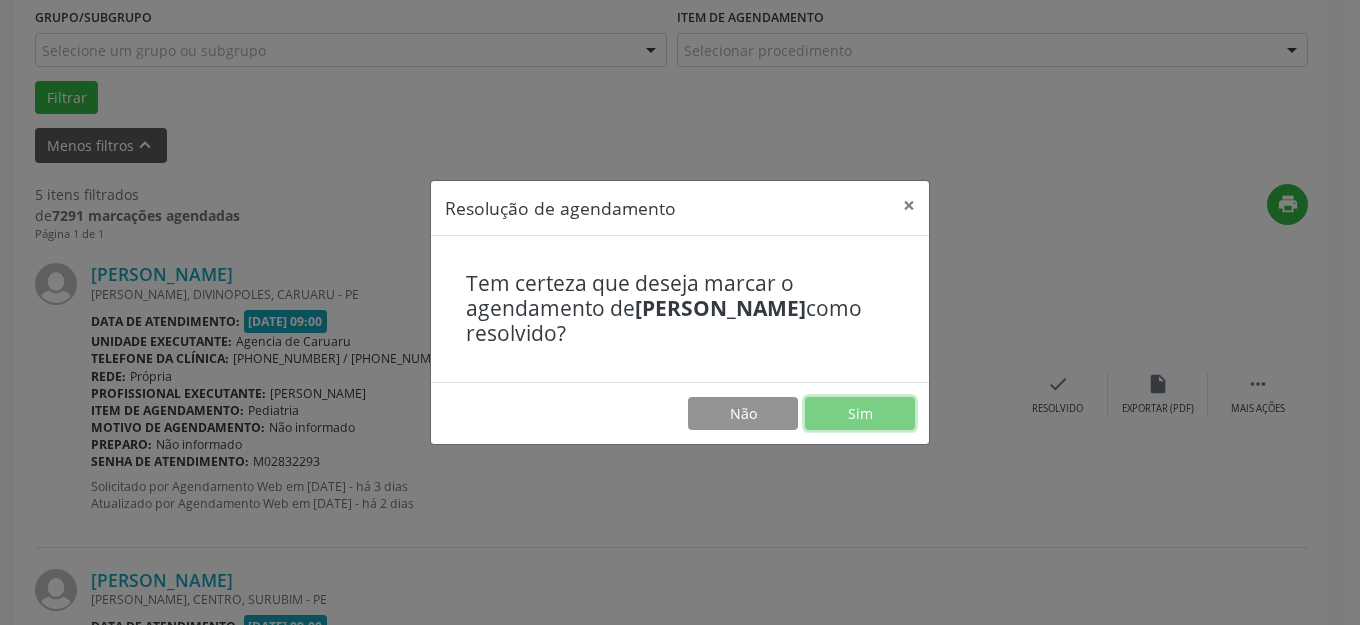 click on "Sim" at bounding box center (860, 414) 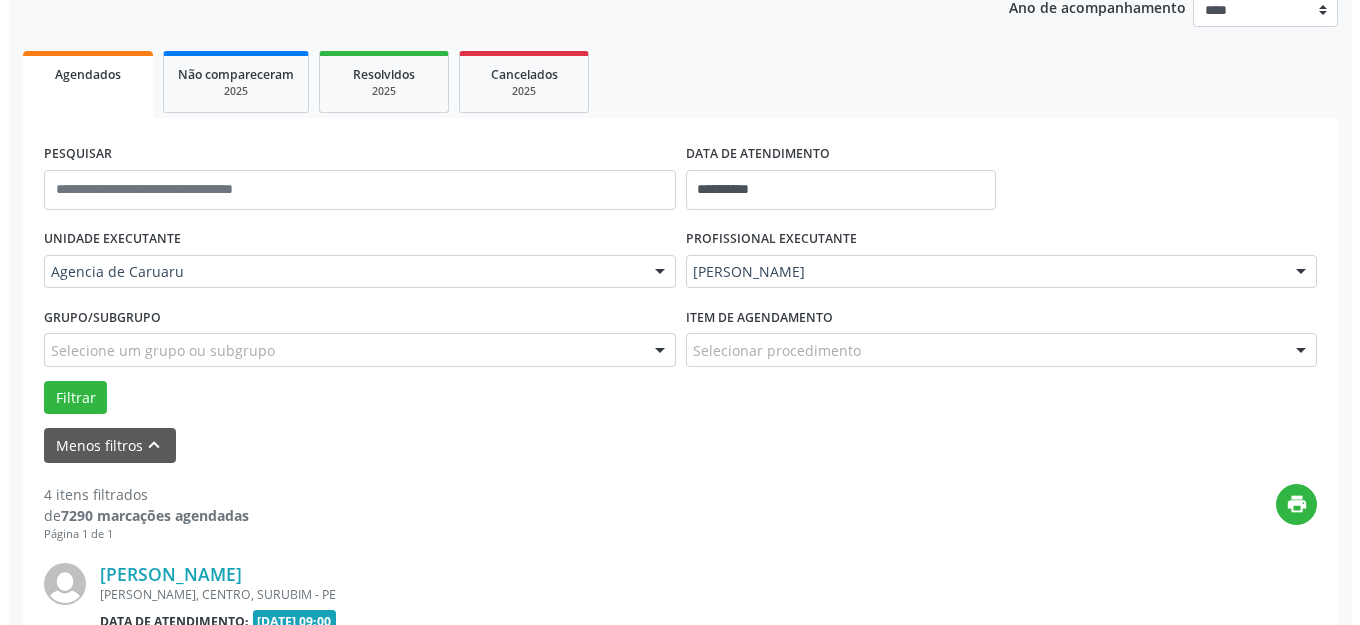 scroll, scrollTop: 448, scrollLeft: 0, axis: vertical 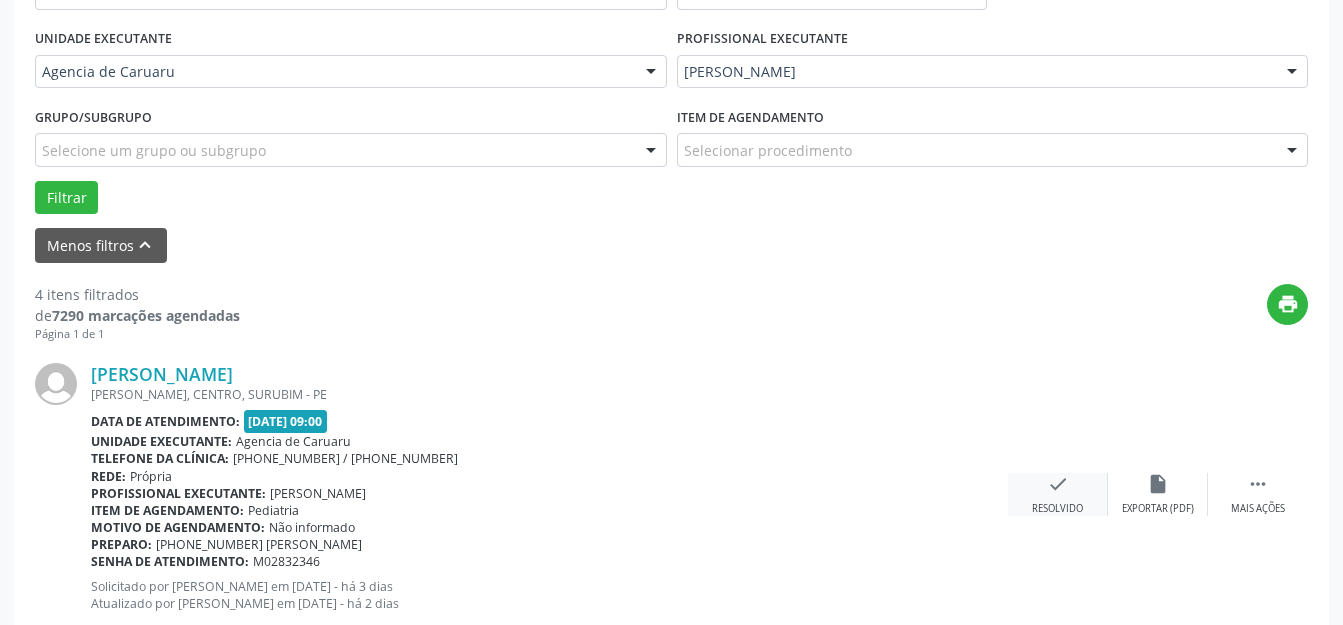 click on "check
Resolvido" at bounding box center (1058, 494) 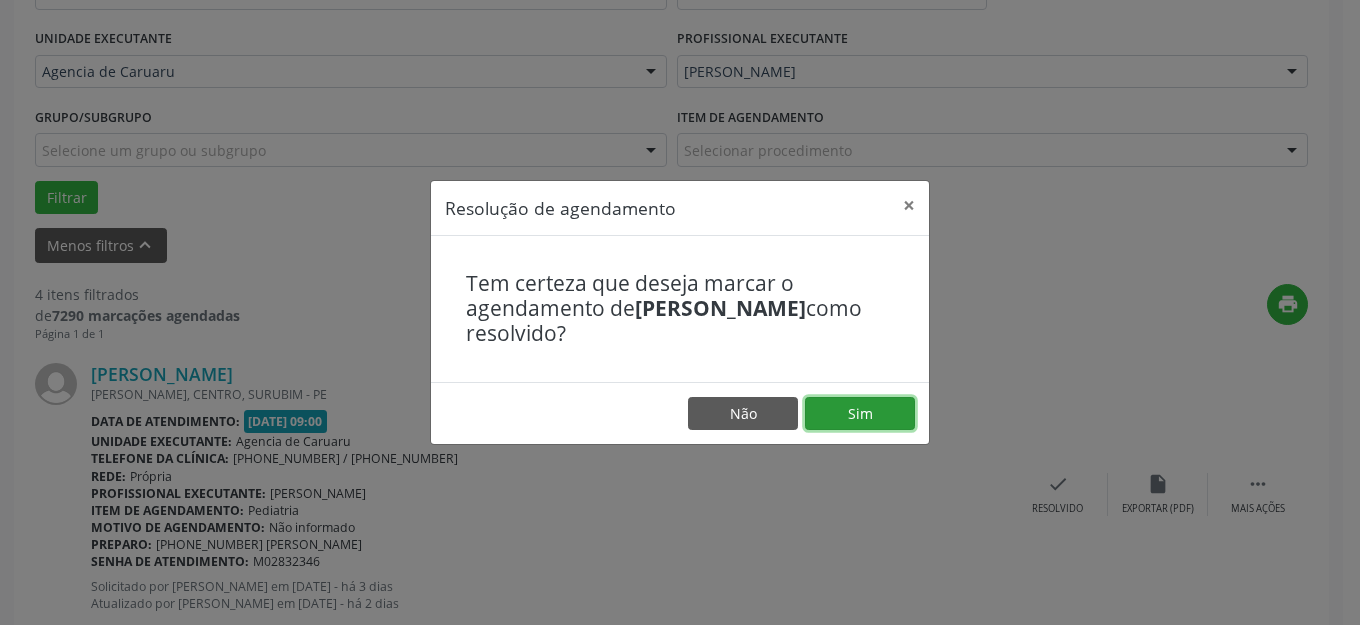 click on "Sim" at bounding box center (860, 414) 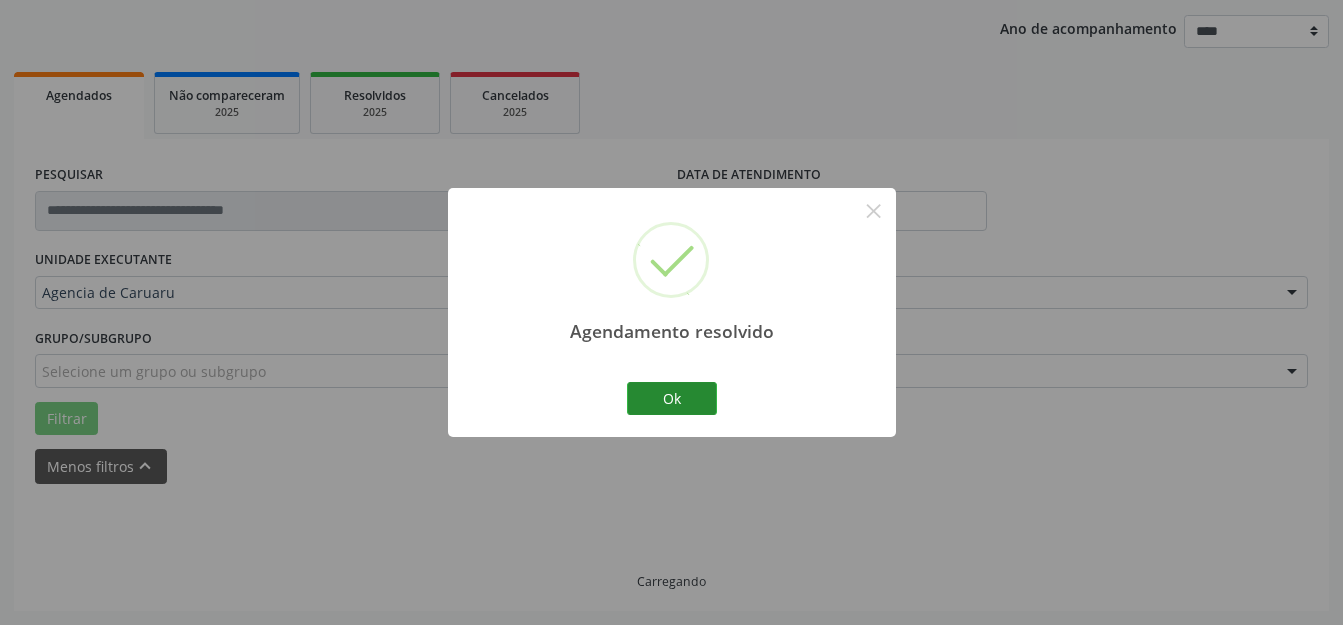 scroll, scrollTop: 248, scrollLeft: 0, axis: vertical 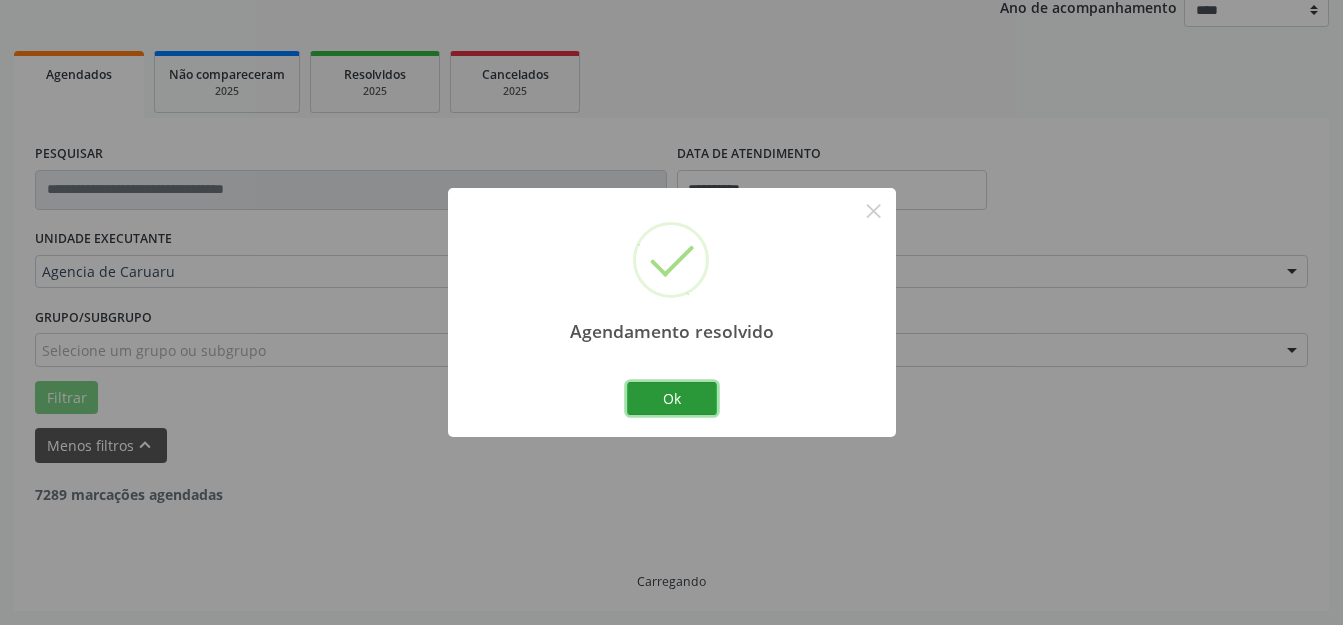 drag, startPoint x: 671, startPoint y: 407, endPoint x: 720, endPoint y: 379, distance: 56.435802 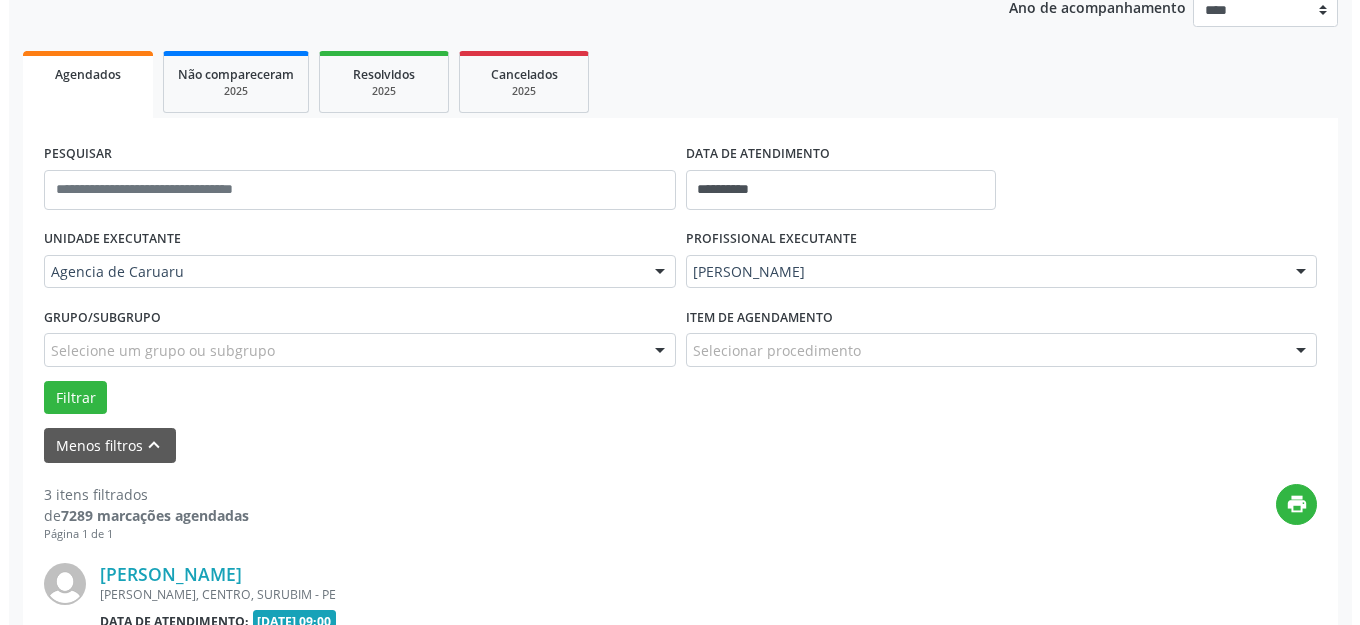 scroll, scrollTop: 548, scrollLeft: 0, axis: vertical 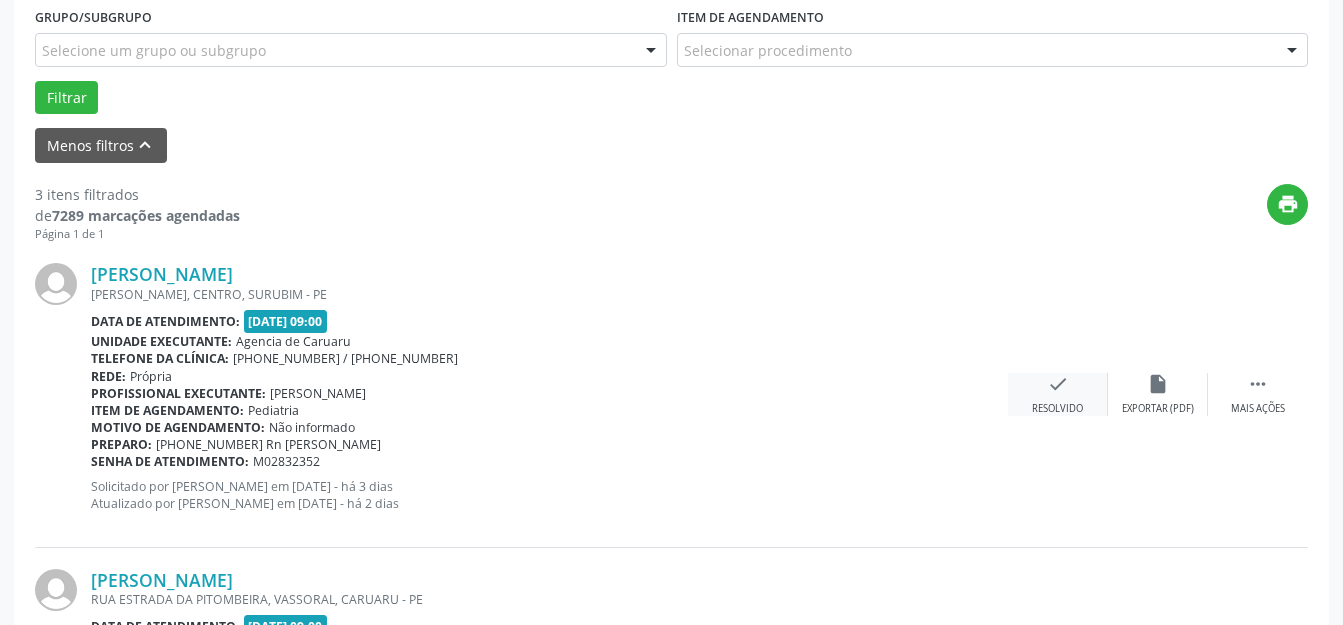 click on "Resolvido" at bounding box center (1057, 409) 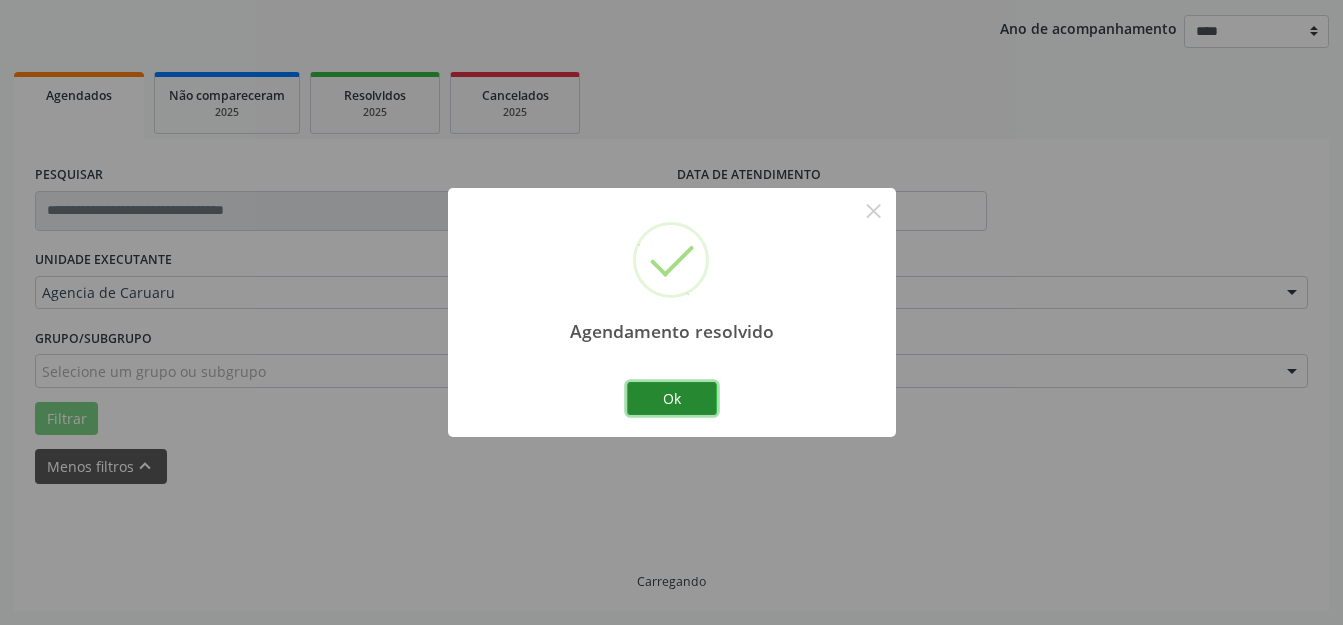 click on "Ok" at bounding box center (672, 399) 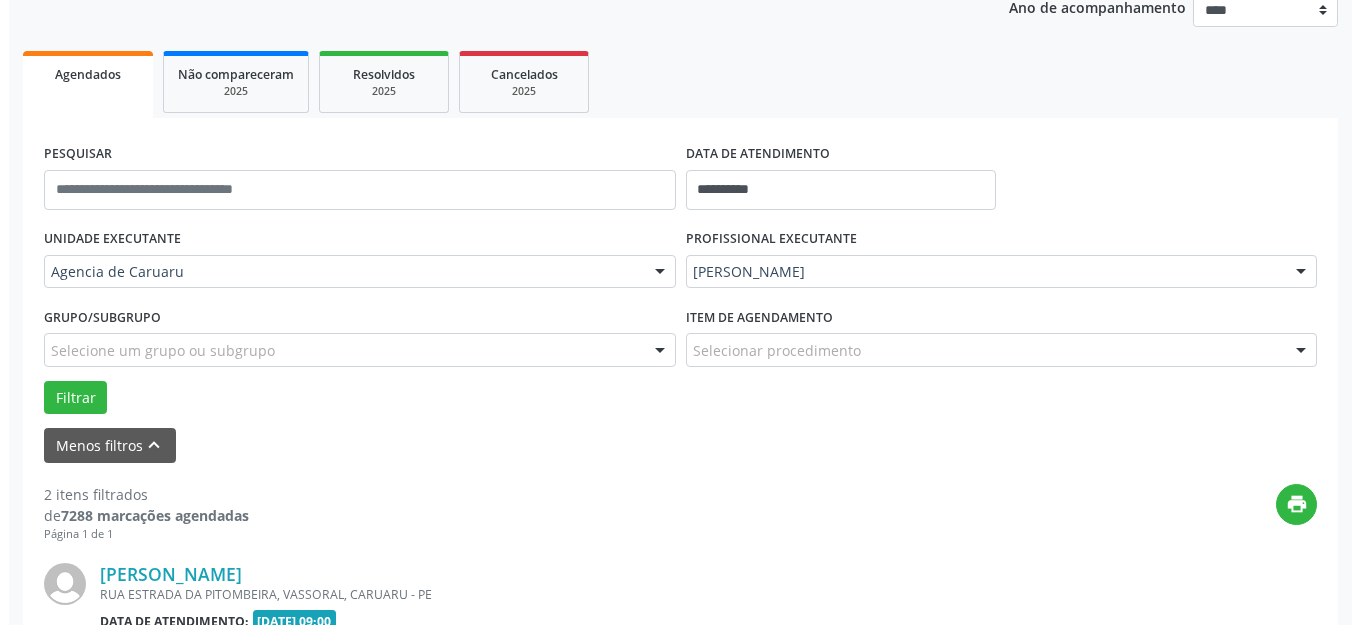 scroll, scrollTop: 548, scrollLeft: 0, axis: vertical 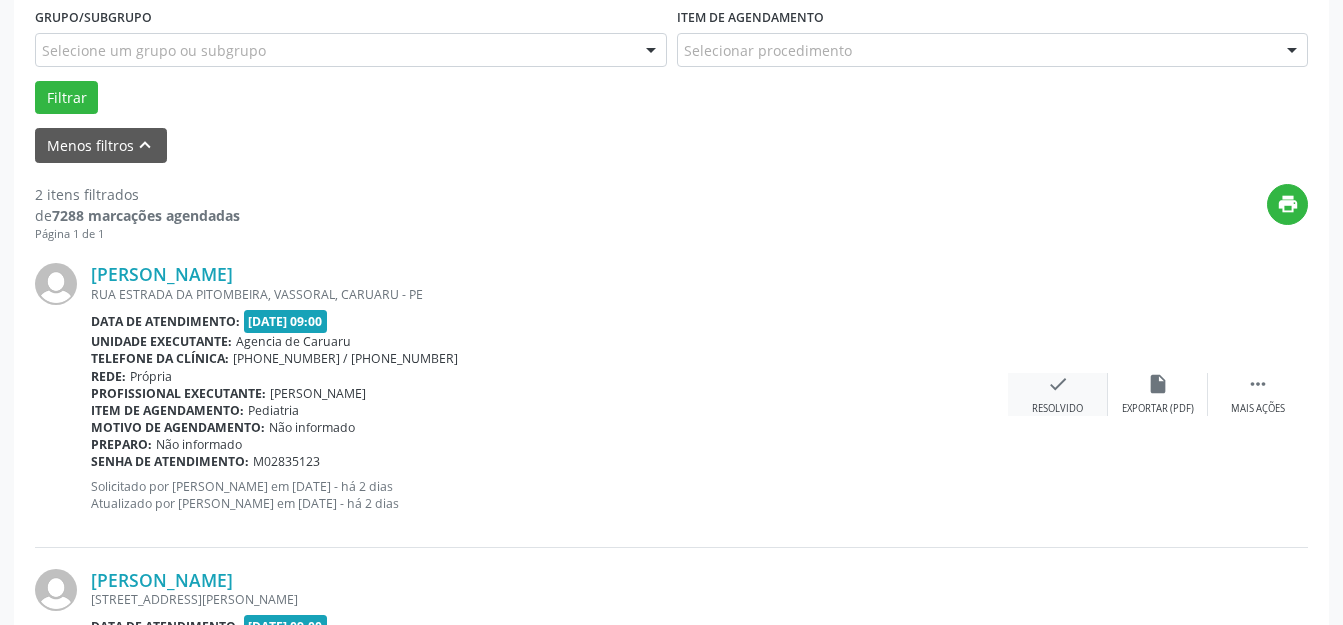 click on "Resolvido" at bounding box center [1057, 409] 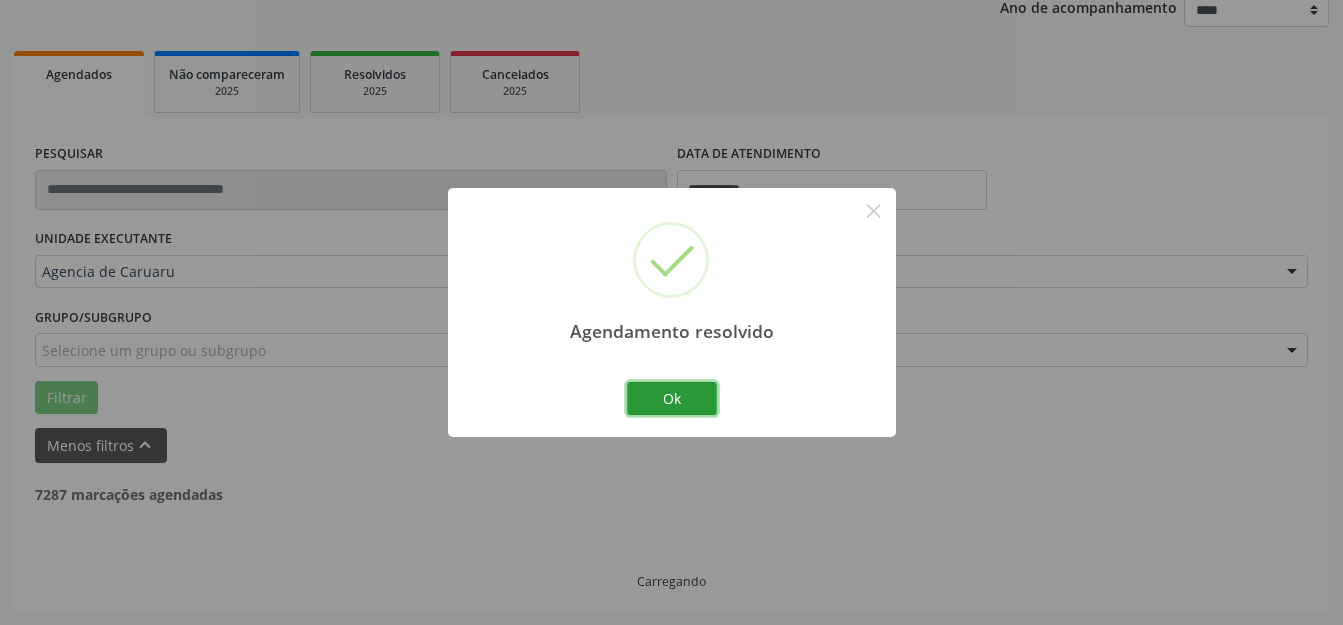 click on "Ok" at bounding box center [672, 399] 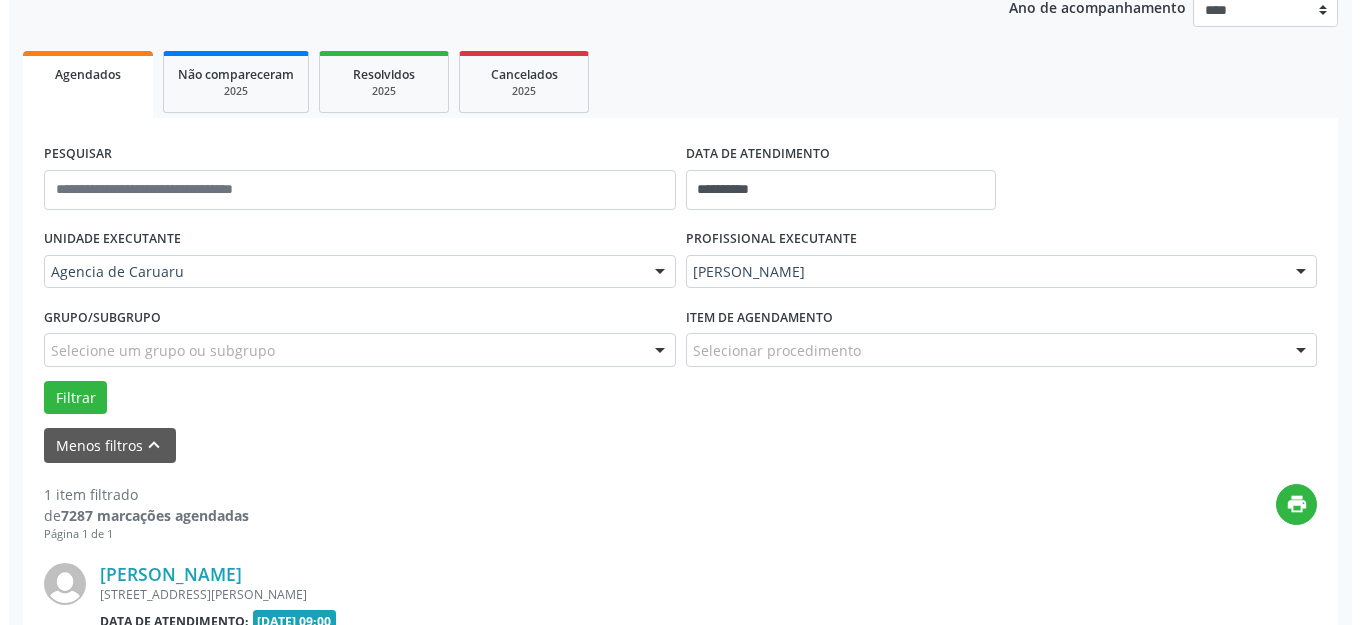 scroll, scrollTop: 505, scrollLeft: 0, axis: vertical 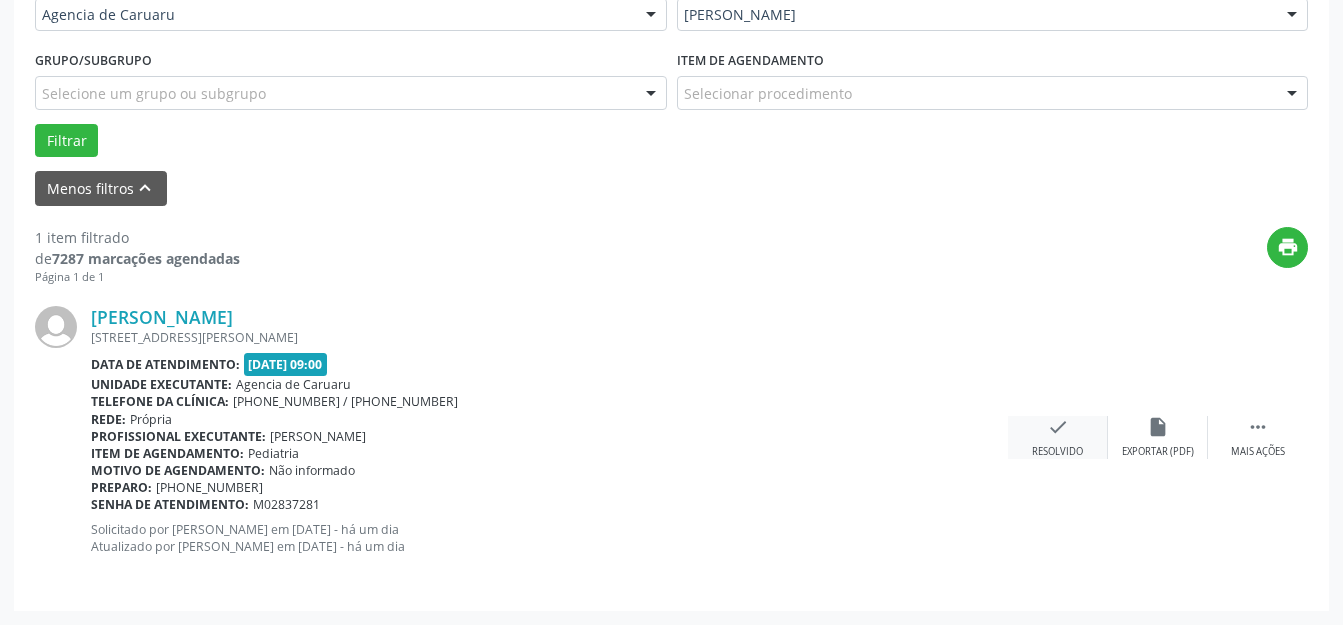 click on "Resolvido" at bounding box center [1057, 452] 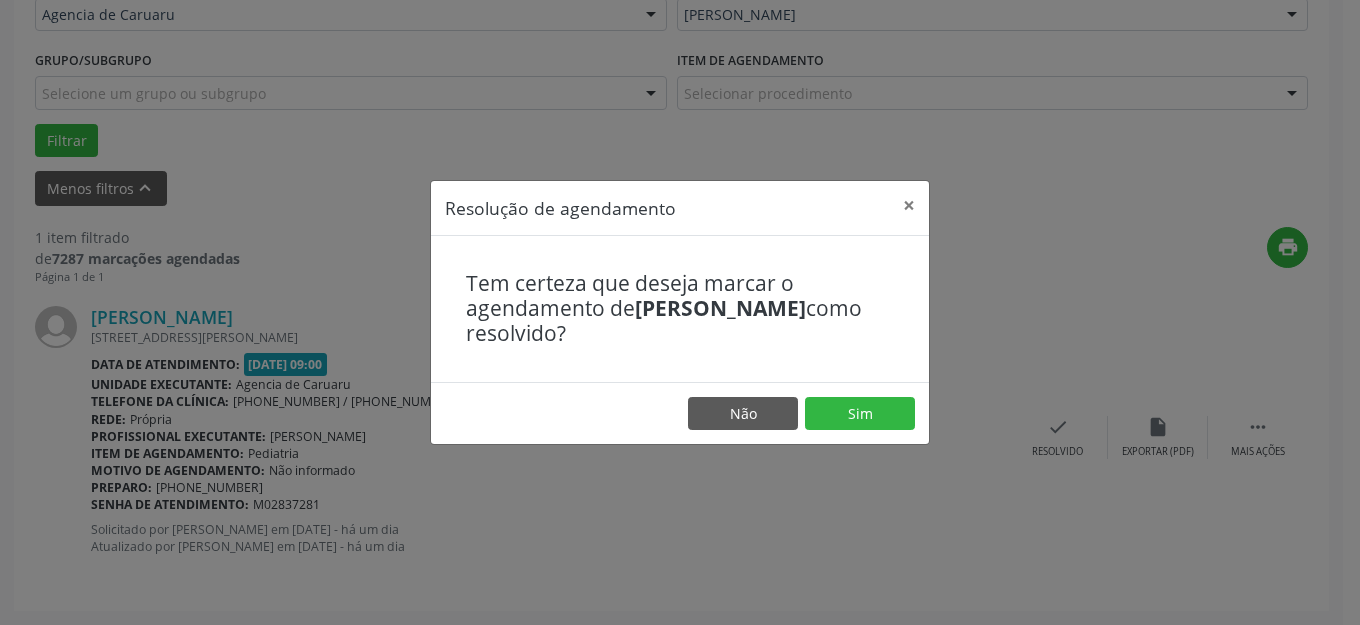 click on "Não Sim" at bounding box center (680, 413) 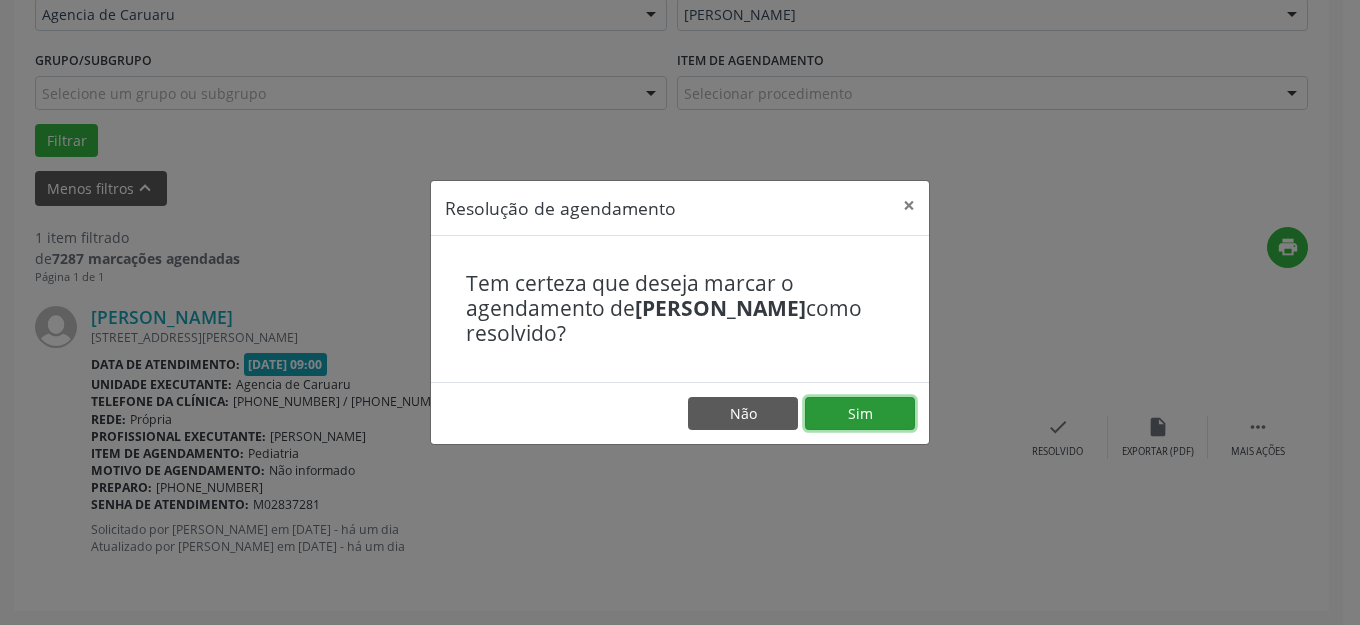 click on "Sim" at bounding box center [860, 414] 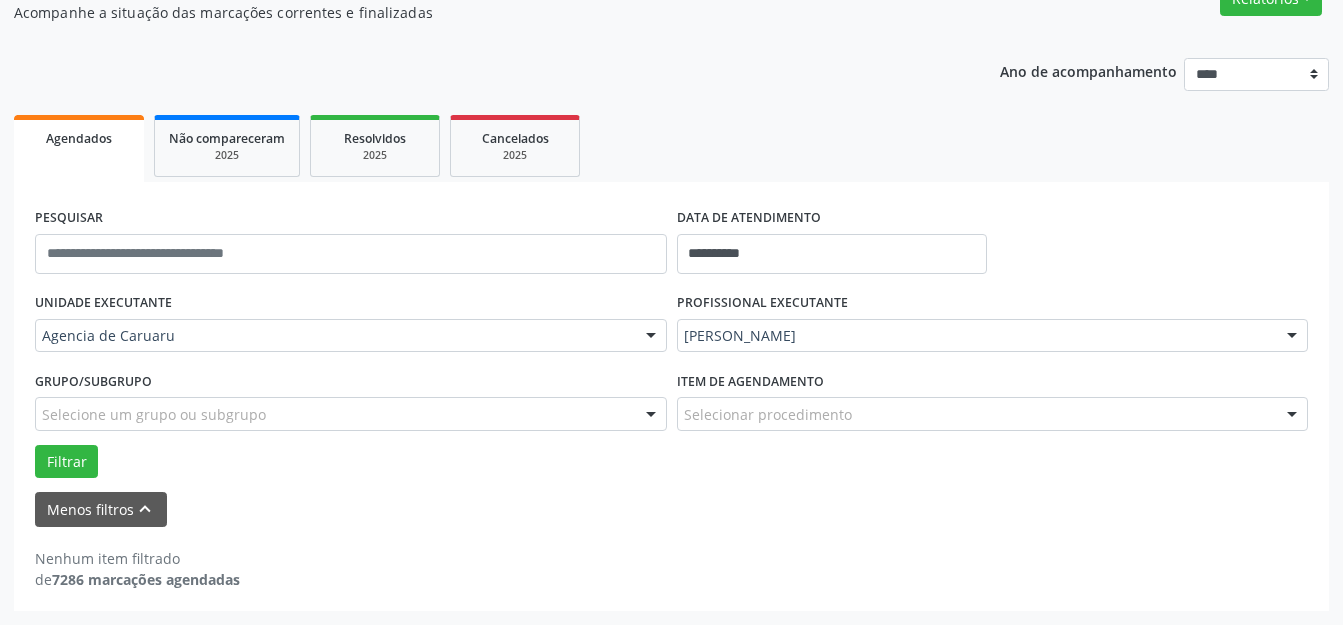 scroll, scrollTop: 184, scrollLeft: 0, axis: vertical 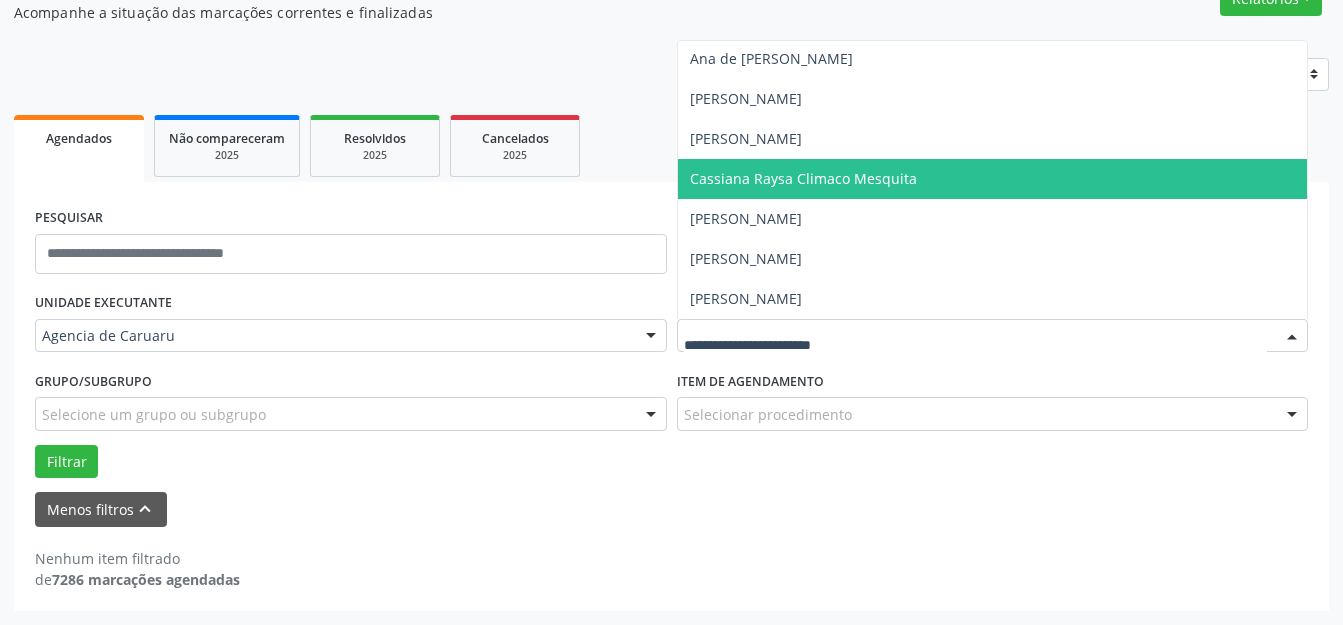 click on "Cassiana Raysa Climaco Mesquita" at bounding box center [803, 178] 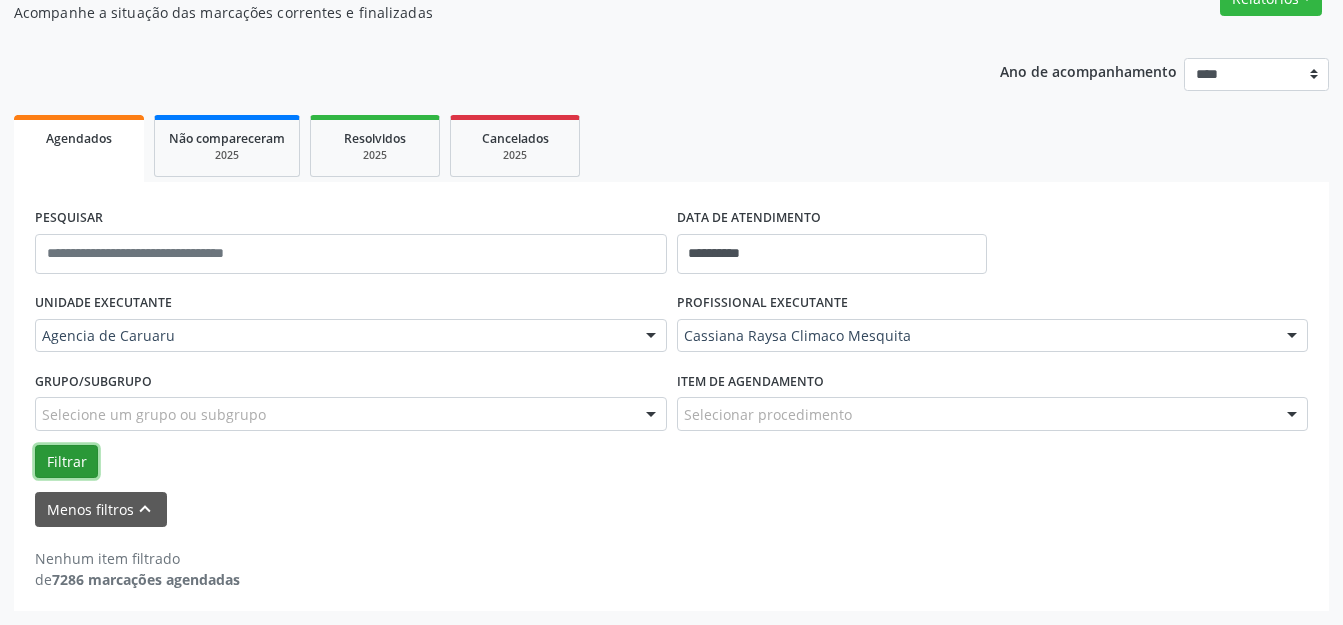 click on "Filtrar" at bounding box center (66, 462) 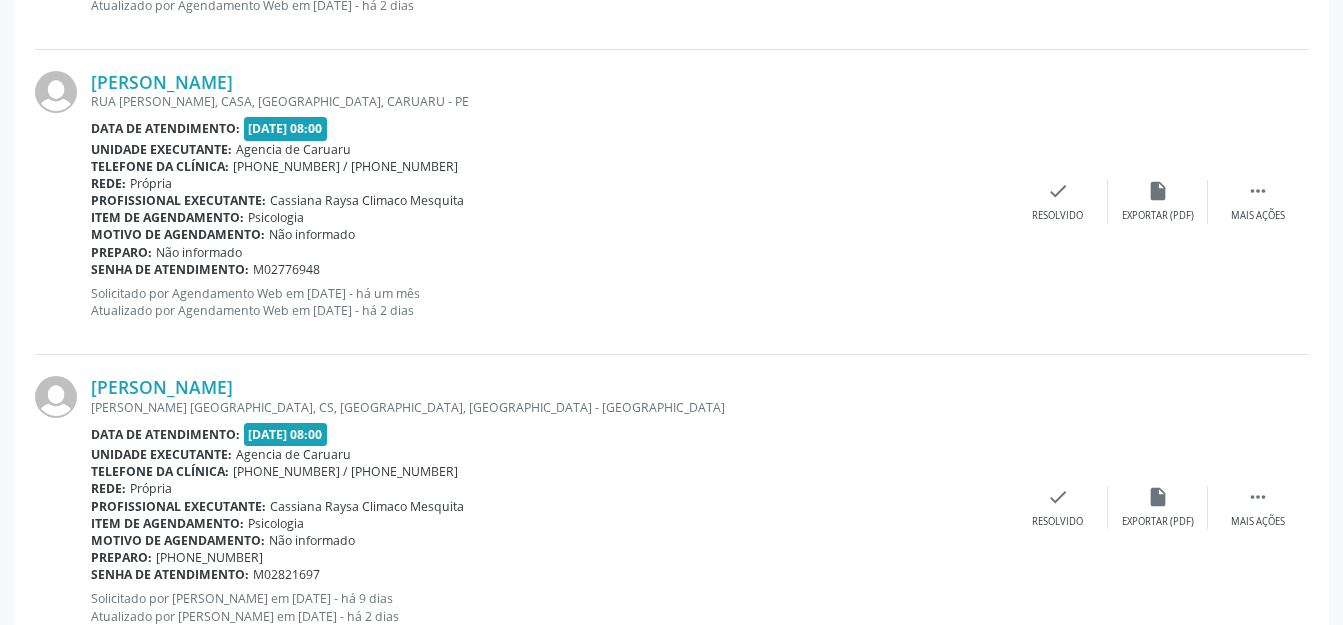 scroll, scrollTop: 2657, scrollLeft: 0, axis: vertical 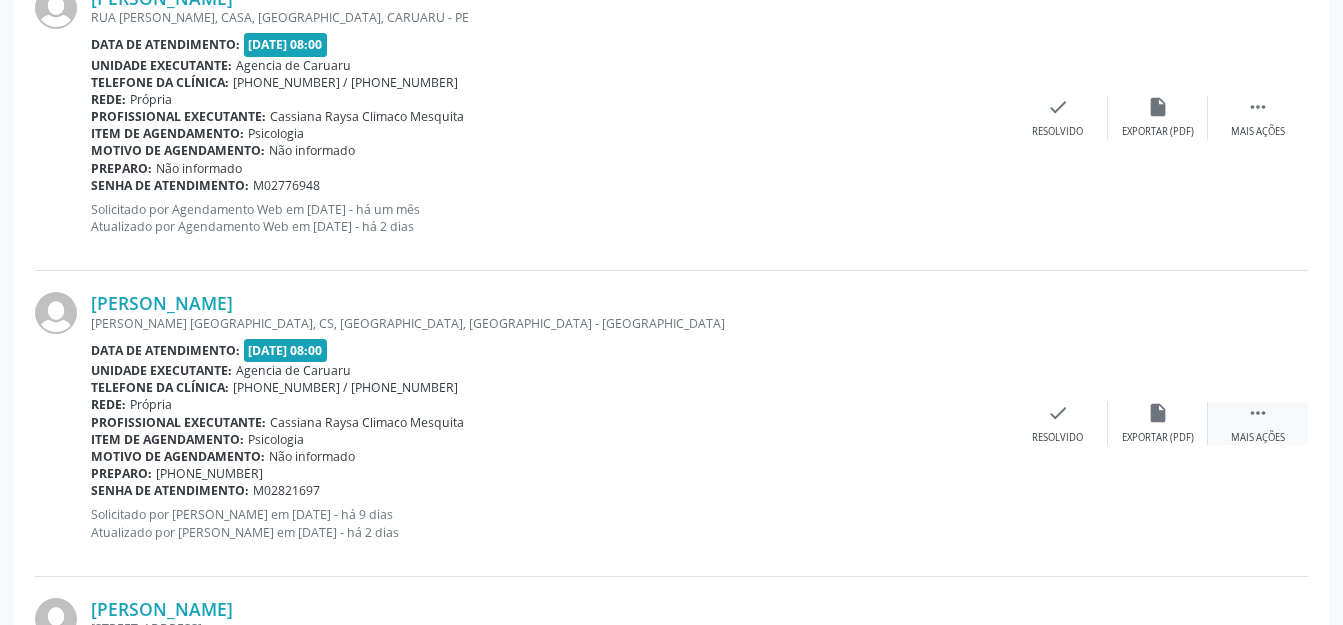 click on "Mais ações" at bounding box center (1258, 438) 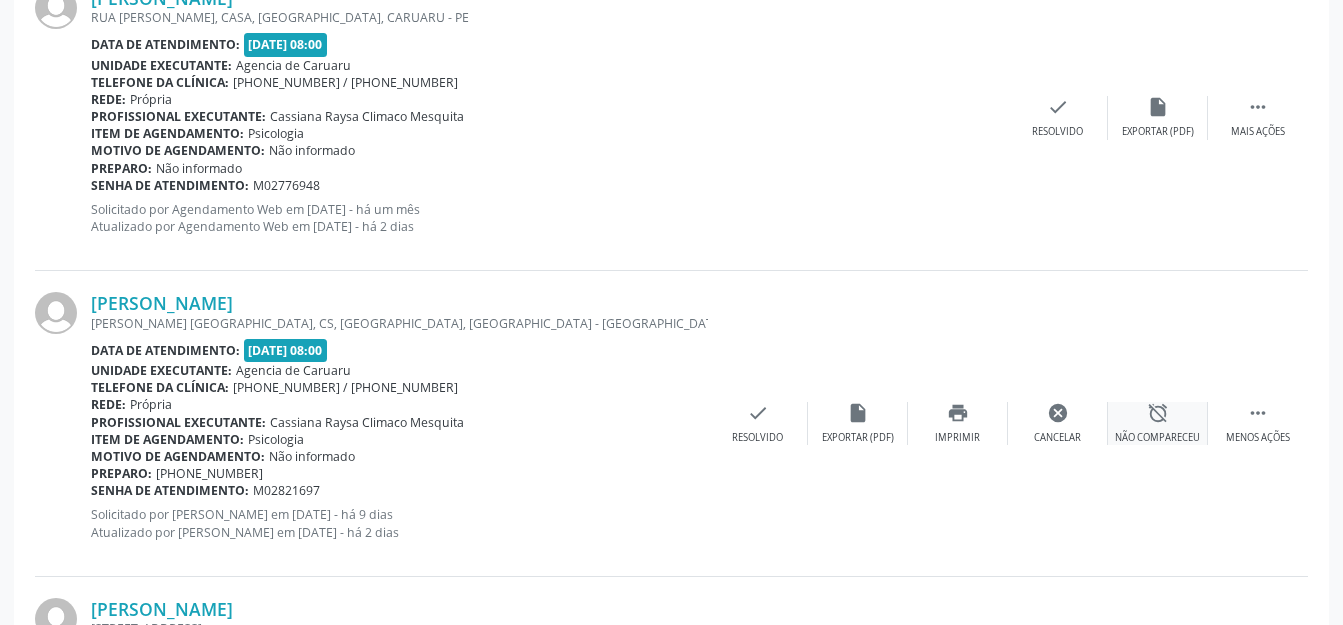 click on "alarm_off
Não compareceu" at bounding box center (1158, 423) 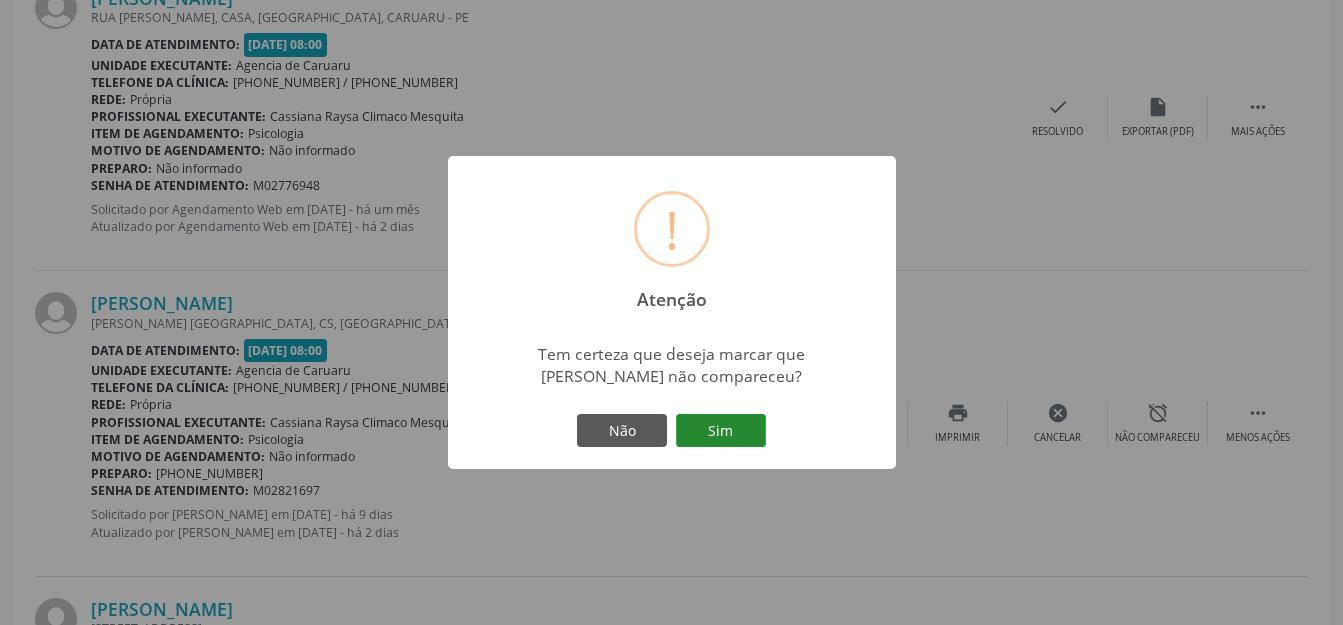 click on "Sim" at bounding box center (721, 431) 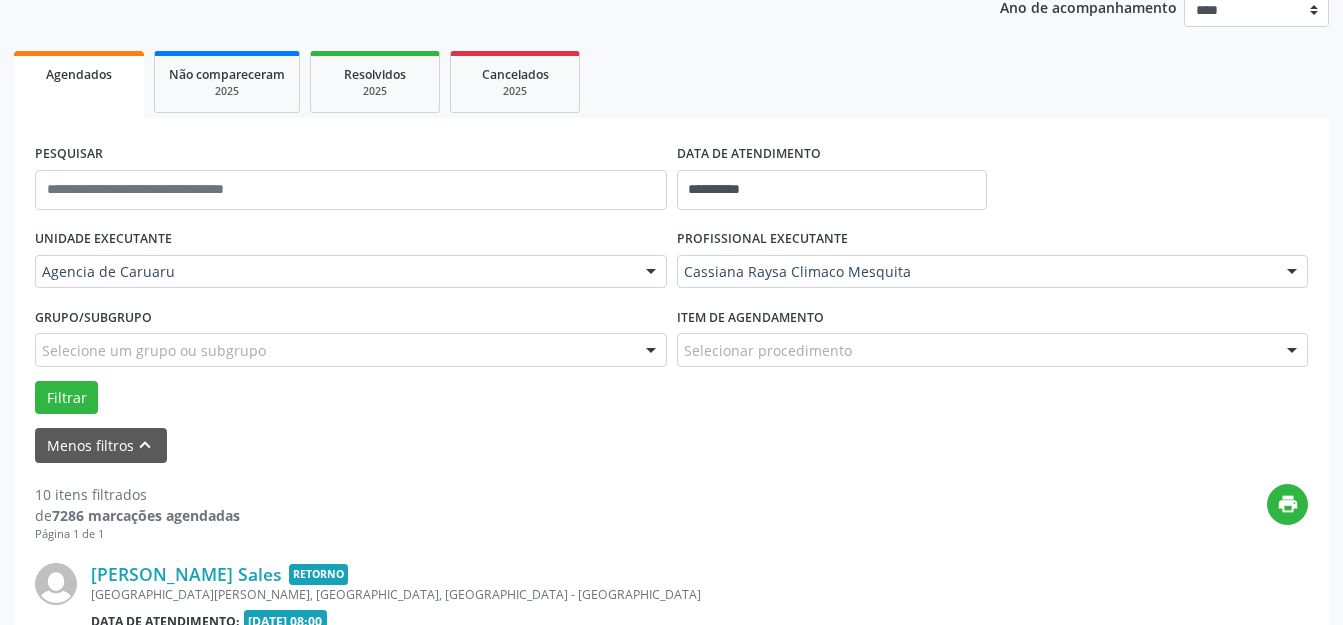 scroll, scrollTop: 648, scrollLeft: 0, axis: vertical 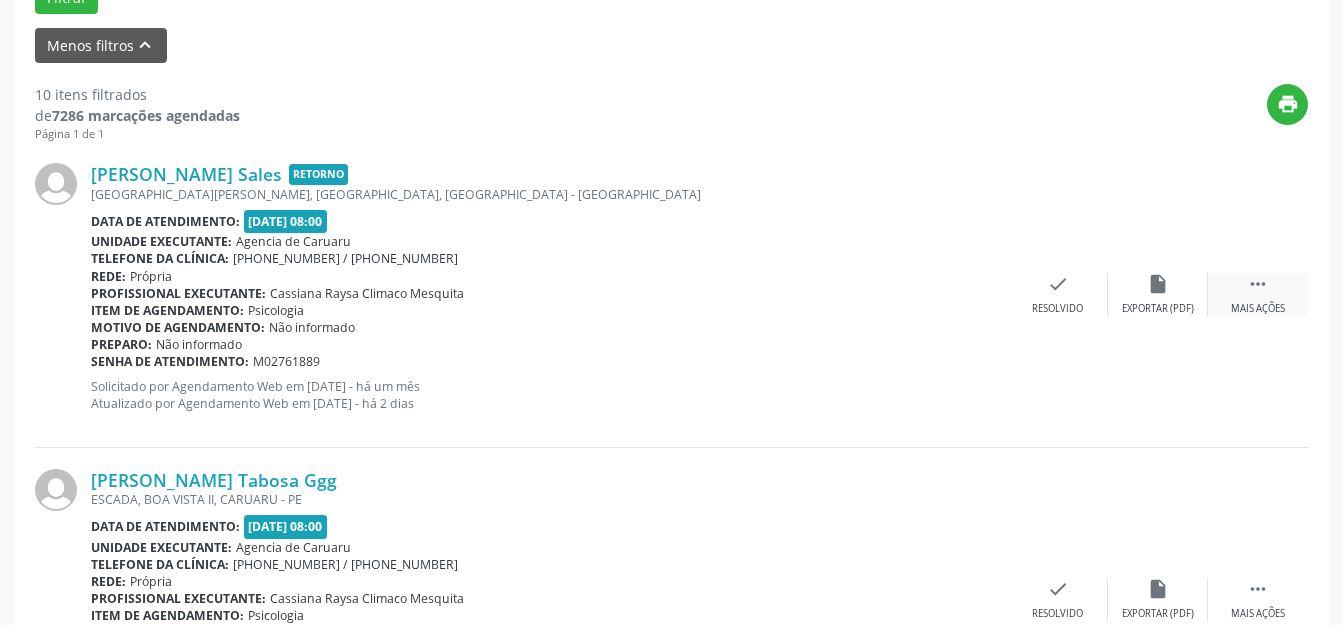click on "
Mais ações" at bounding box center [1258, 294] 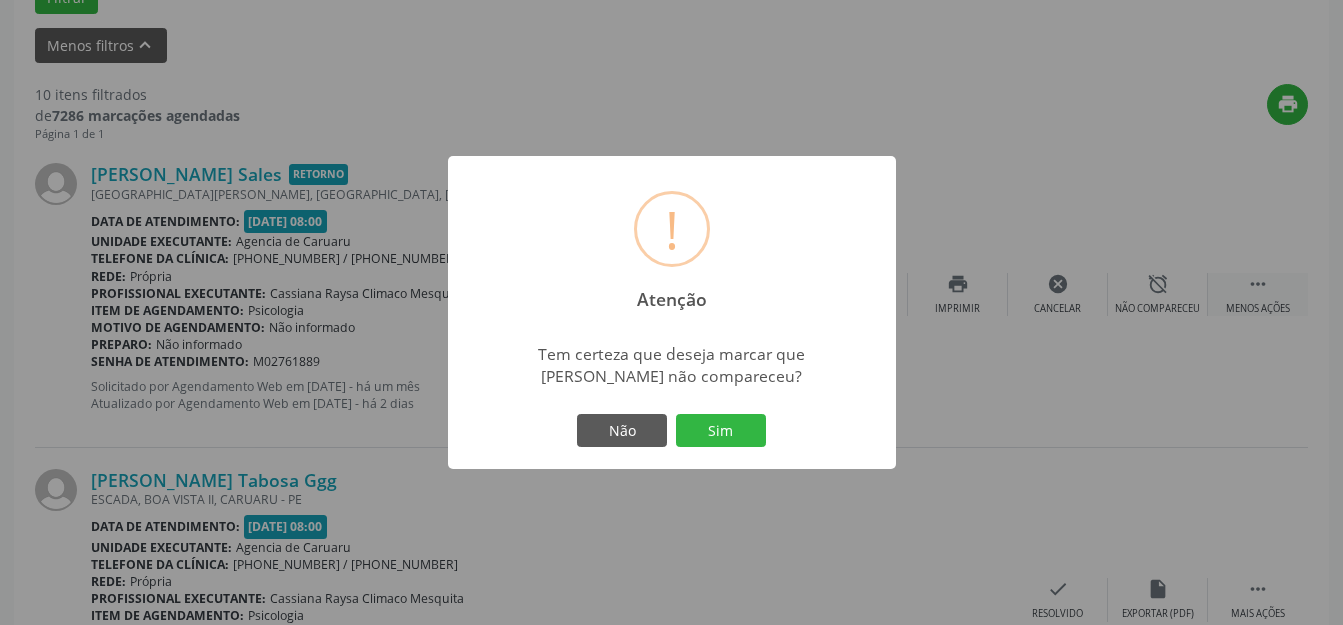 click on "Sim" at bounding box center [721, 431] 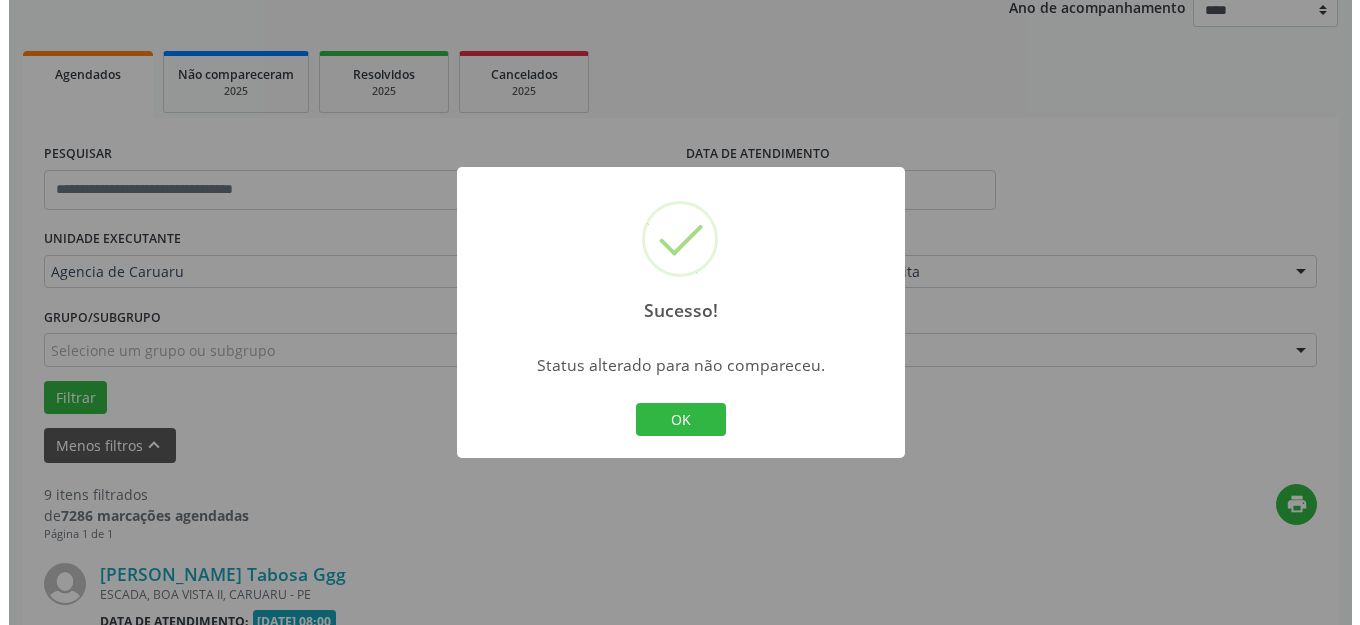 scroll, scrollTop: 648, scrollLeft: 0, axis: vertical 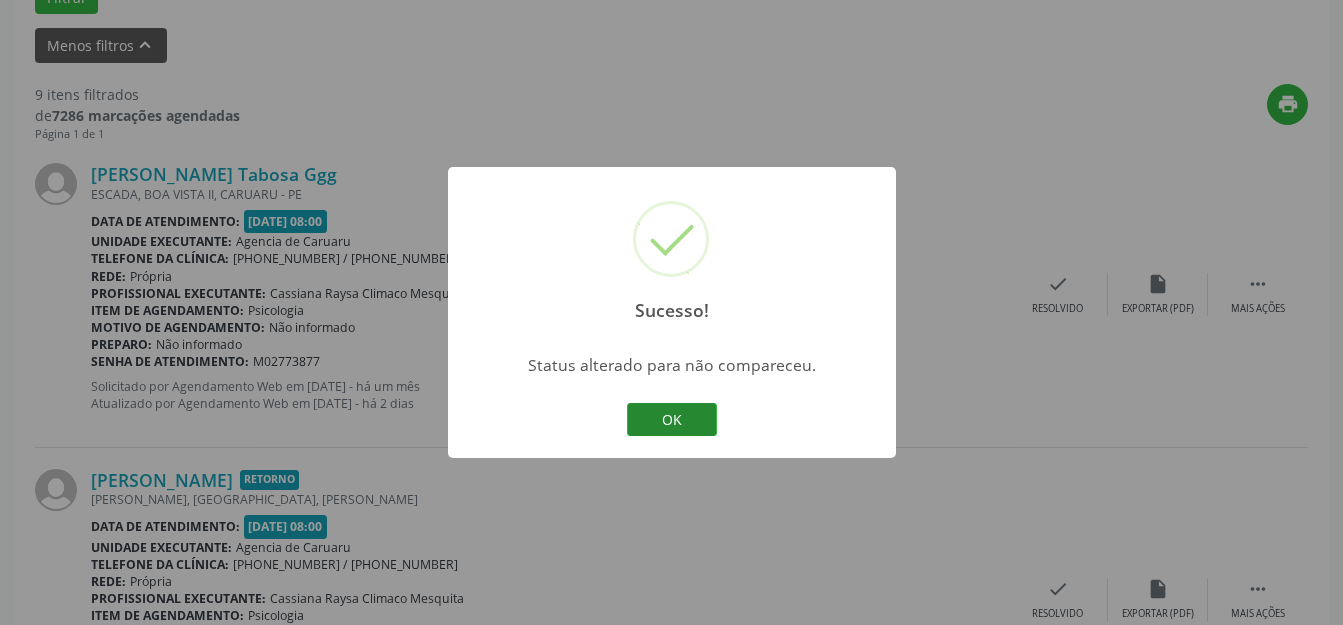 click on "OK" at bounding box center (672, 420) 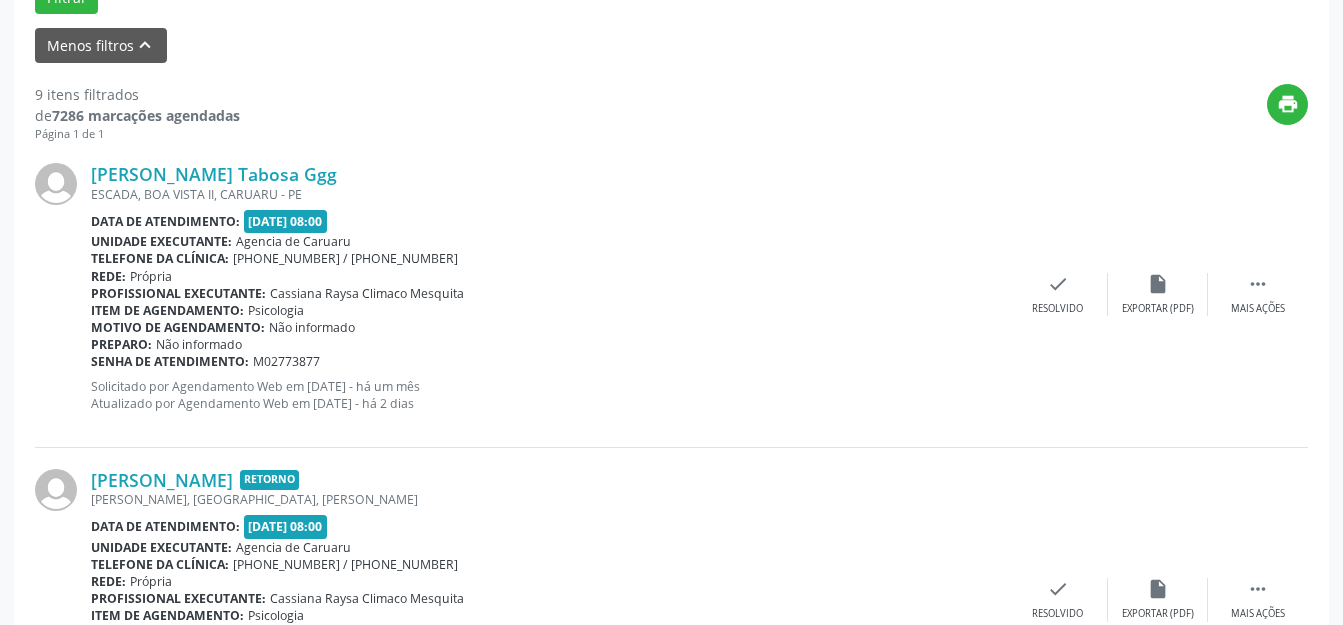 click on "Item de agendamento:
Psicologia" at bounding box center (549, 310) 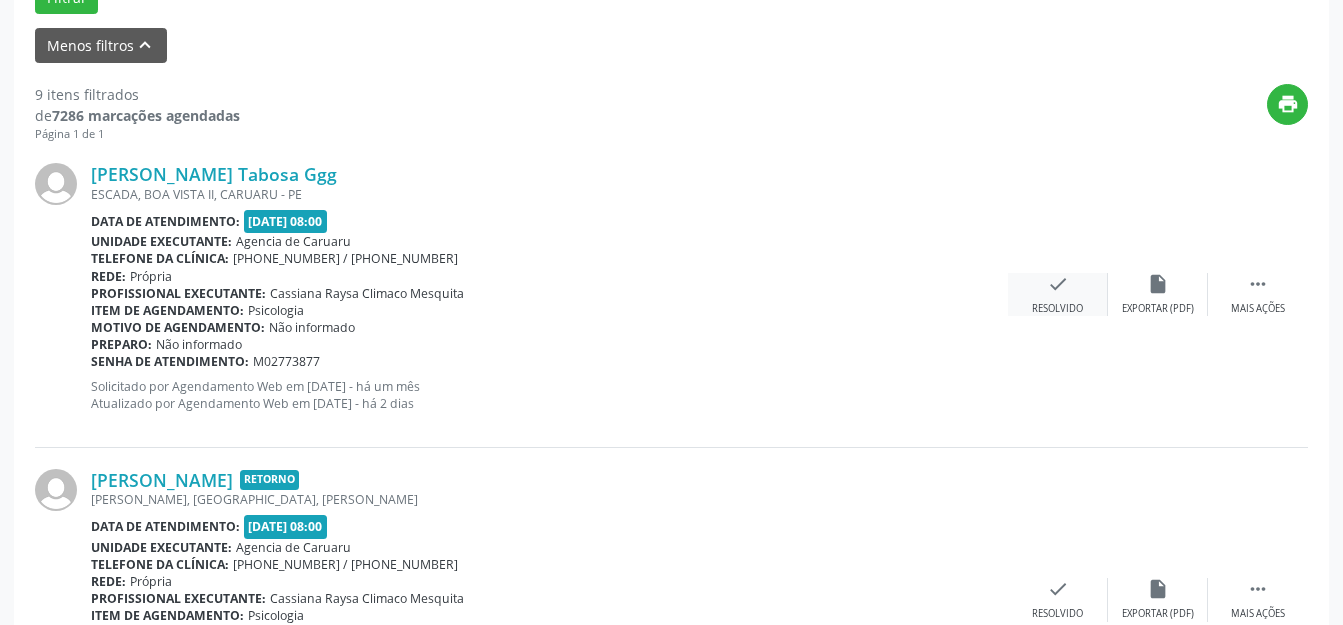 click on "check
Resolvido" at bounding box center [1058, 294] 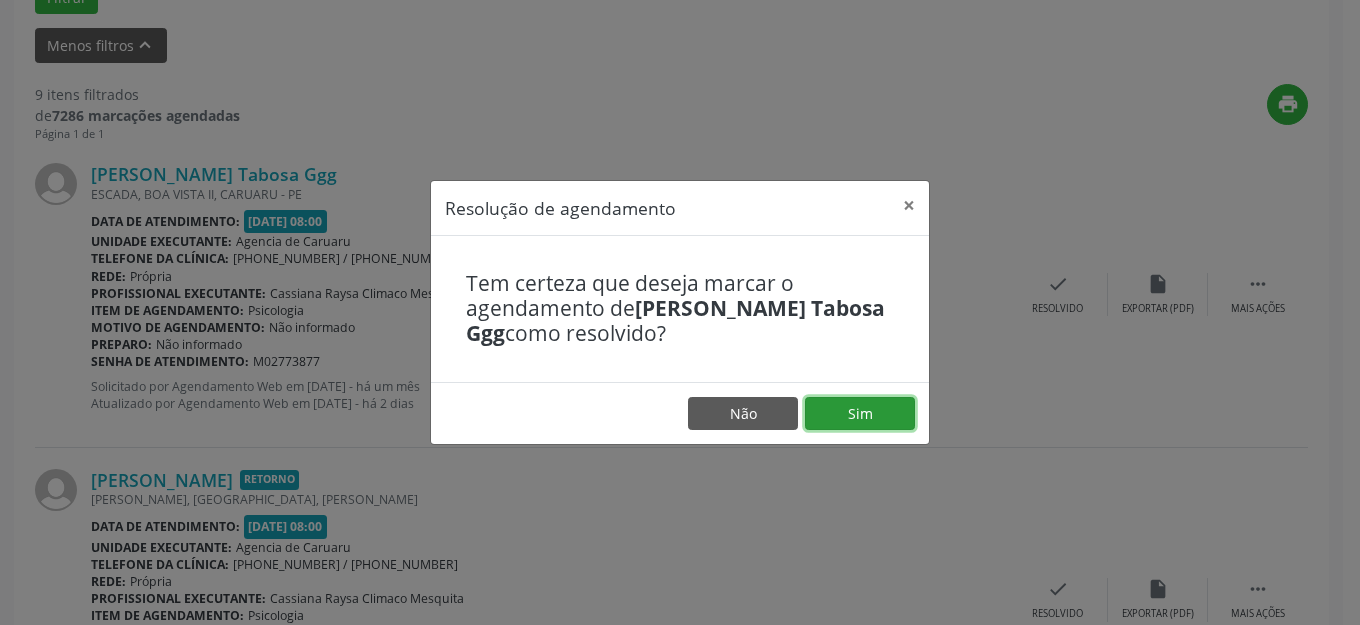 click on "Sim" at bounding box center [860, 414] 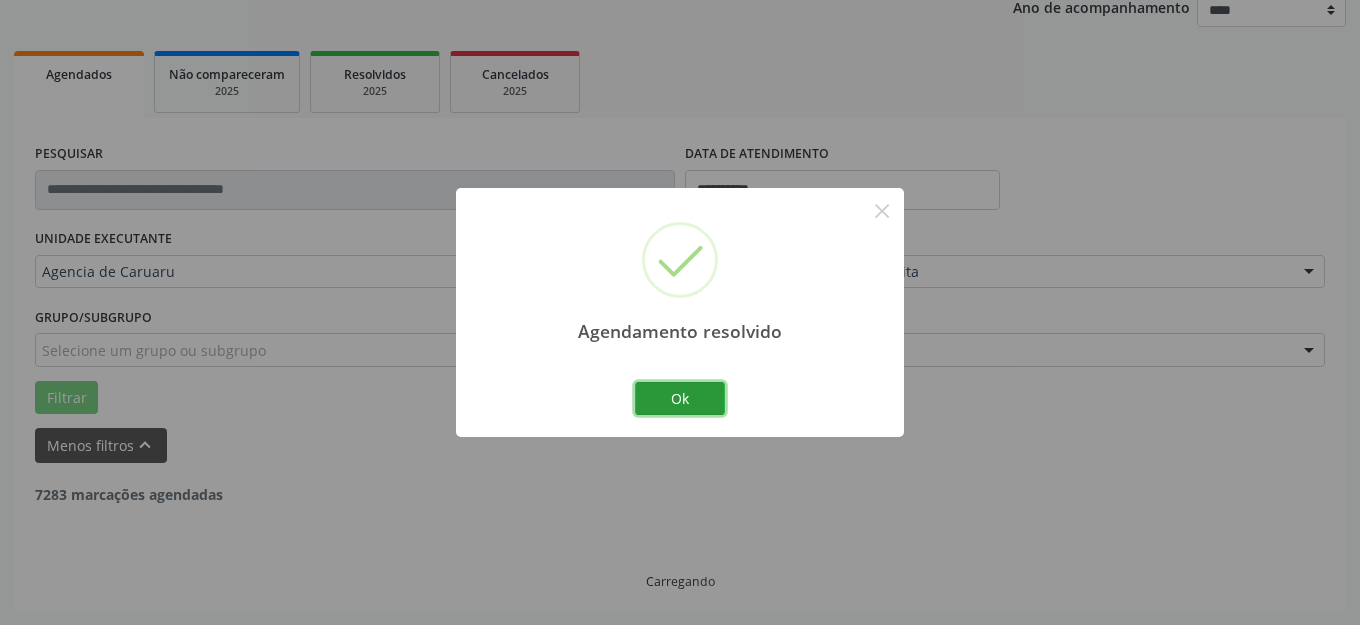 click on "Ok" at bounding box center [680, 399] 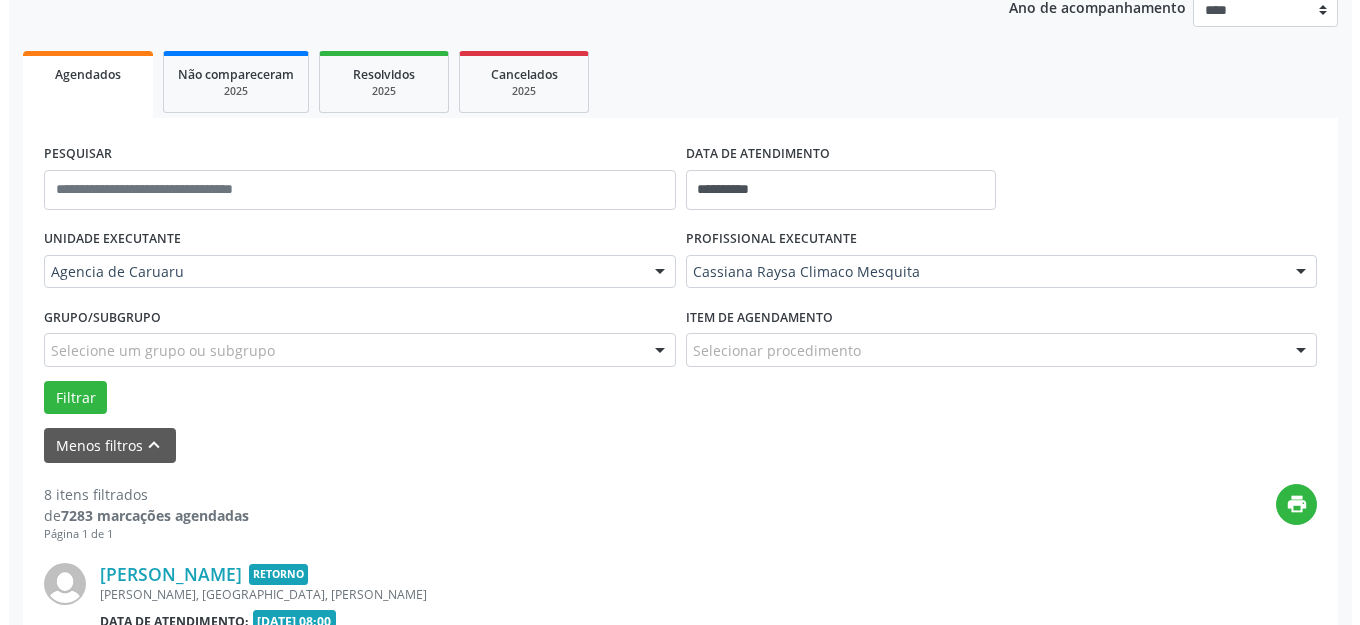 scroll, scrollTop: 548, scrollLeft: 0, axis: vertical 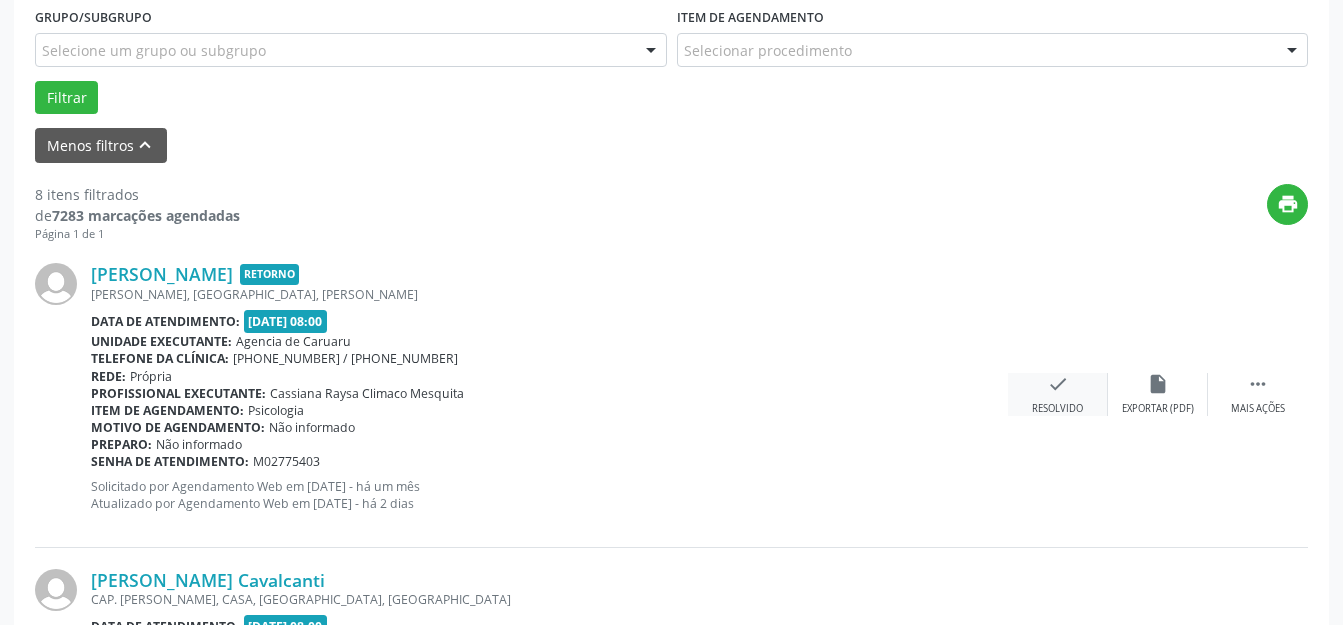 click on "Resolvido" at bounding box center (1057, 409) 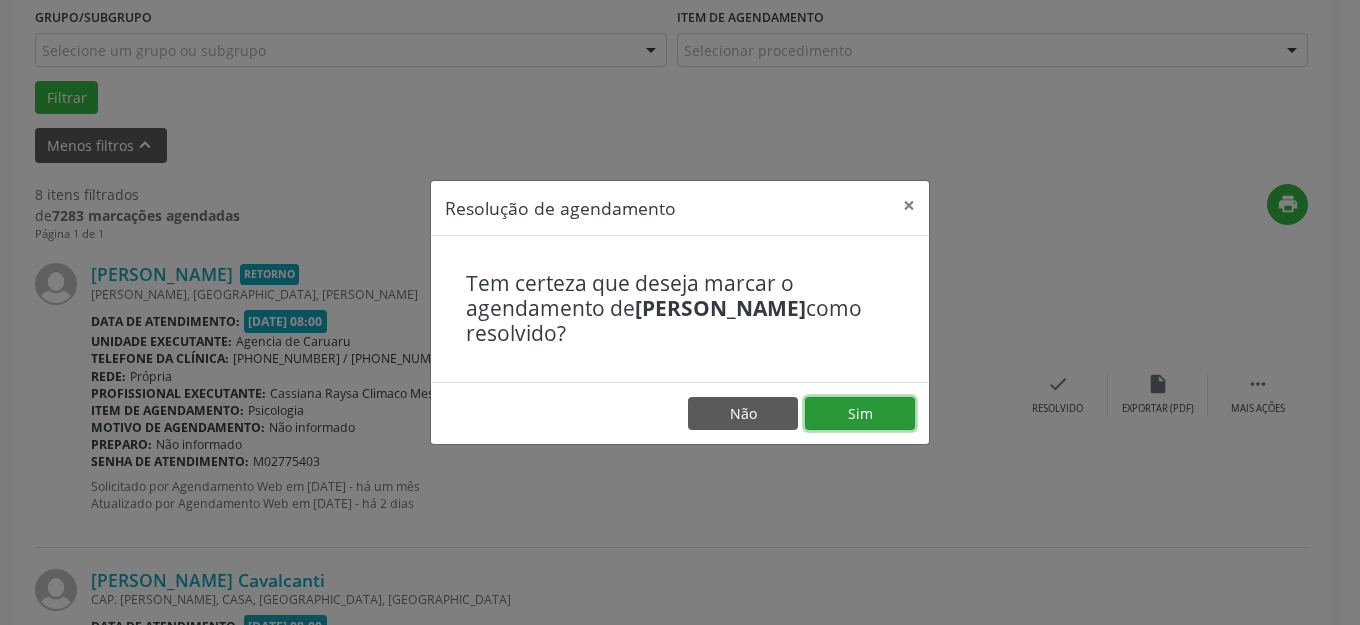 click on "Sim" at bounding box center [860, 414] 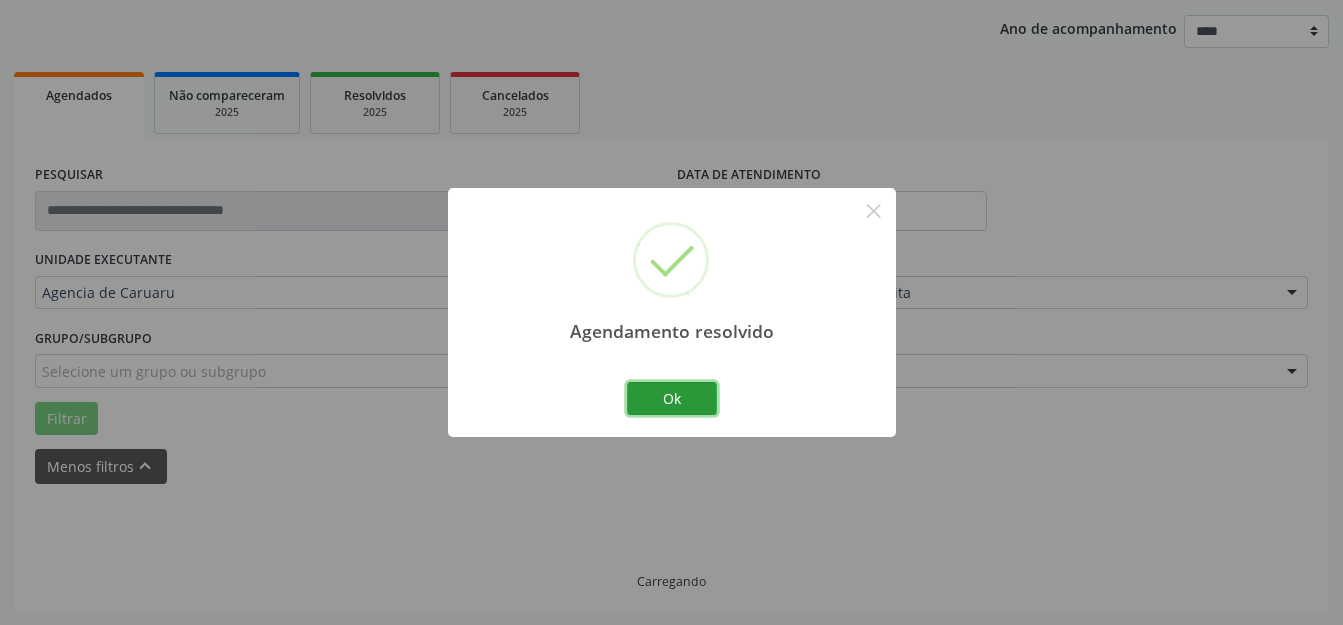 click on "Ok" at bounding box center [672, 399] 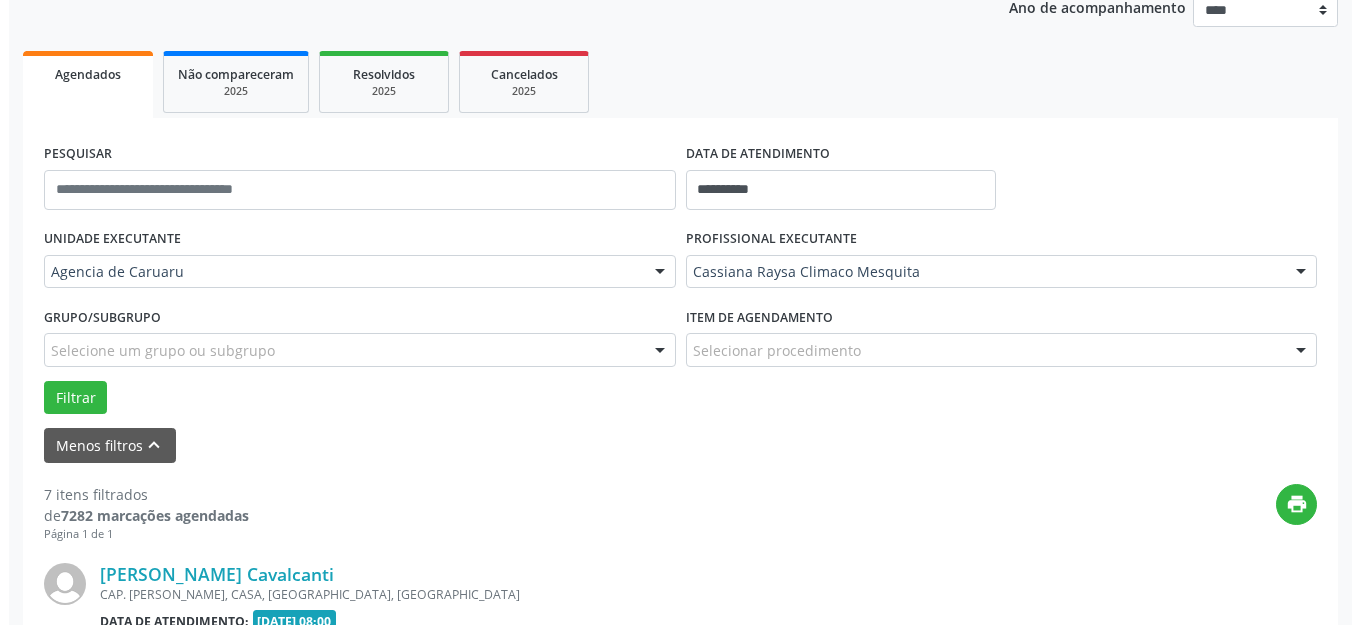scroll, scrollTop: 548, scrollLeft: 0, axis: vertical 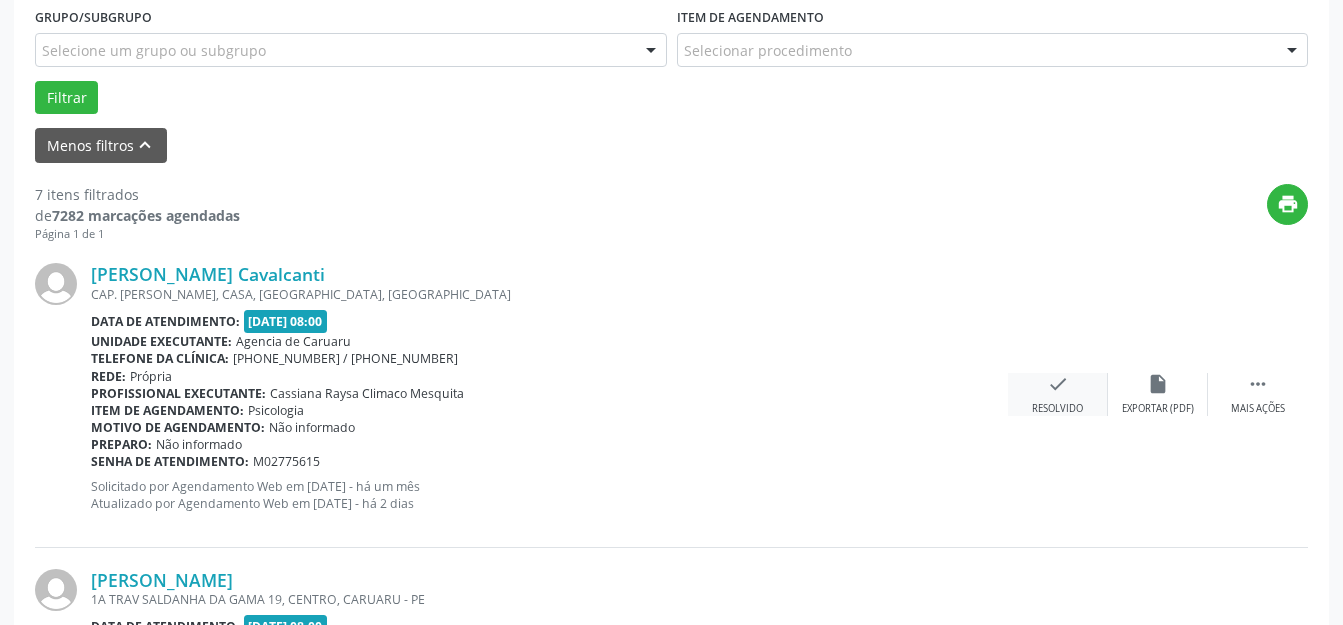 click on "check
Resolvido" at bounding box center [1058, 394] 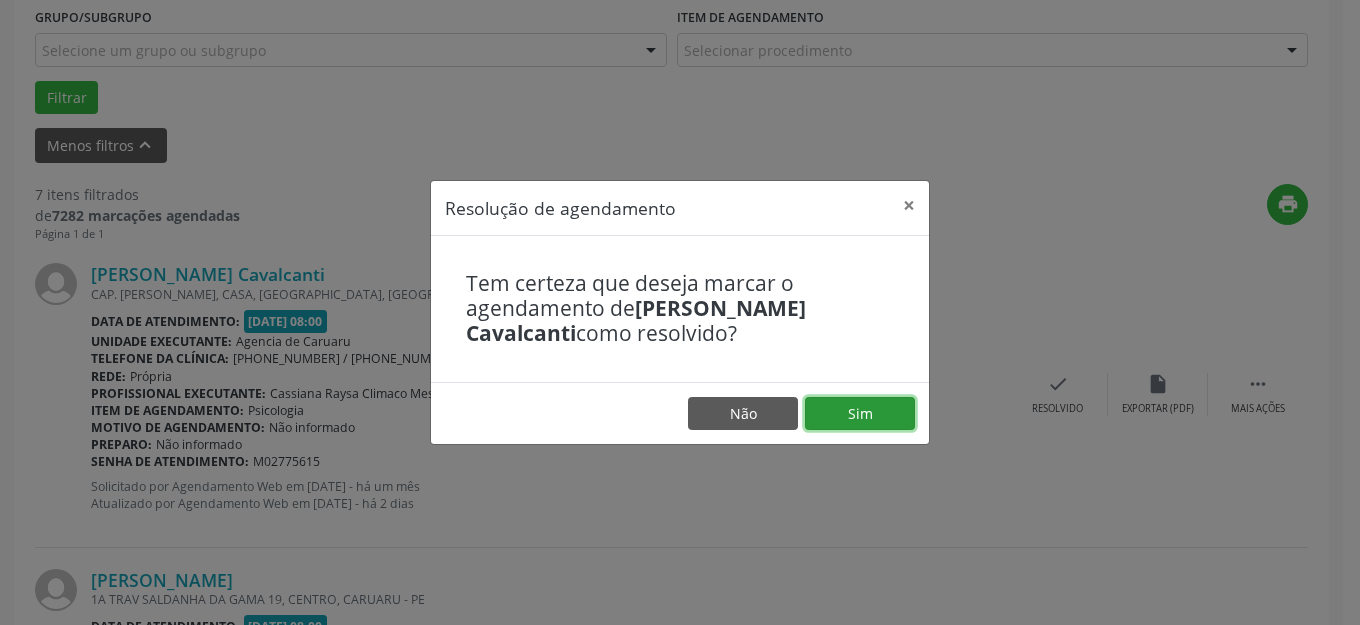 click on "Sim" at bounding box center (860, 414) 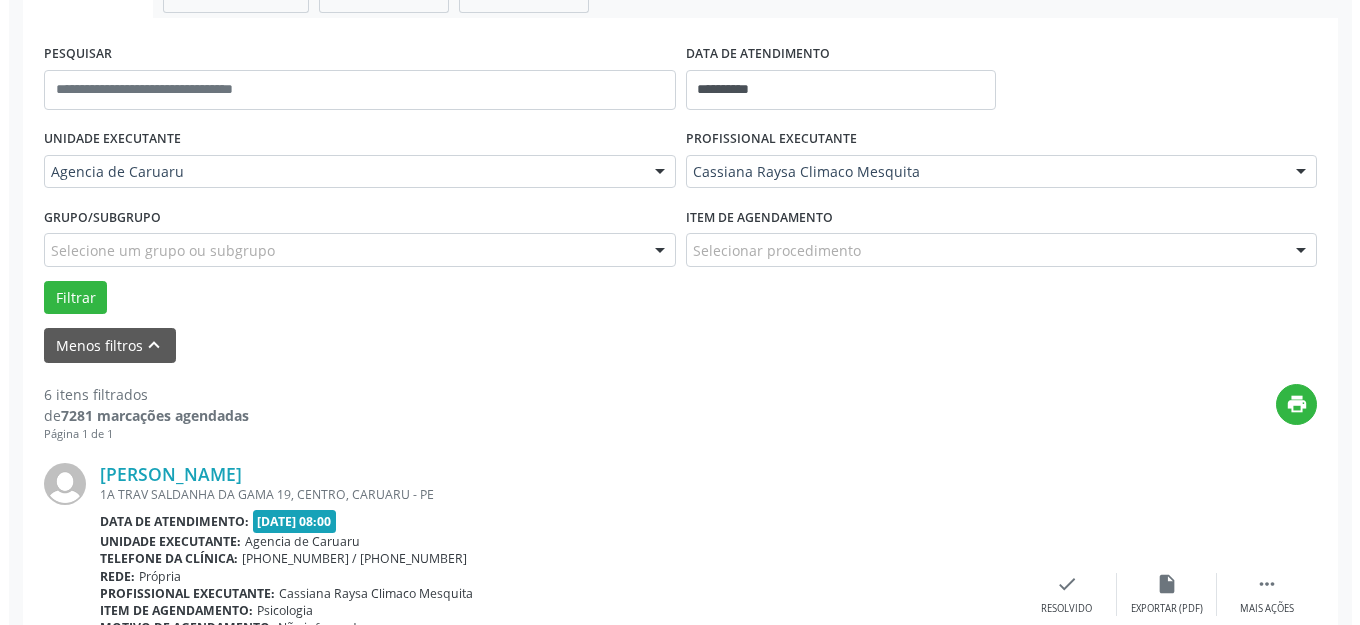 scroll, scrollTop: 548, scrollLeft: 0, axis: vertical 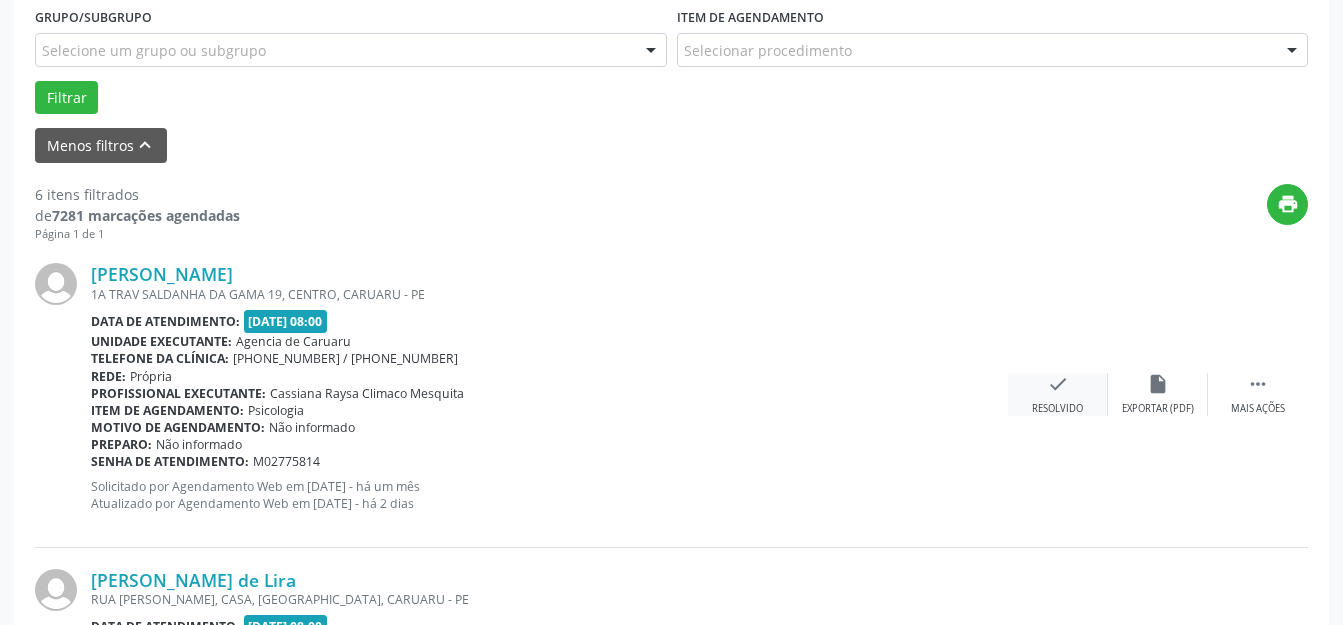 click on "Resolvido" at bounding box center [1057, 409] 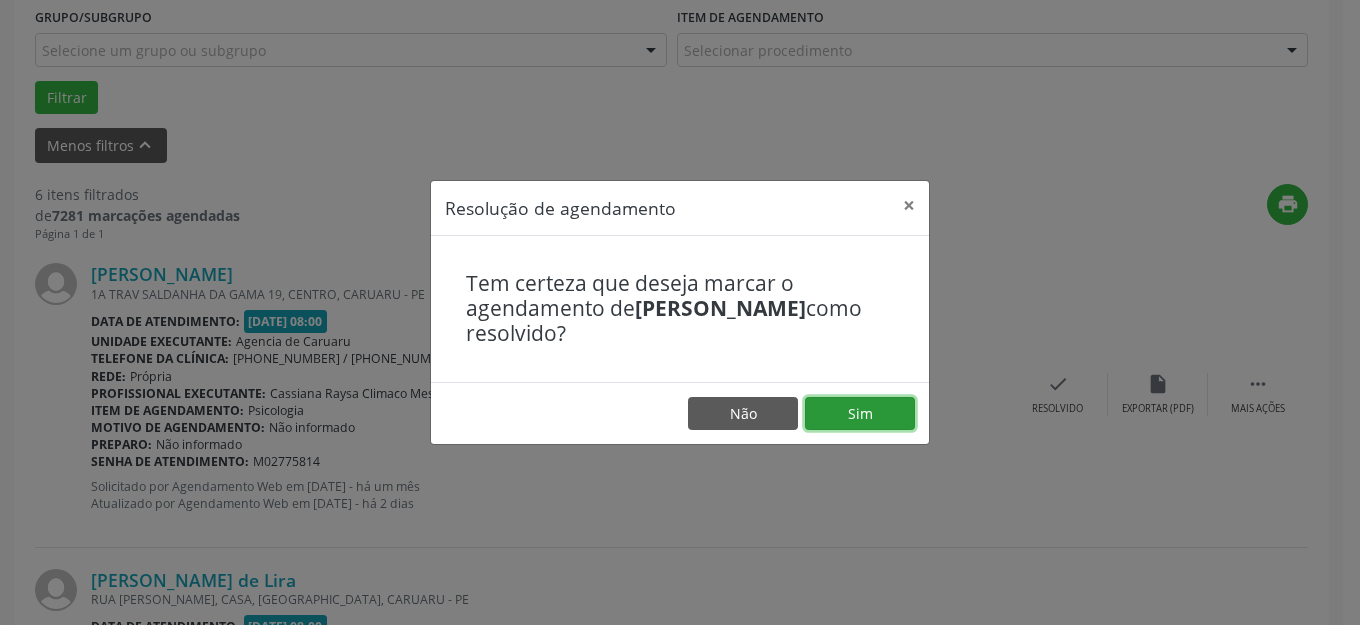 click on "Sim" at bounding box center (860, 414) 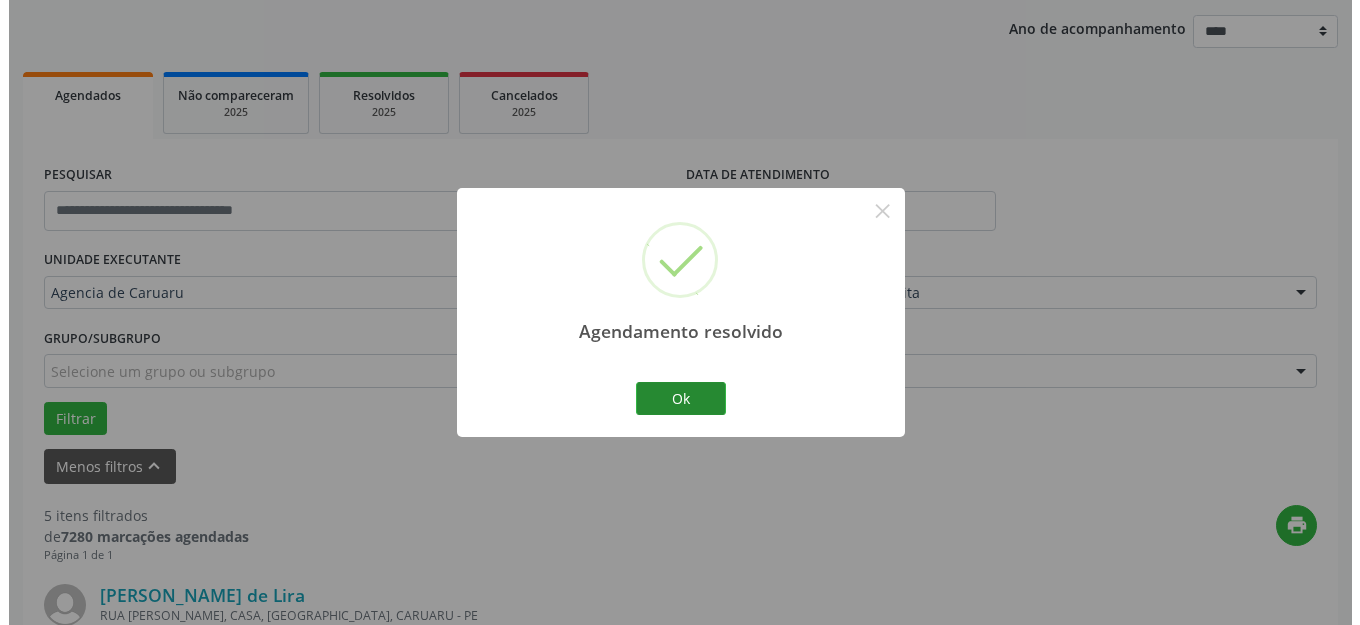 scroll, scrollTop: 548, scrollLeft: 0, axis: vertical 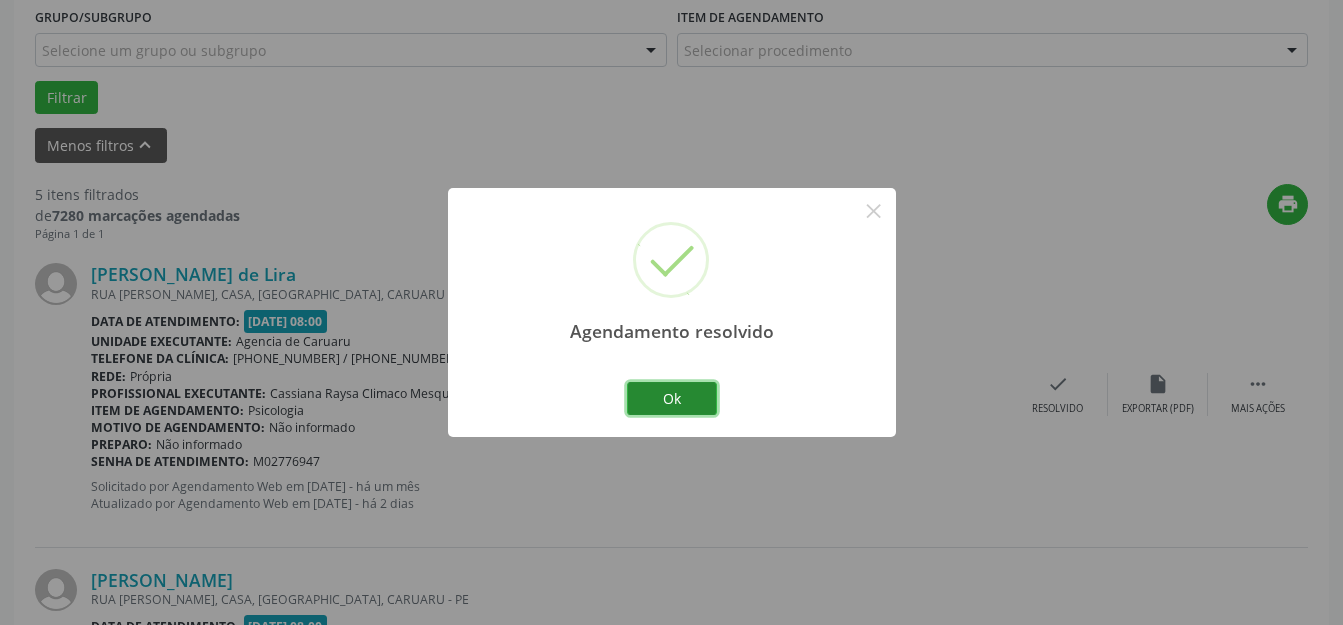 click on "Ok" at bounding box center [672, 399] 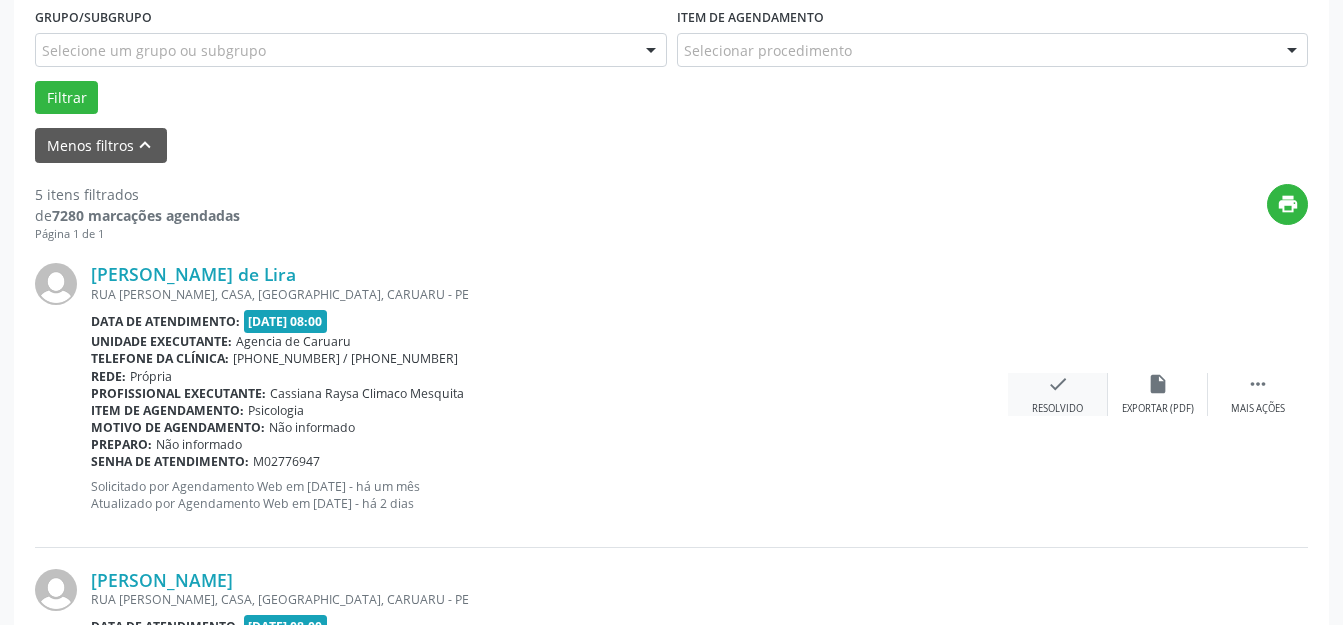 click on "check" at bounding box center (1058, 384) 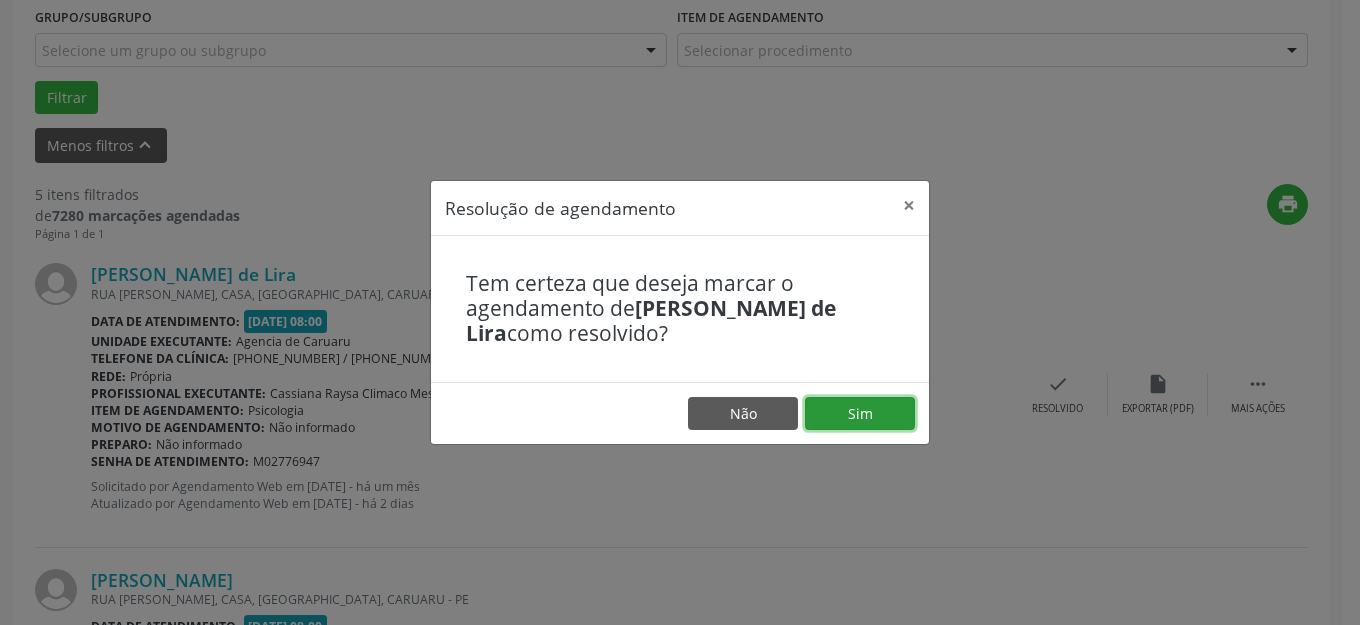 click on "Sim" at bounding box center (860, 414) 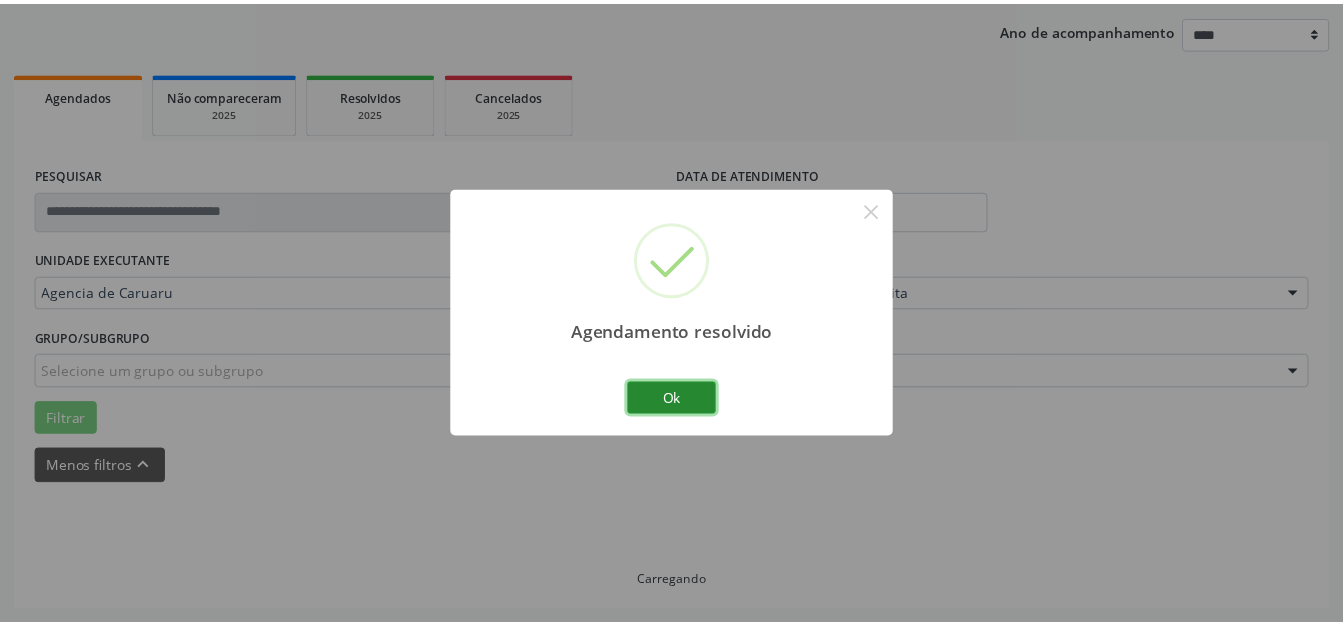 scroll, scrollTop: 227, scrollLeft: 0, axis: vertical 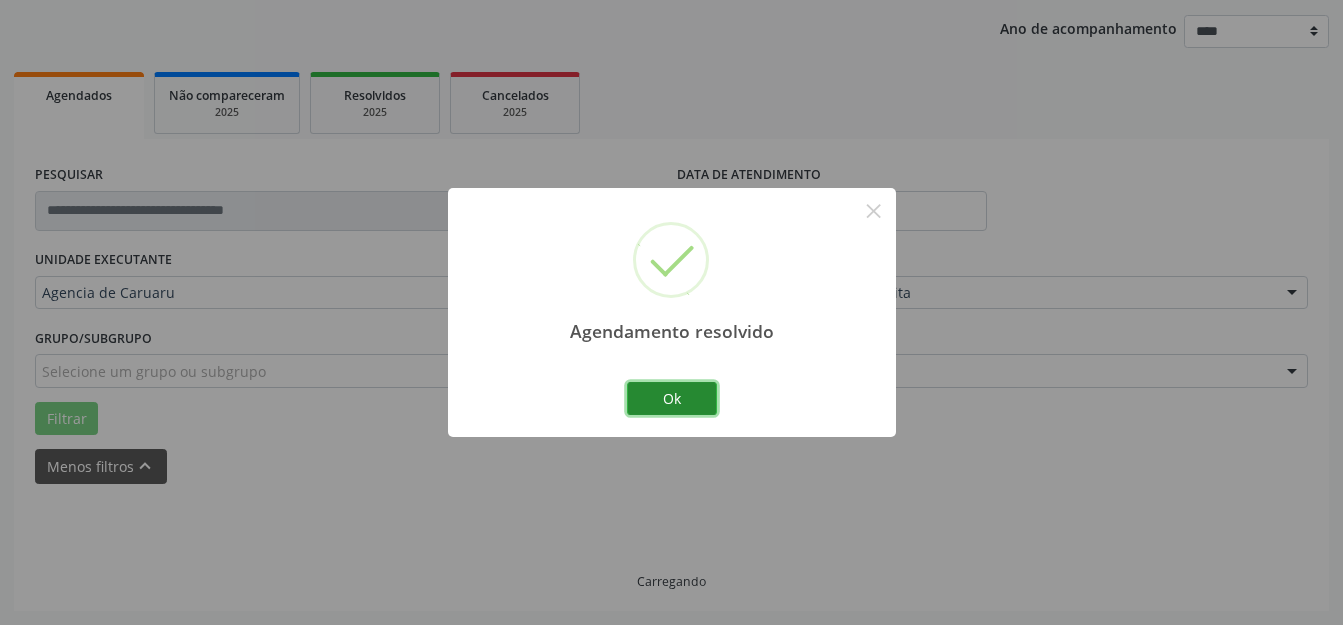 click on "Ok" at bounding box center (672, 399) 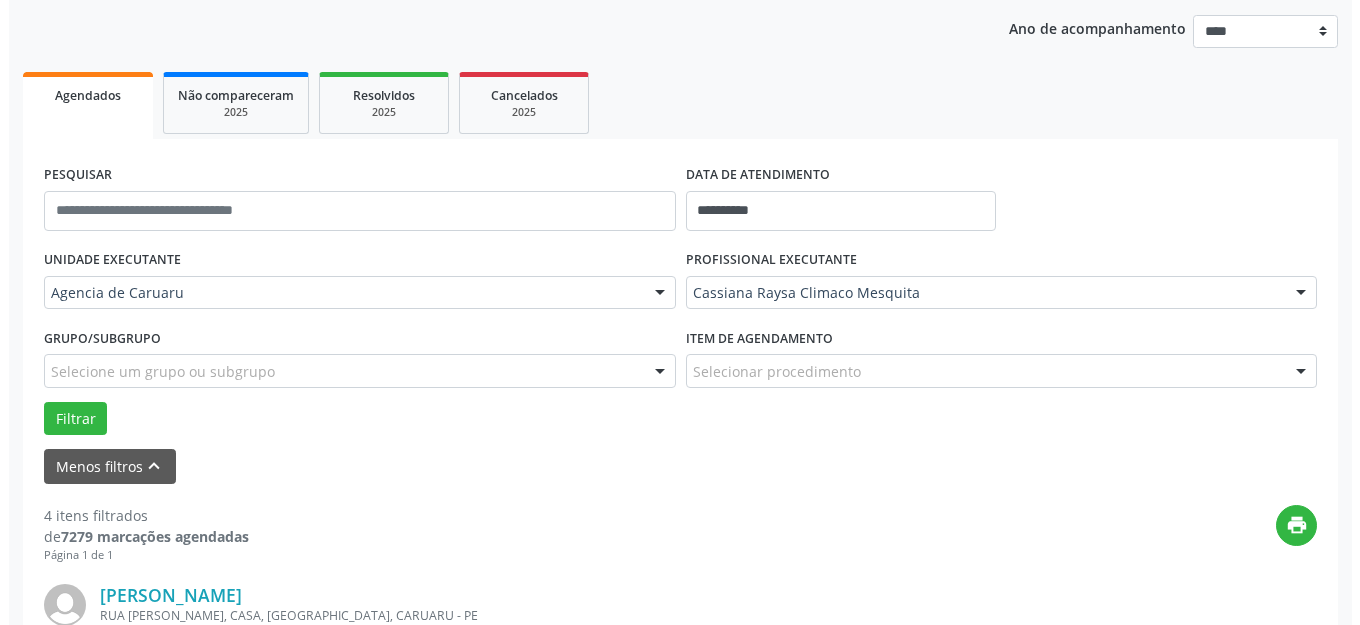 scroll, scrollTop: 527, scrollLeft: 0, axis: vertical 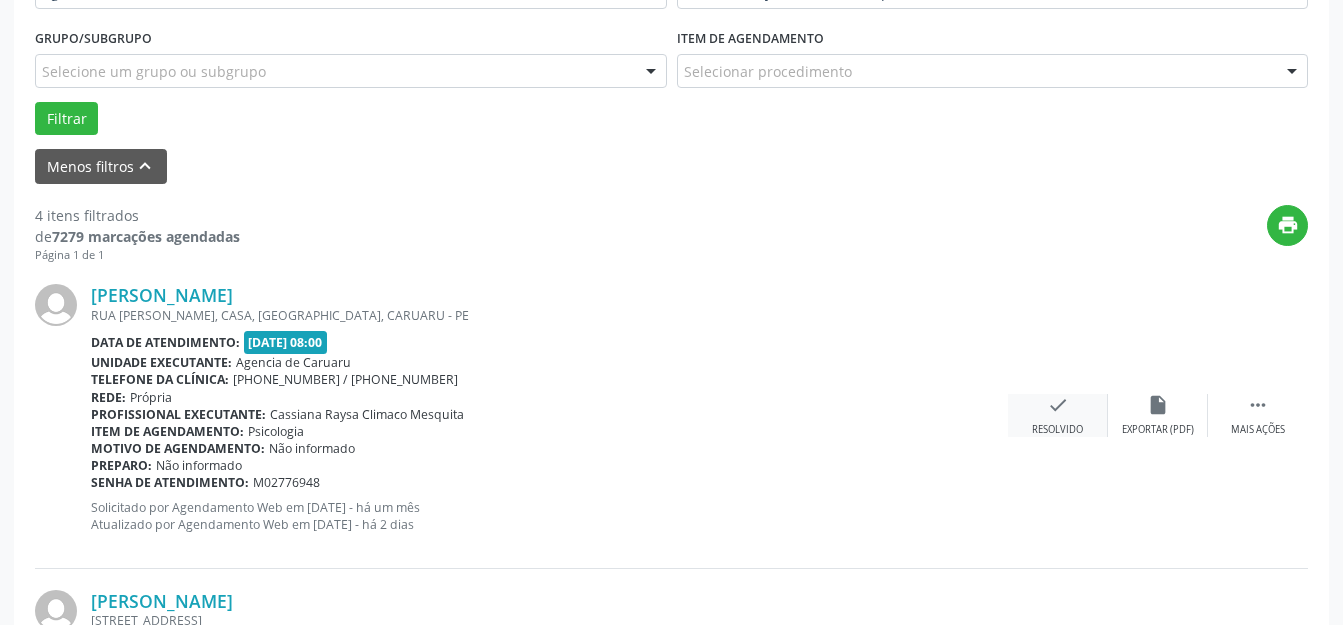 click on "check
Resolvido" at bounding box center (1058, 415) 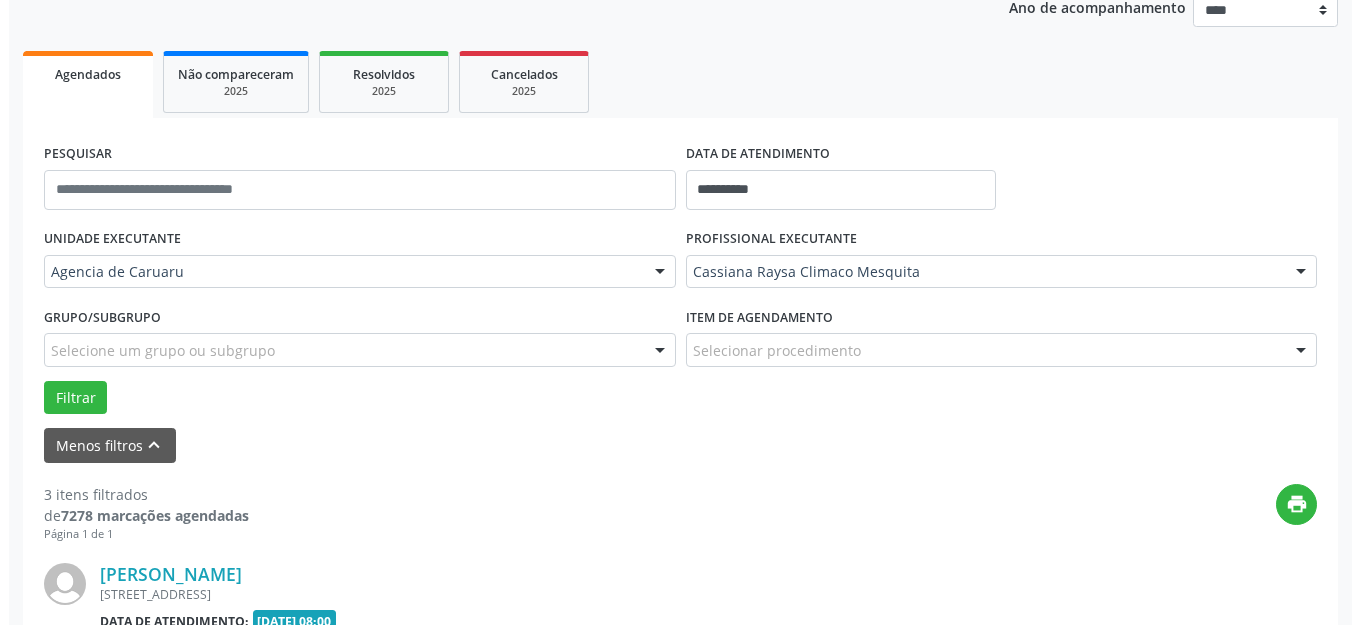 scroll, scrollTop: 448, scrollLeft: 0, axis: vertical 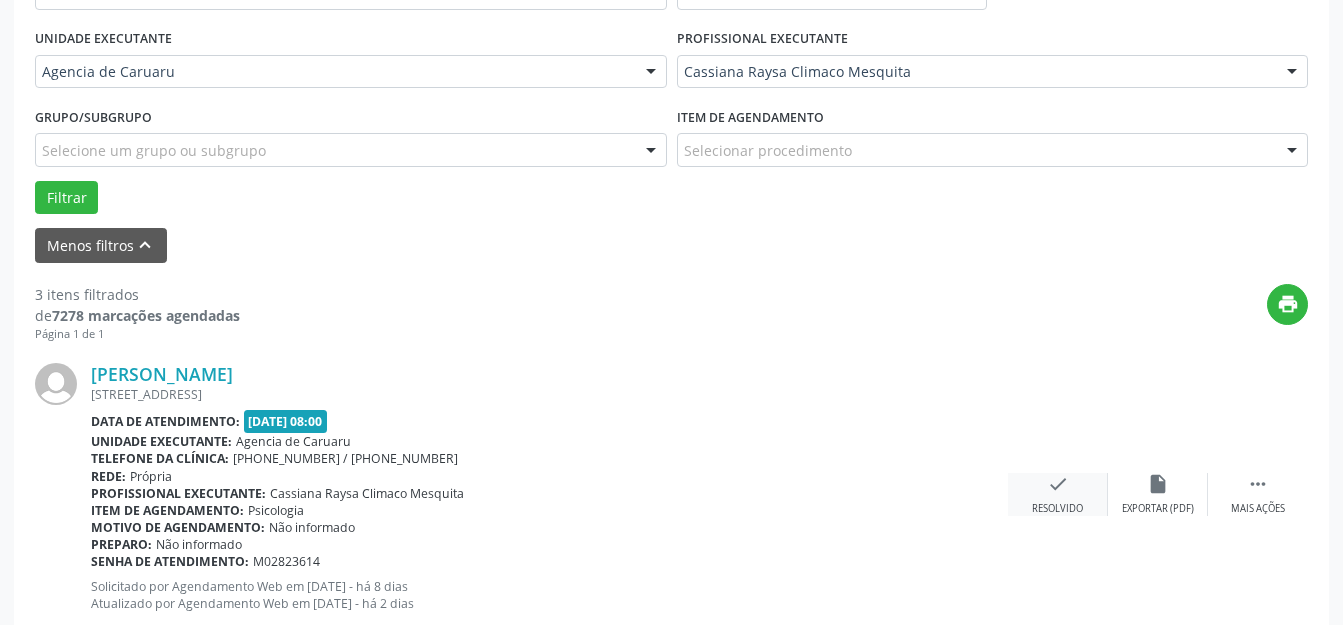 click on "check
Resolvido" at bounding box center (1058, 494) 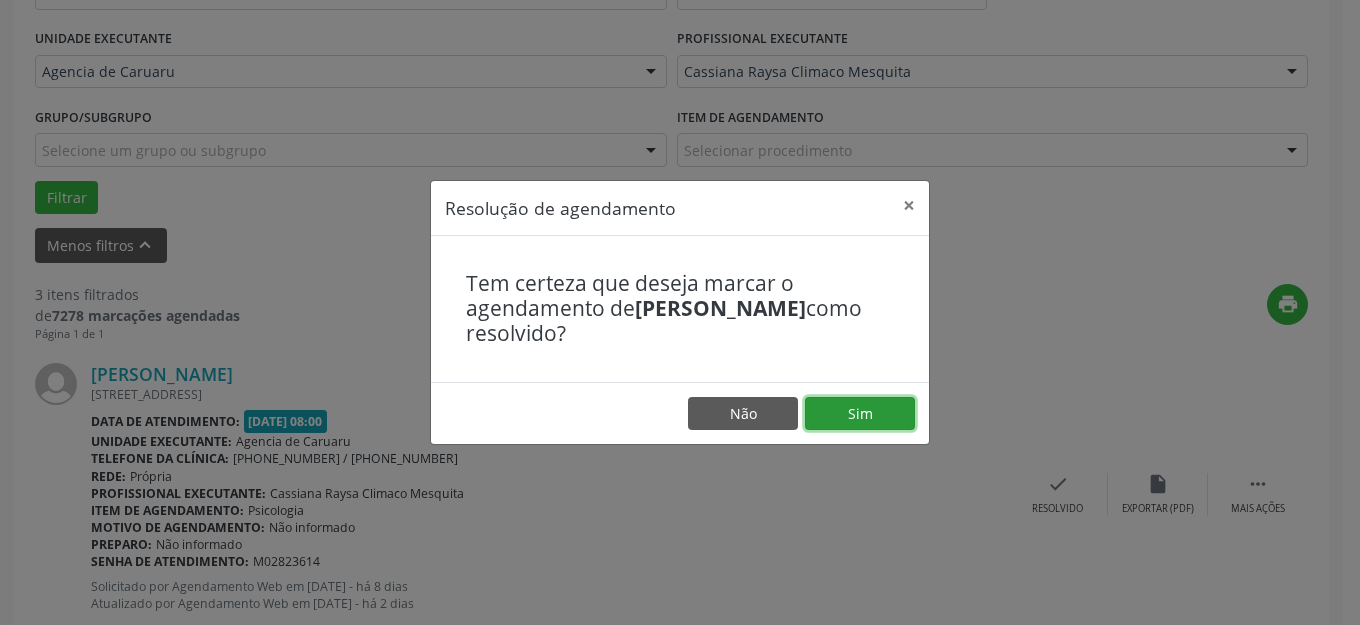 click on "Sim" at bounding box center [860, 414] 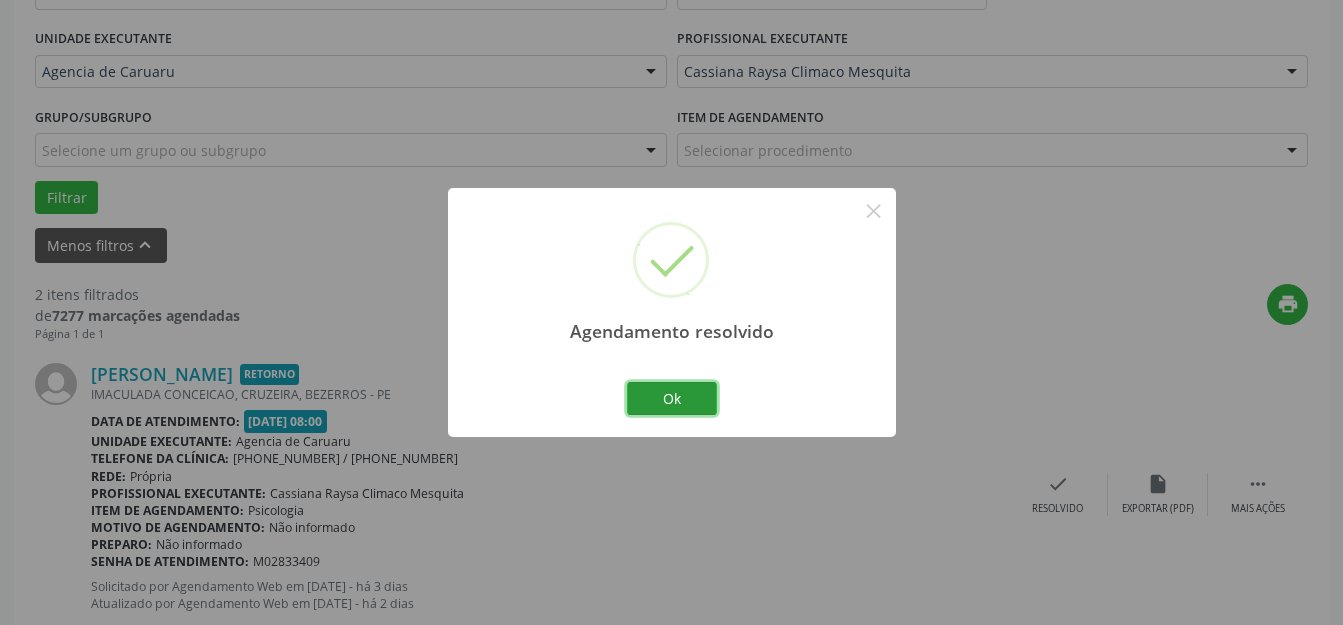 click on "Ok" at bounding box center (672, 399) 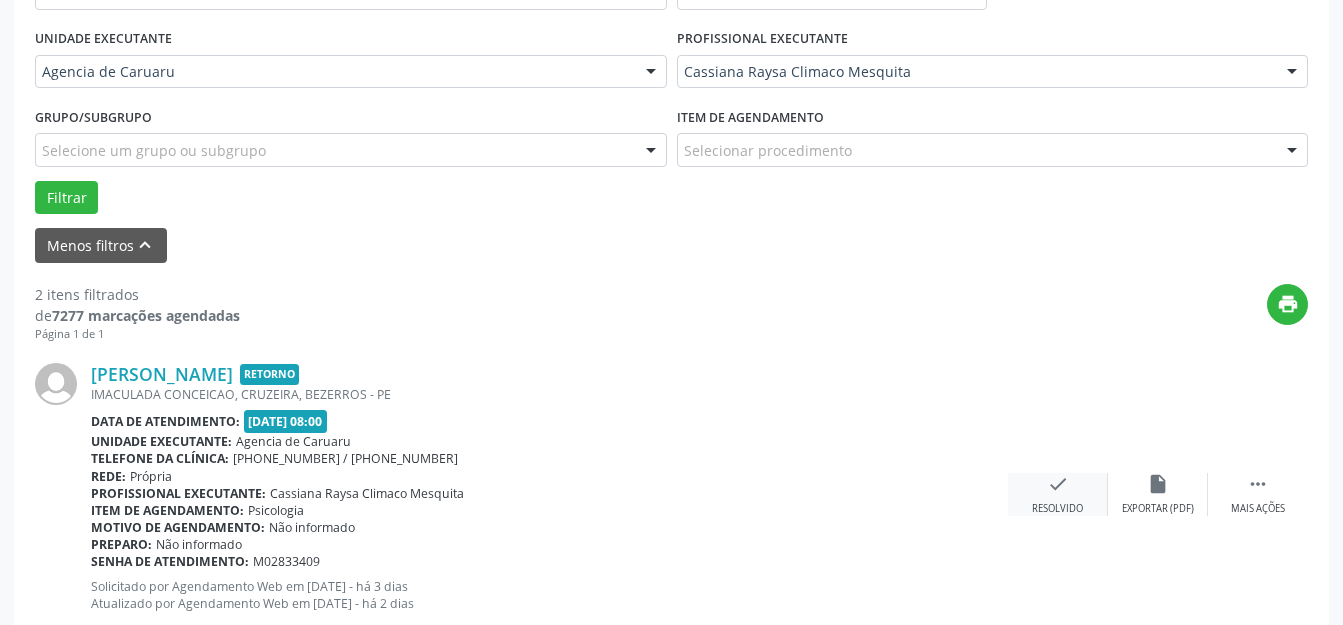 click on "check" at bounding box center (1058, 484) 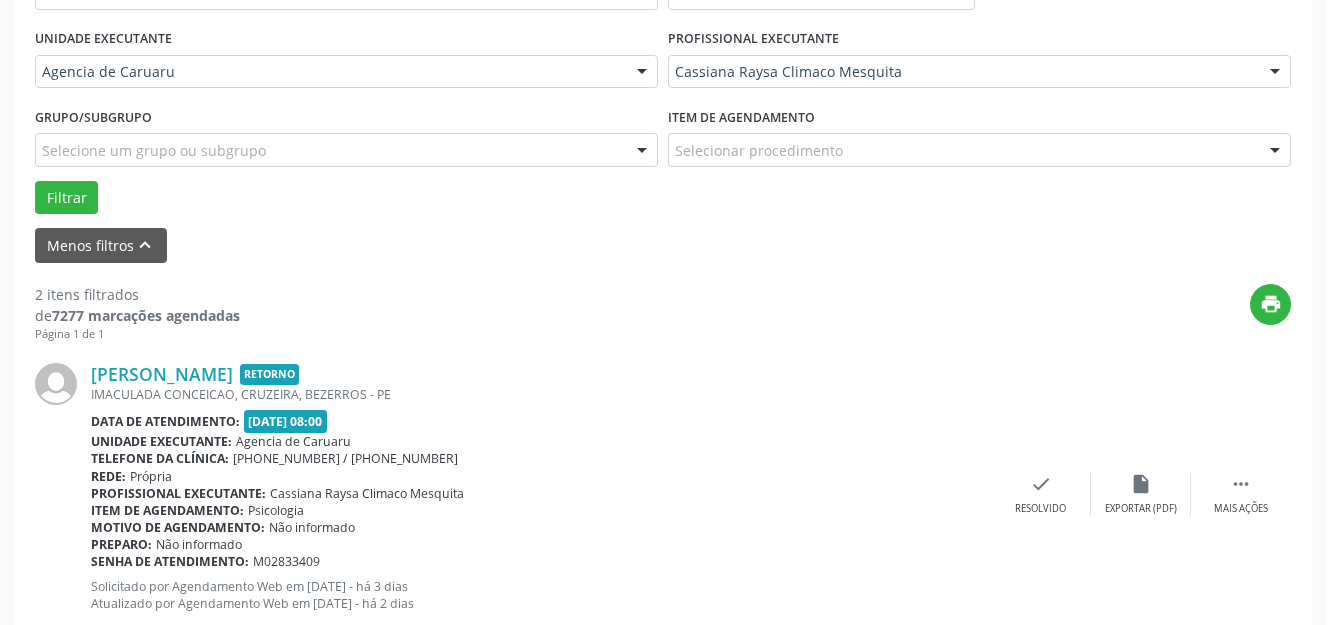 click on "Resolução de agendamento ×
Tem certeza que deseja marcar o agendamento de  [PERSON_NAME]  como resolvido?
Não Sim" at bounding box center (671, 312) 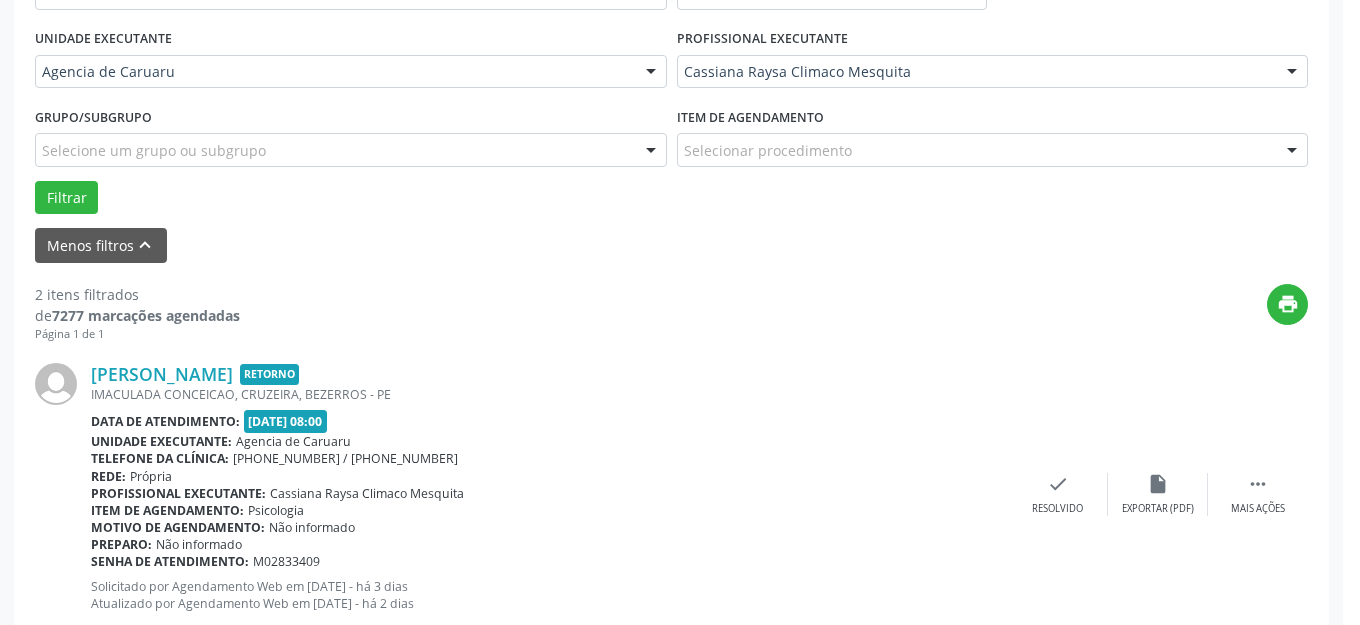 click on "Resolução de agendamento ×
Tem certeza que deseja marcar o agendamento de  [PERSON_NAME]  como resolvido?
Não Sim" at bounding box center [680, 312] 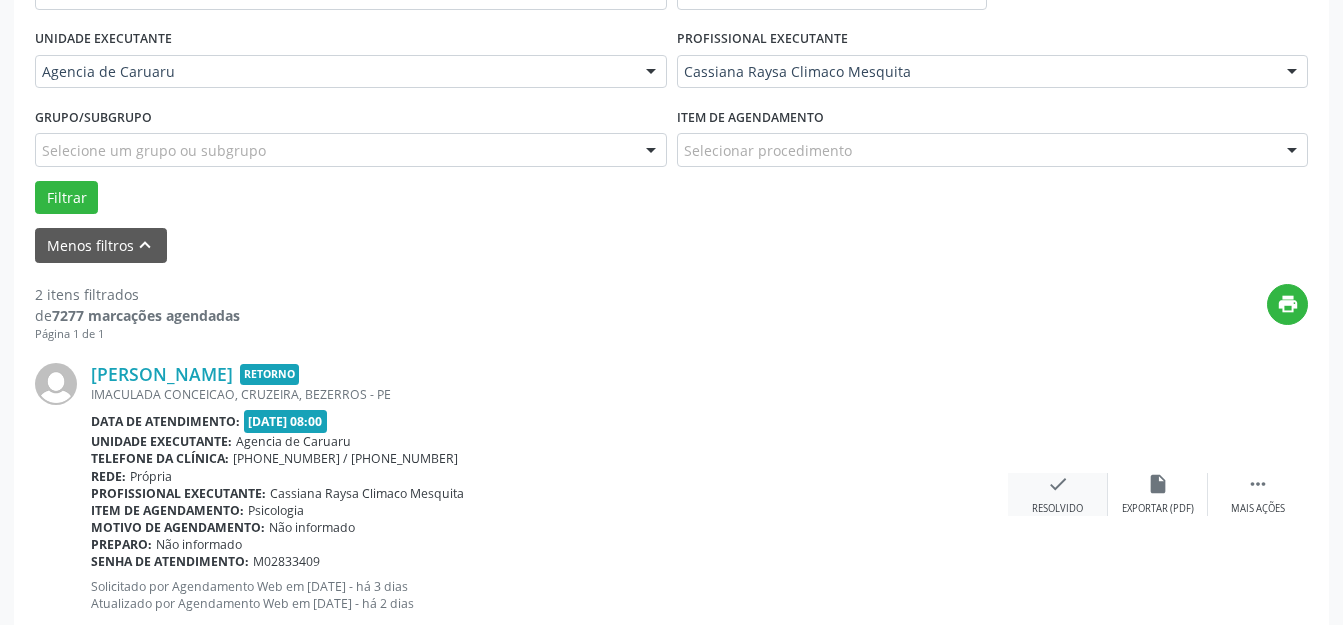 click on "check
Resolvido" at bounding box center [1058, 494] 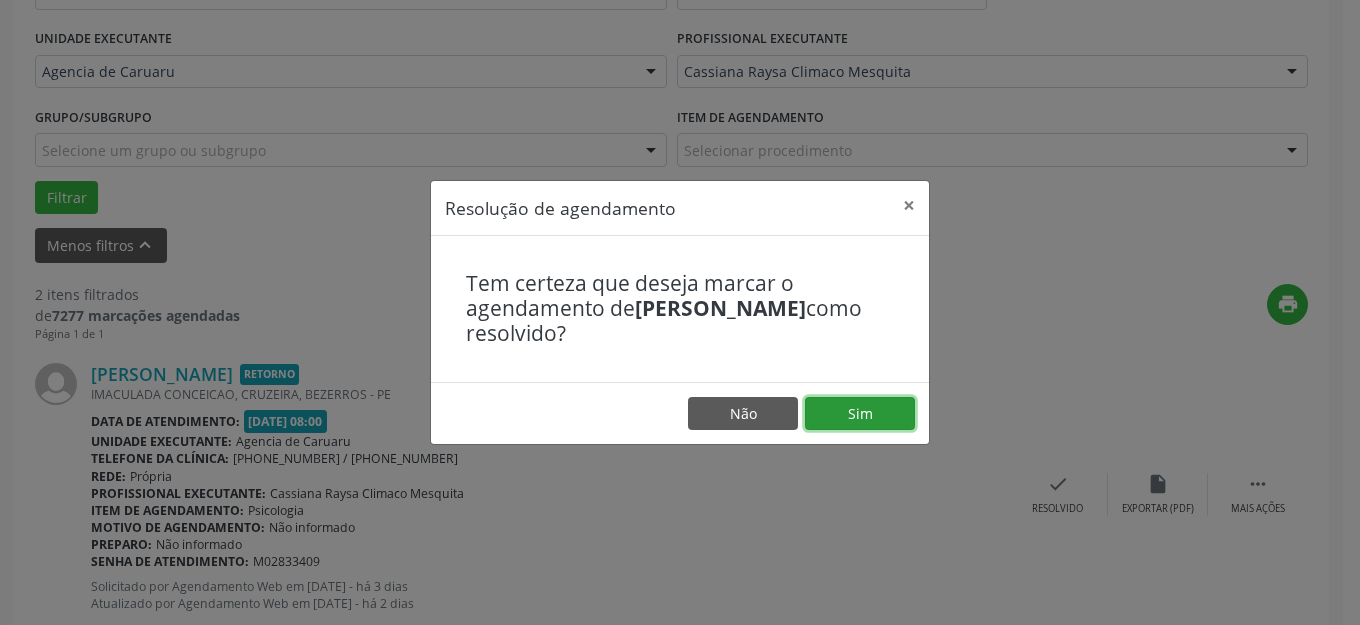 click on "Sim" at bounding box center (860, 414) 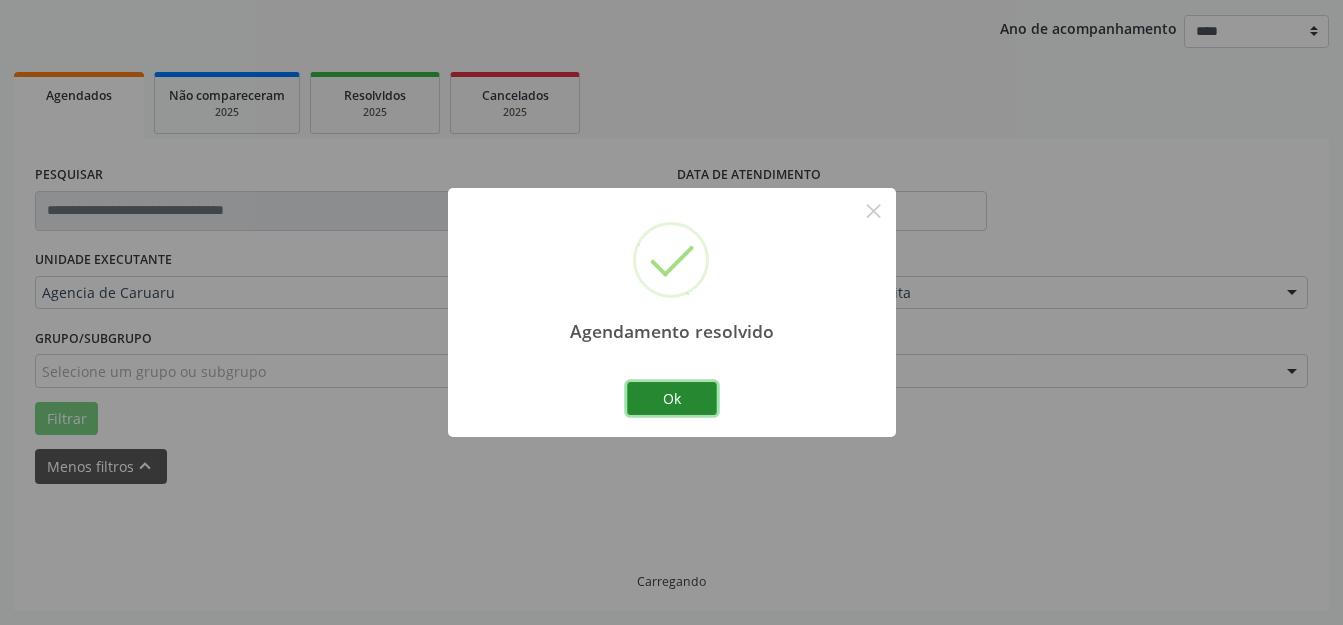 click on "Ok" at bounding box center (672, 399) 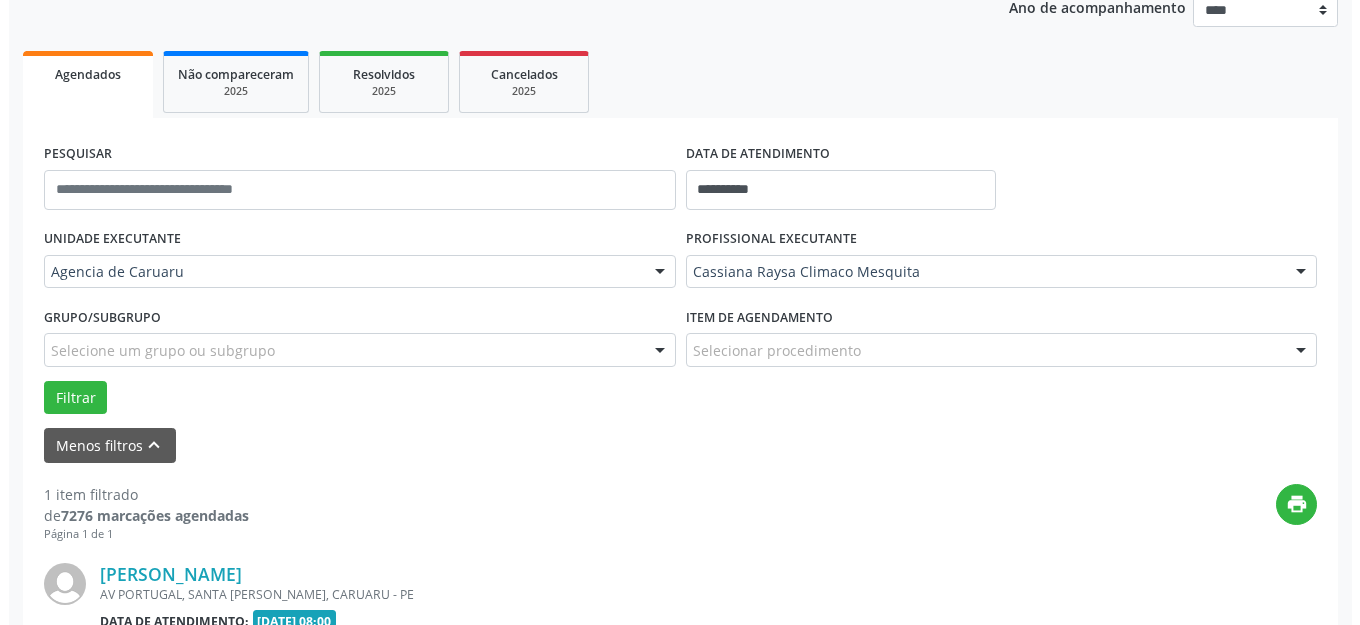 scroll, scrollTop: 448, scrollLeft: 0, axis: vertical 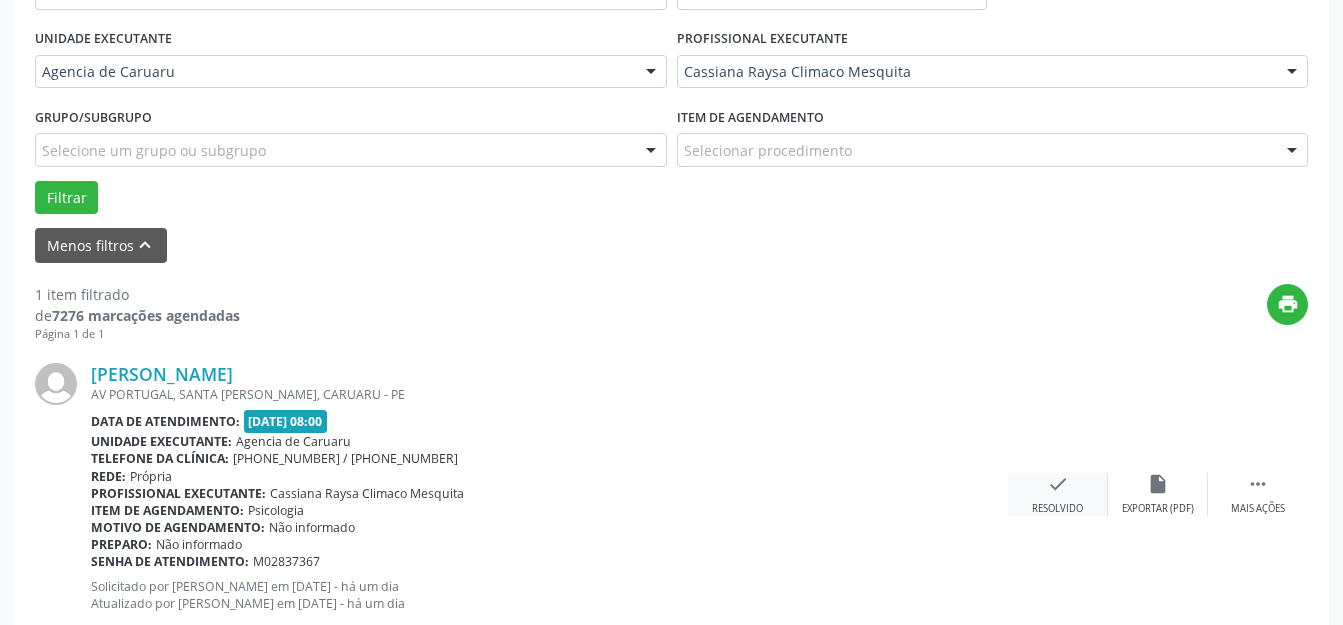 click on "Resolvido" at bounding box center [1057, 509] 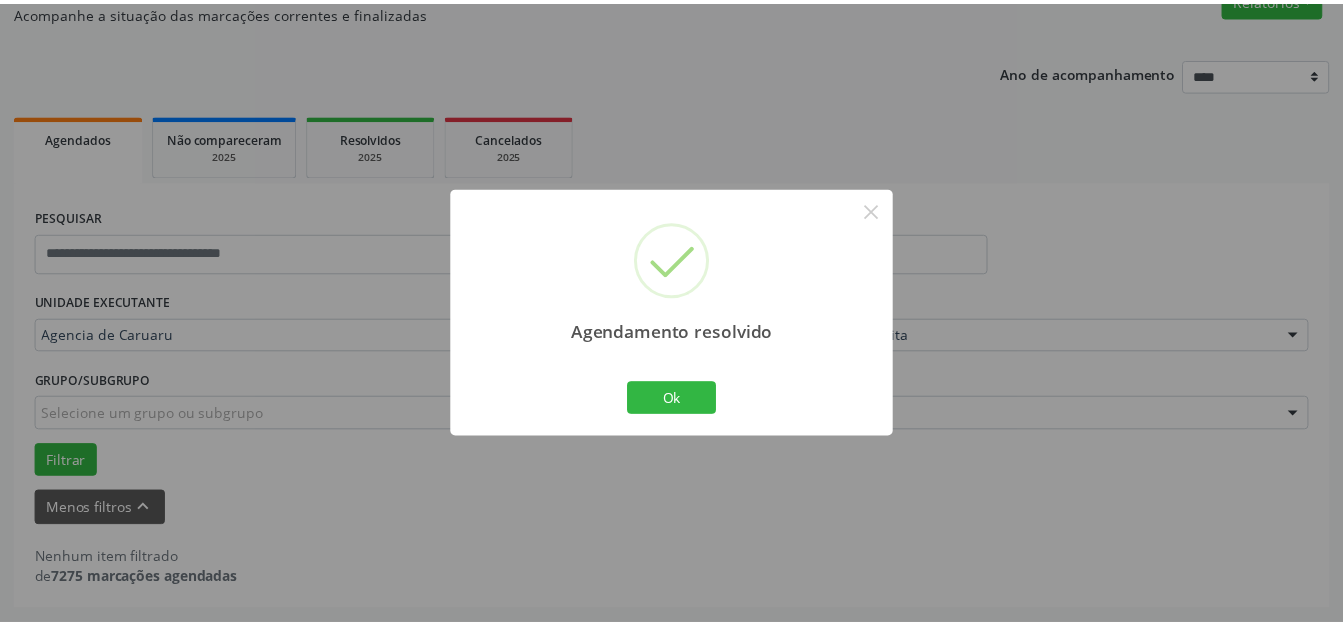 scroll, scrollTop: 184, scrollLeft: 0, axis: vertical 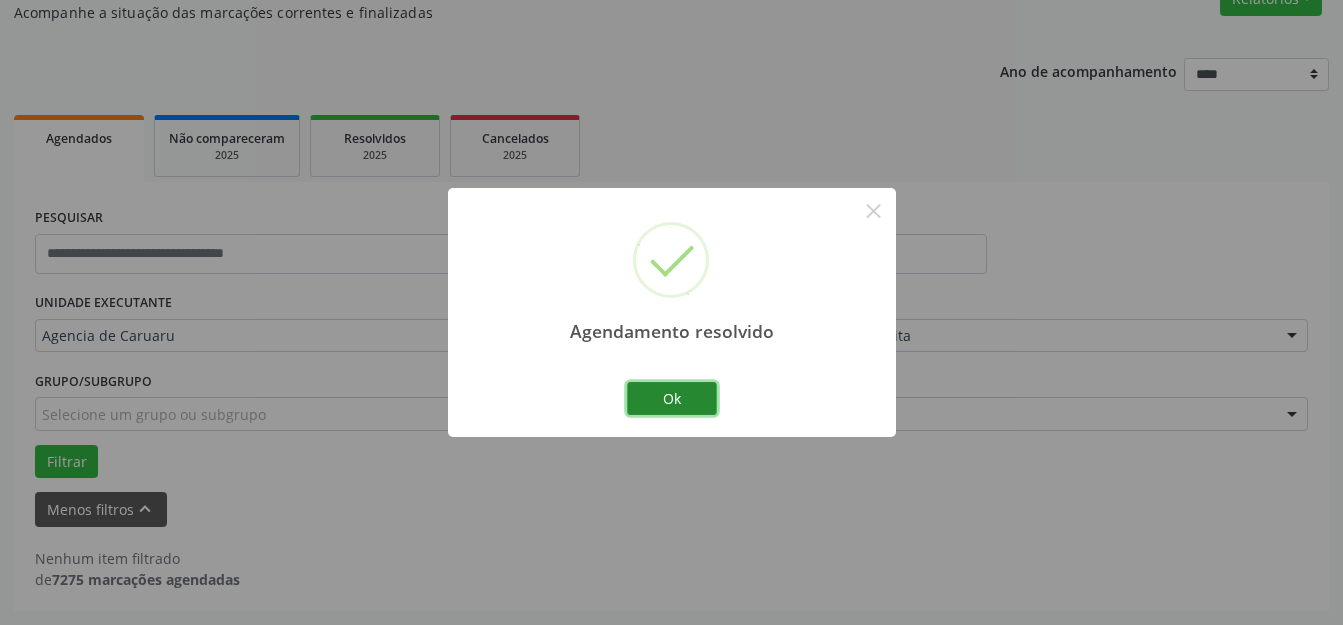 click on "Ok" at bounding box center (672, 399) 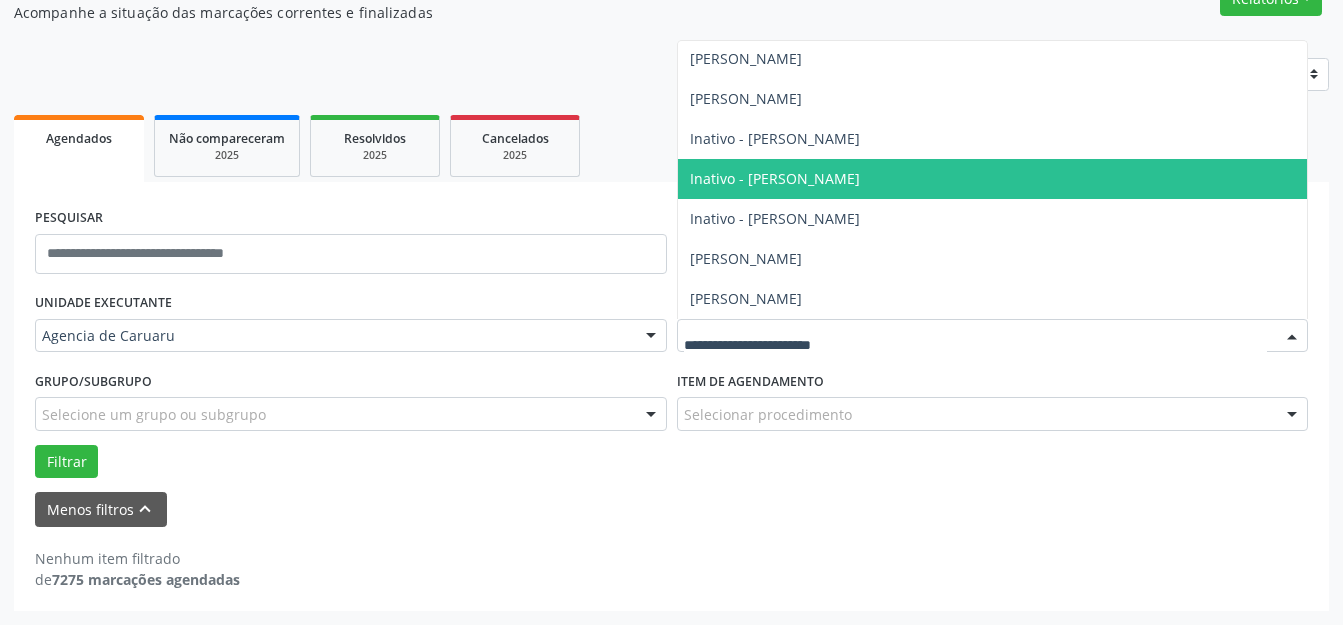 scroll, scrollTop: 202, scrollLeft: 0, axis: vertical 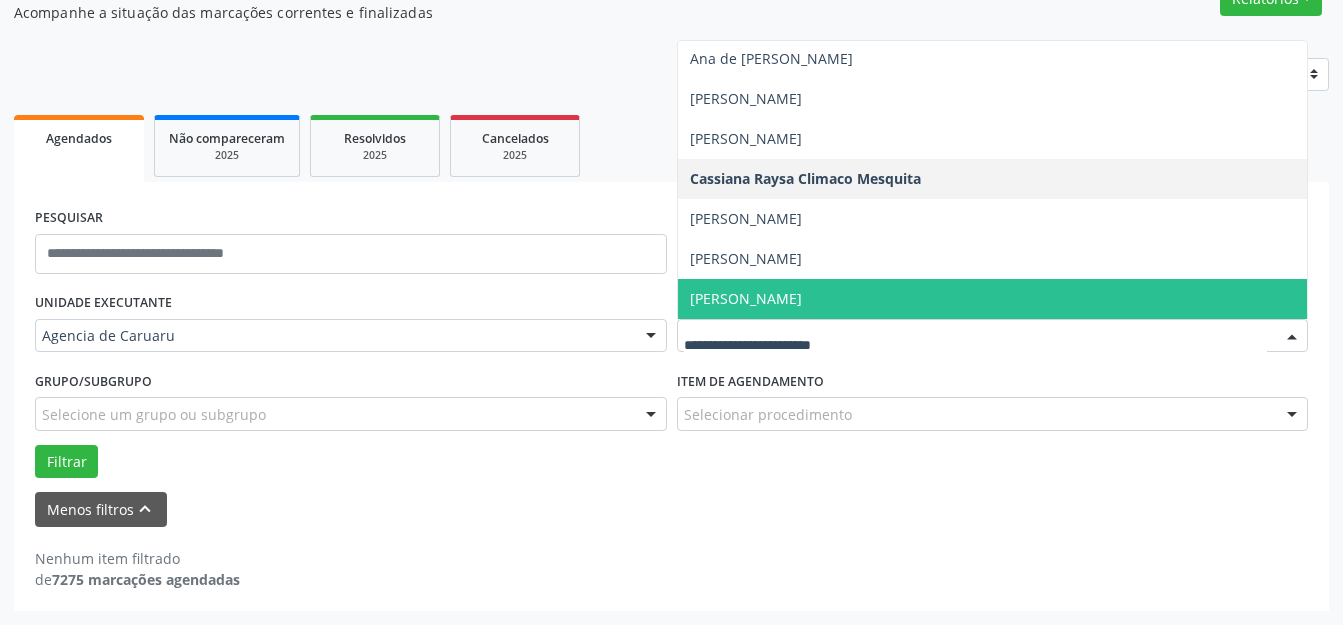click on "[PERSON_NAME]" at bounding box center (993, 299) 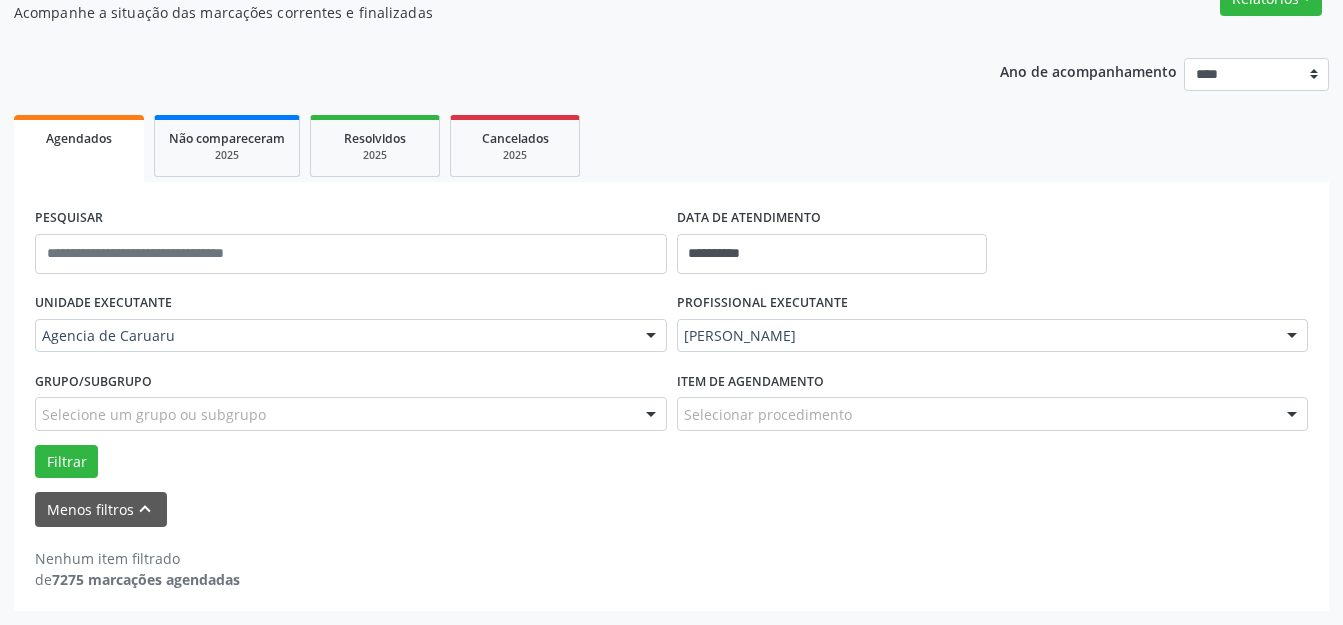 click on "Filtrar" at bounding box center (671, 462) 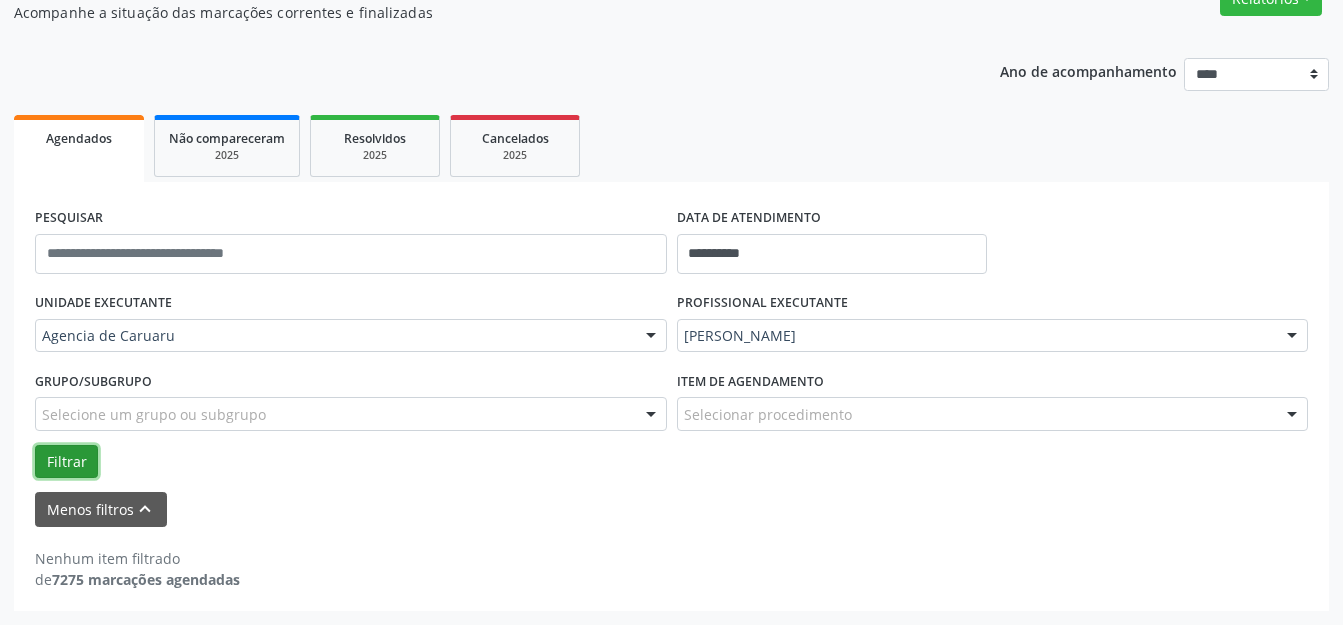 click on "Filtrar" at bounding box center (66, 462) 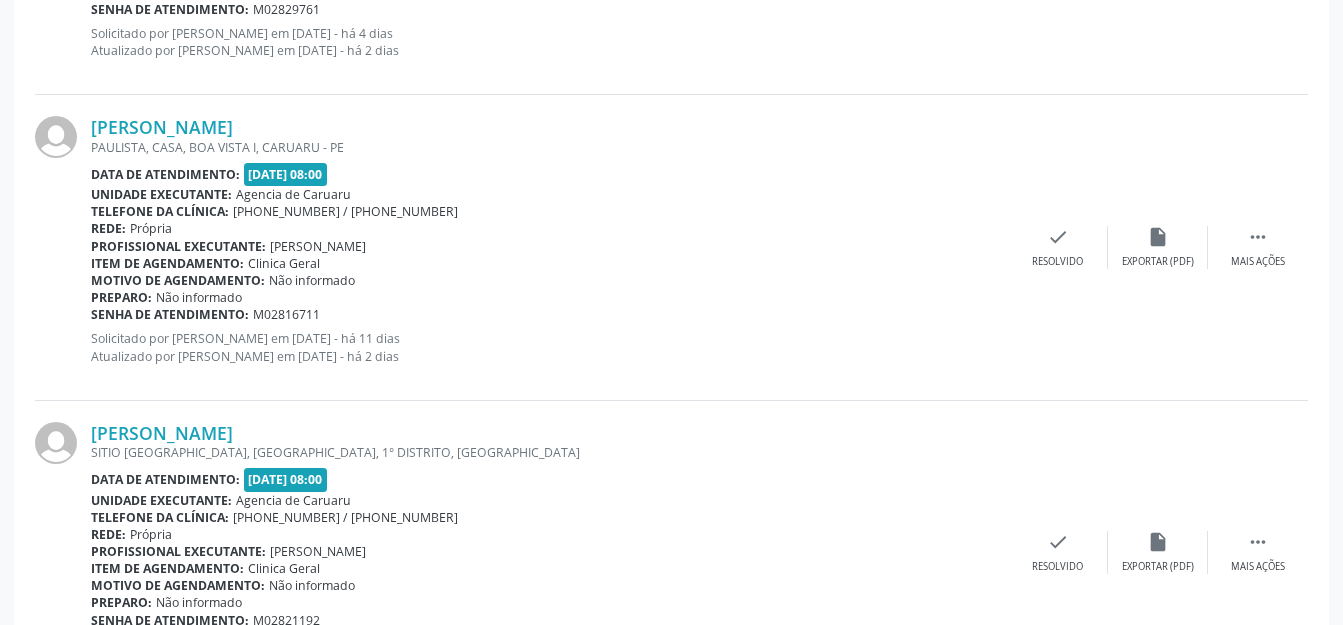scroll, scrollTop: 4835, scrollLeft: 0, axis: vertical 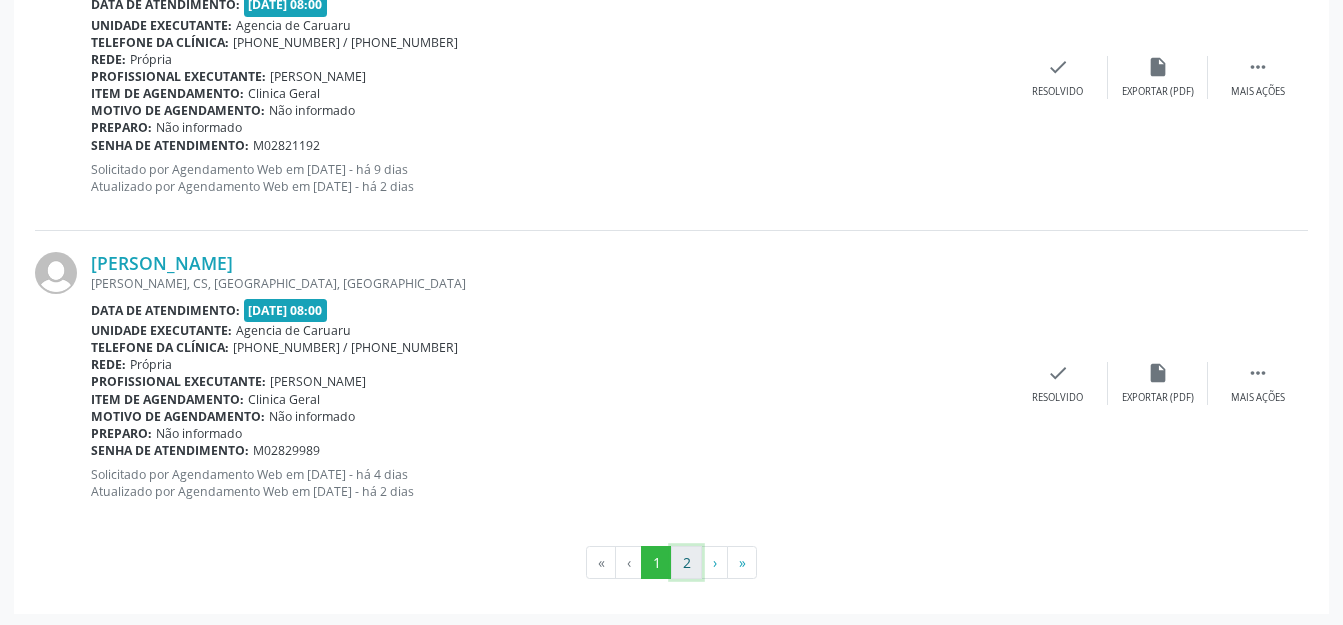 click on "2" at bounding box center (686, 563) 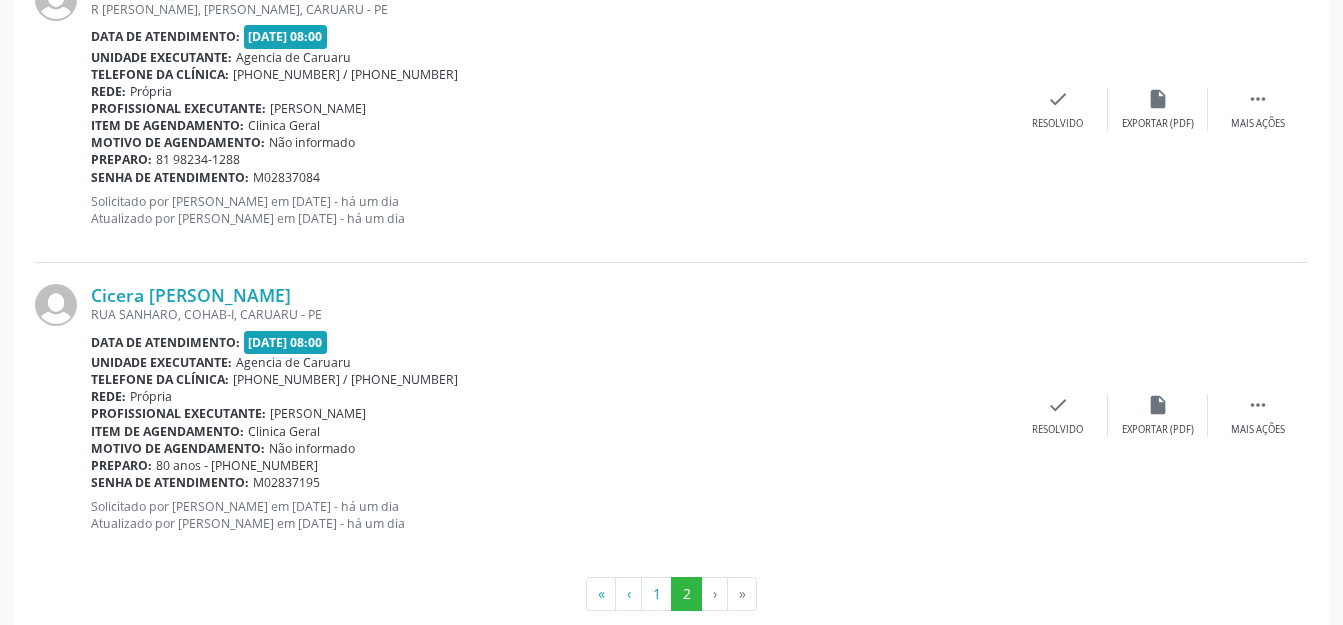 scroll, scrollTop: 3309, scrollLeft: 0, axis: vertical 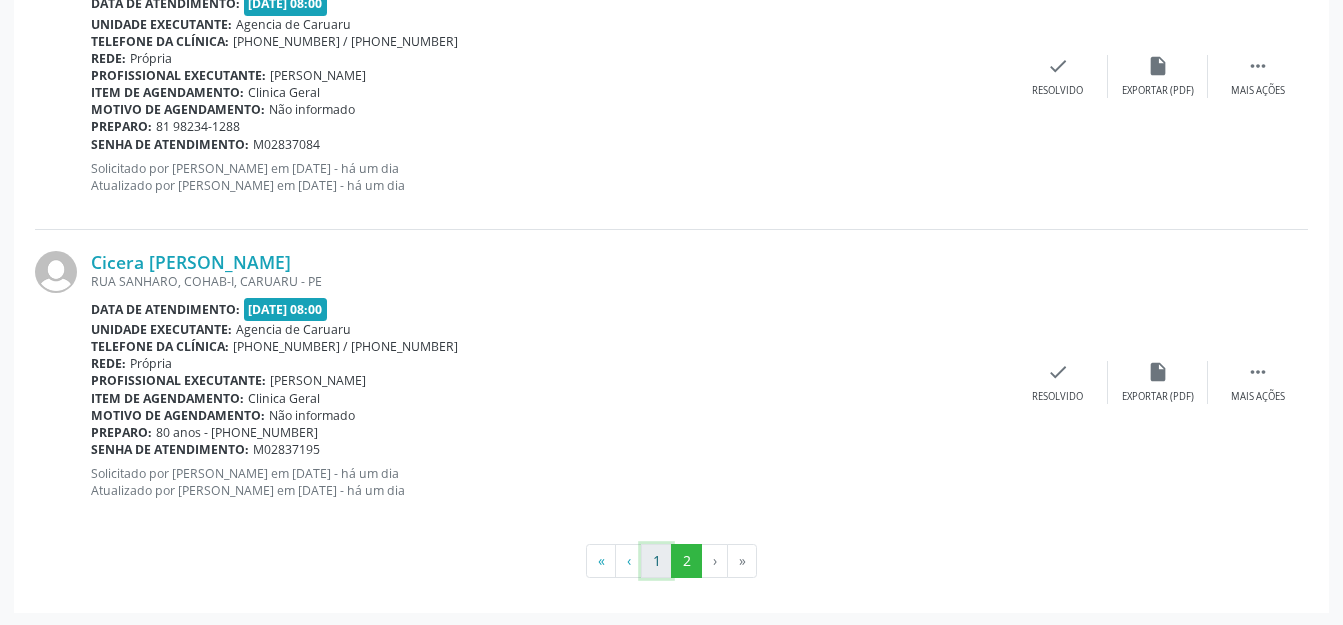 click on "1" at bounding box center (656, 561) 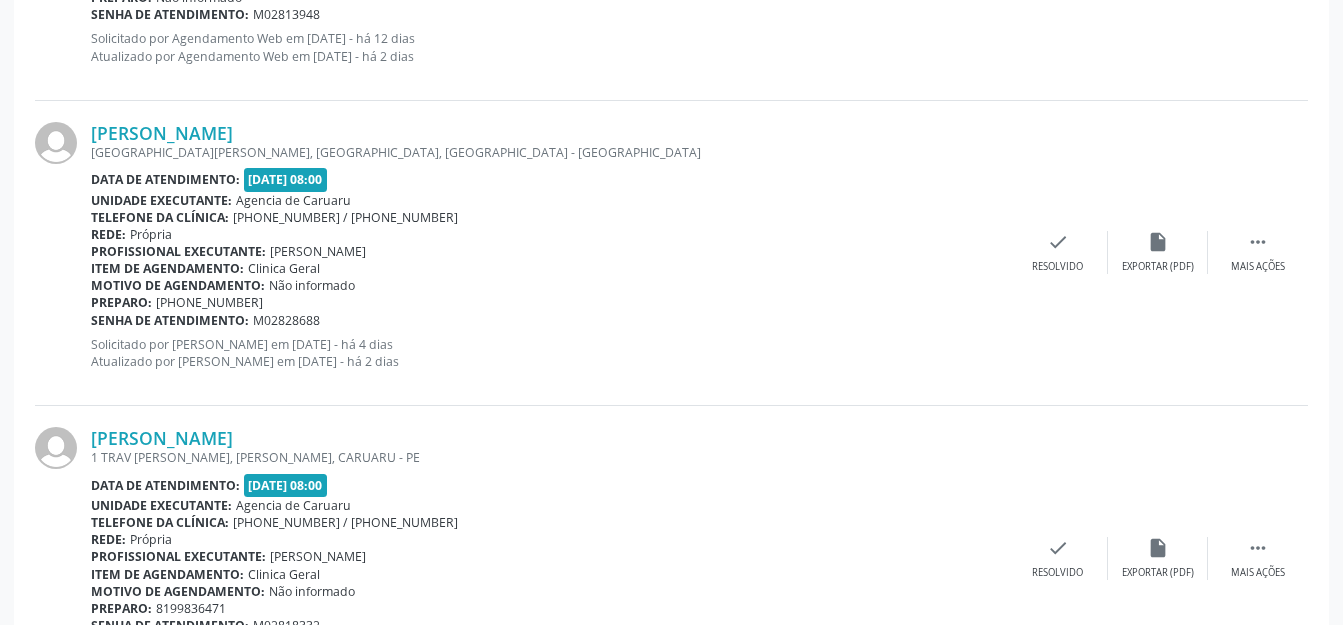 scroll, scrollTop: 3135, scrollLeft: 0, axis: vertical 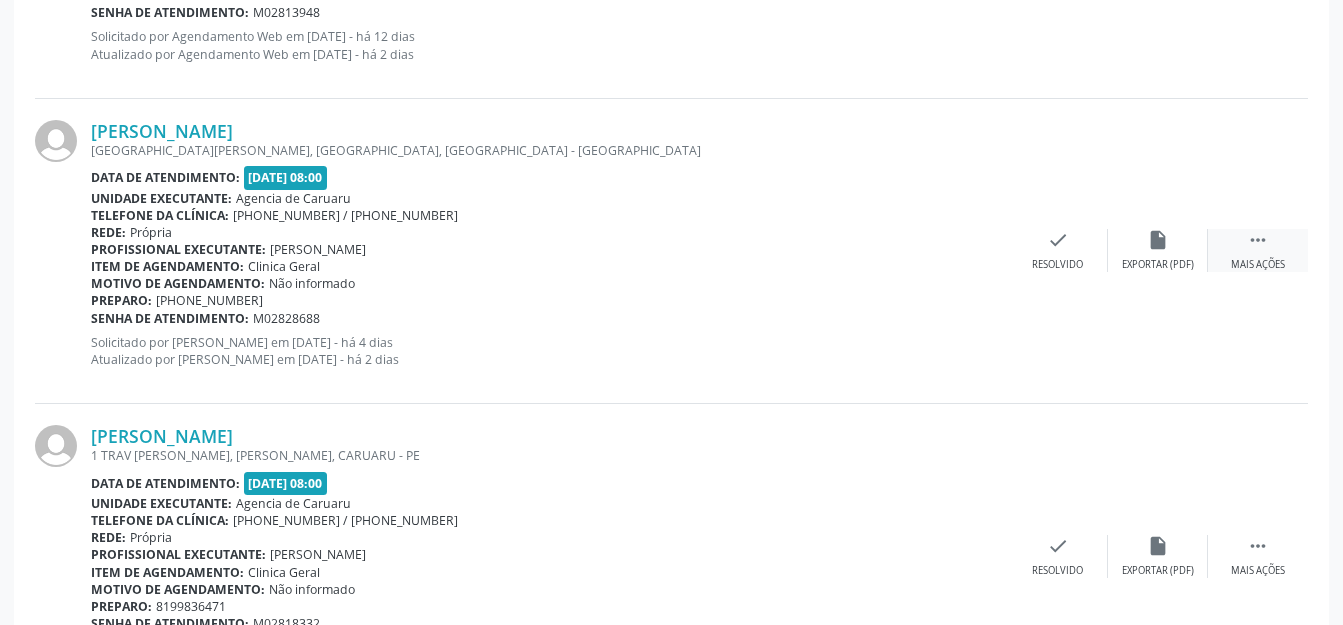 click on "
Mais ações" at bounding box center (1258, 250) 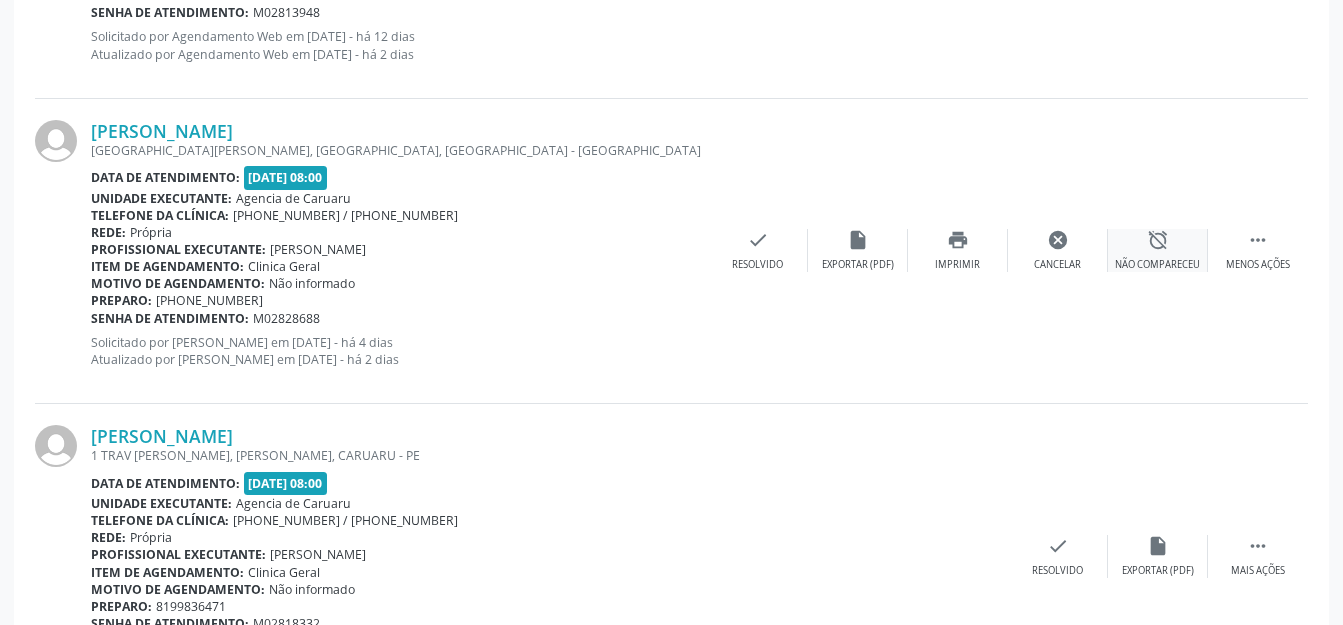 click on "alarm_off" at bounding box center [1158, 240] 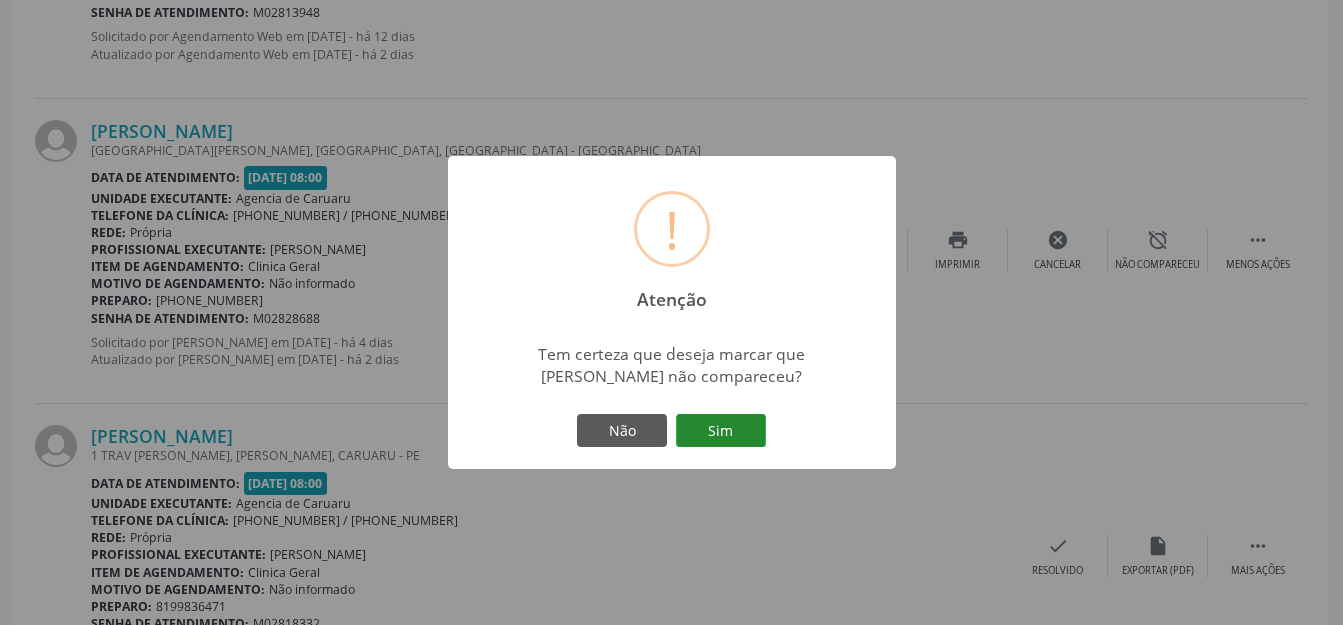 click on "Sim" at bounding box center (721, 431) 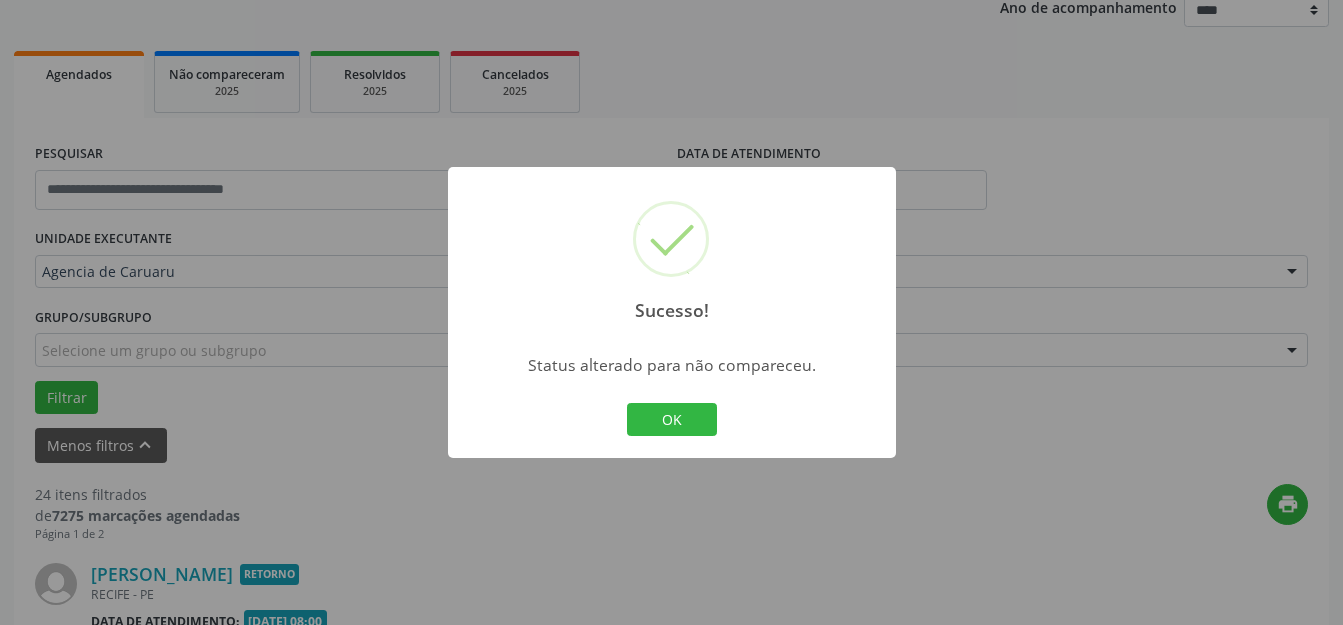 scroll, scrollTop: 3135, scrollLeft: 0, axis: vertical 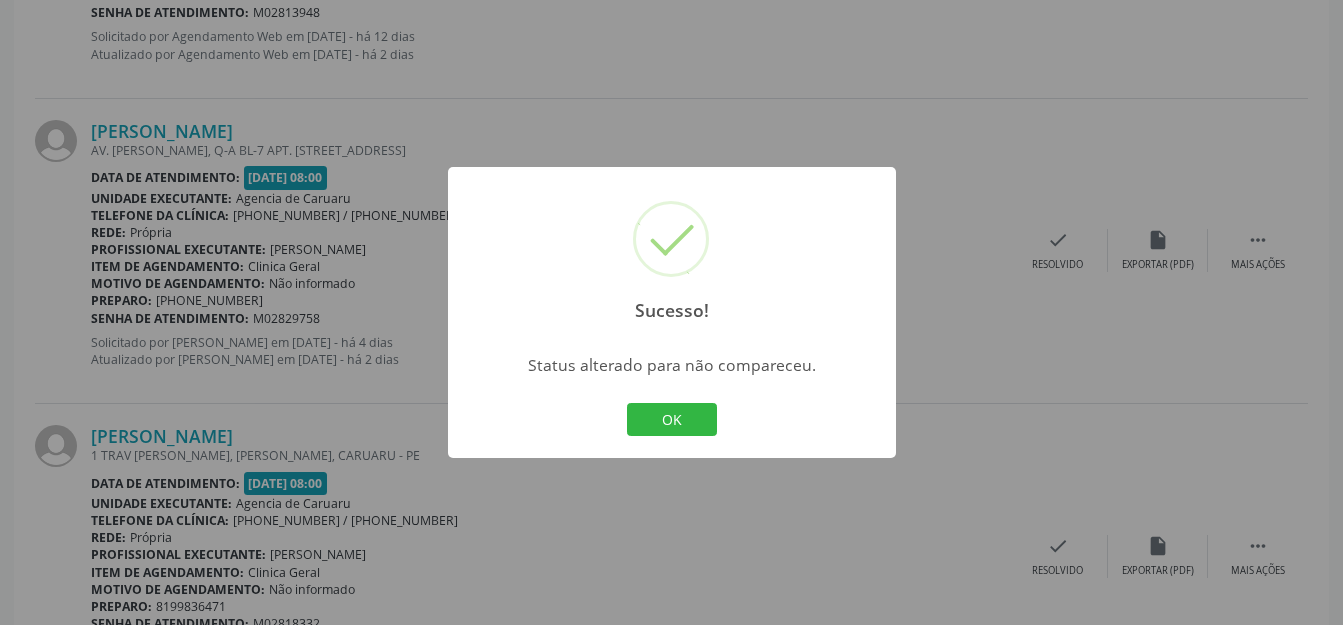 click on "OK" at bounding box center [672, 420] 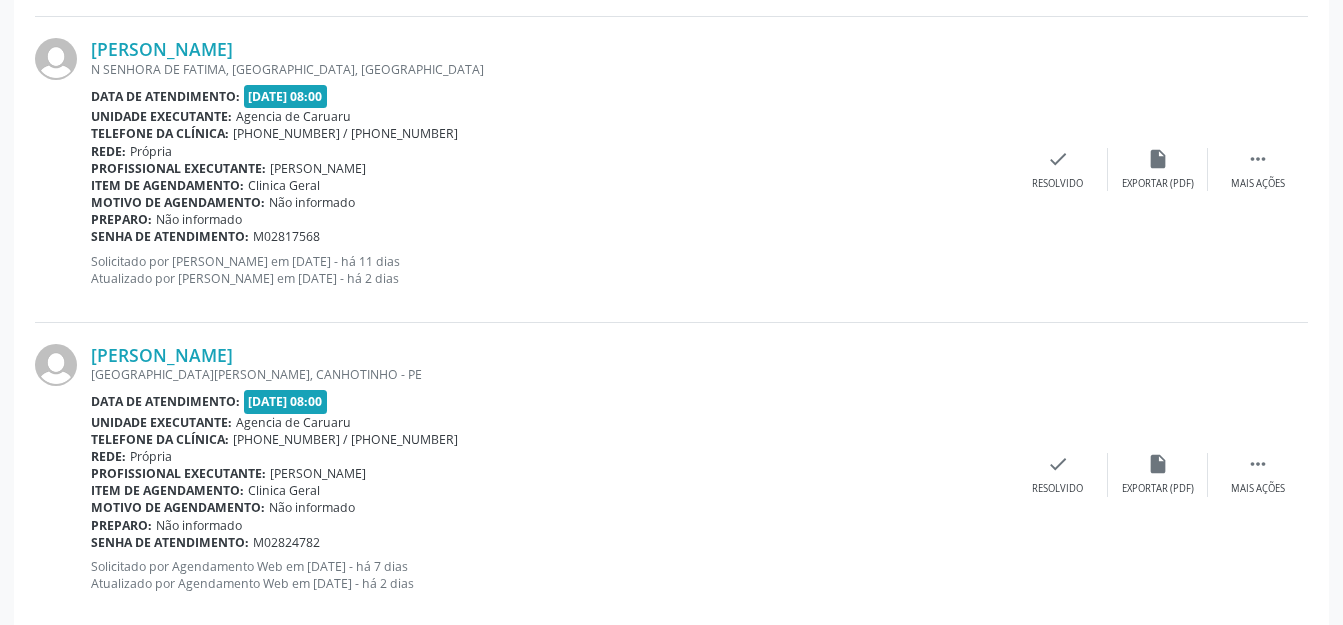 scroll, scrollTop: 2335, scrollLeft: 0, axis: vertical 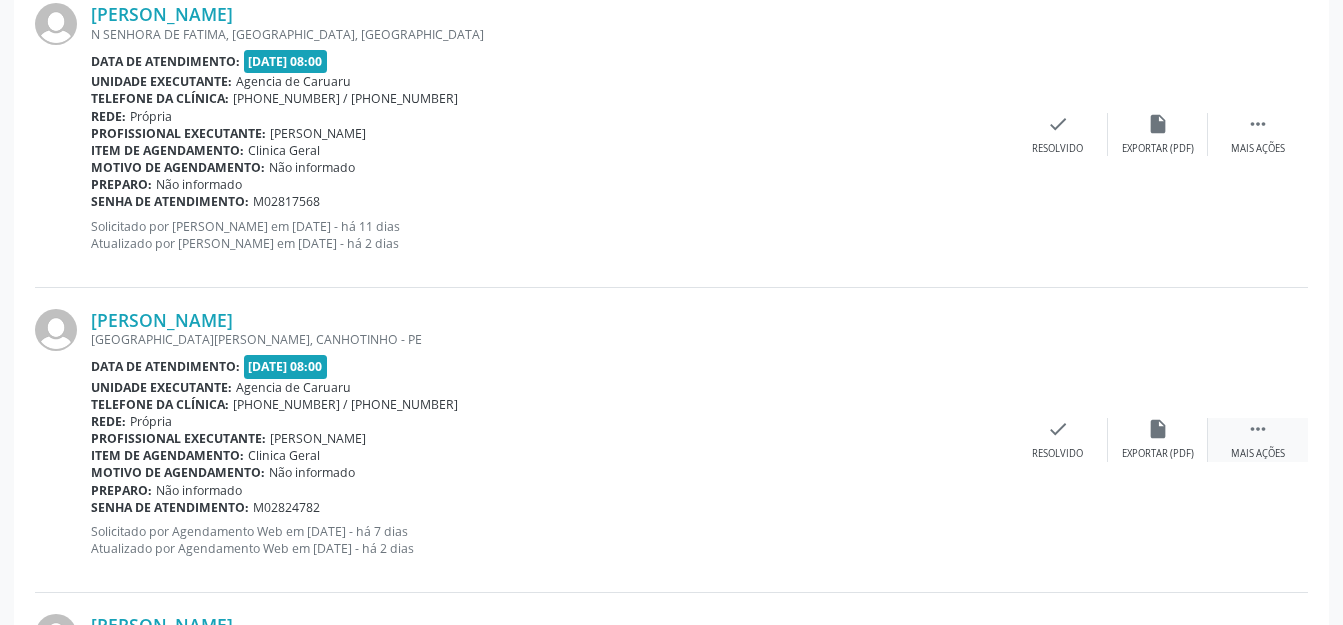 click on "
Mais ações" at bounding box center (1258, 439) 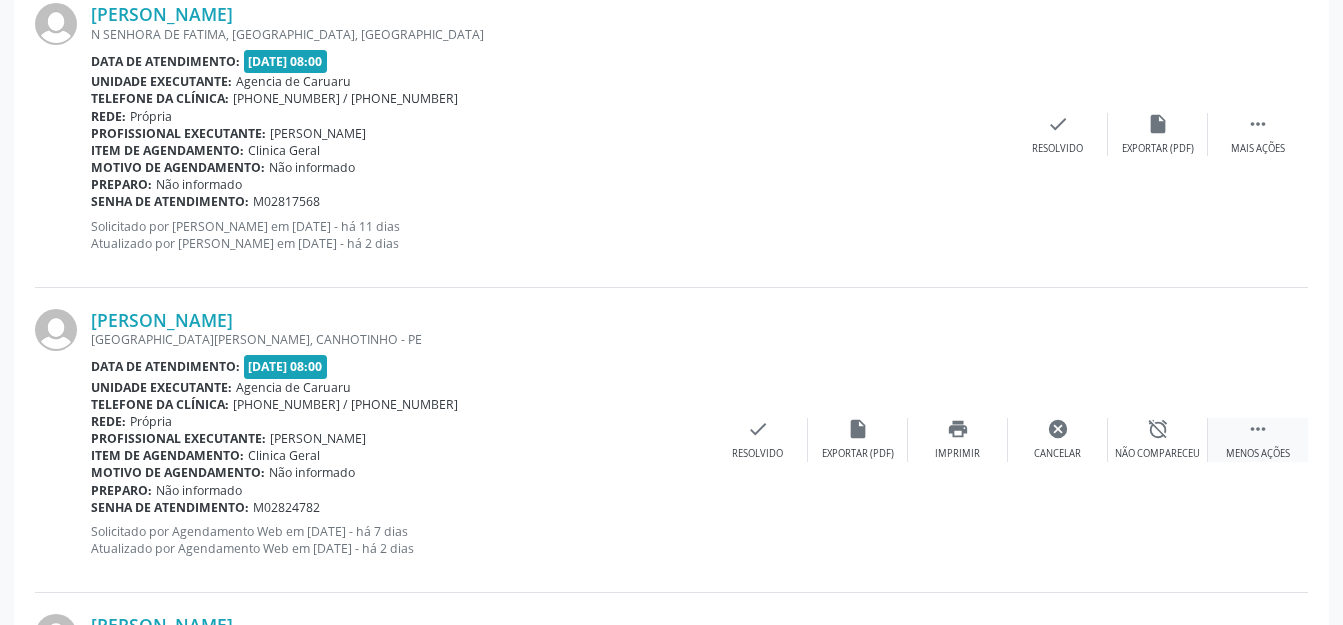 click on "alarm_off
Não compareceu" at bounding box center [1158, 439] 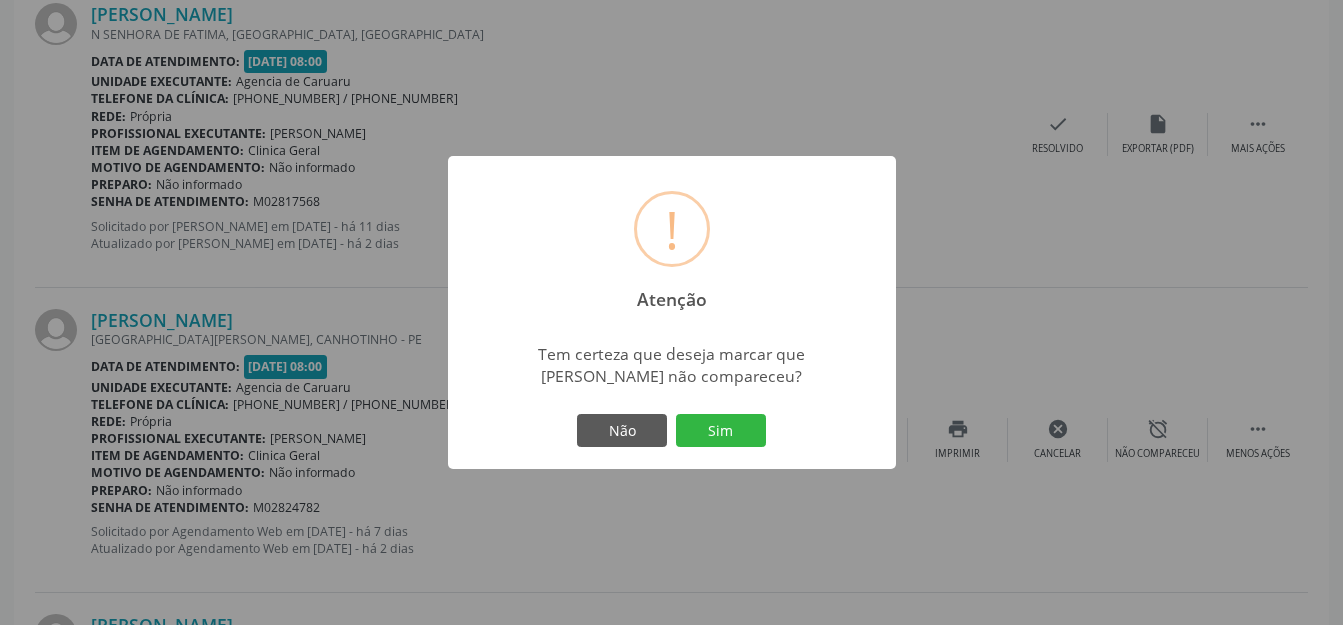 click on "Sim" at bounding box center (721, 431) 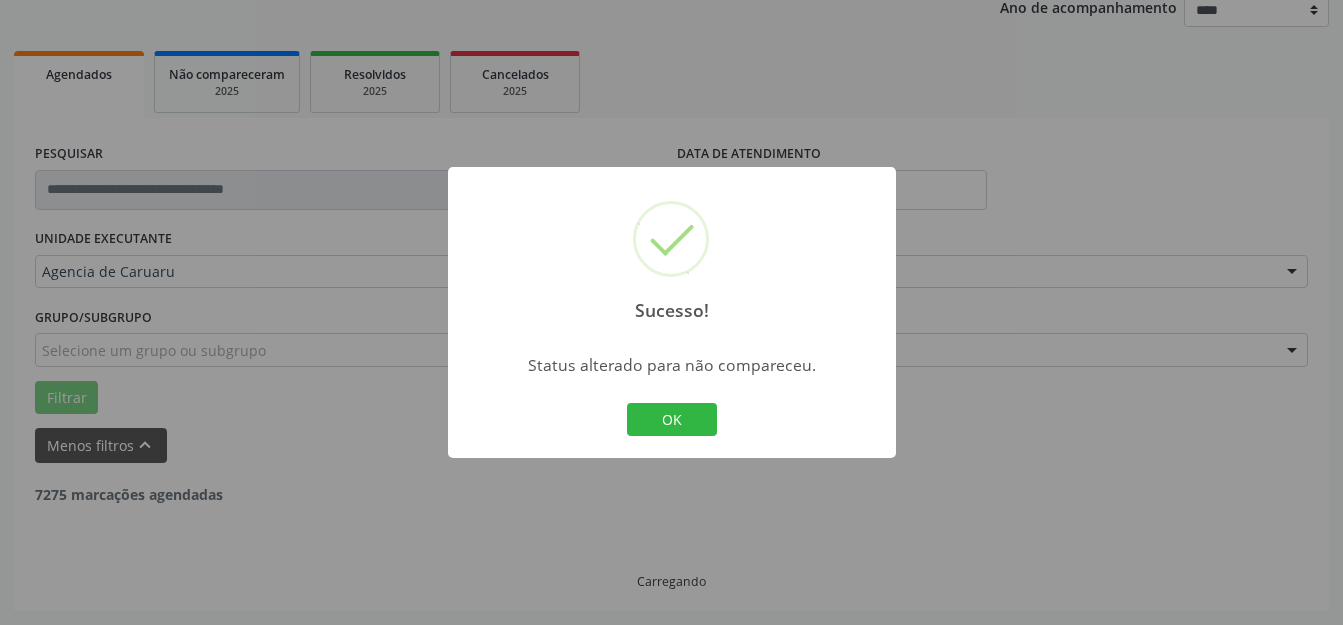 scroll, scrollTop: 248, scrollLeft: 0, axis: vertical 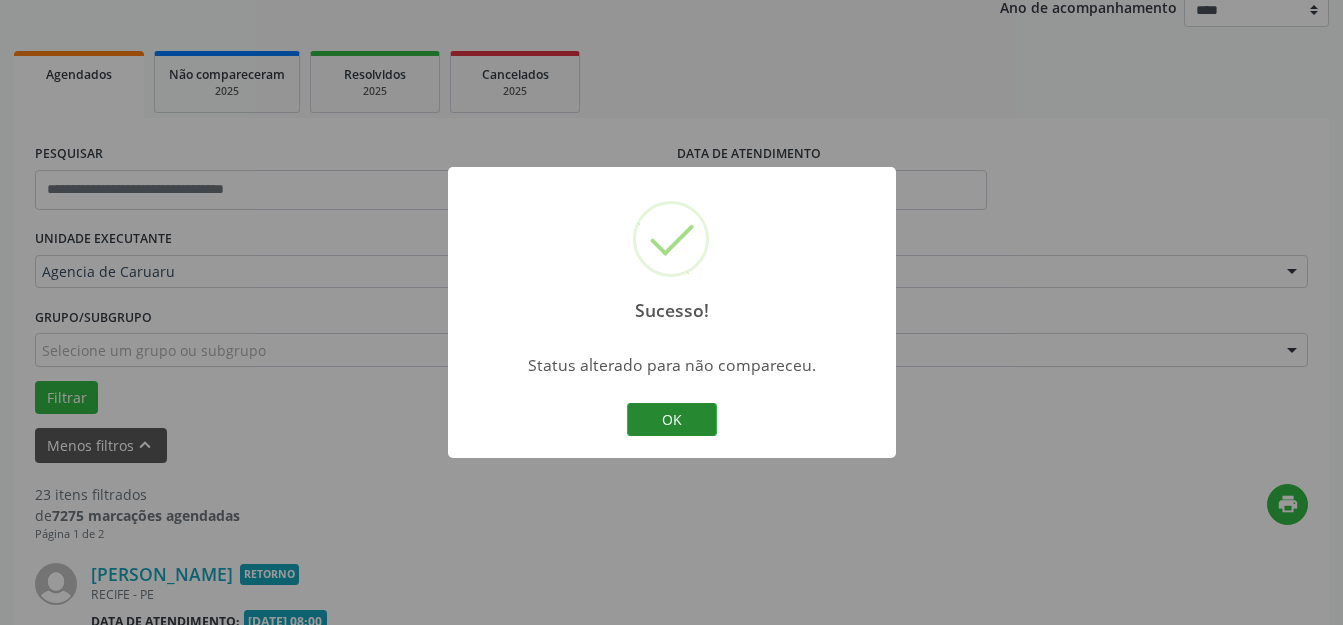 click on "OK" at bounding box center [672, 420] 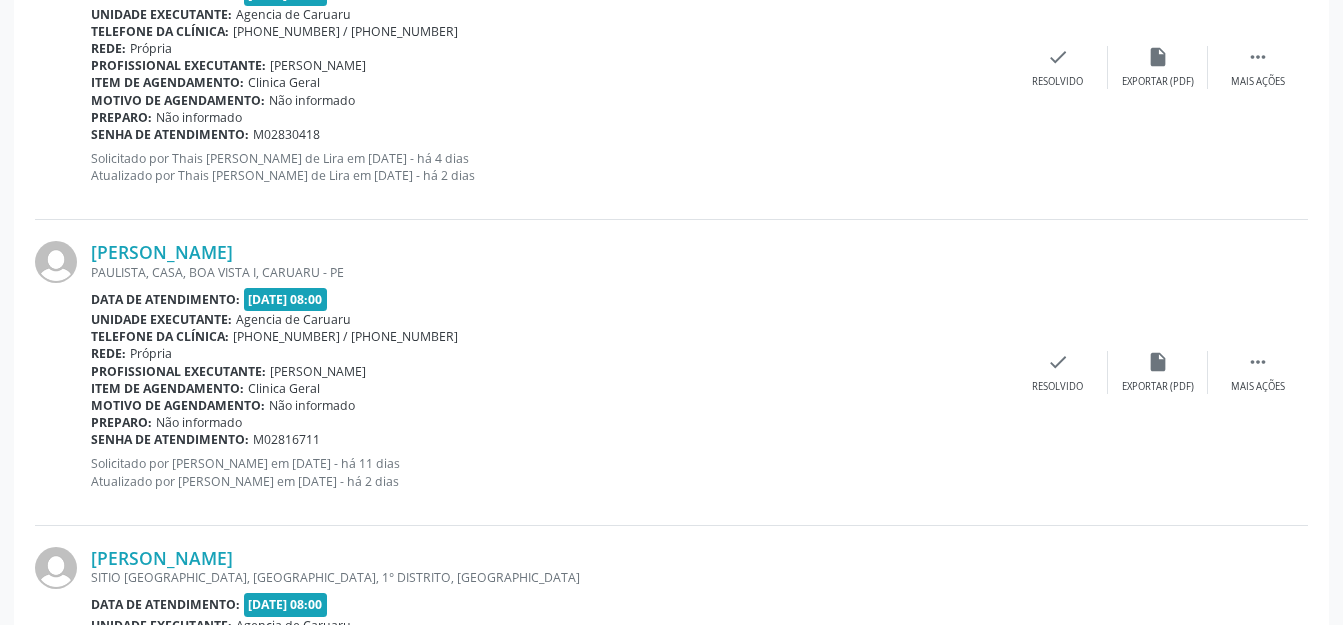 scroll, scrollTop: 4435, scrollLeft: 0, axis: vertical 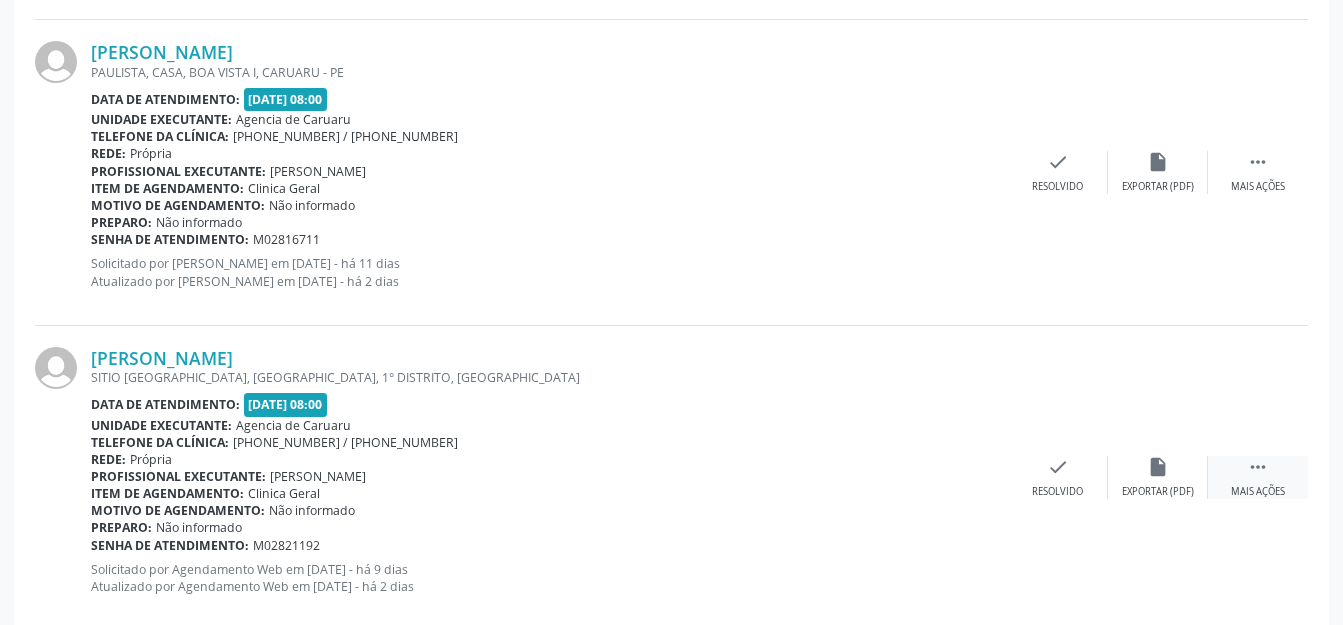 click on "
Mais ações" at bounding box center [1258, 477] 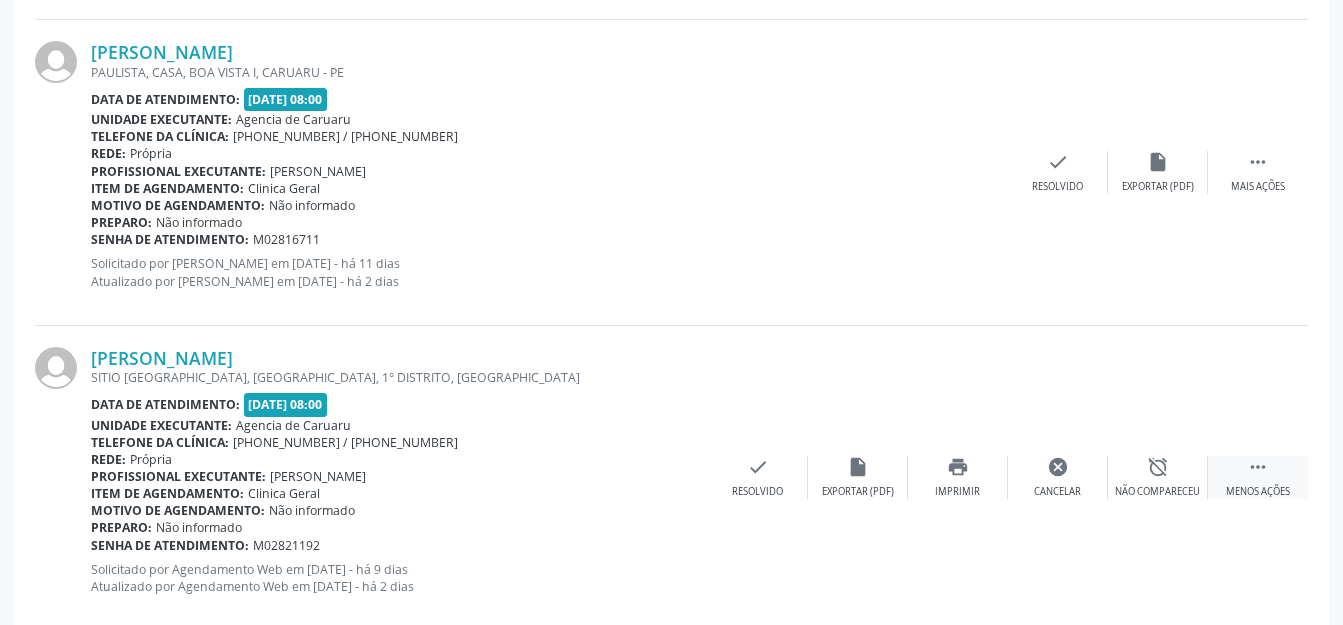 click on "alarm_off" at bounding box center [1158, 467] 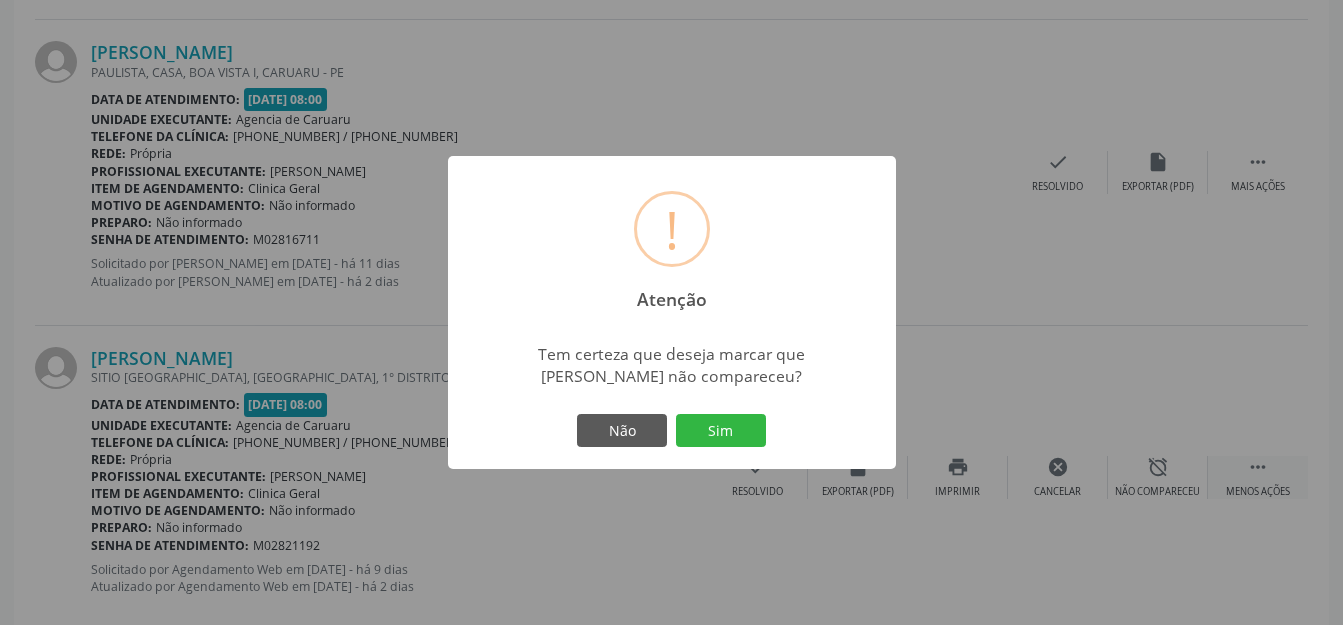 click on "Sim" at bounding box center [721, 431] 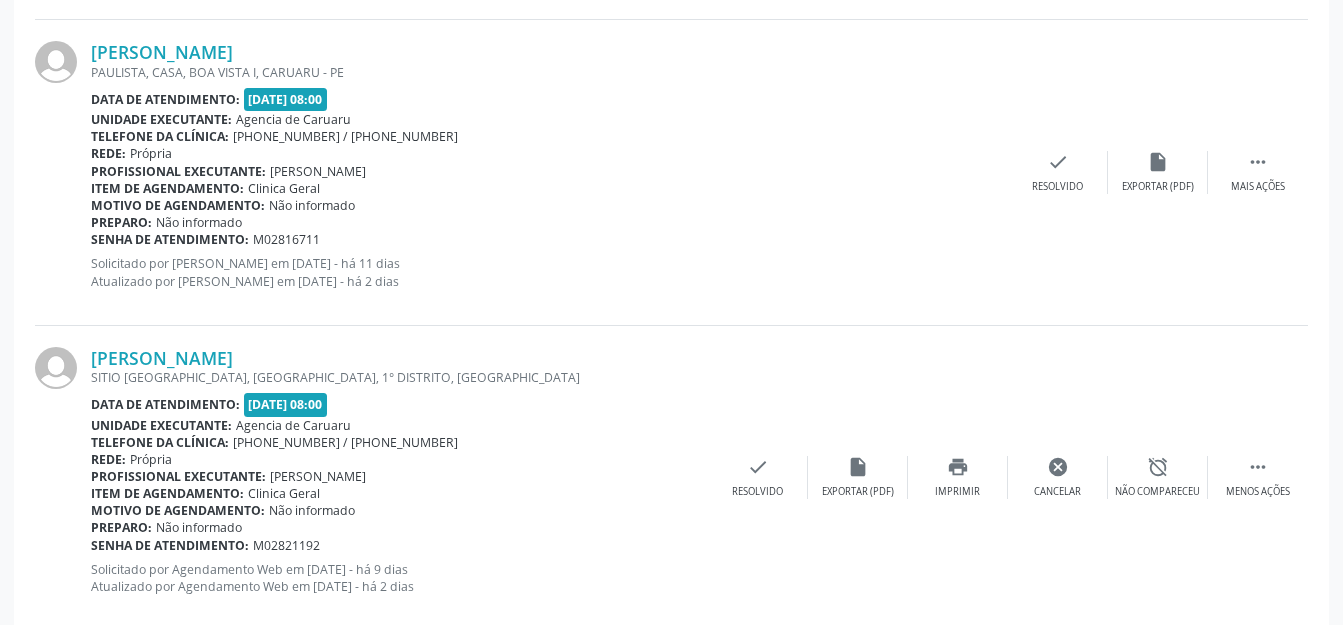 scroll, scrollTop: 248, scrollLeft: 0, axis: vertical 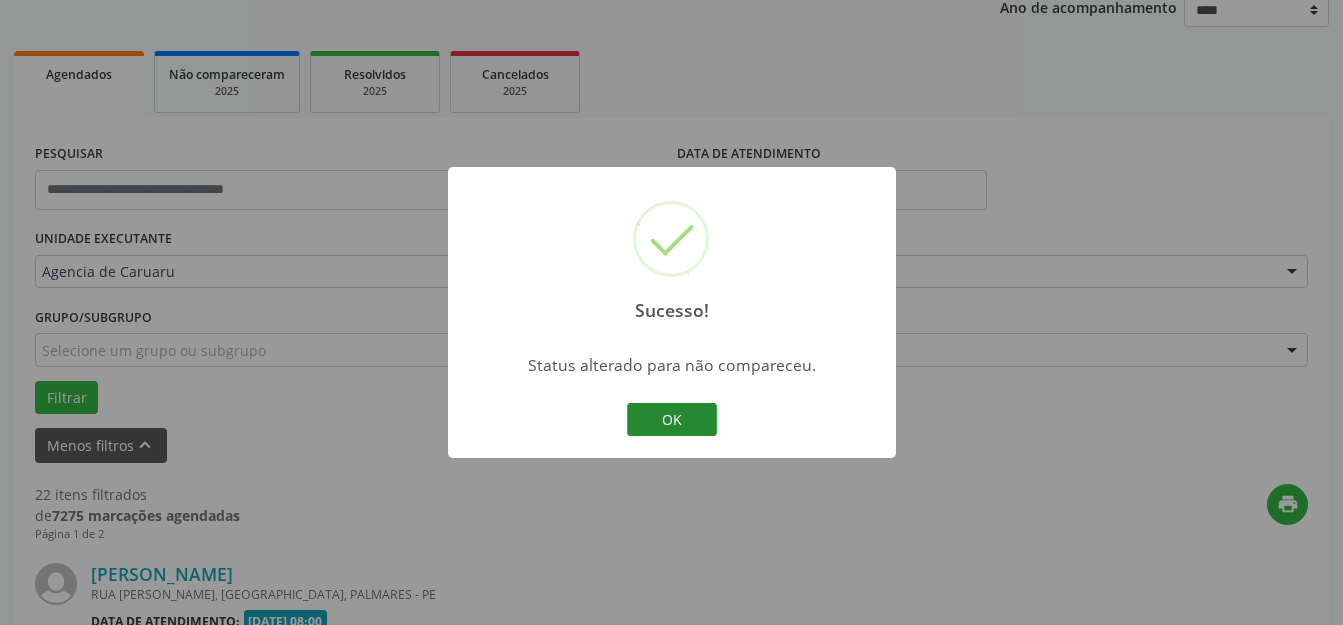 click on "OK" at bounding box center [672, 420] 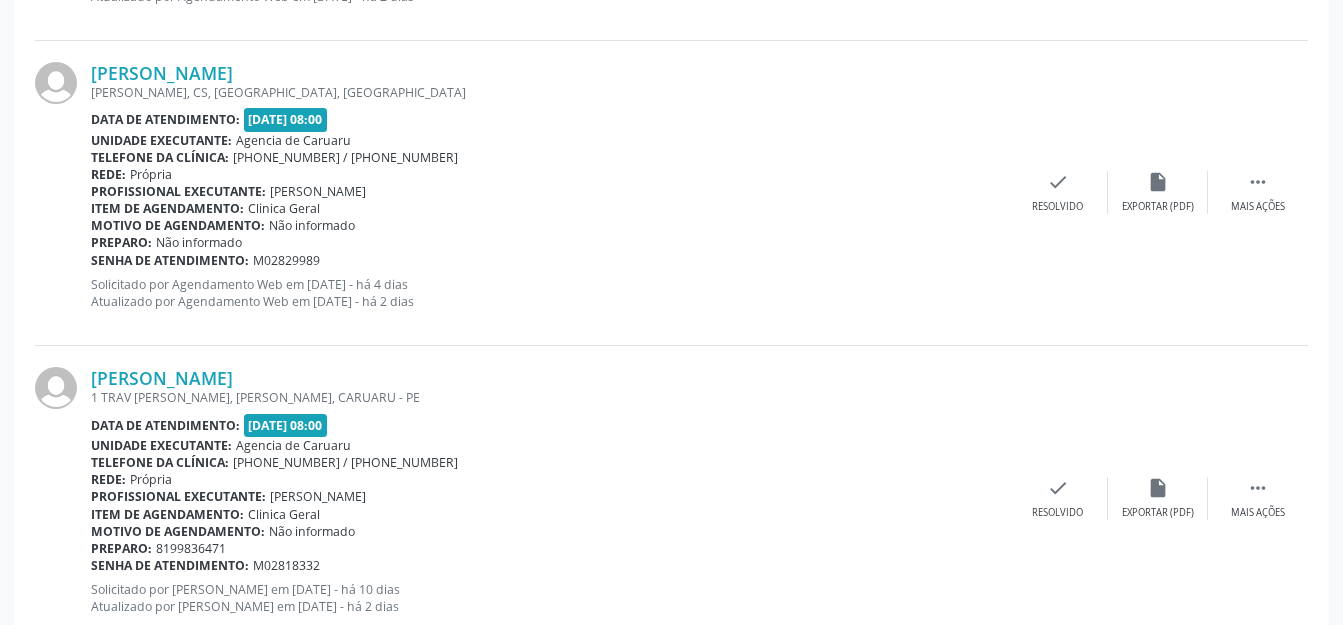 scroll, scrollTop: 3235, scrollLeft: 0, axis: vertical 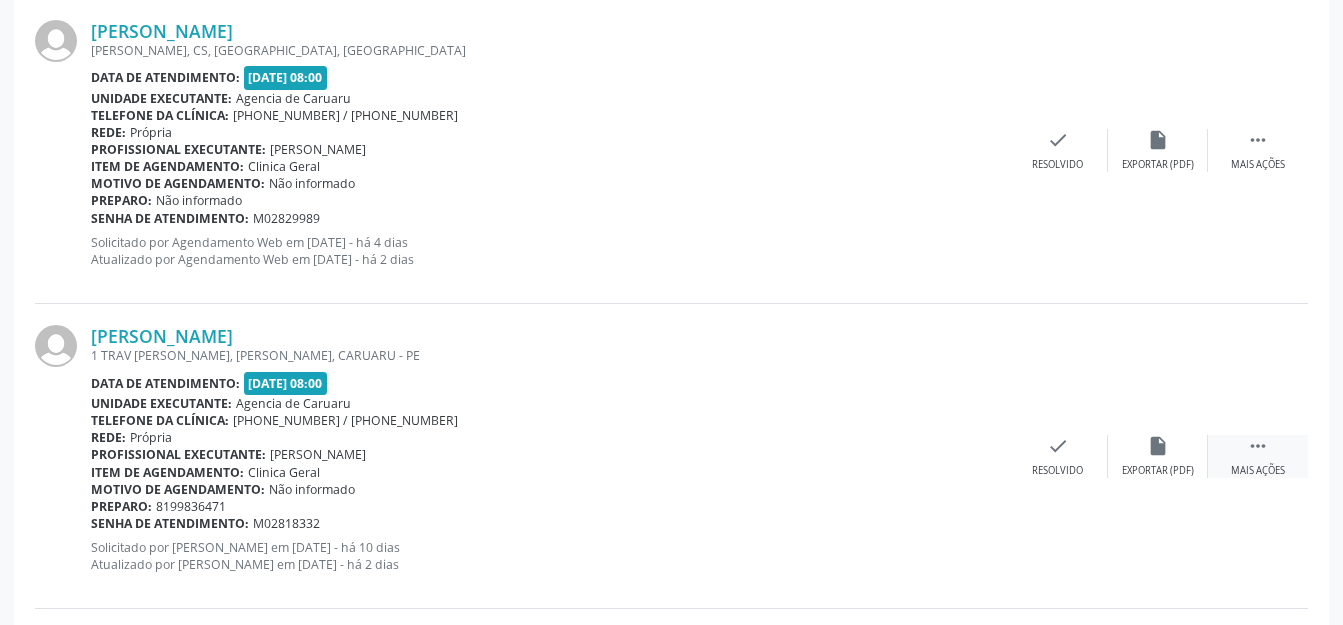 click on "
Mais ações" at bounding box center (1258, 456) 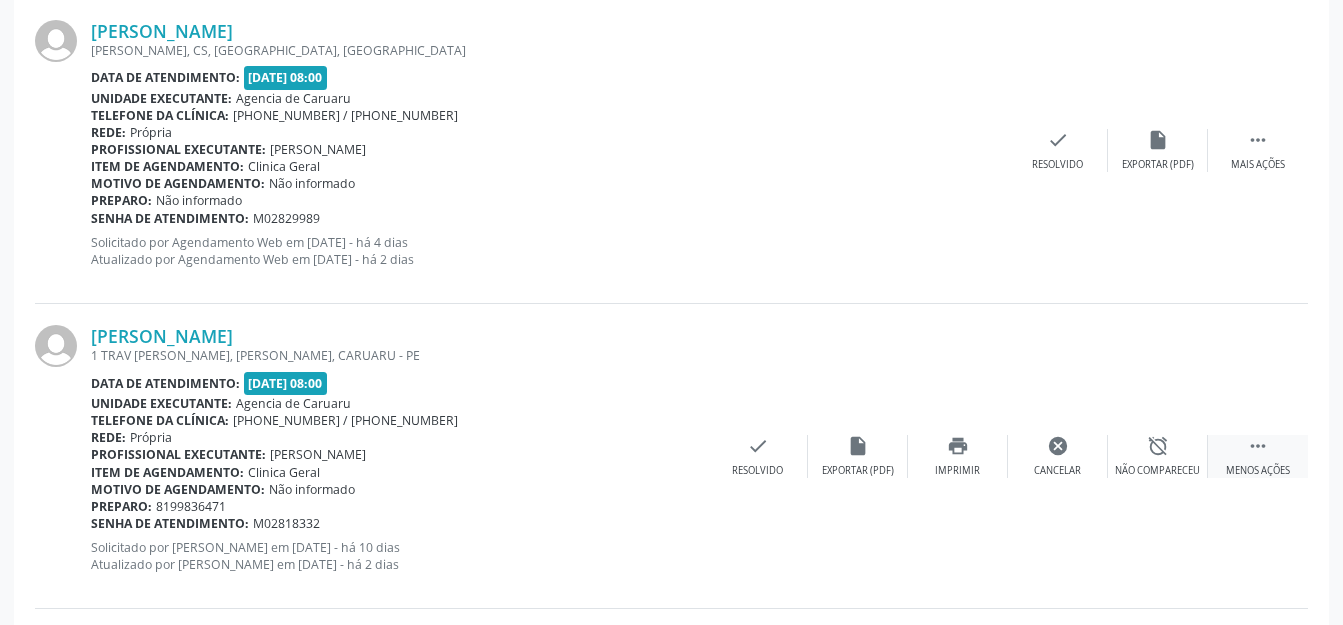 click on "alarm_off" at bounding box center [1158, 446] 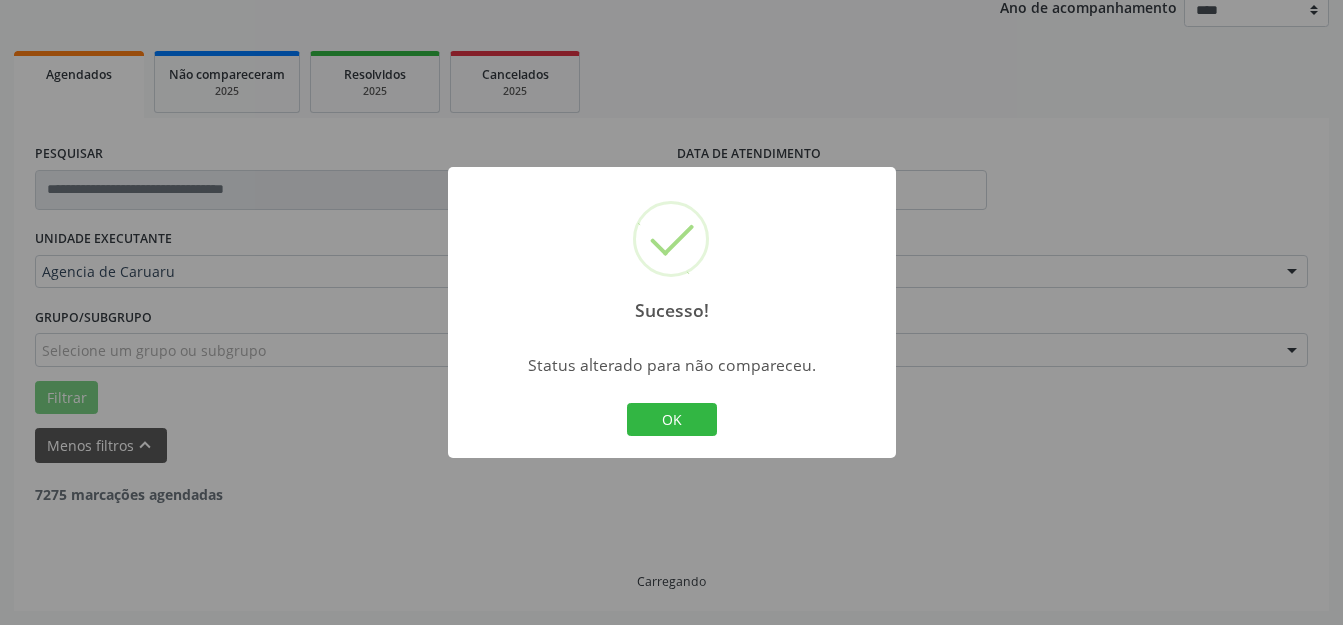 scroll, scrollTop: 248, scrollLeft: 0, axis: vertical 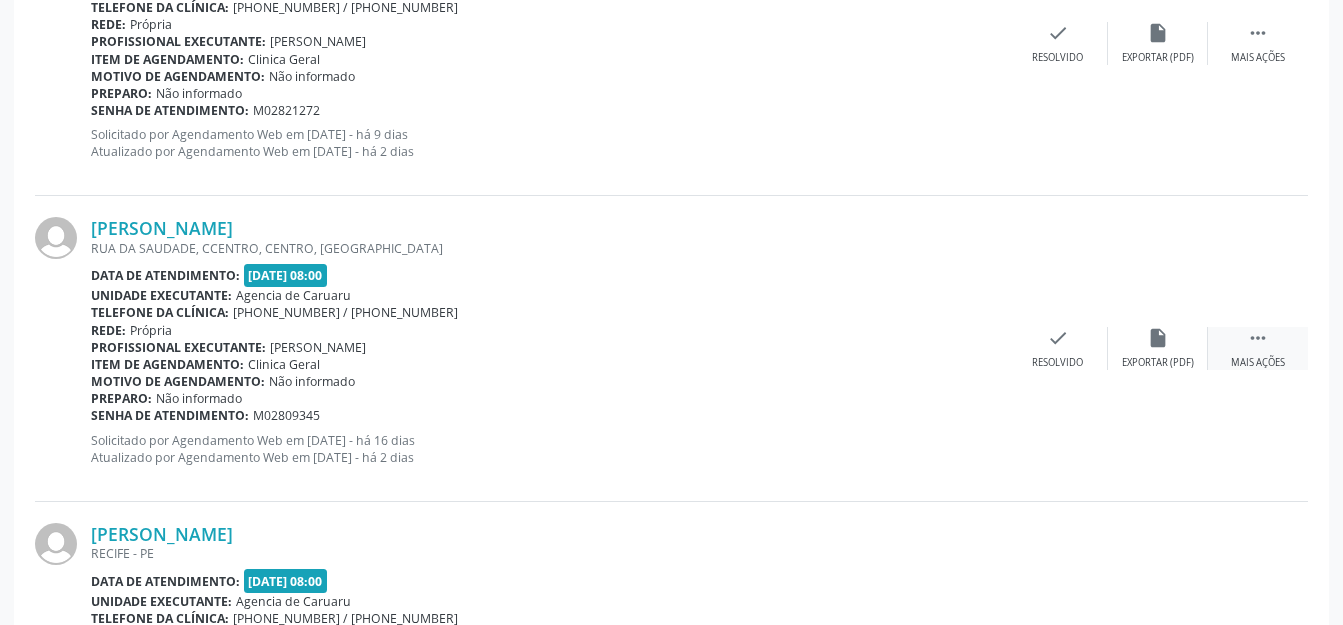 click on "
Mais ações" at bounding box center [1258, 348] 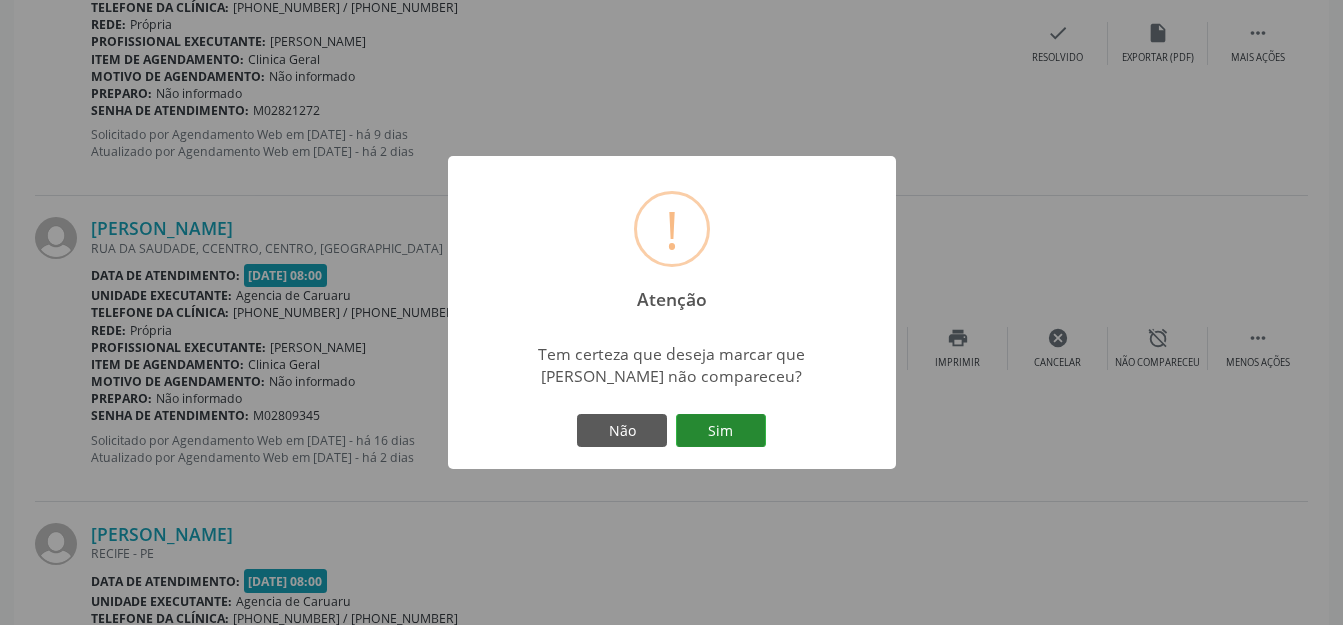click on "Sim" at bounding box center [721, 431] 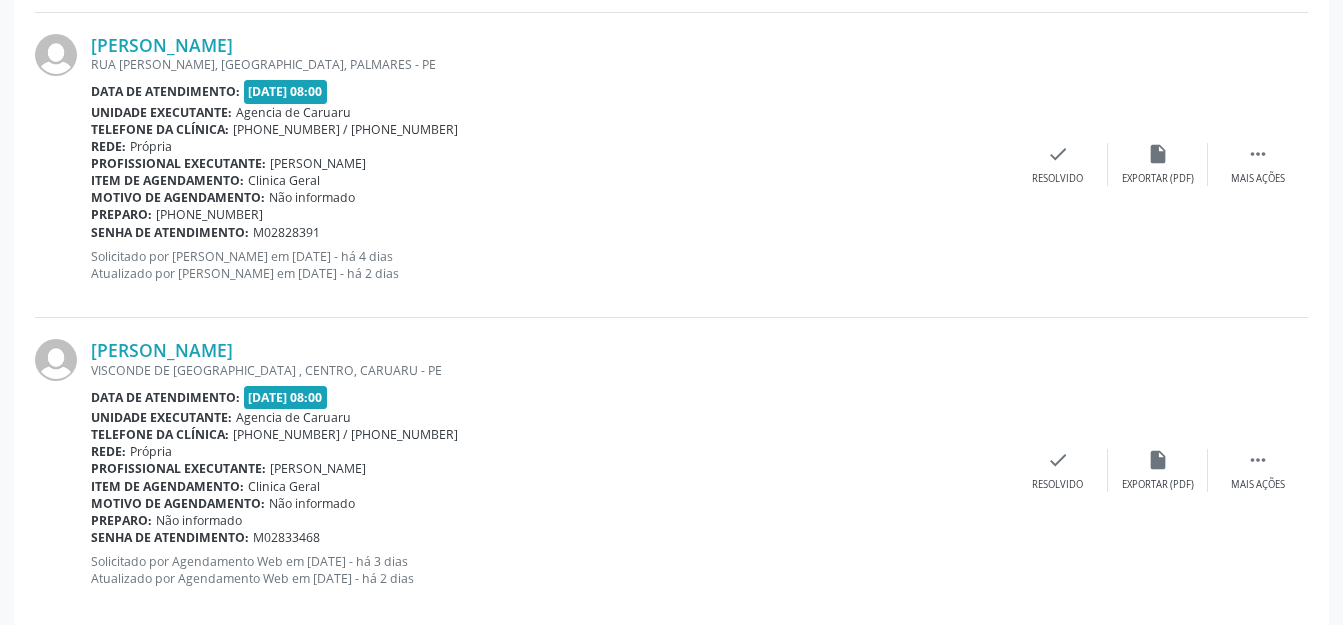 scroll, scrollTop: 4835, scrollLeft: 0, axis: vertical 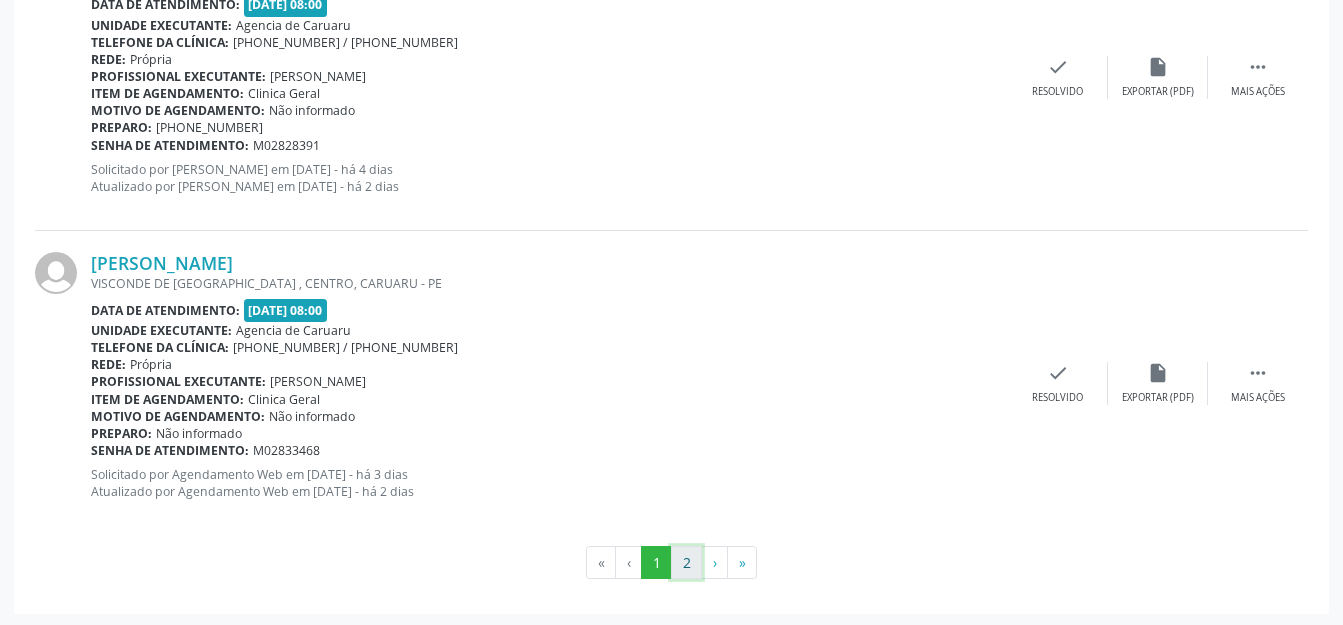 click on "2" at bounding box center (686, 563) 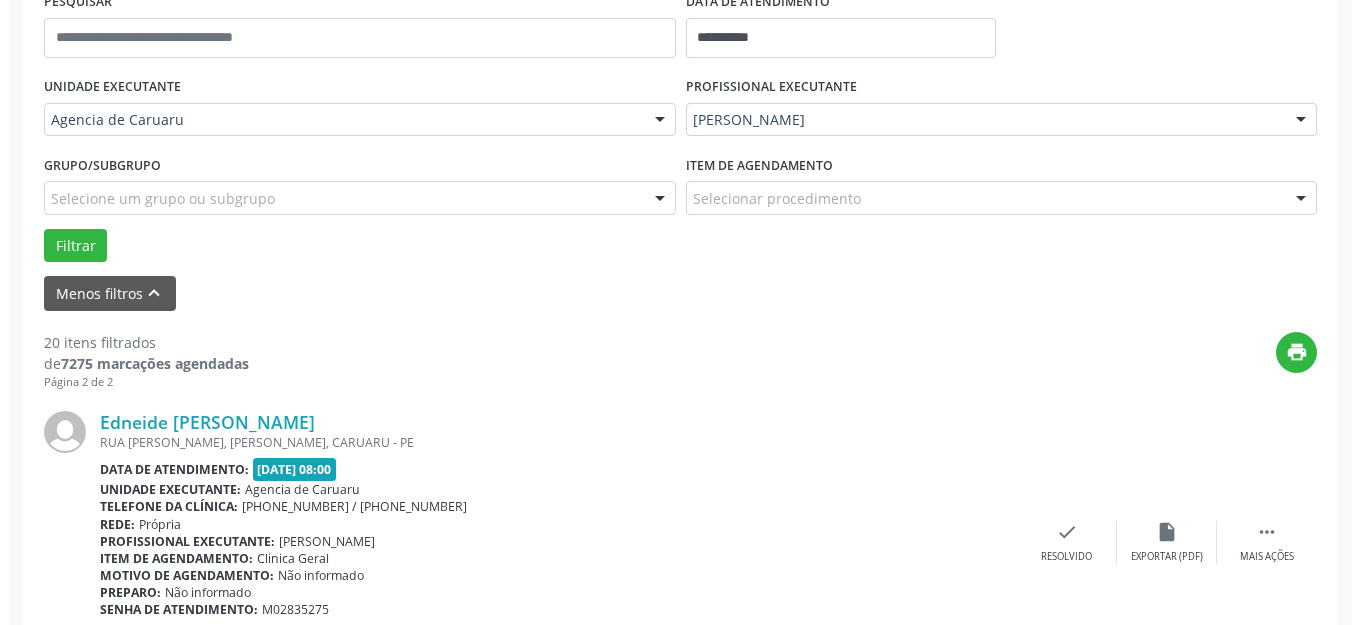 scroll, scrollTop: 800, scrollLeft: 0, axis: vertical 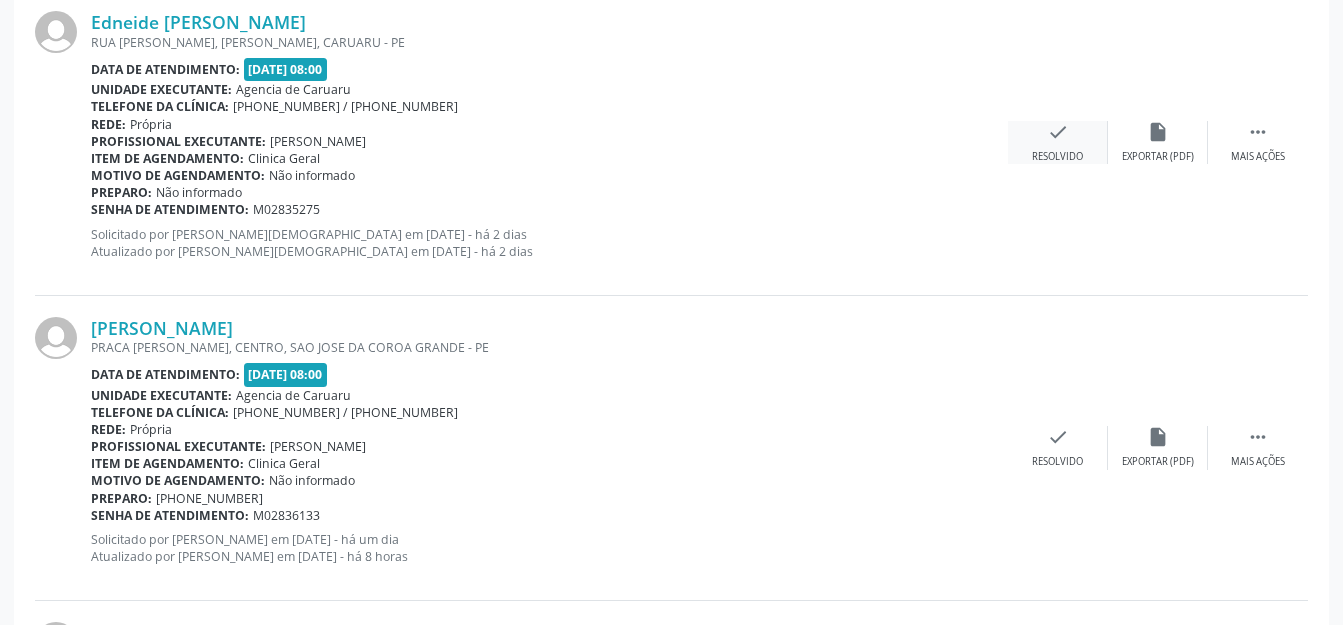click on "check" at bounding box center [1058, 132] 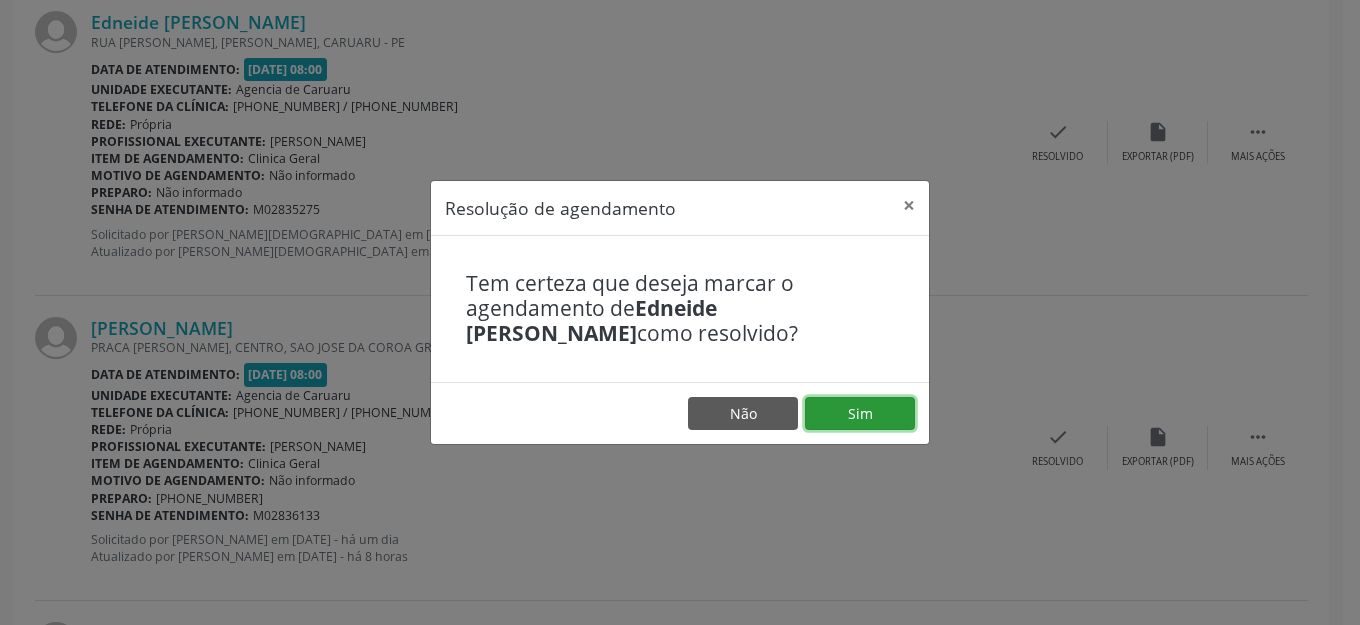 click on "Sim" at bounding box center [860, 414] 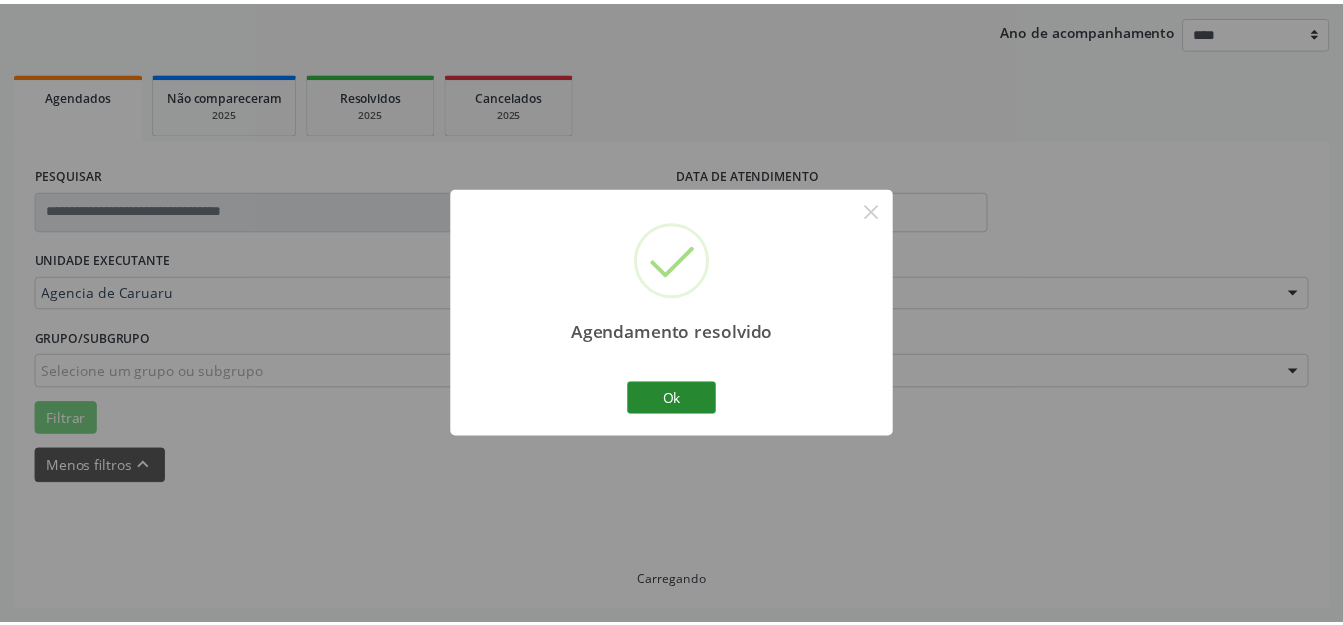 scroll, scrollTop: 227, scrollLeft: 0, axis: vertical 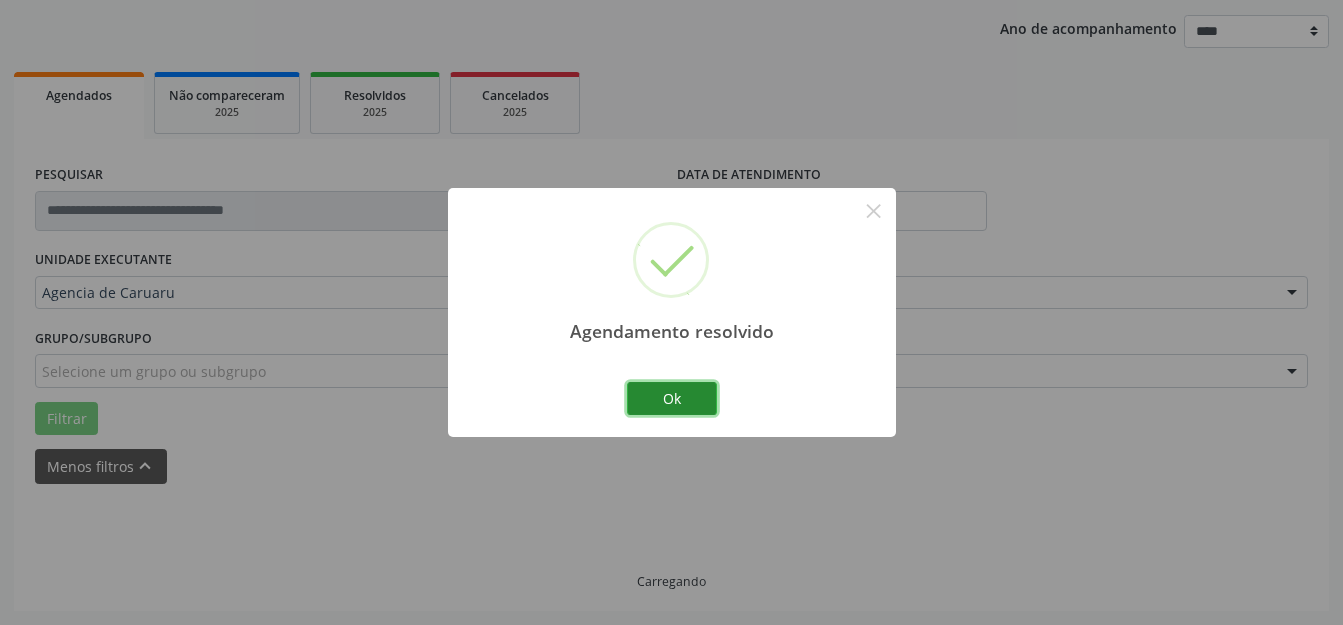click on "Ok" at bounding box center (672, 399) 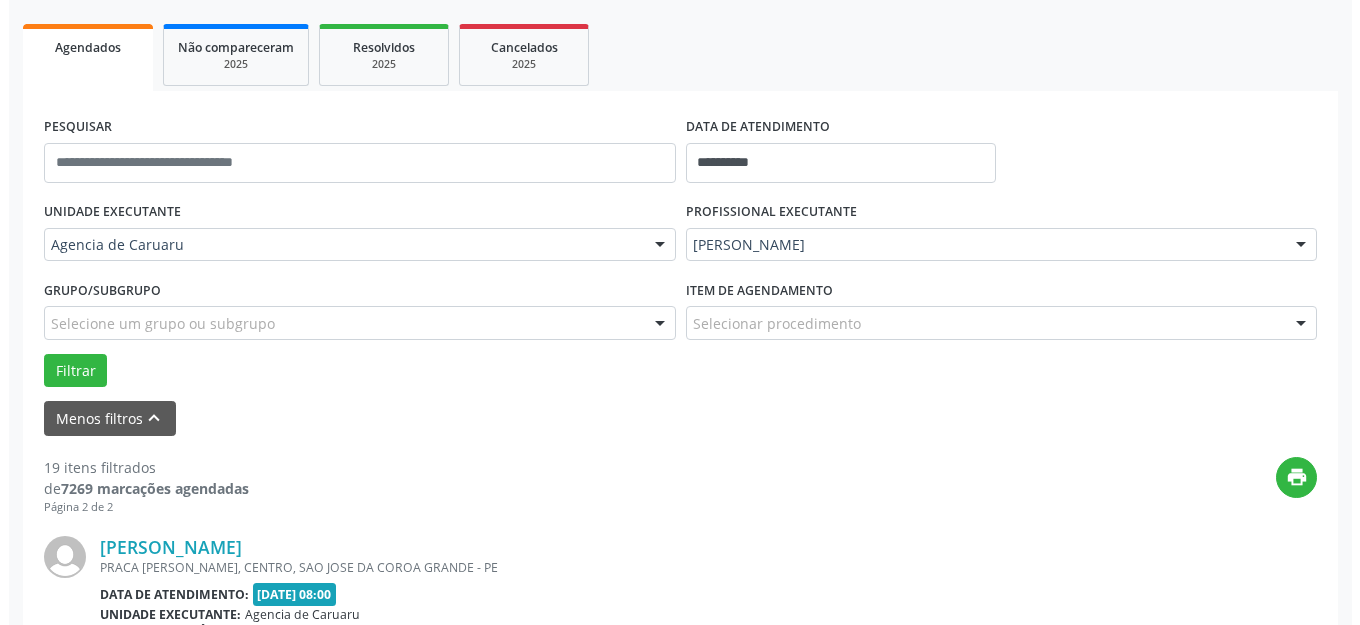 scroll, scrollTop: 448, scrollLeft: 0, axis: vertical 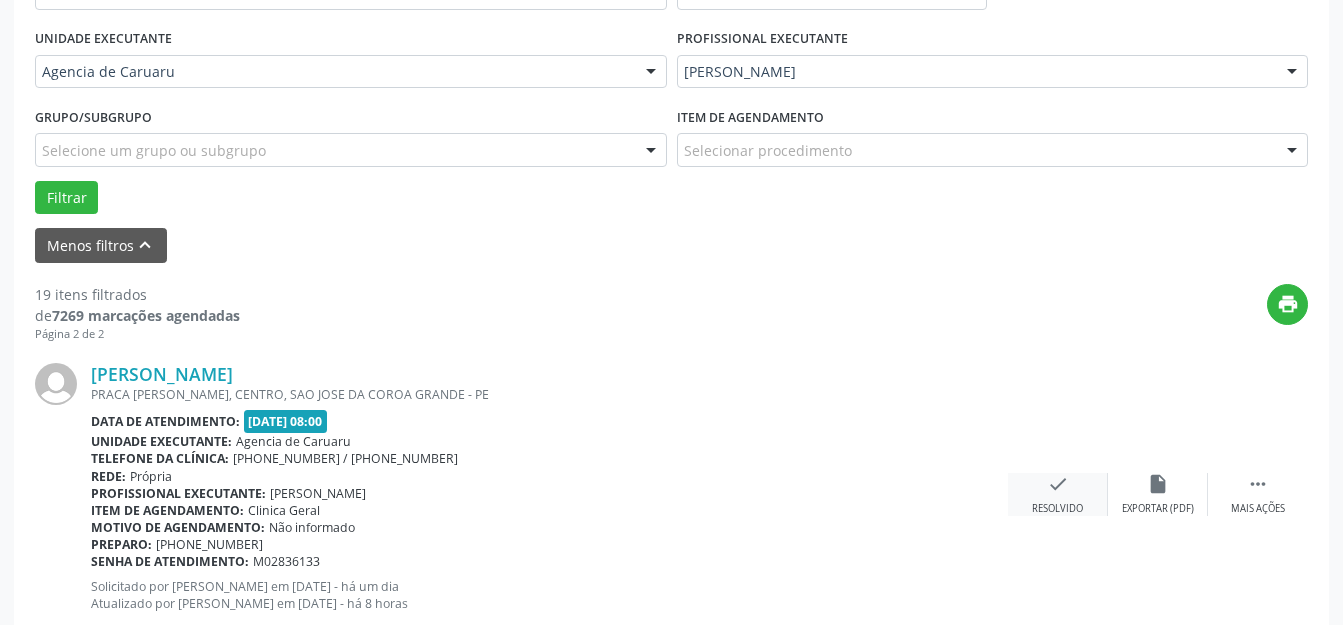 click on "check" at bounding box center (1058, 484) 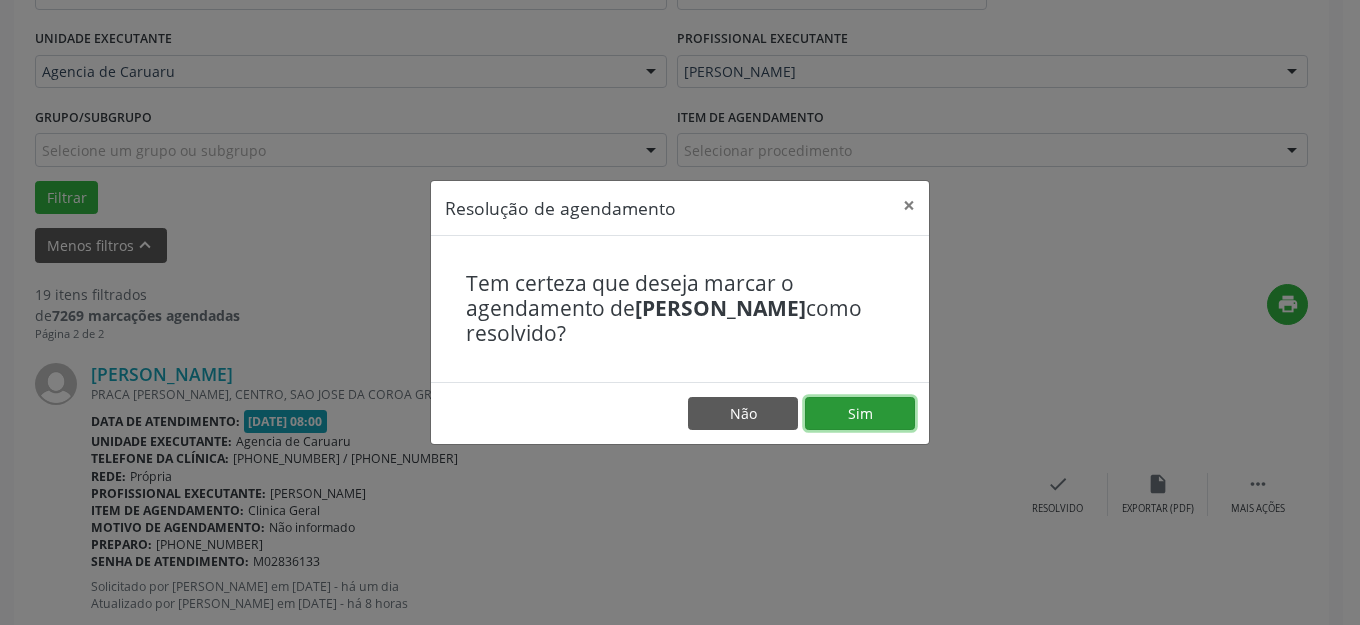 click on "Sim" at bounding box center [860, 414] 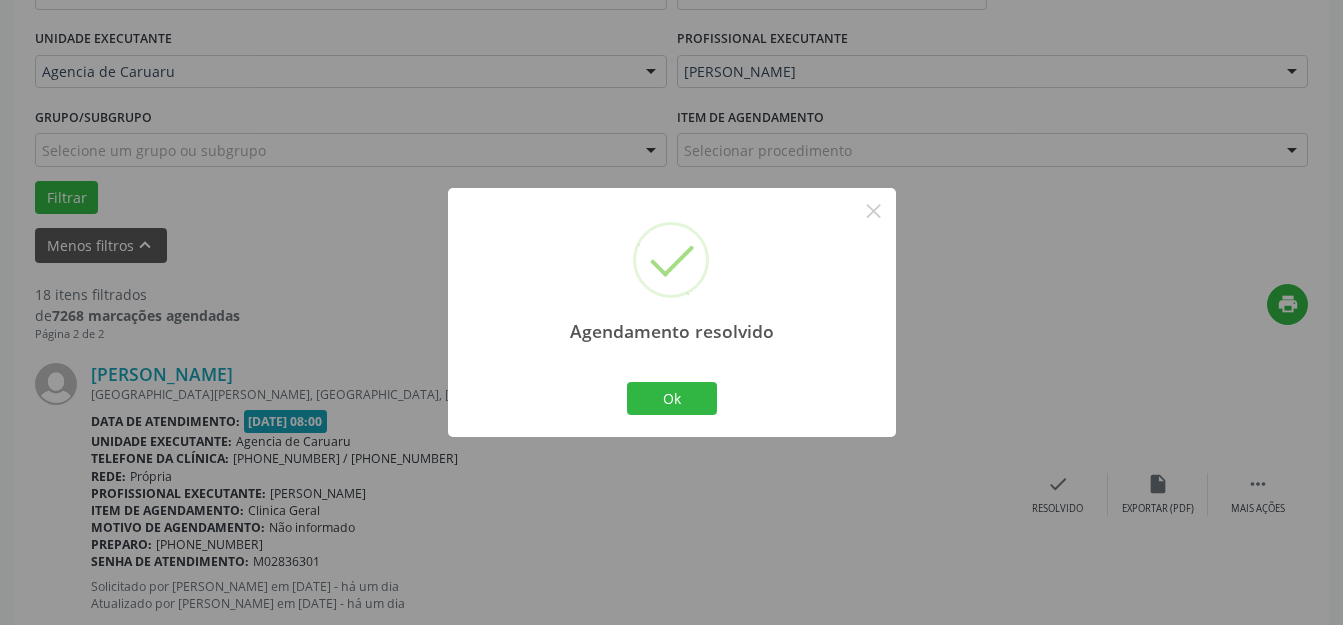 click on "Agendamento resolvido × Ok Cancel" at bounding box center [672, 312] 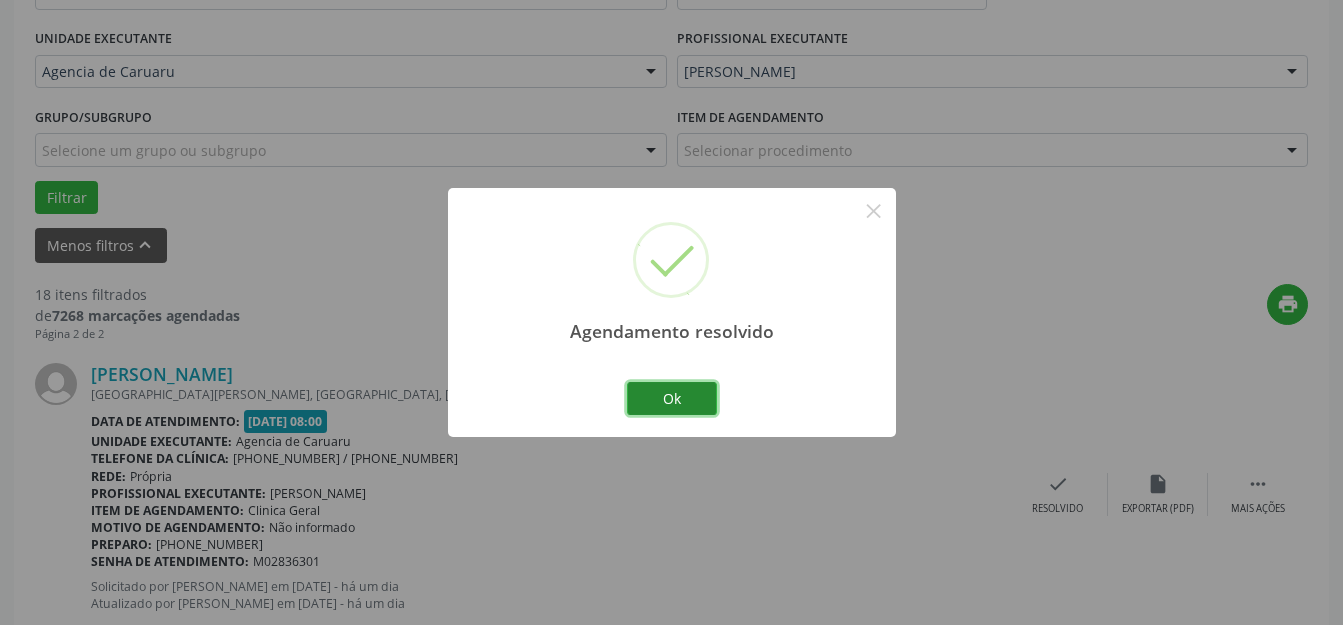 click on "Ok" at bounding box center (672, 399) 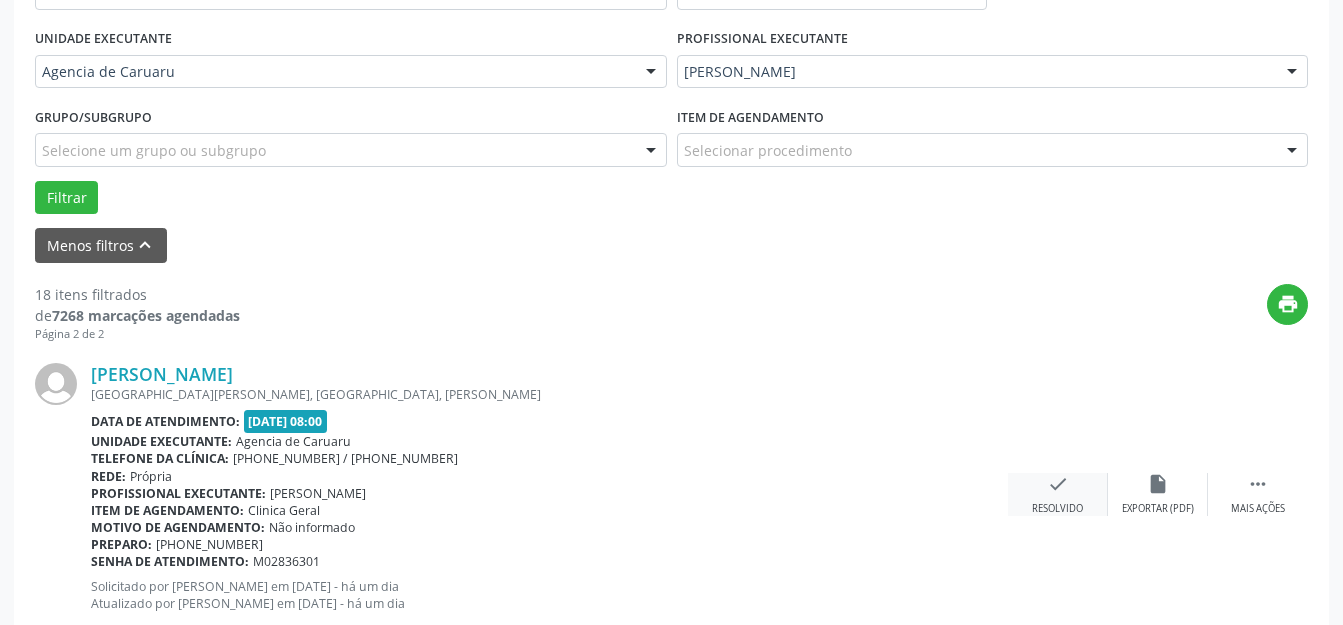 click on "check
Resolvido" at bounding box center (1058, 494) 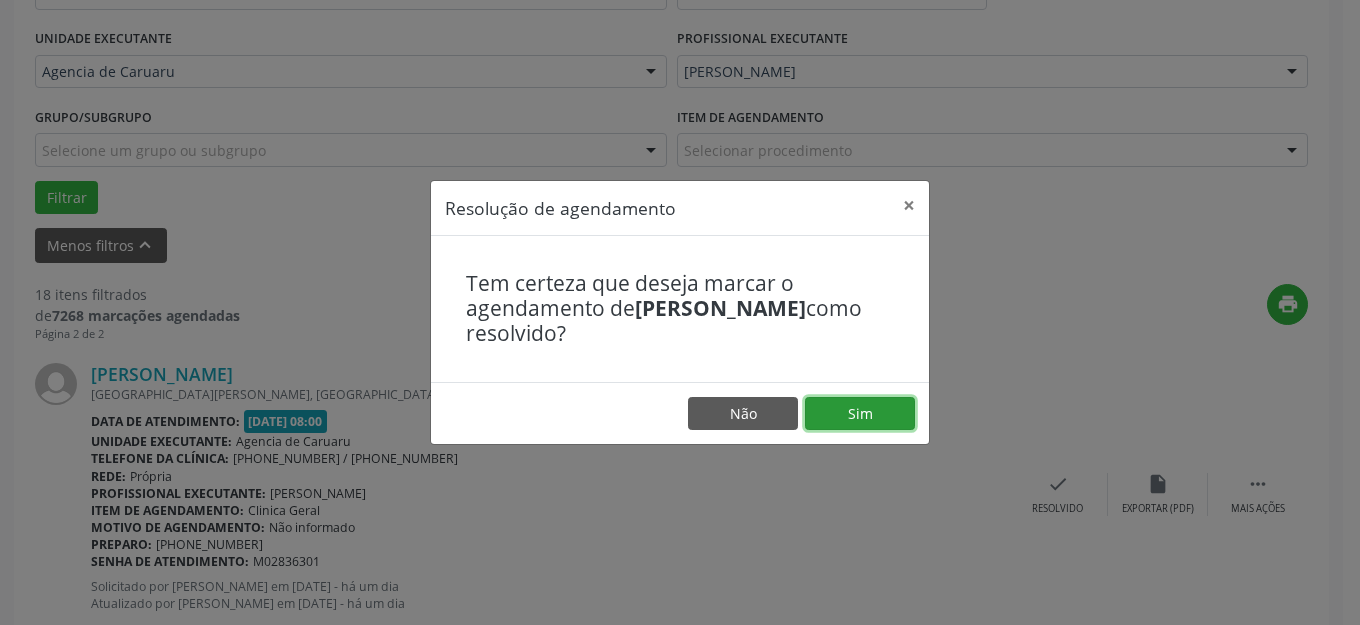 click on "Sim" at bounding box center (860, 414) 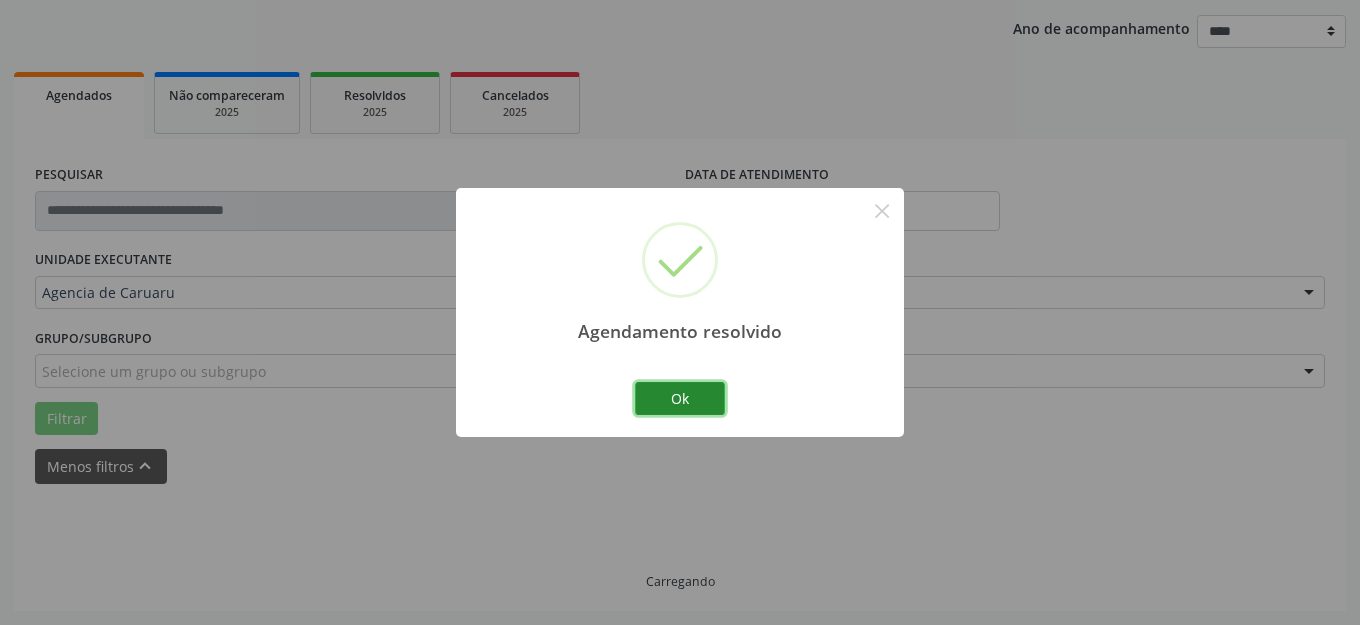 click on "Ok" at bounding box center (680, 399) 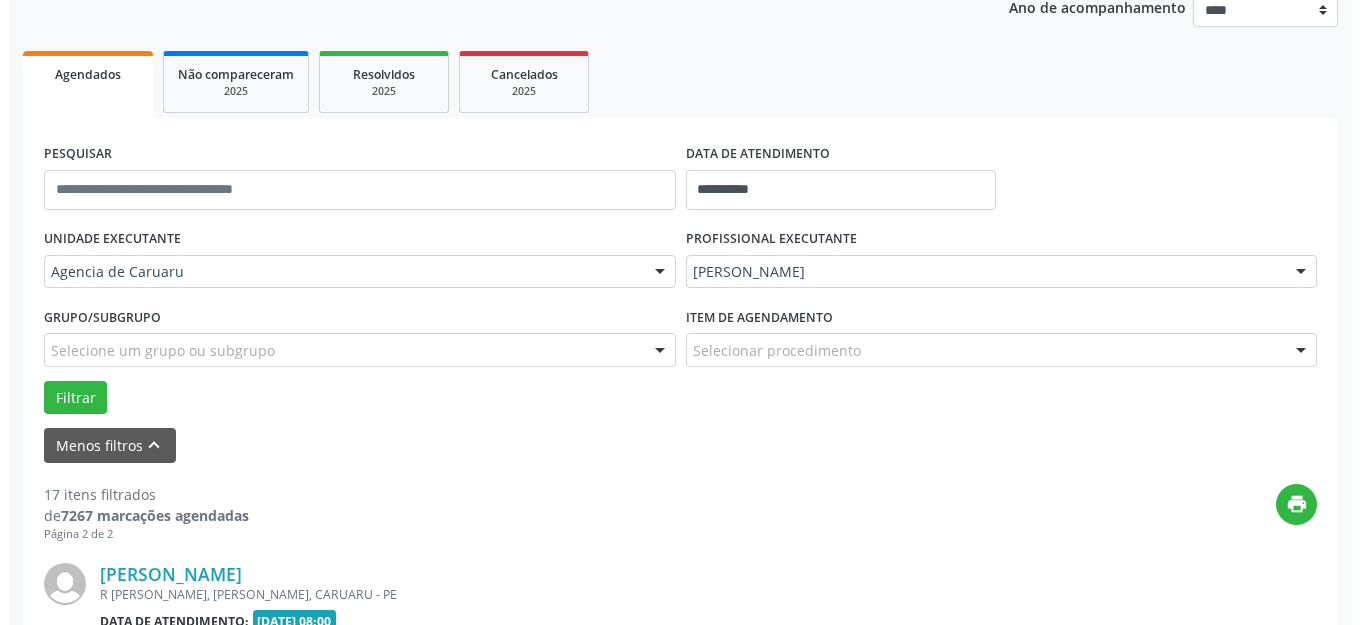scroll, scrollTop: 548, scrollLeft: 0, axis: vertical 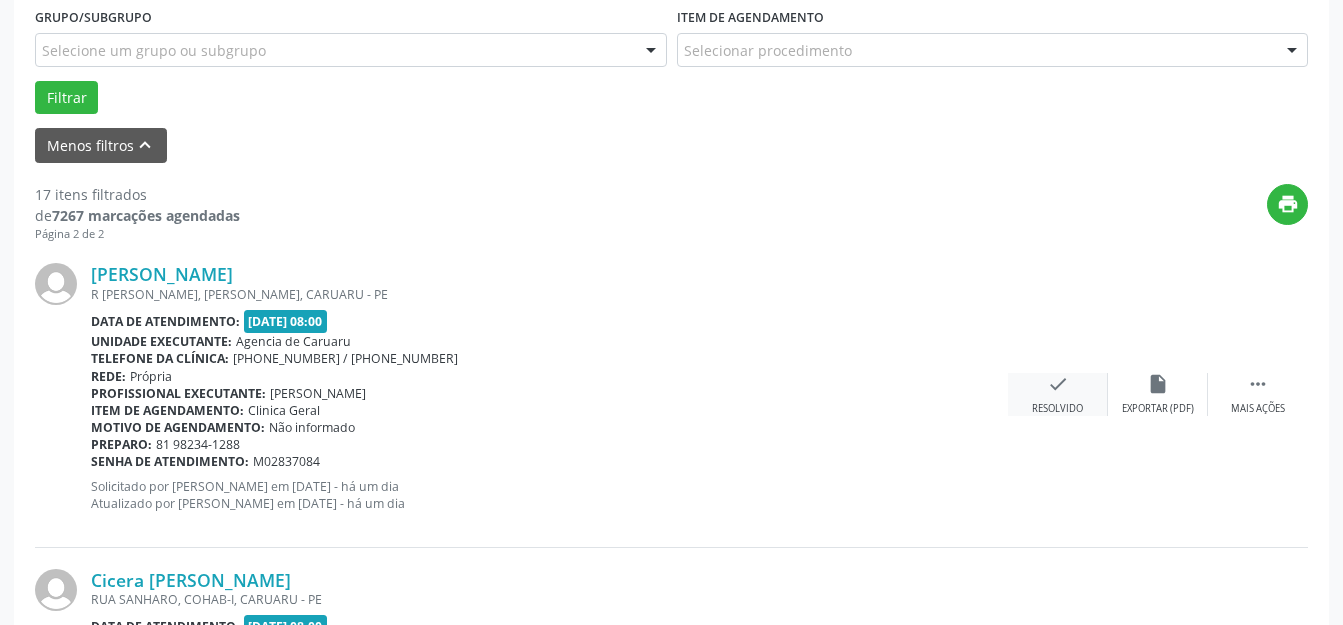 click on "Resolvido" at bounding box center [1057, 409] 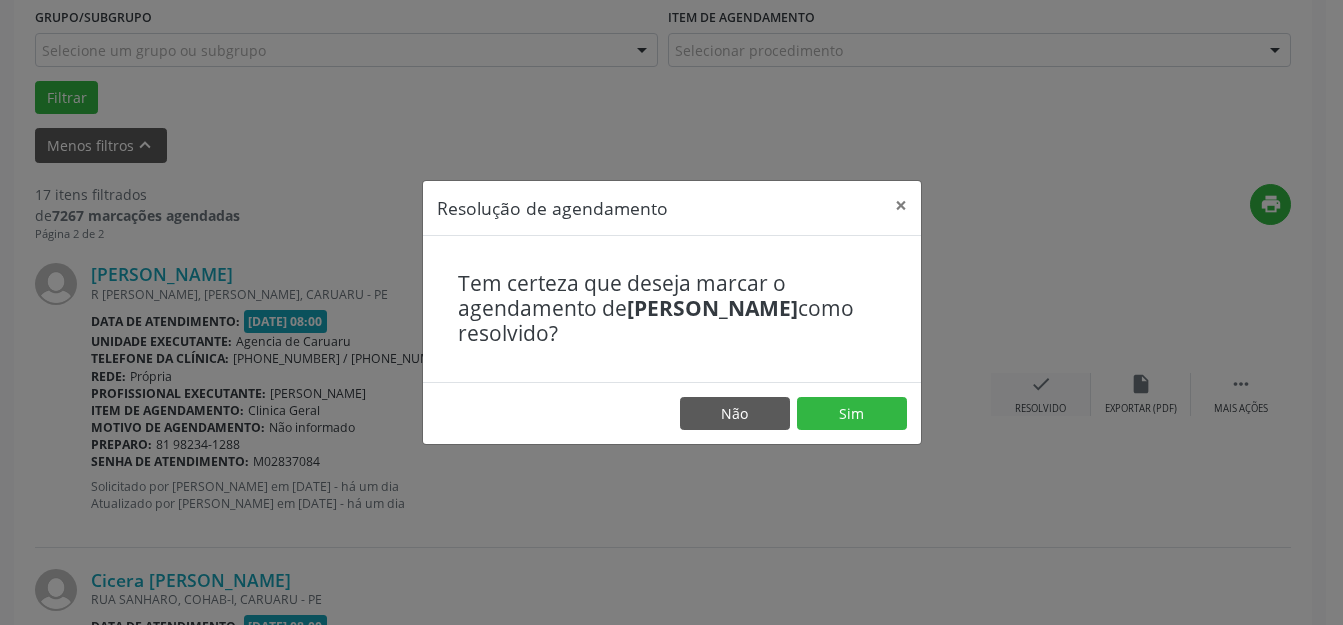 click on "Não Sim" at bounding box center [672, 413] 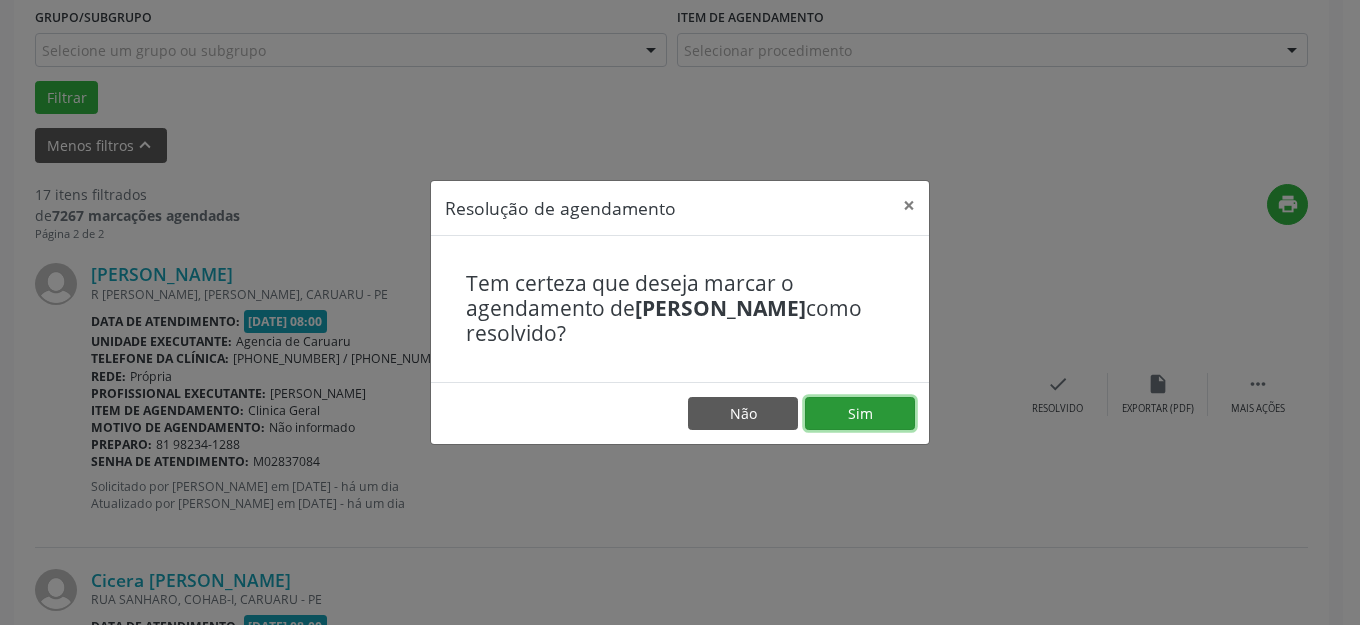 click on "Sim" at bounding box center [860, 414] 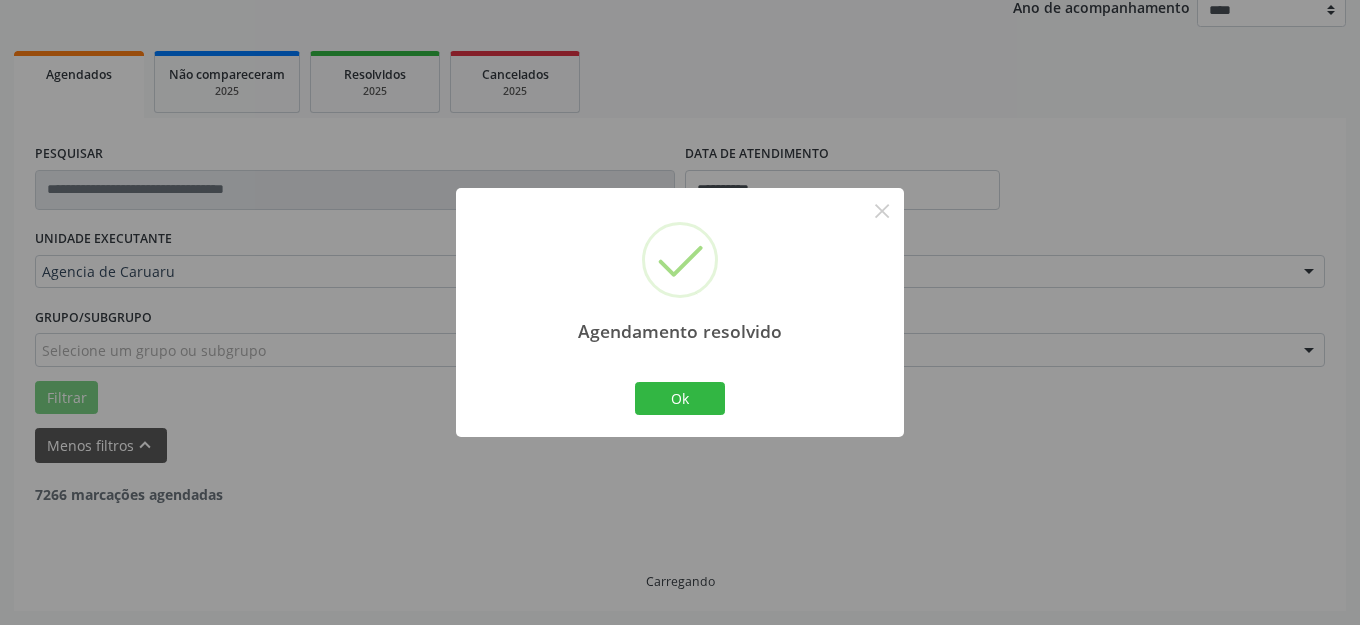 click on "Ok" at bounding box center (680, 399) 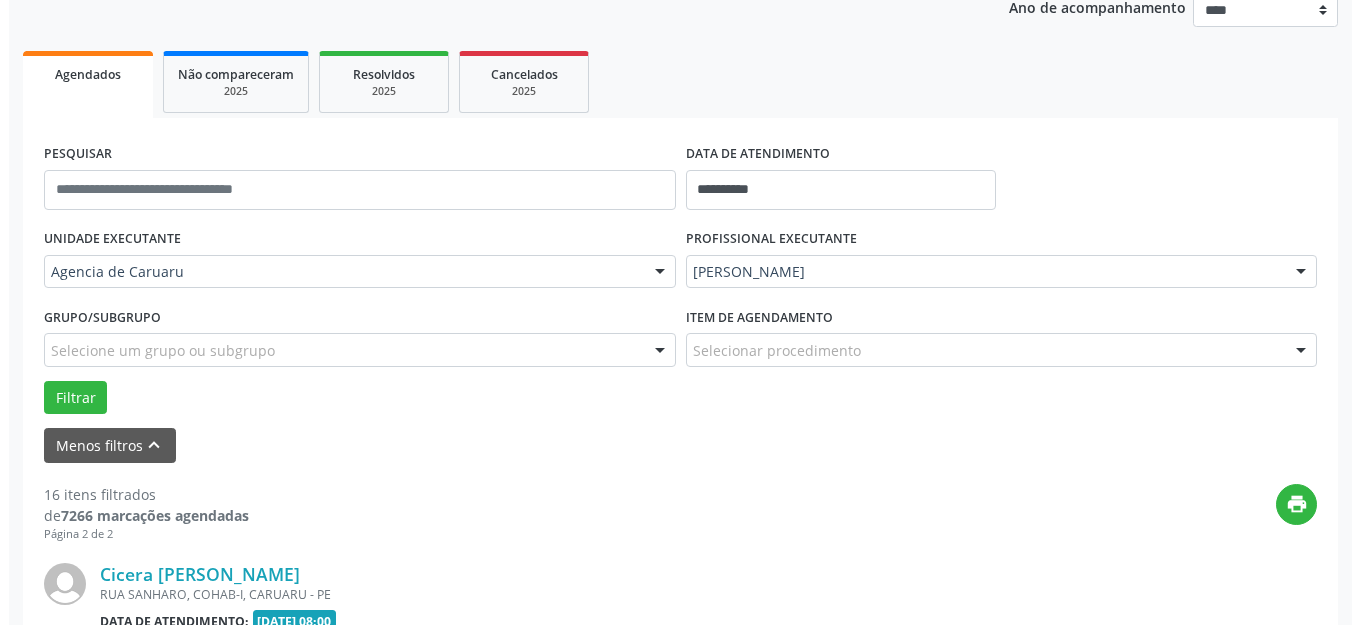 scroll, scrollTop: 548, scrollLeft: 0, axis: vertical 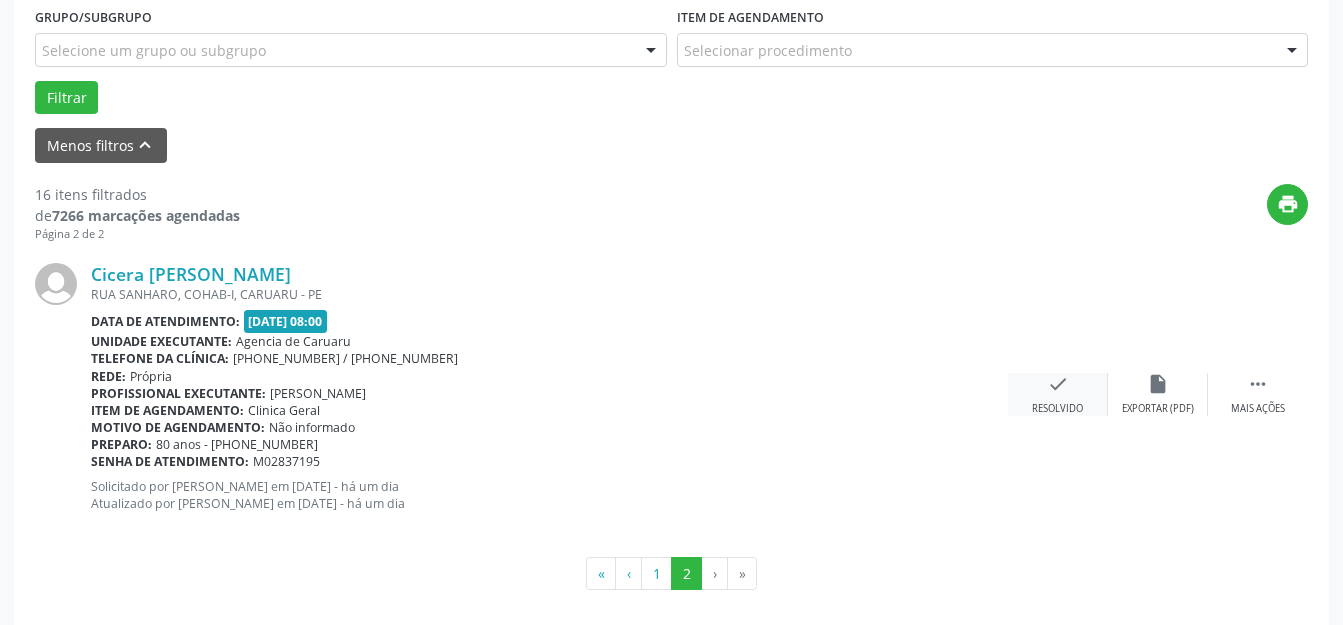 click on "Resolvido" at bounding box center [1057, 409] 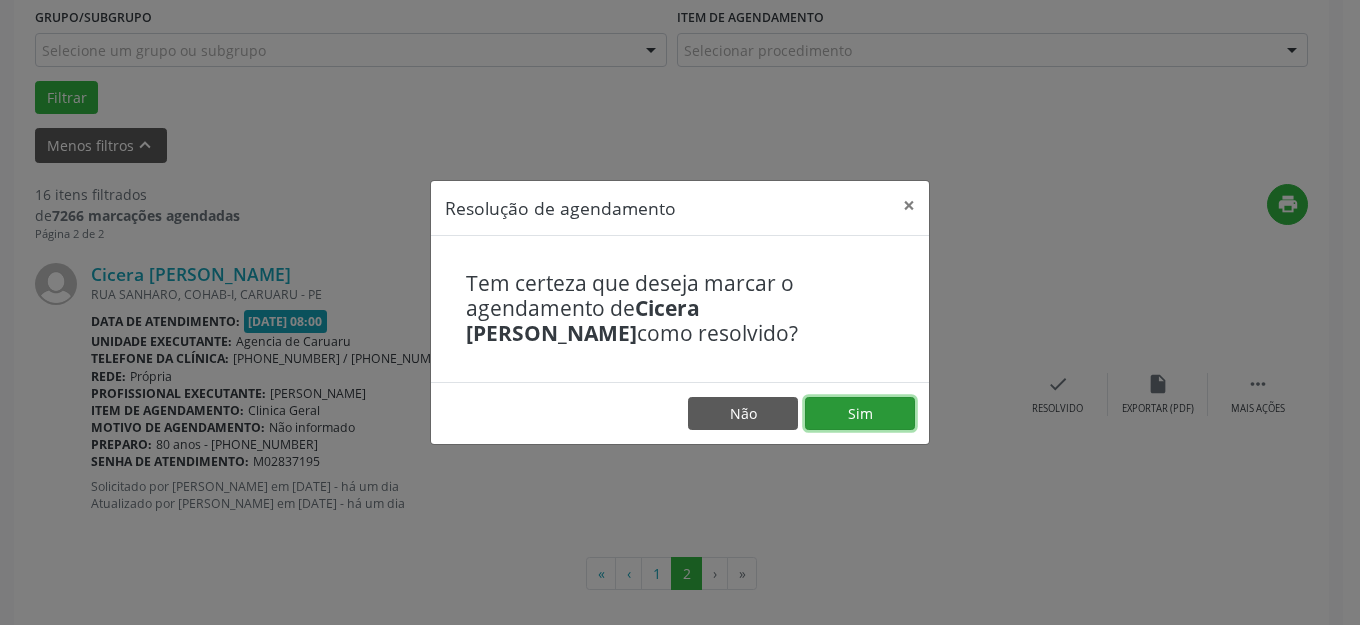 click on "Sim" at bounding box center [860, 414] 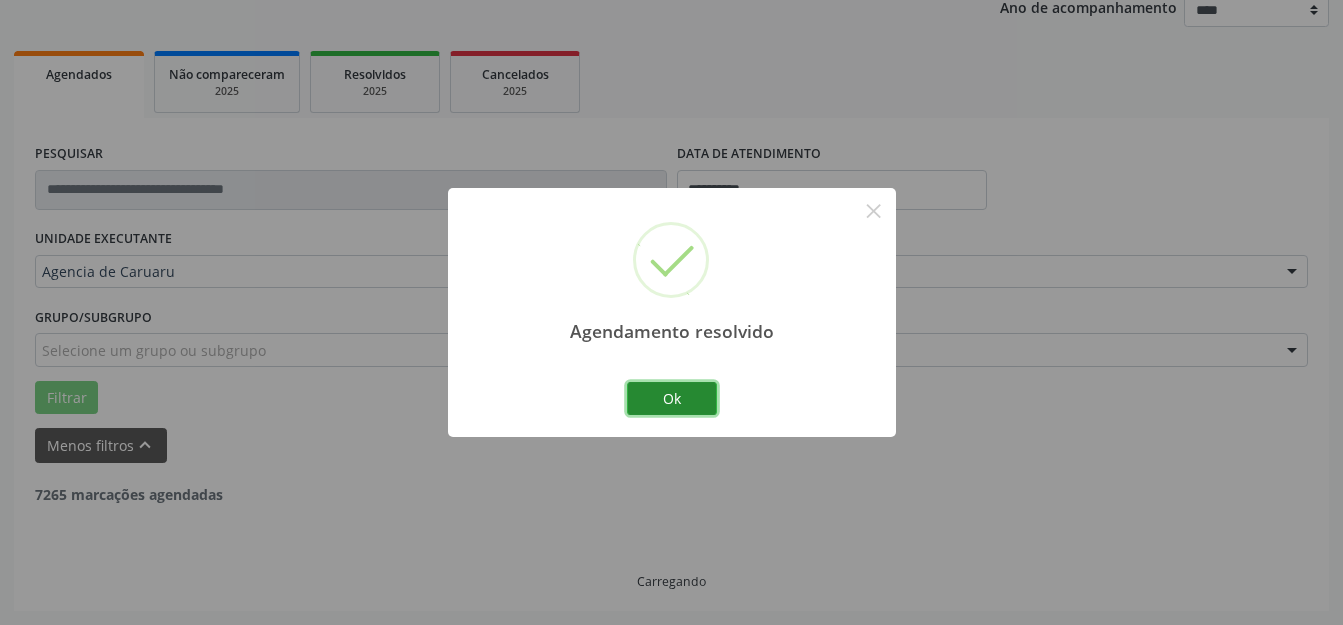 click on "Ok" at bounding box center [672, 399] 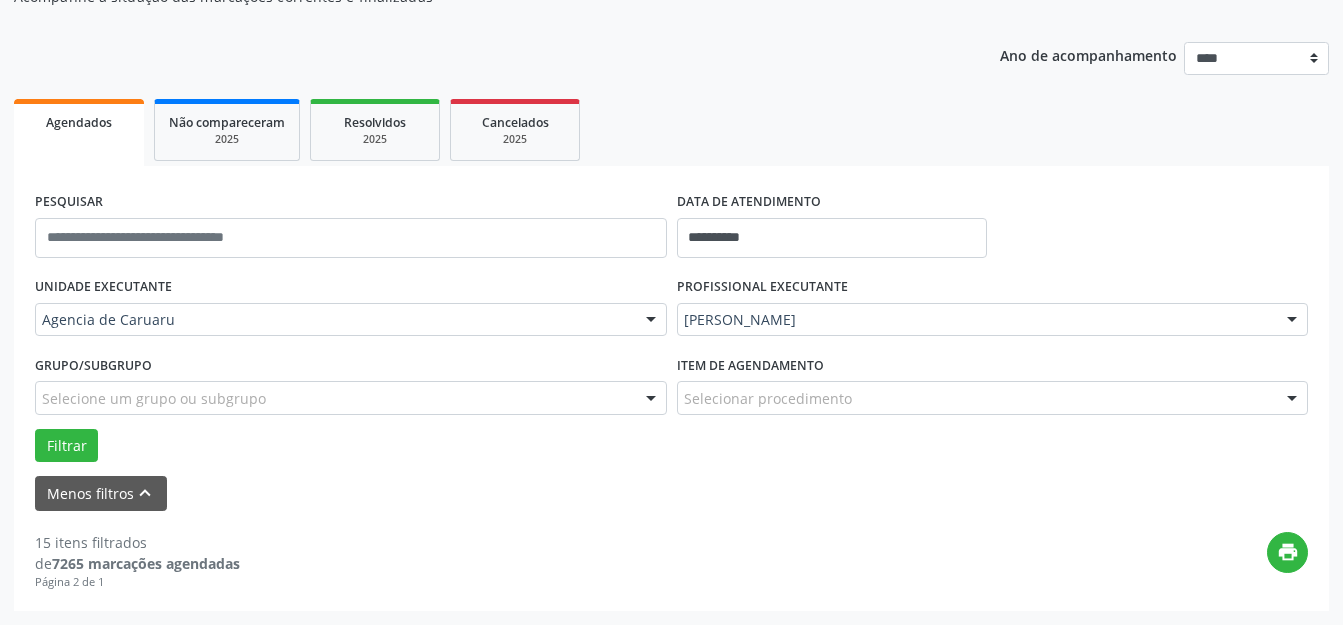 scroll, scrollTop: 200, scrollLeft: 0, axis: vertical 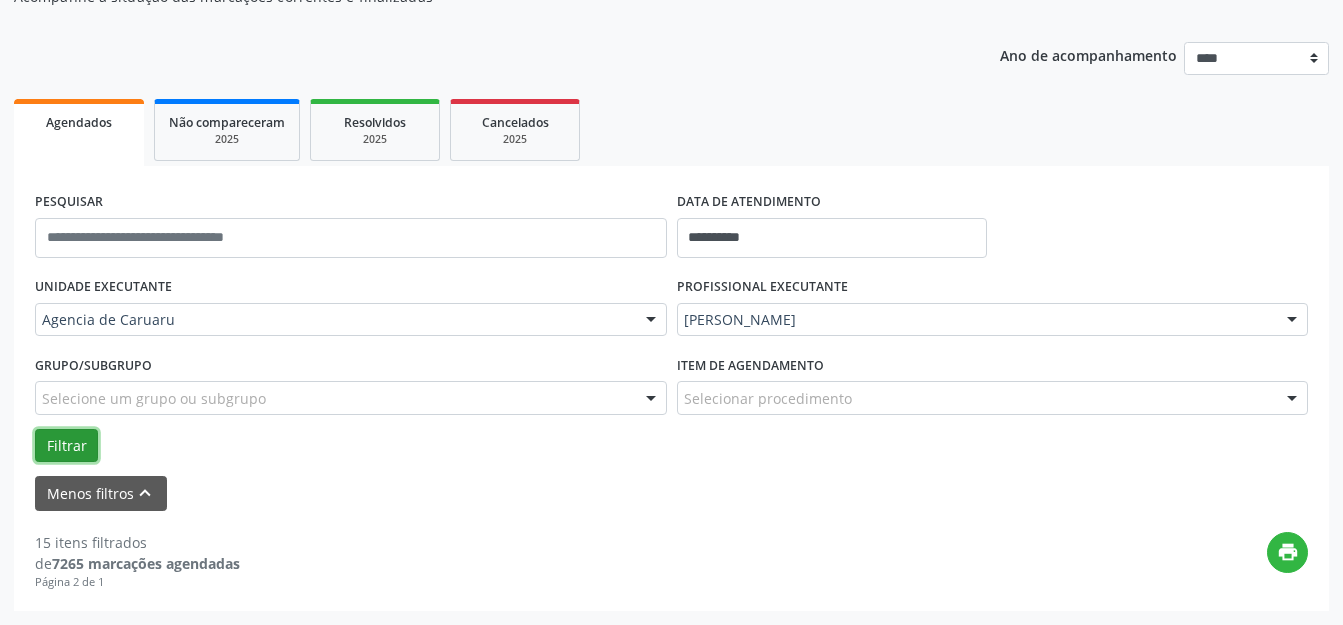 click on "Filtrar" at bounding box center (66, 446) 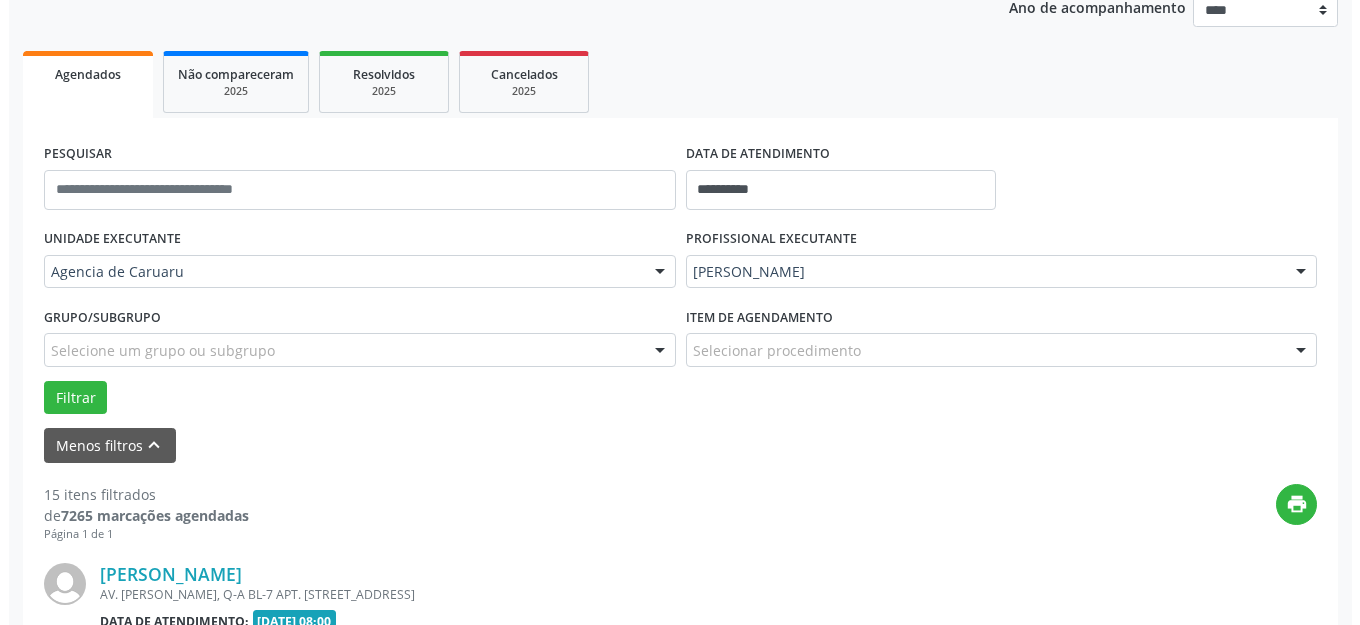 scroll, scrollTop: 548, scrollLeft: 0, axis: vertical 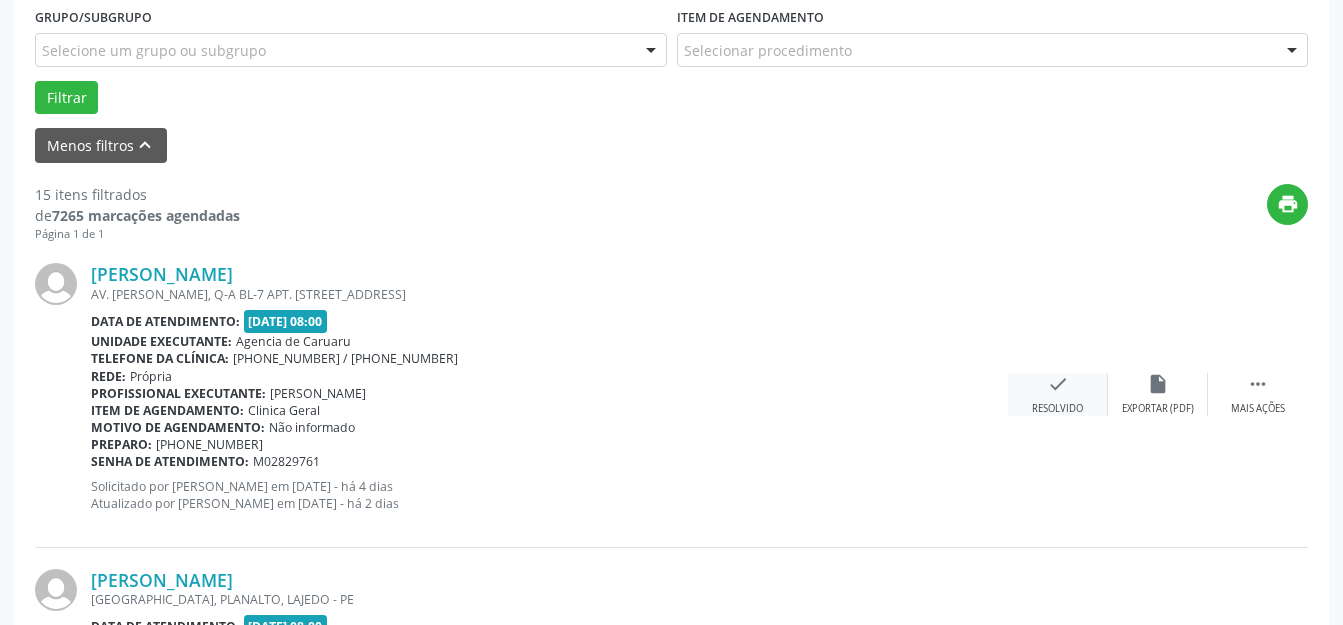 click on "Resolvido" at bounding box center [1057, 409] 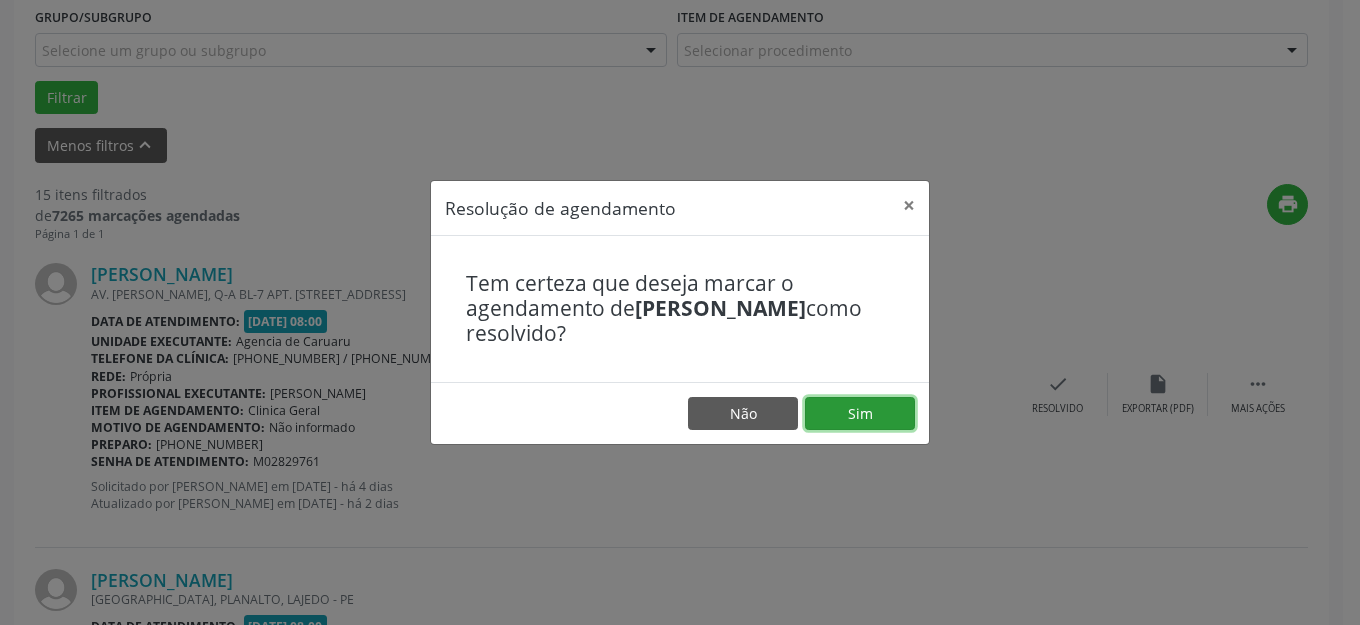 click on "Sim" at bounding box center [860, 414] 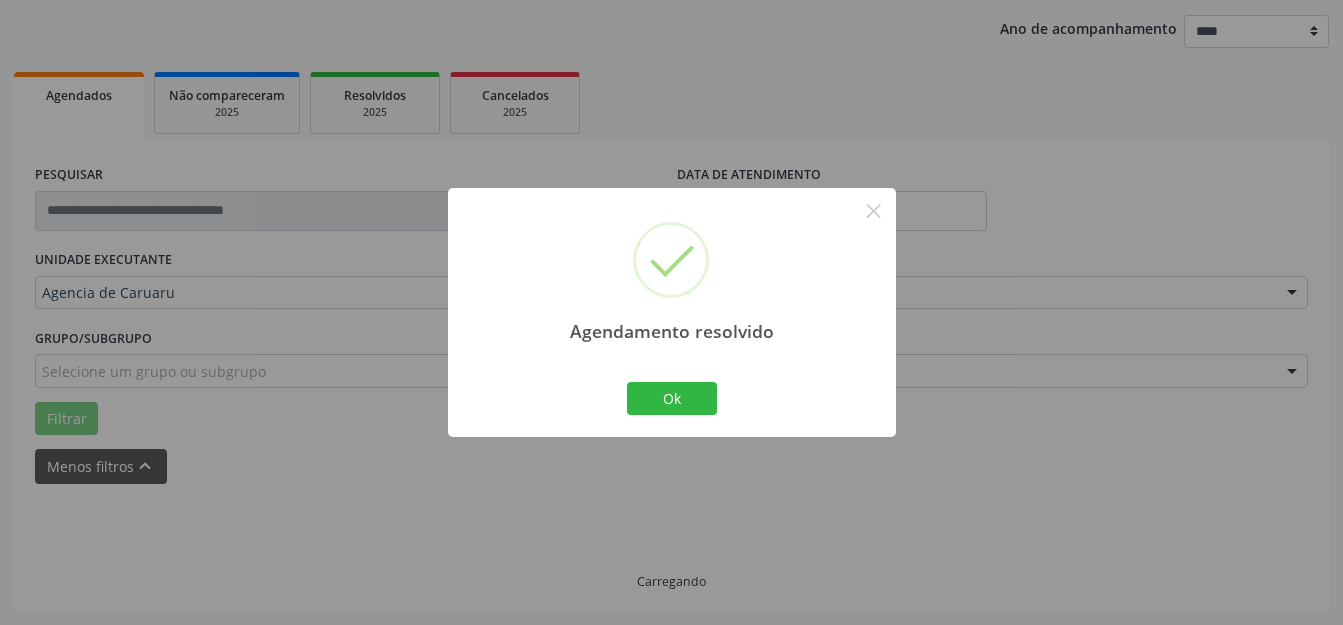 scroll, scrollTop: 248, scrollLeft: 0, axis: vertical 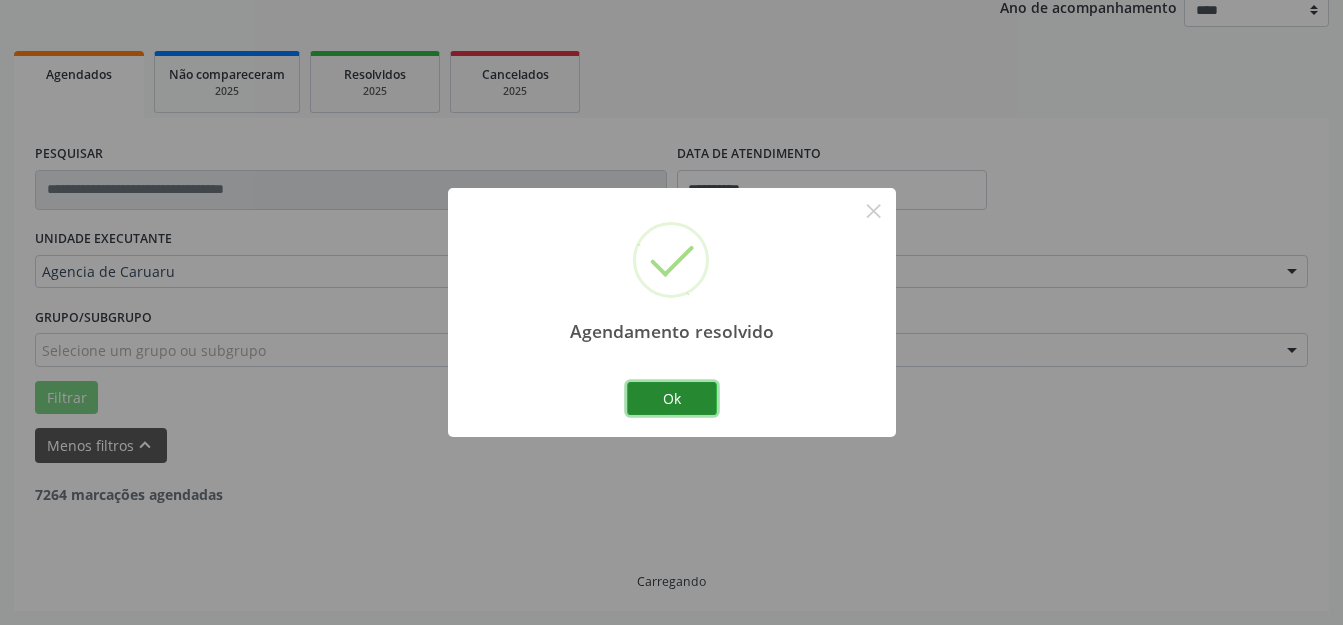 click on "Ok" at bounding box center (672, 399) 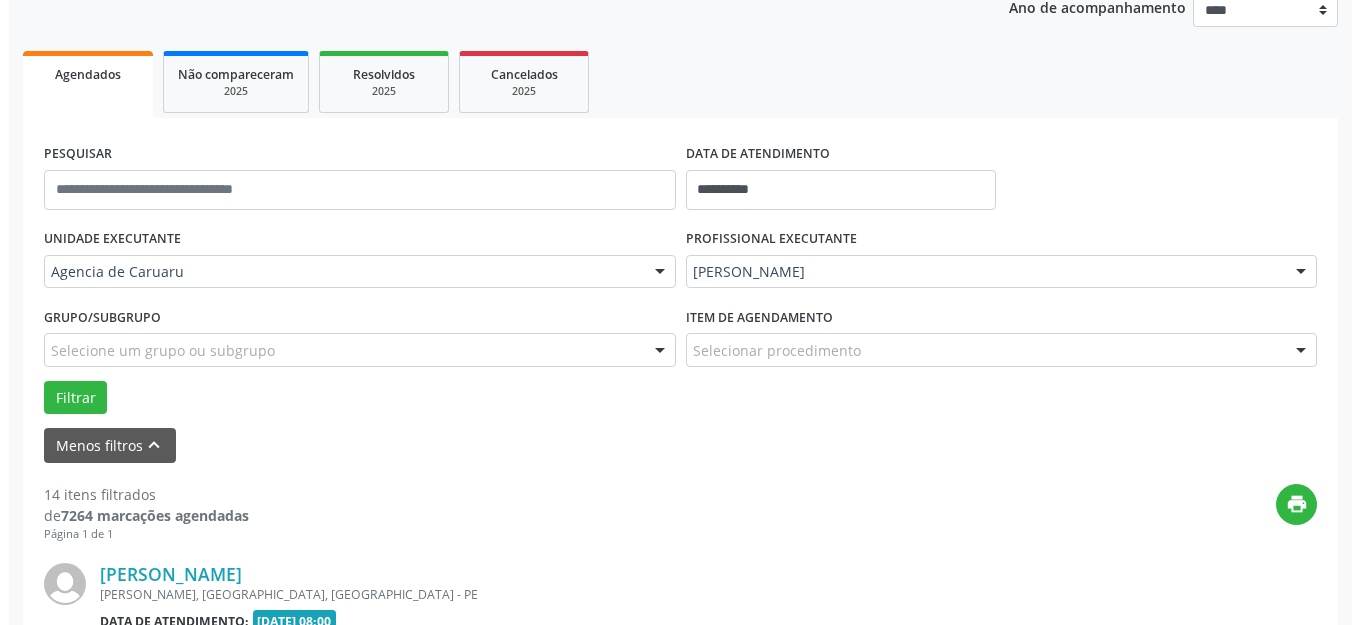 scroll, scrollTop: 548, scrollLeft: 0, axis: vertical 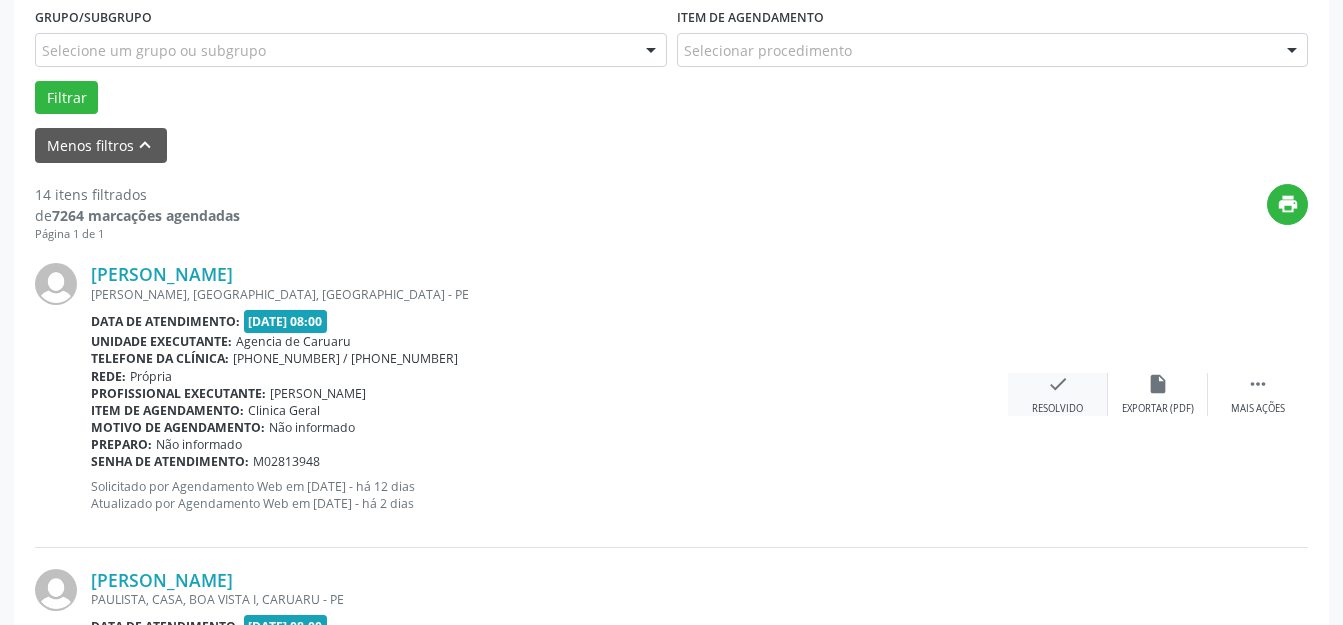 click on "Resolvido" at bounding box center [1057, 409] 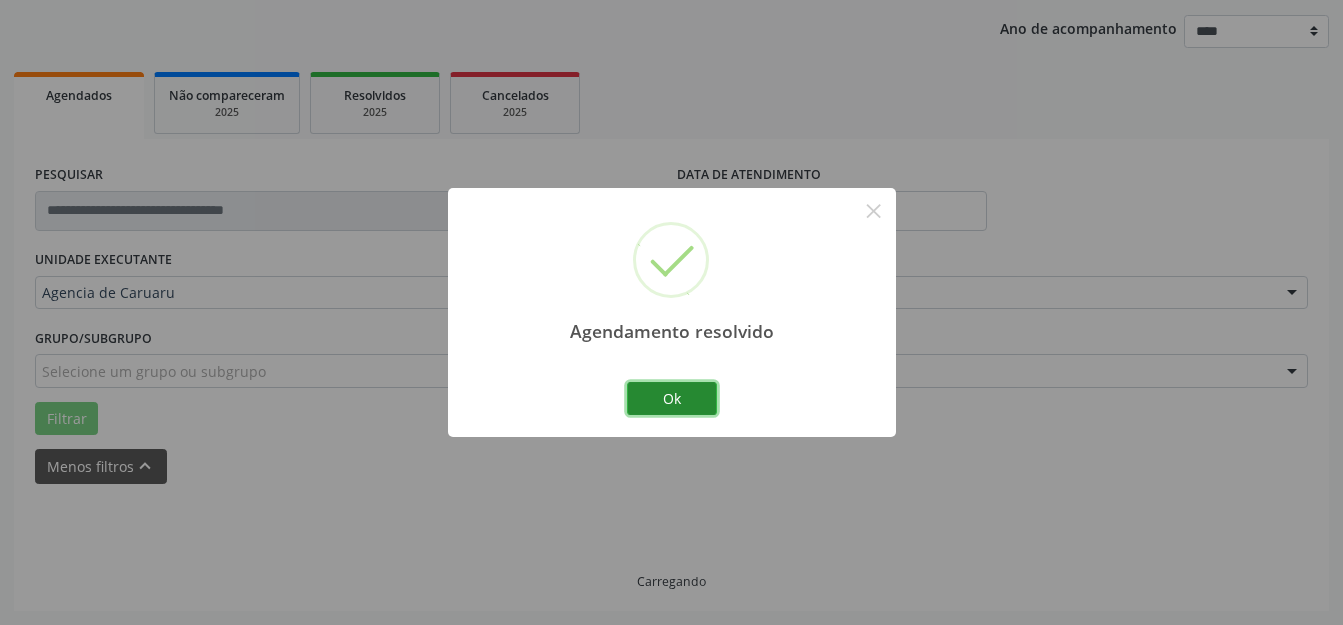click on "Ok" at bounding box center (672, 399) 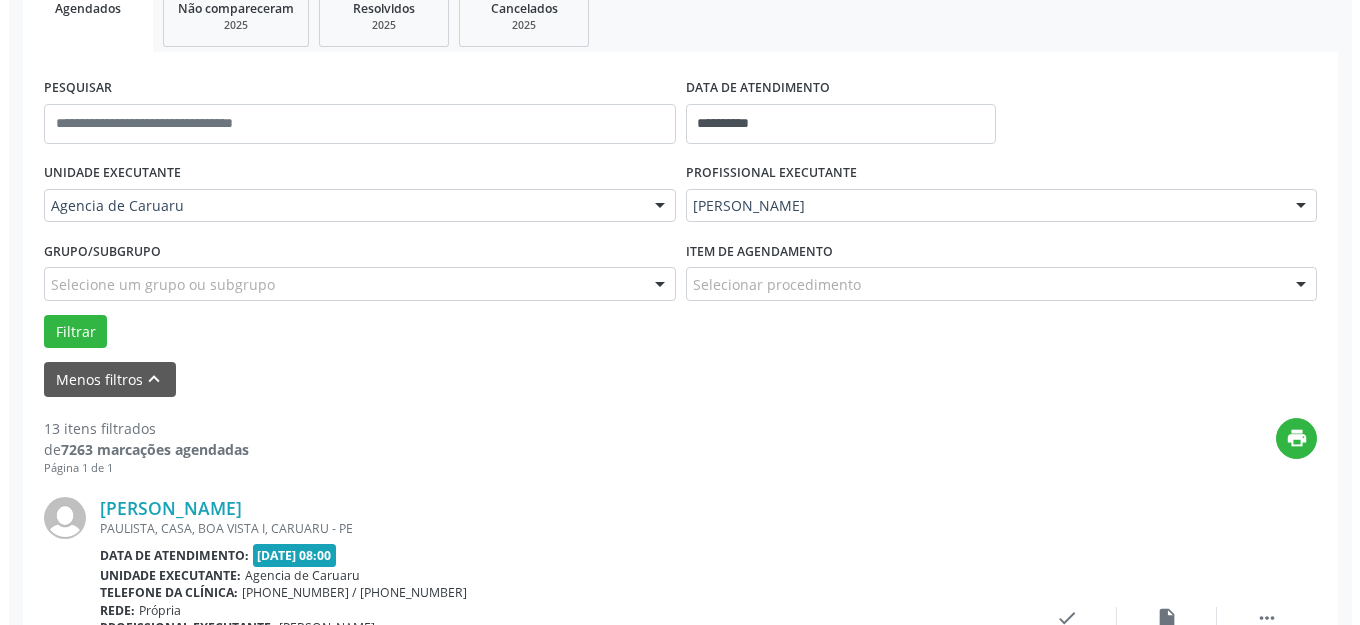 scroll, scrollTop: 548, scrollLeft: 0, axis: vertical 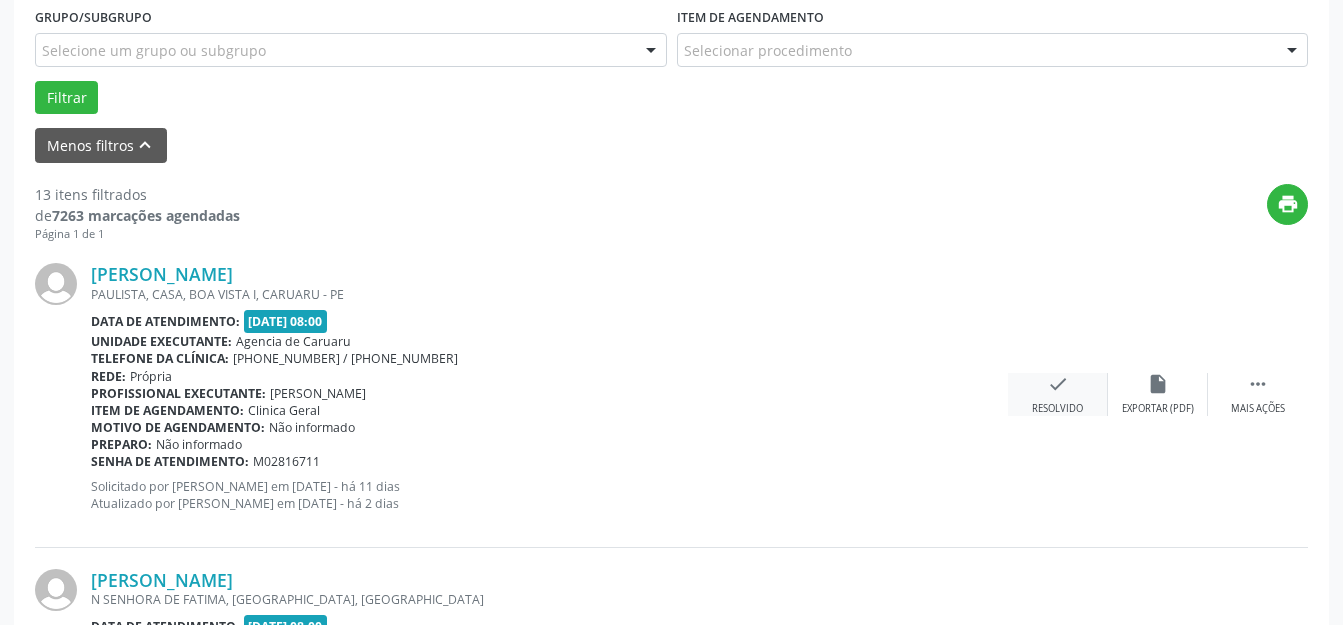 click on "check
Resolvido" at bounding box center (1058, 394) 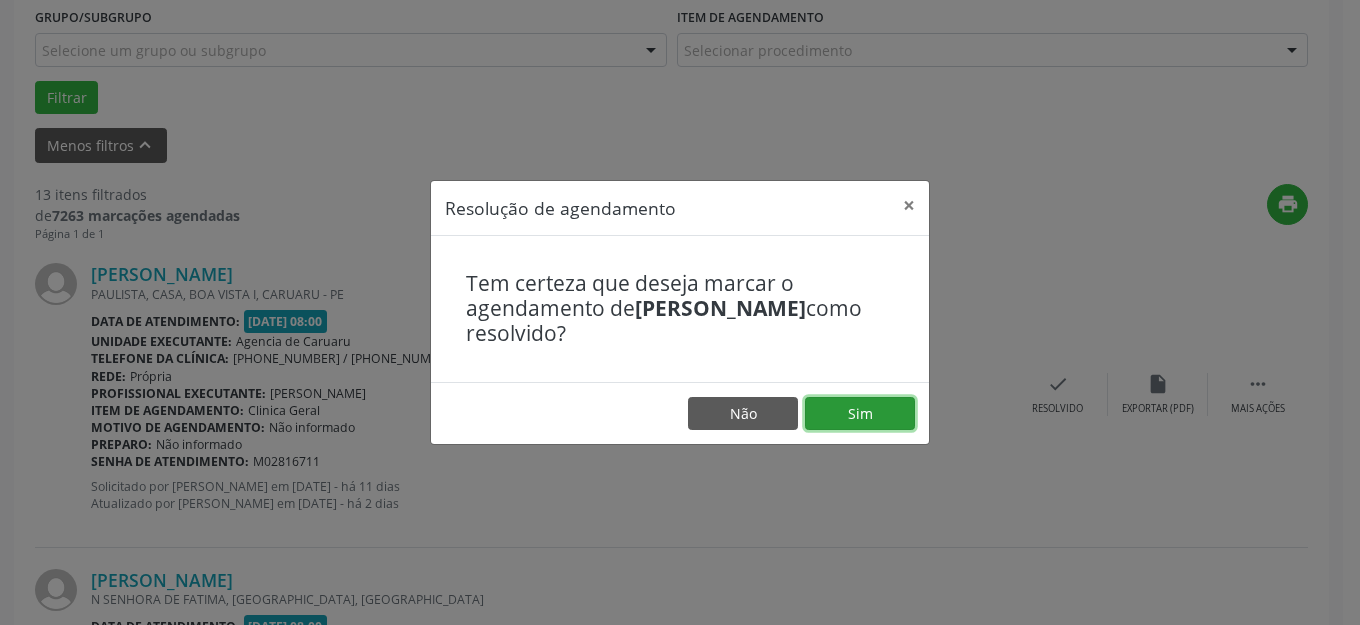 click on "Sim" at bounding box center (860, 414) 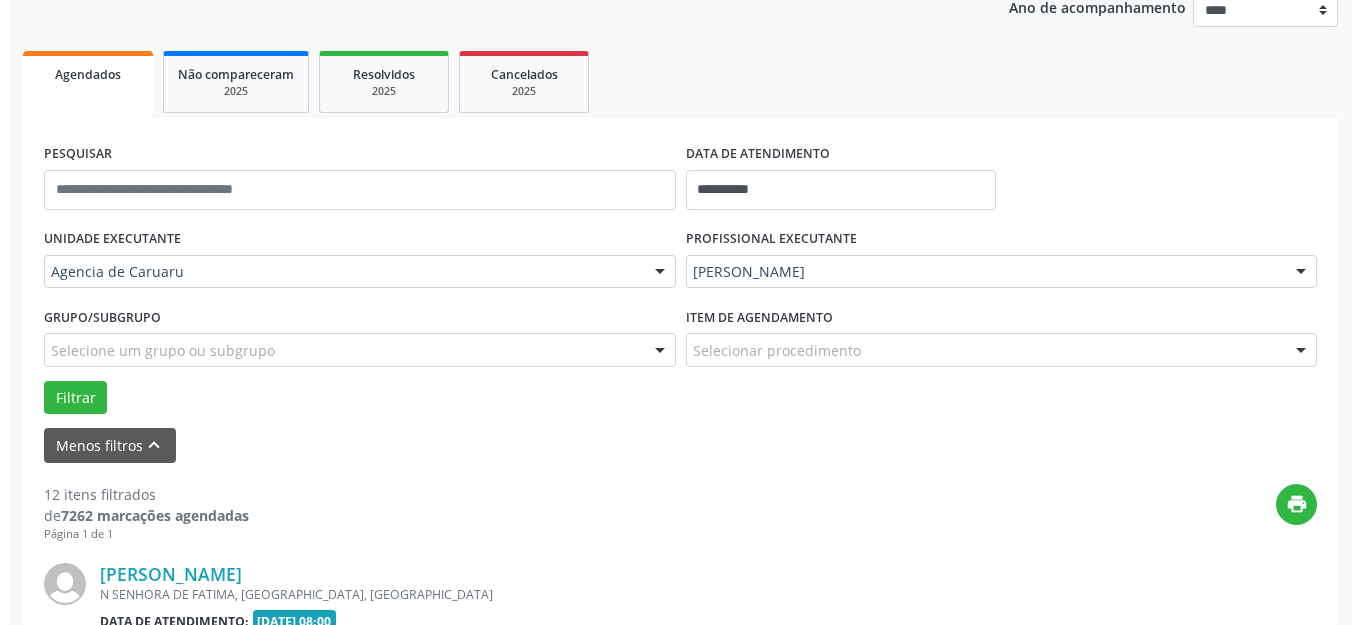 scroll, scrollTop: 548, scrollLeft: 0, axis: vertical 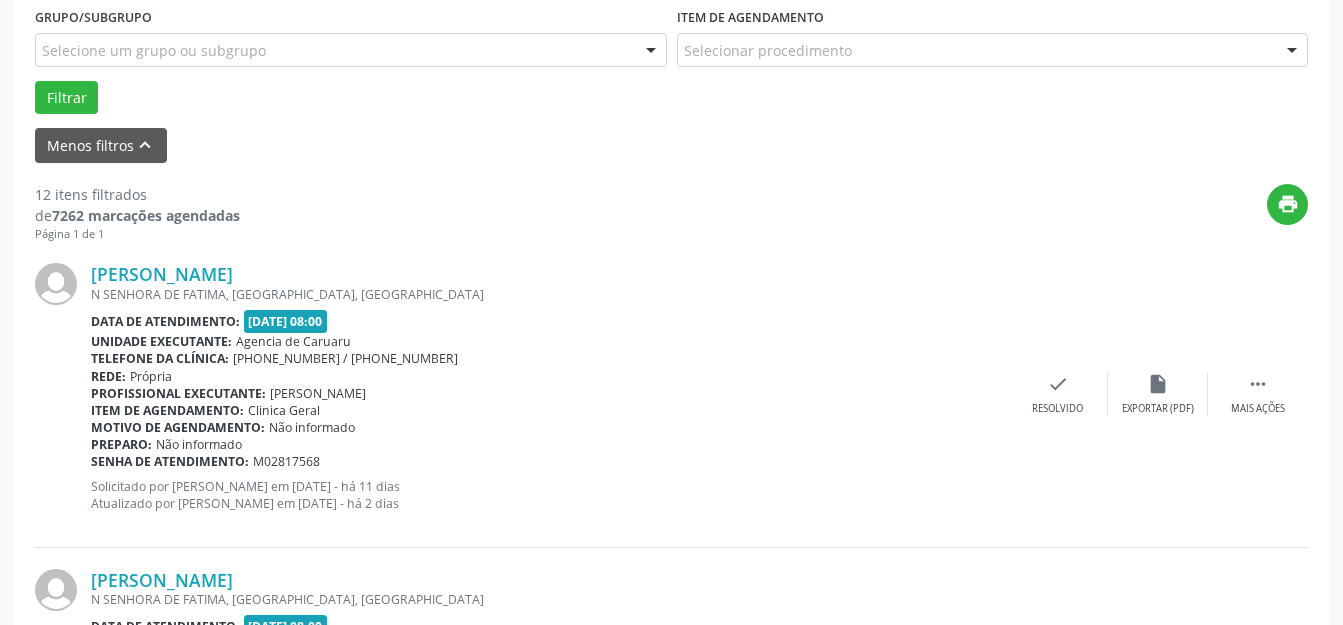 click on "[PERSON_NAME]
N [GEOGRAPHIC_DATA], [GEOGRAPHIC_DATA], [GEOGRAPHIC_DATA]
Data de atendimento:
[DATE] 08:00
Unidade executante:
Agencia de [GEOGRAPHIC_DATA]
Telefone da clínica:
[PHONE_NUMBER] / [PHONE_NUMBER]
Rede:
[GEOGRAPHIC_DATA]
Profissional executante:
[PERSON_NAME]
Item de agendamento:
Clinica Geral
Motivo de agendamento:
Não informado
Preparo:
Não informado
Senha de atendimento:
M02817568
Solicitado por [PERSON_NAME] em [DATE] - há 11 dias
Atualizado por [PERSON_NAME] em [DATE] - há 2 dias

Mais ações
insert_drive_file
Exportar (PDF)
check
Resolvido" at bounding box center [671, 394] 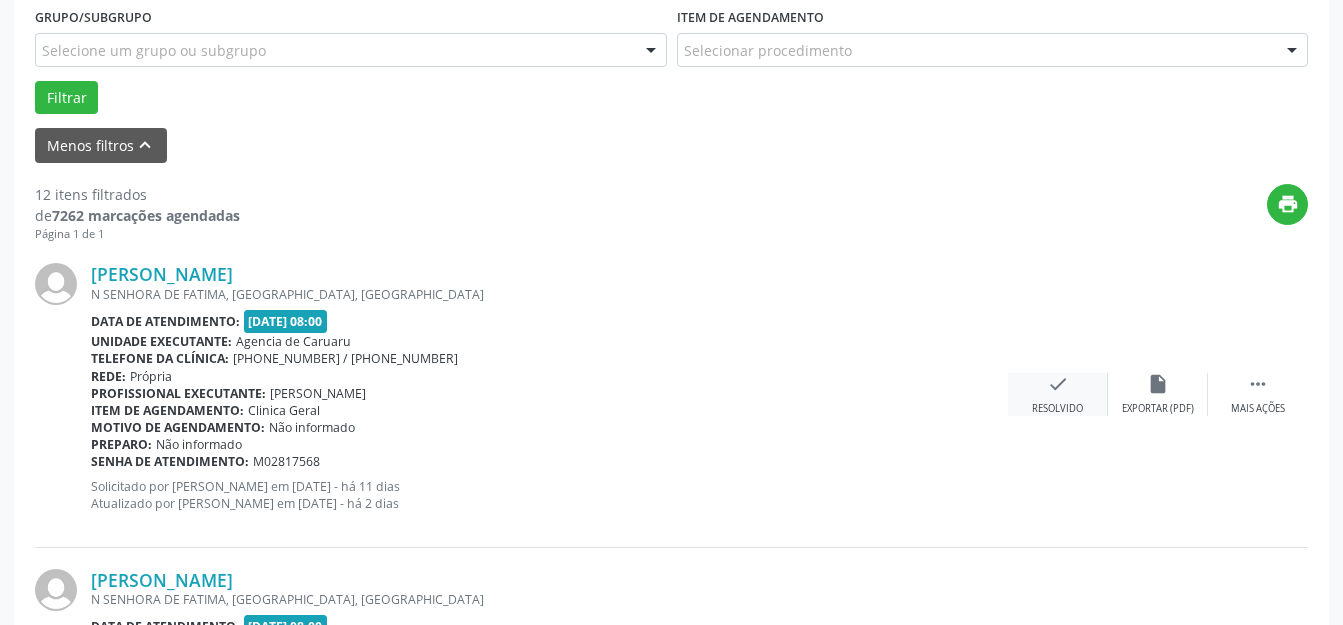 click on "Resolvido" at bounding box center (1057, 409) 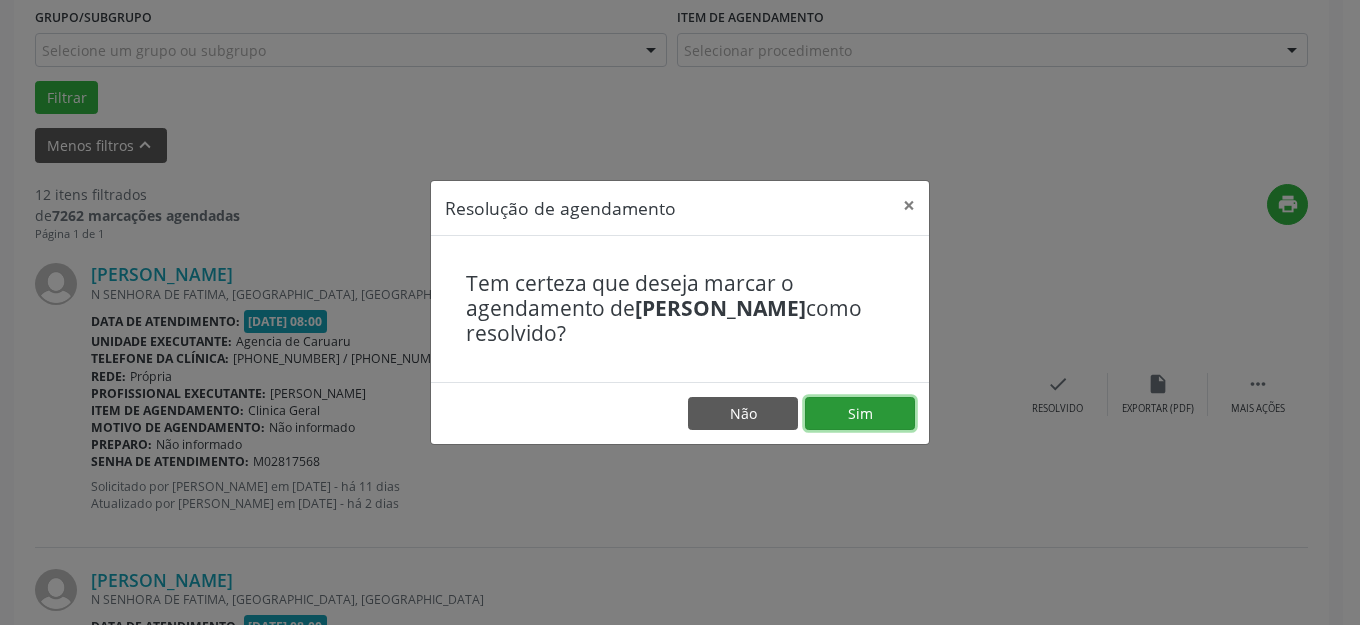 click on "Sim" at bounding box center [860, 414] 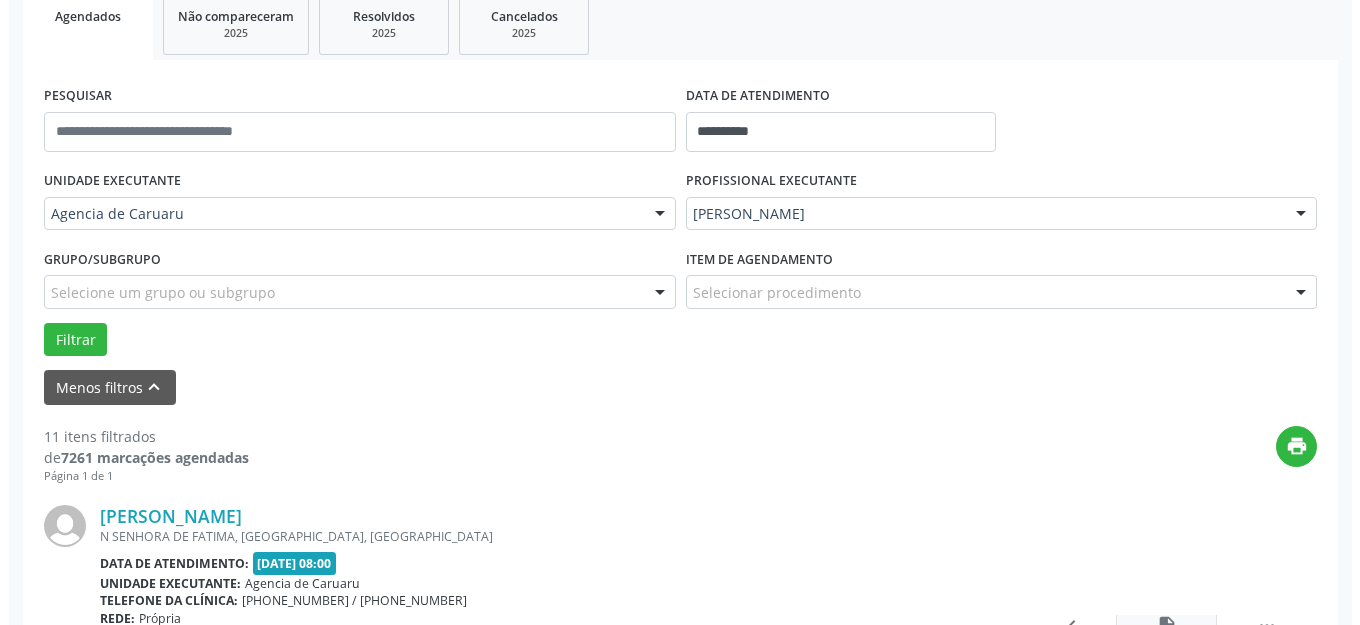scroll, scrollTop: 548, scrollLeft: 0, axis: vertical 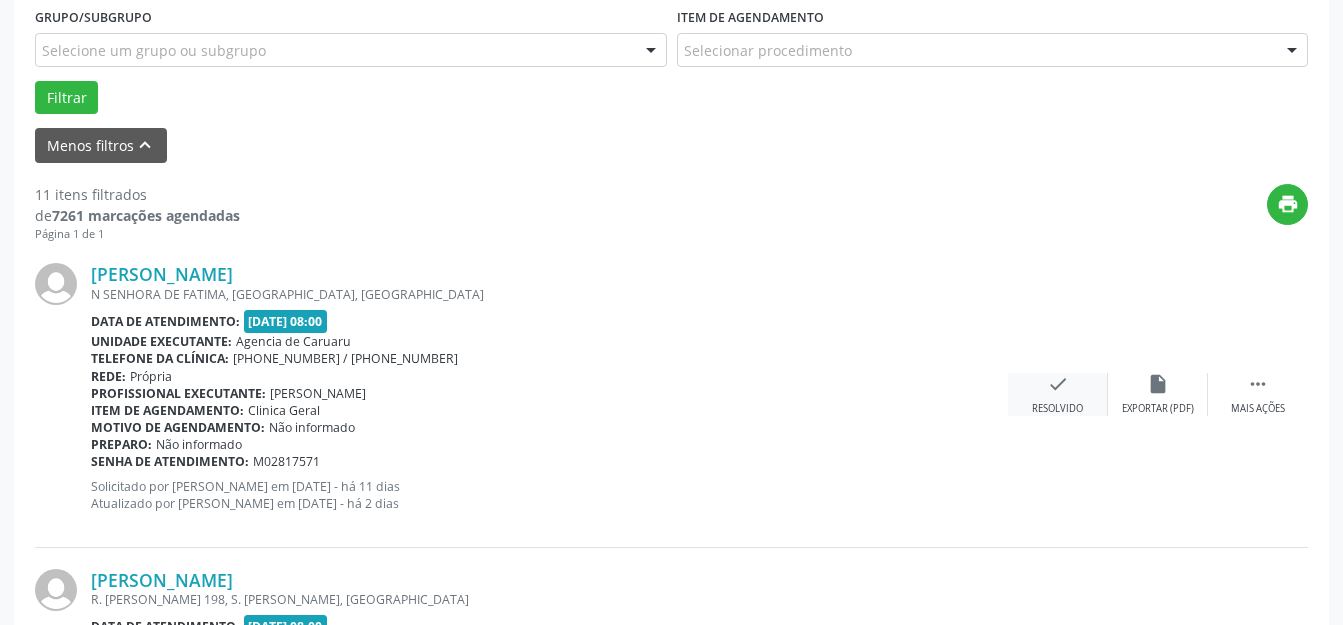 click on "check
Resolvido" at bounding box center (1058, 394) 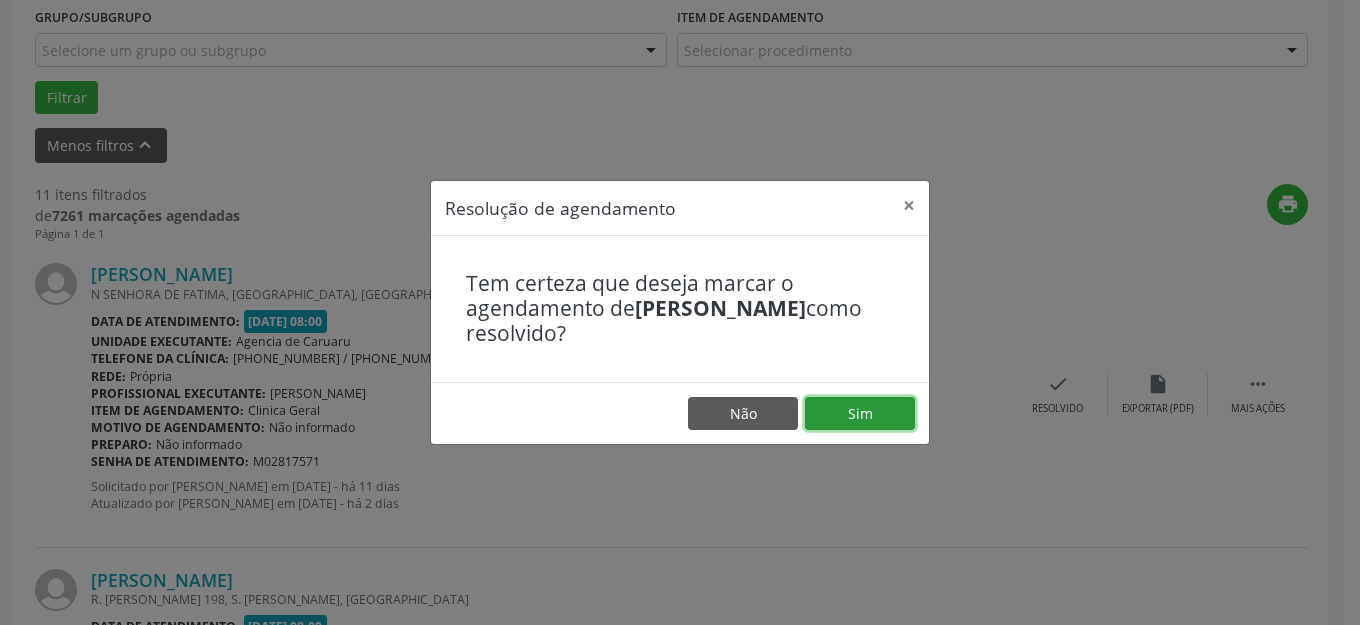 click on "Sim" at bounding box center (860, 414) 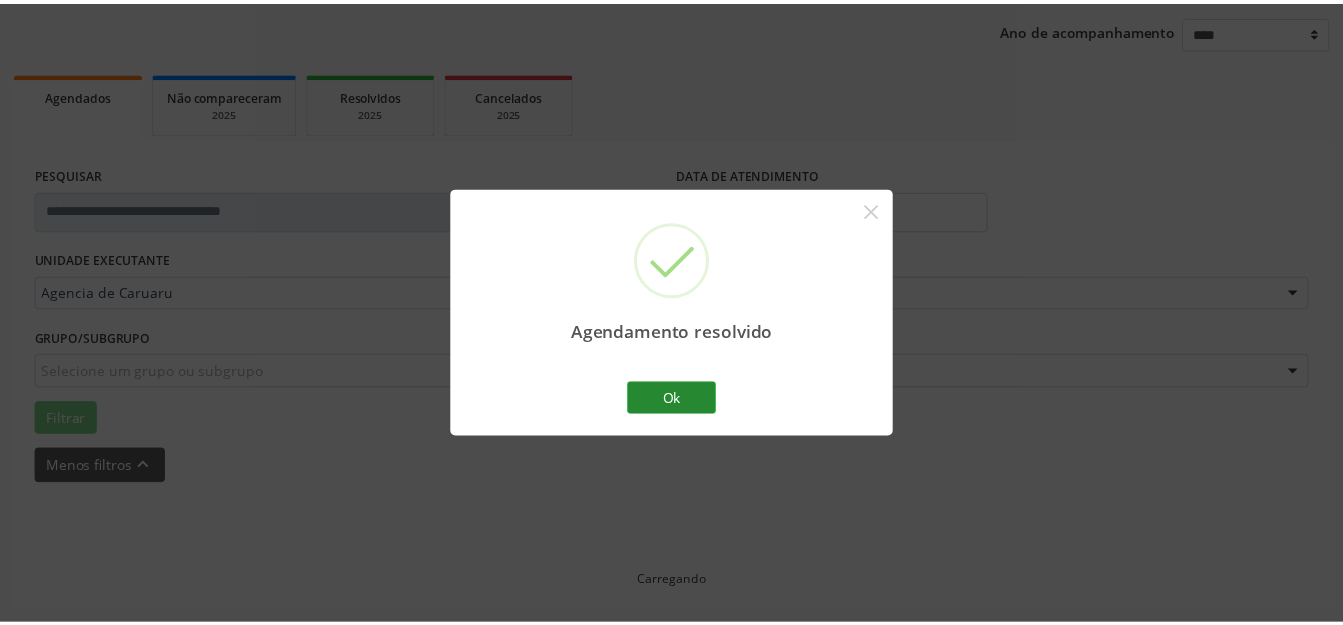 scroll, scrollTop: 227, scrollLeft: 0, axis: vertical 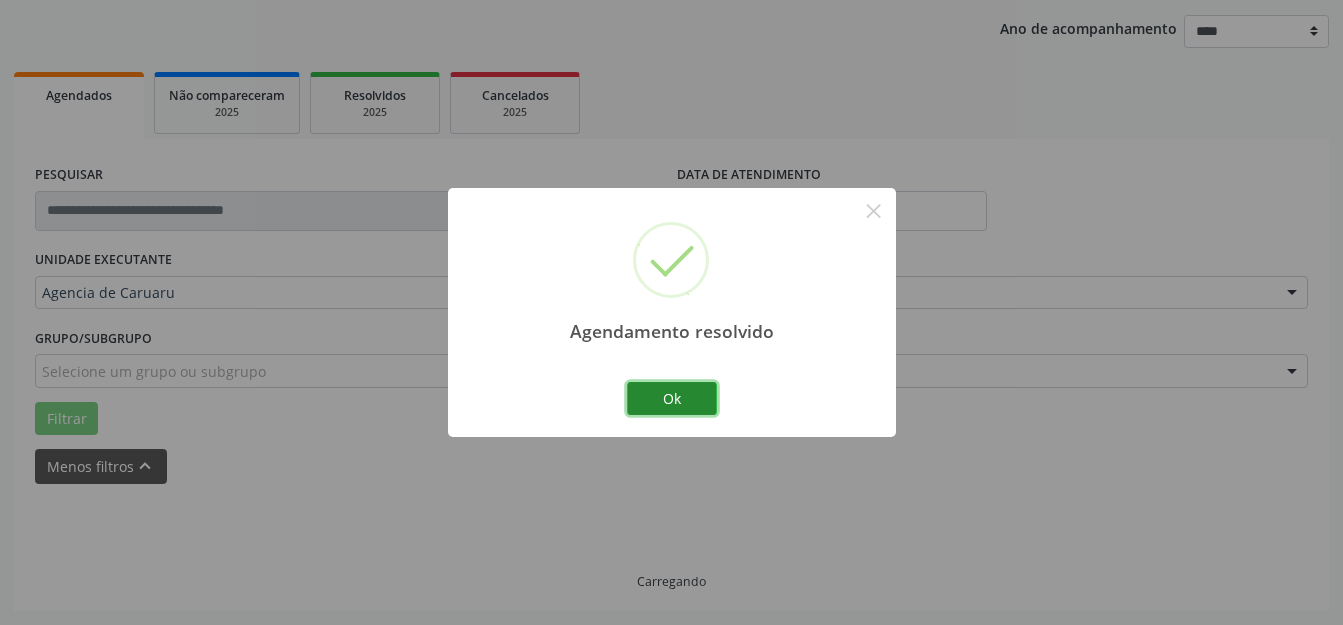 click on "Ok" at bounding box center [672, 399] 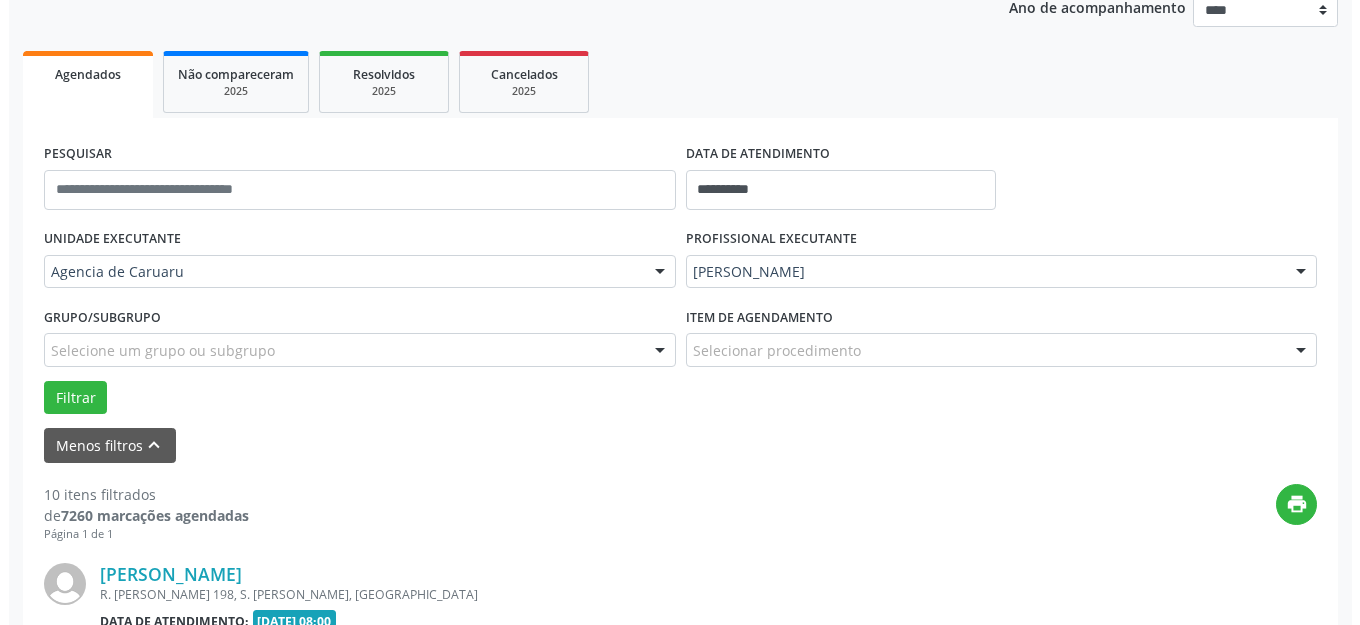 scroll, scrollTop: 548, scrollLeft: 0, axis: vertical 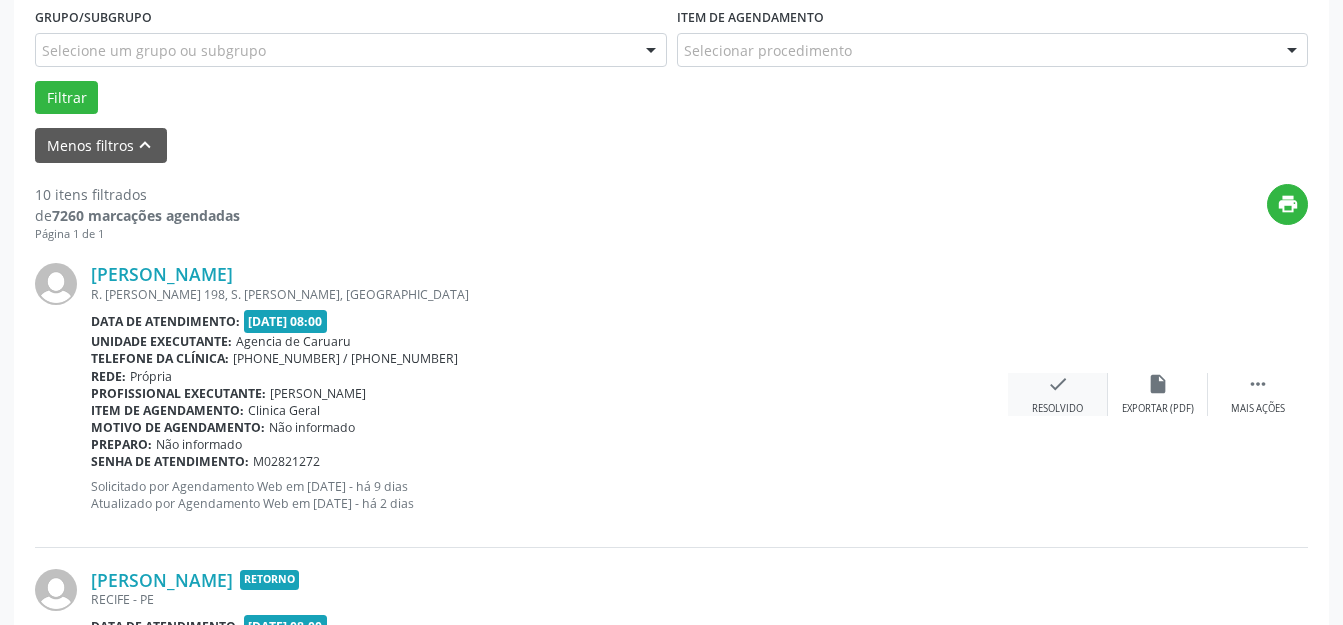 click on "Resolvido" at bounding box center (1057, 409) 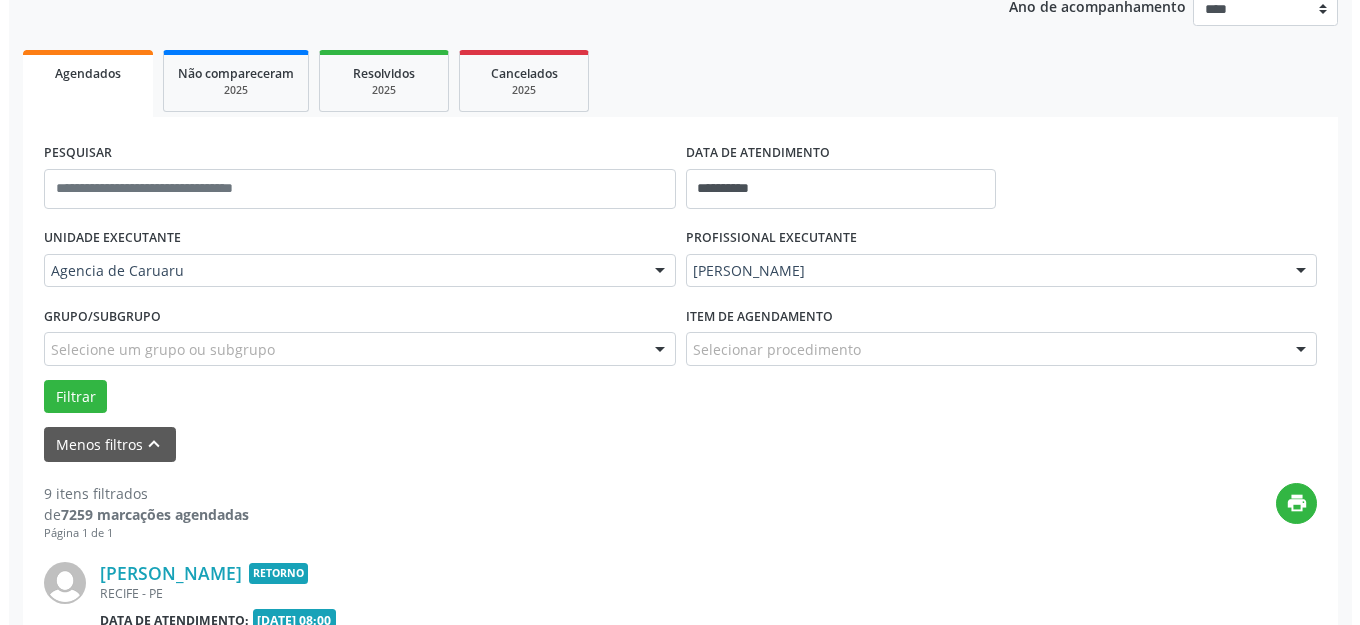 scroll, scrollTop: 548, scrollLeft: 0, axis: vertical 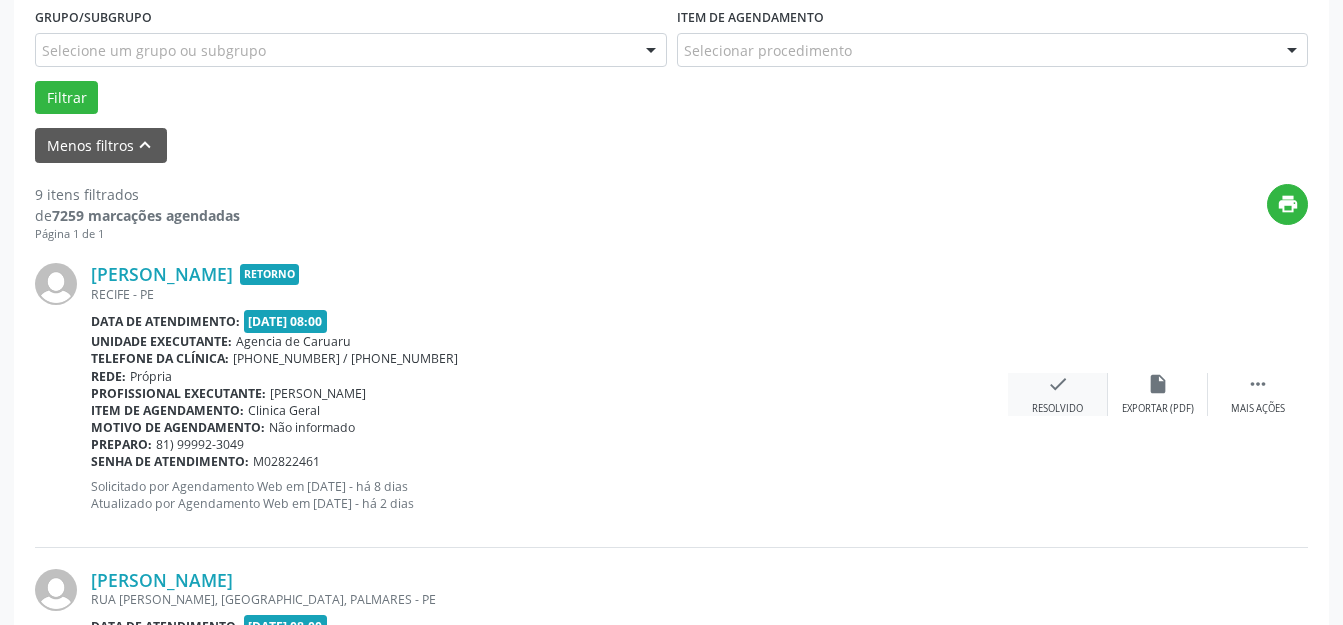 click on "check
Resolvido" at bounding box center (1058, 394) 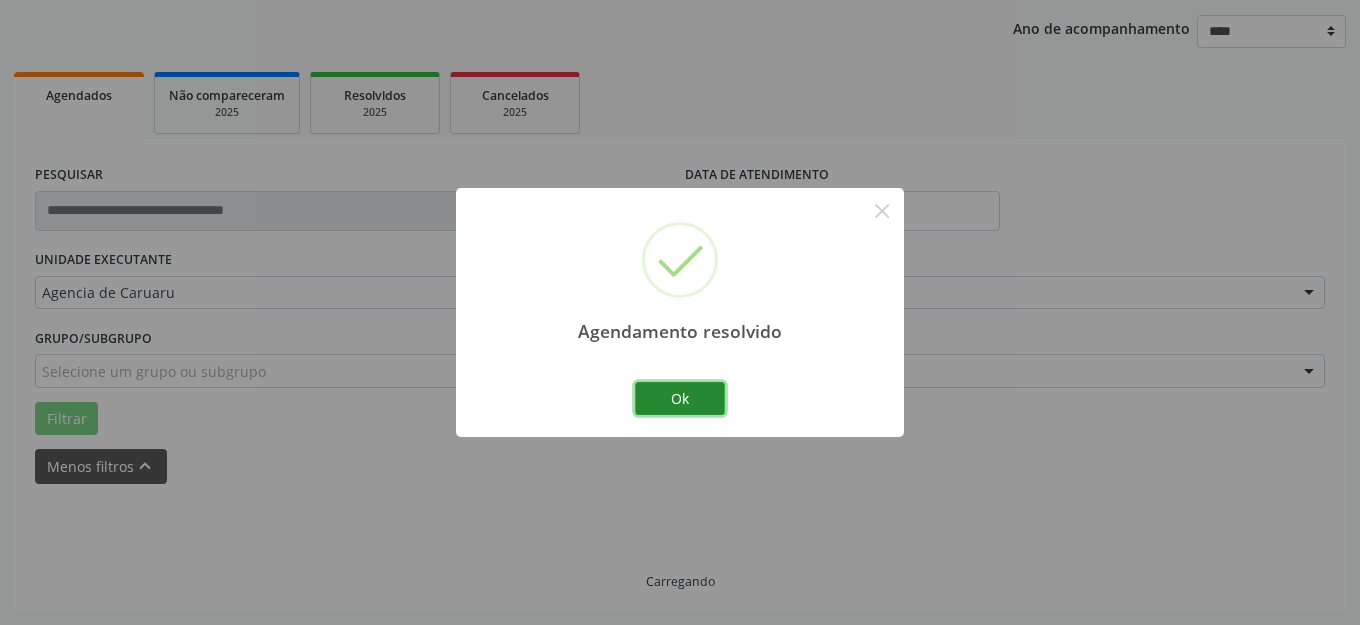 click on "Ok" at bounding box center [680, 399] 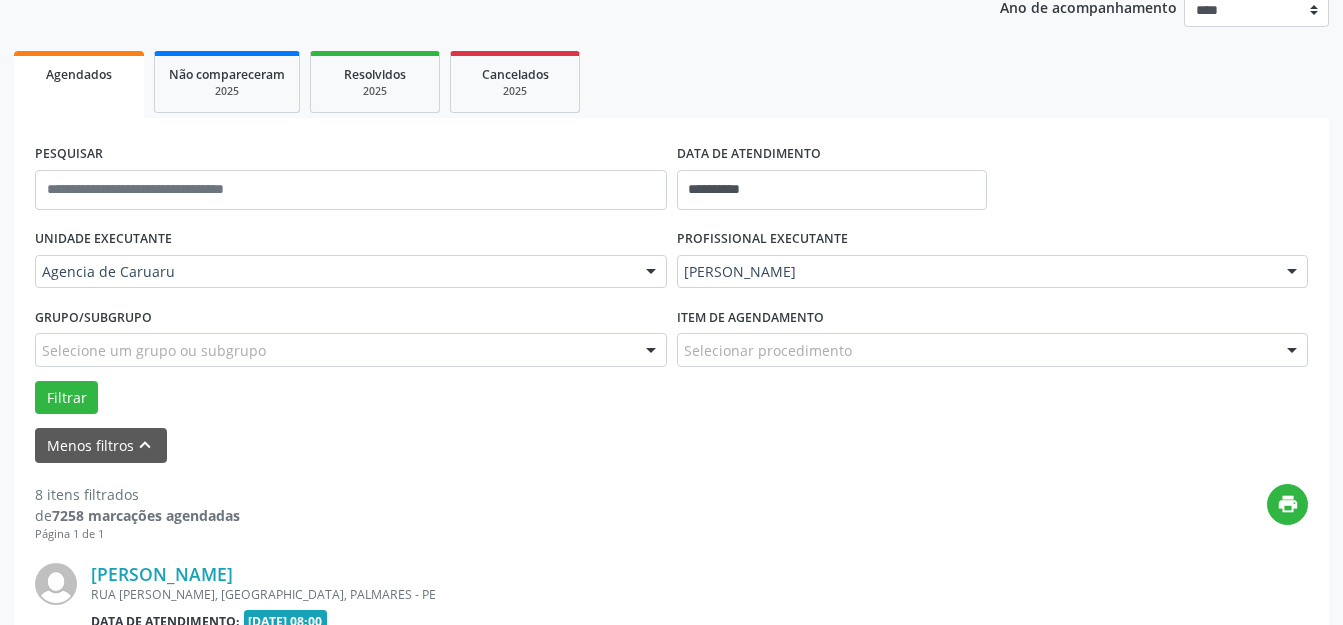 scroll, scrollTop: 548, scrollLeft: 0, axis: vertical 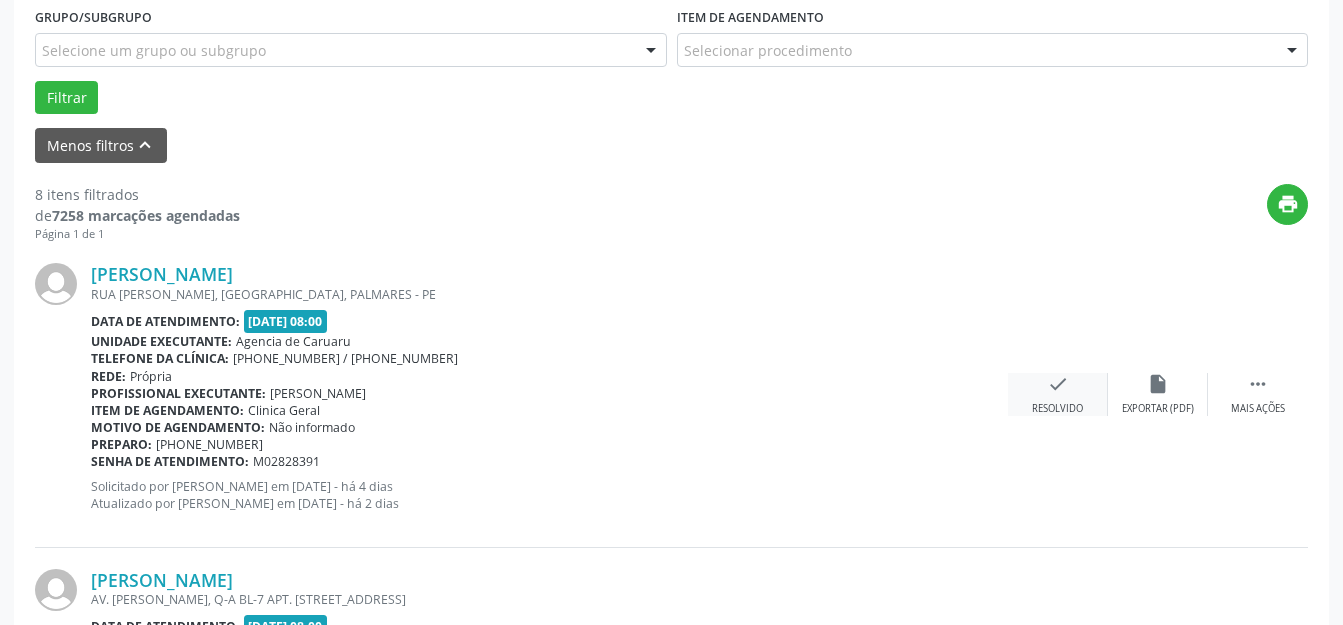 click on "Resolvido" at bounding box center (1057, 409) 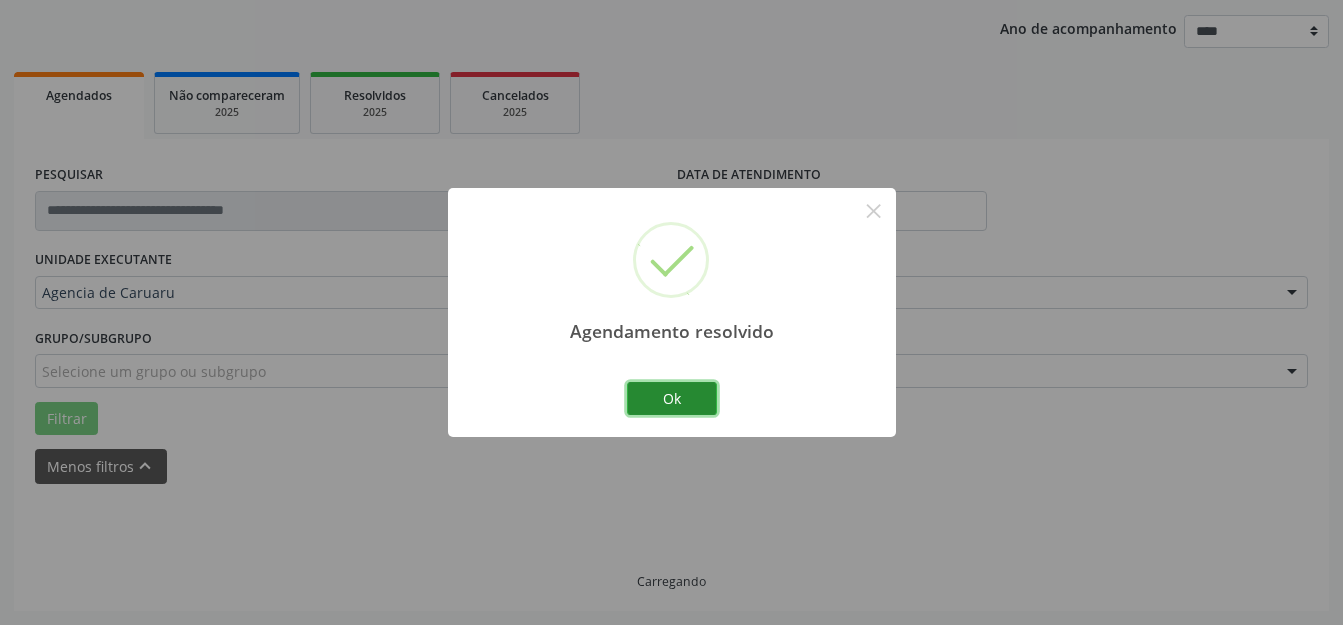 click on "Ok" at bounding box center (672, 399) 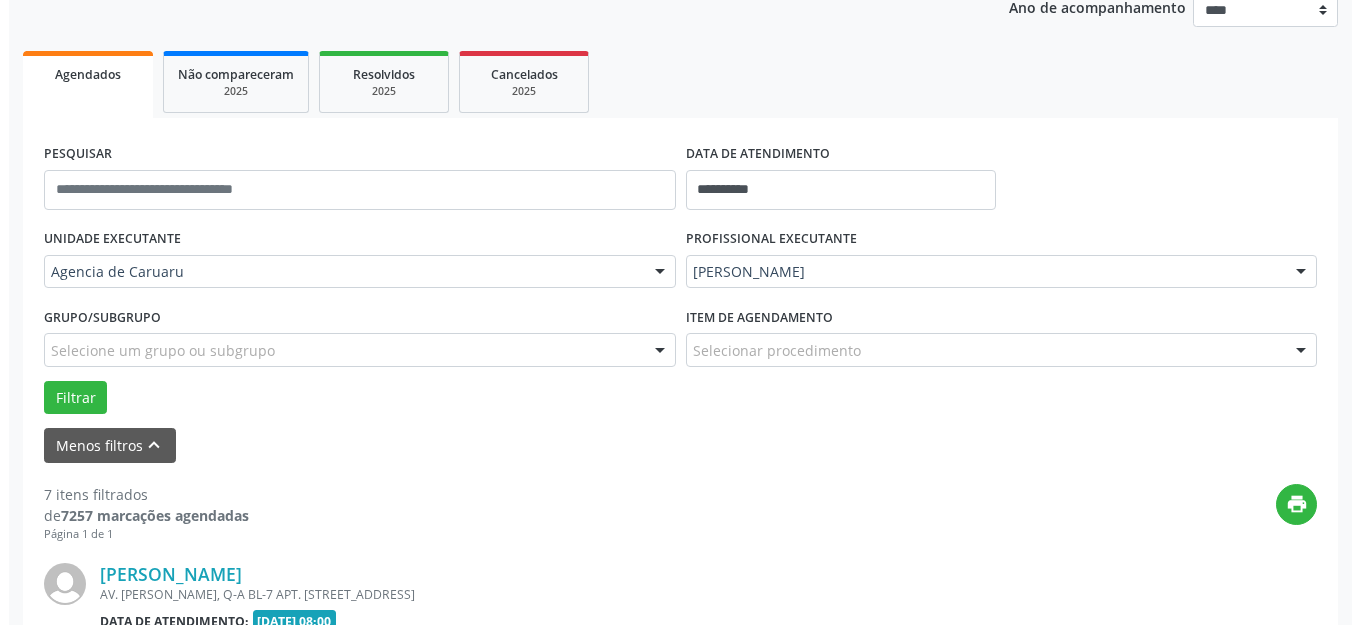scroll, scrollTop: 548, scrollLeft: 0, axis: vertical 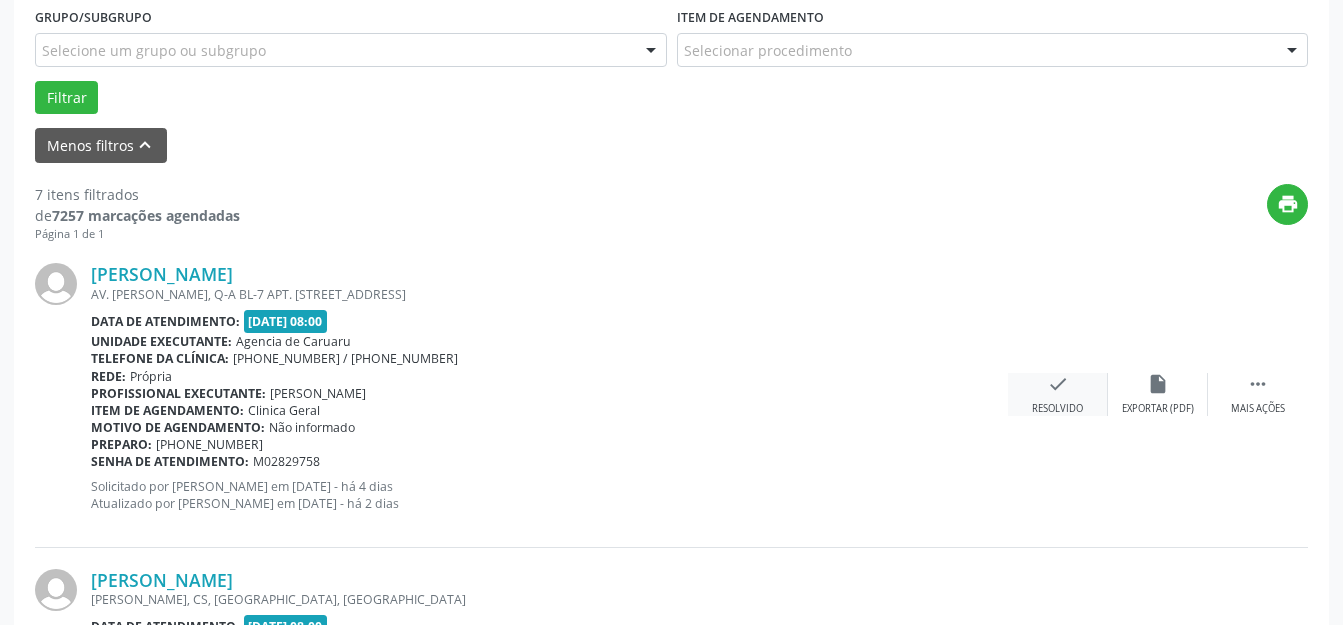 click on "check
Resolvido" at bounding box center (1058, 394) 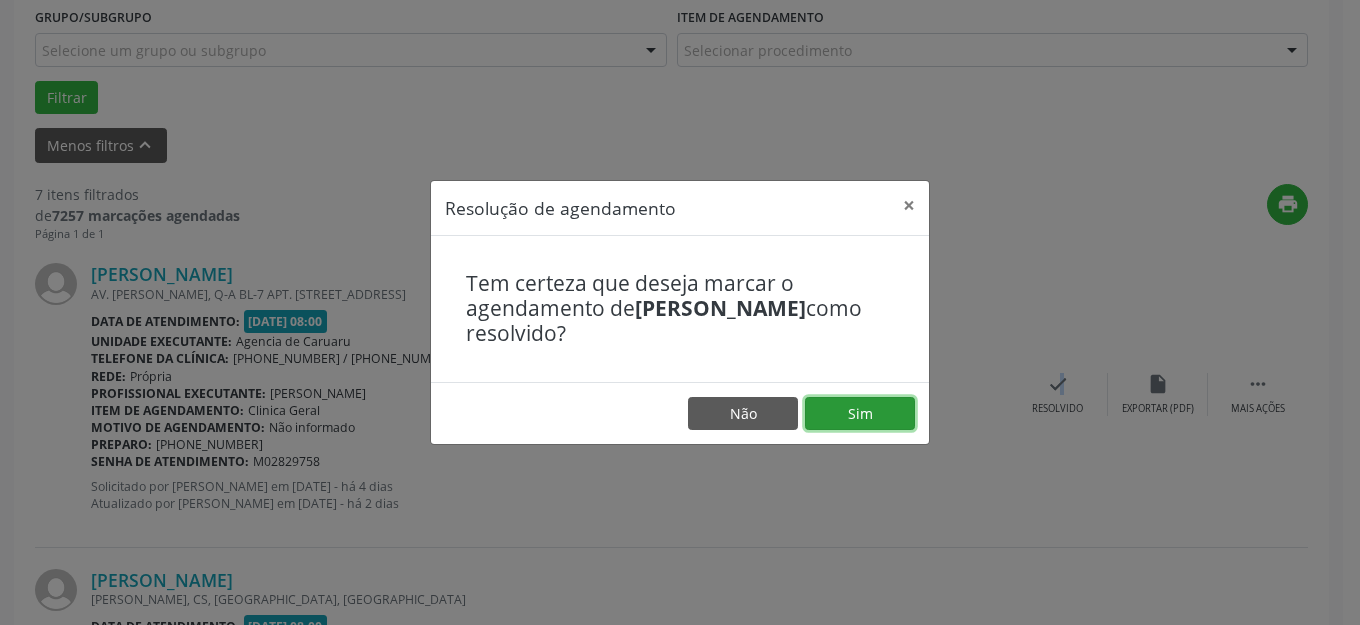 click on "Sim" at bounding box center (860, 414) 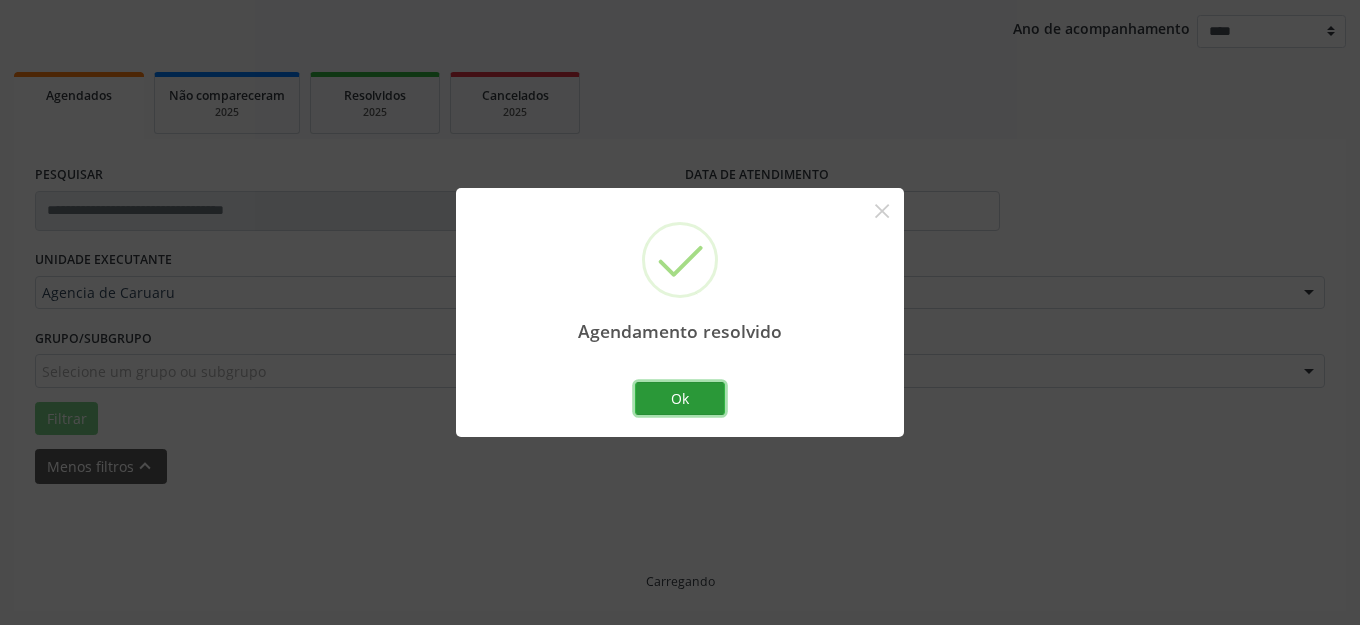 click on "Ok" at bounding box center [680, 399] 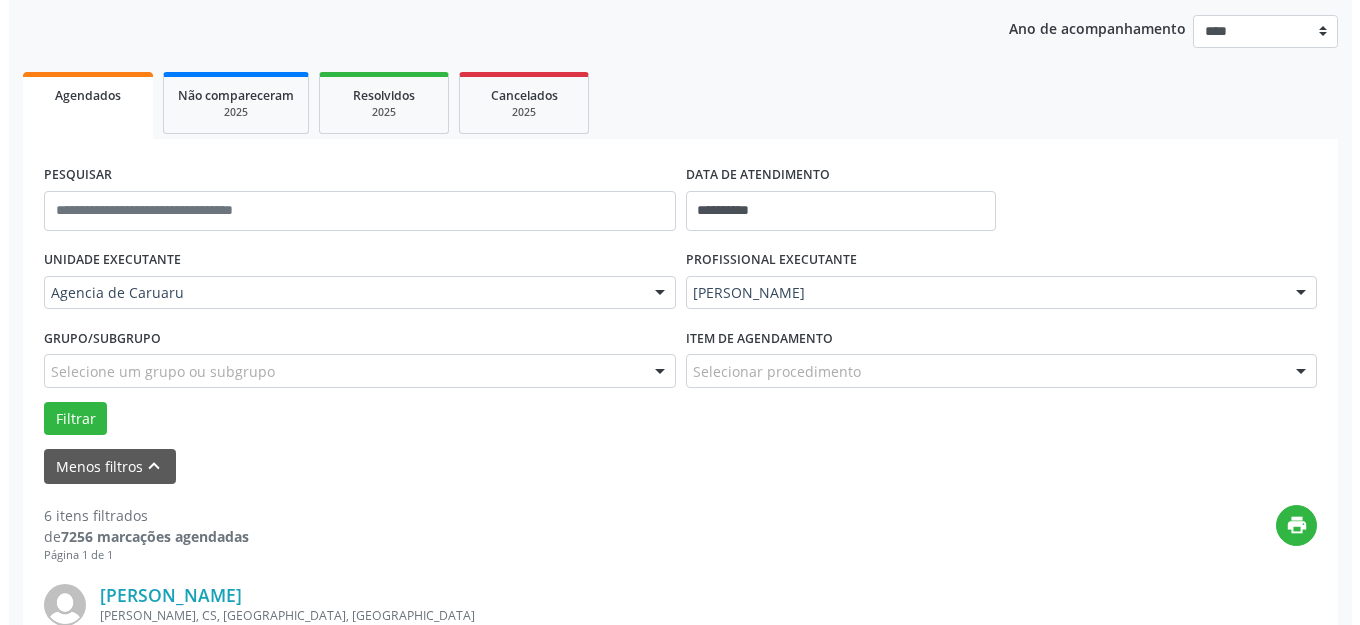 scroll, scrollTop: 648, scrollLeft: 0, axis: vertical 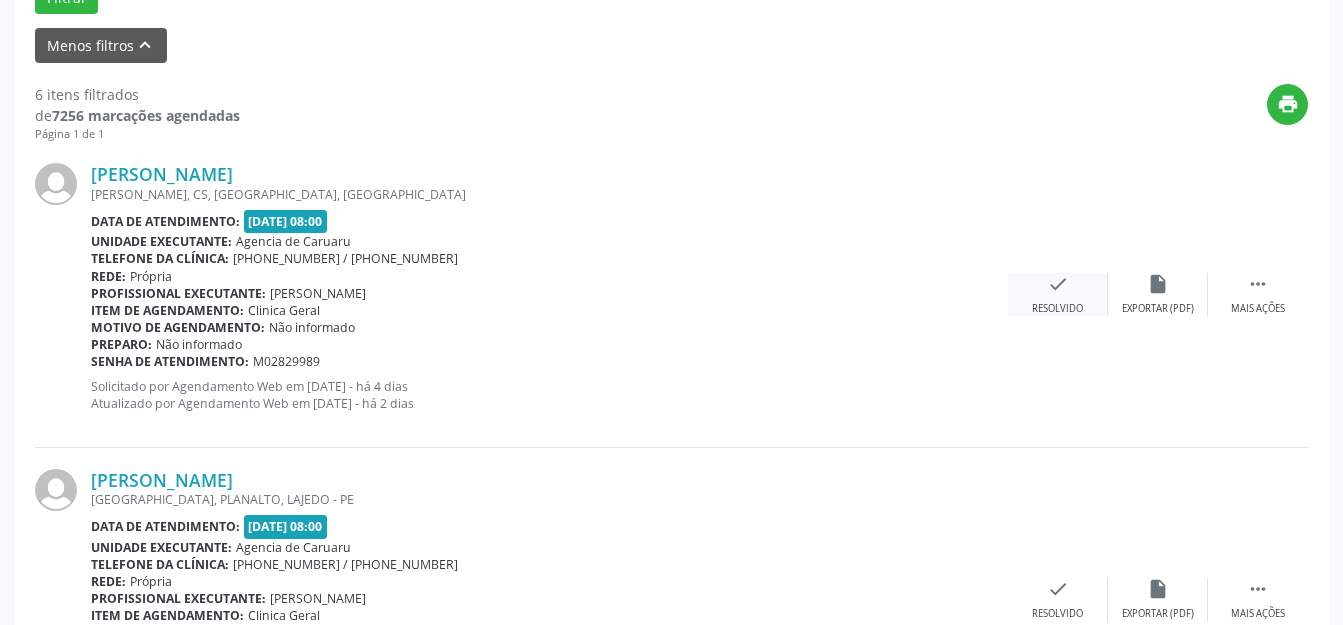 click on "check" at bounding box center (1058, 284) 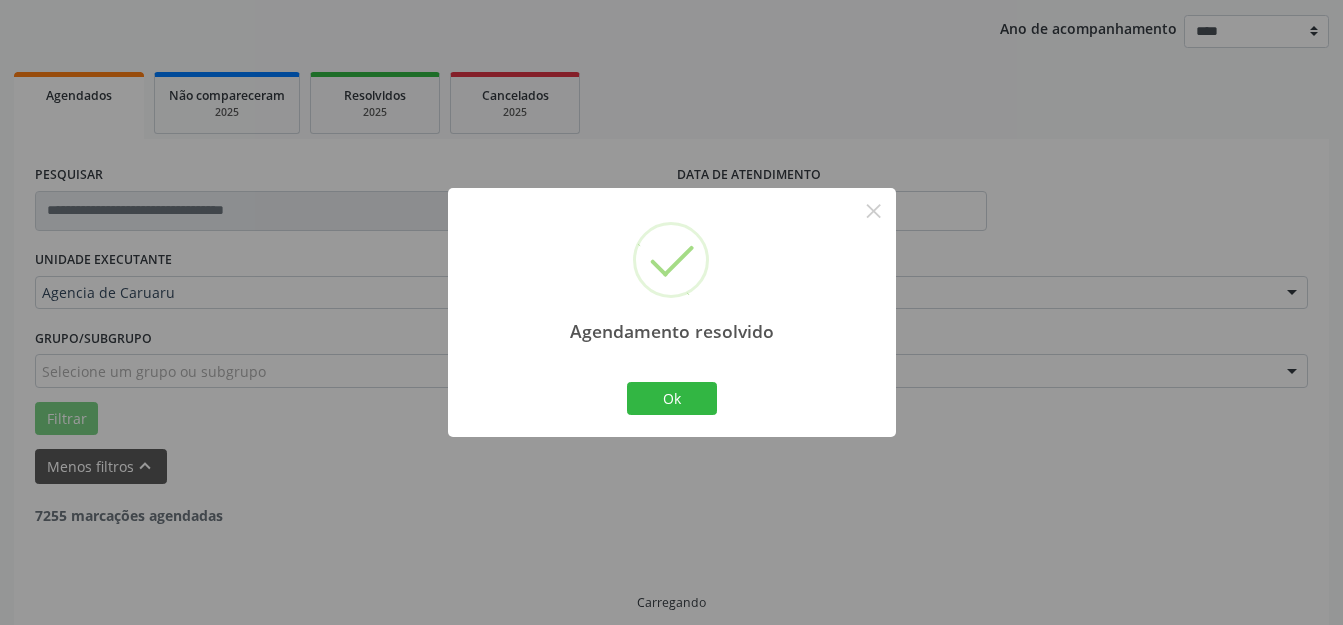 scroll, scrollTop: 248, scrollLeft: 0, axis: vertical 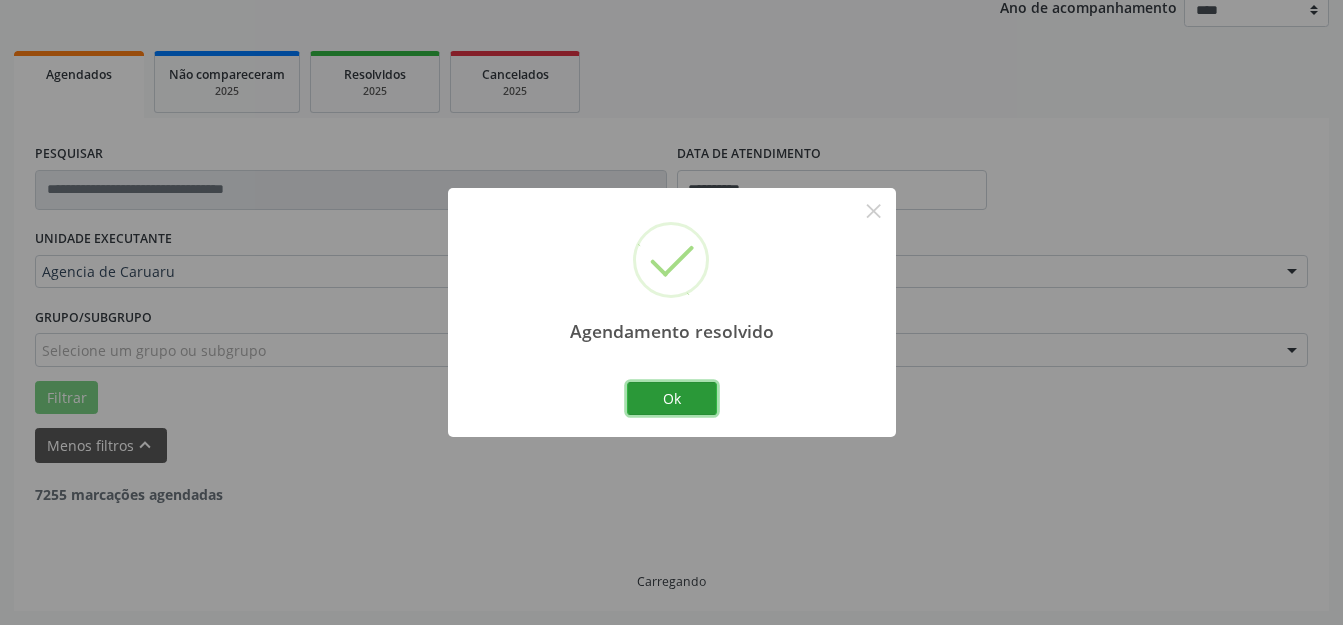 click on "Ok" at bounding box center (672, 399) 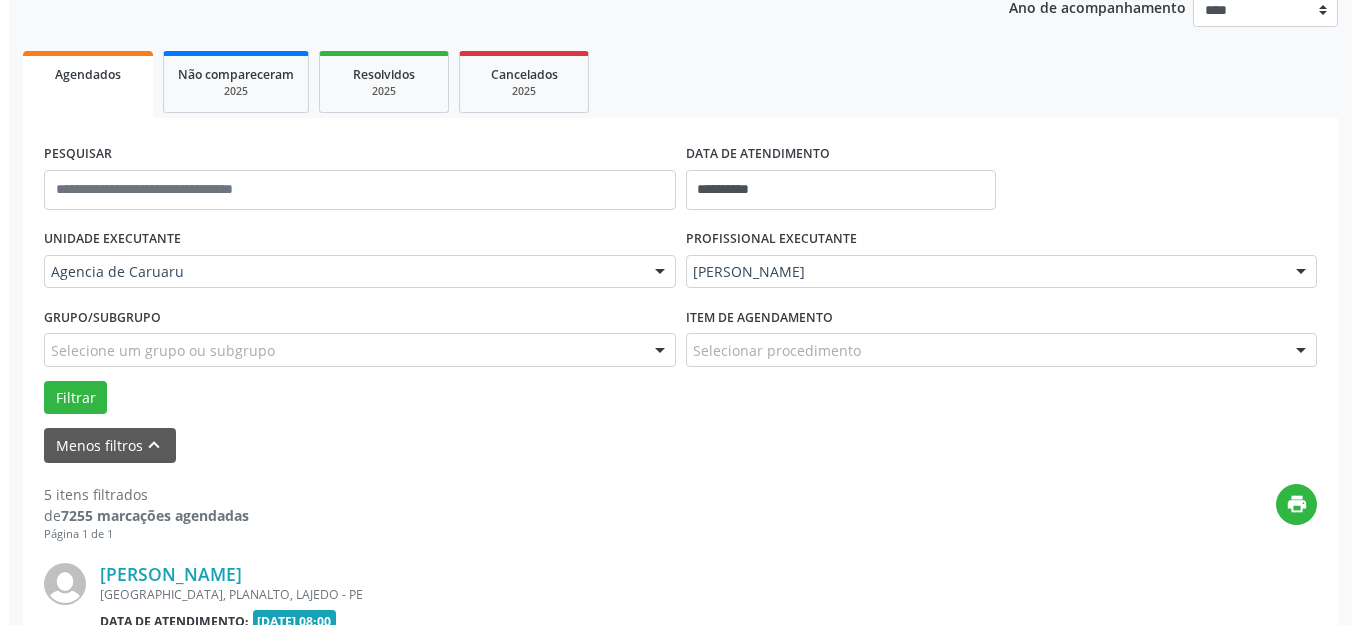 scroll, scrollTop: 548, scrollLeft: 0, axis: vertical 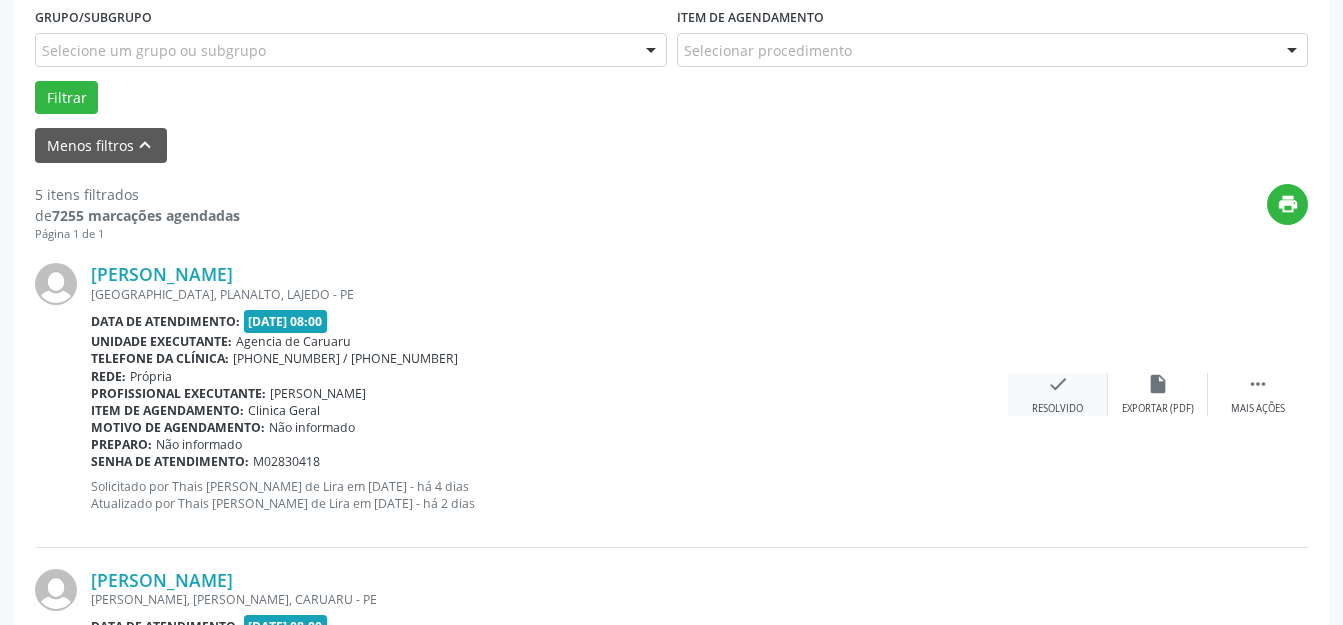 click on "Resolvido" at bounding box center (1057, 409) 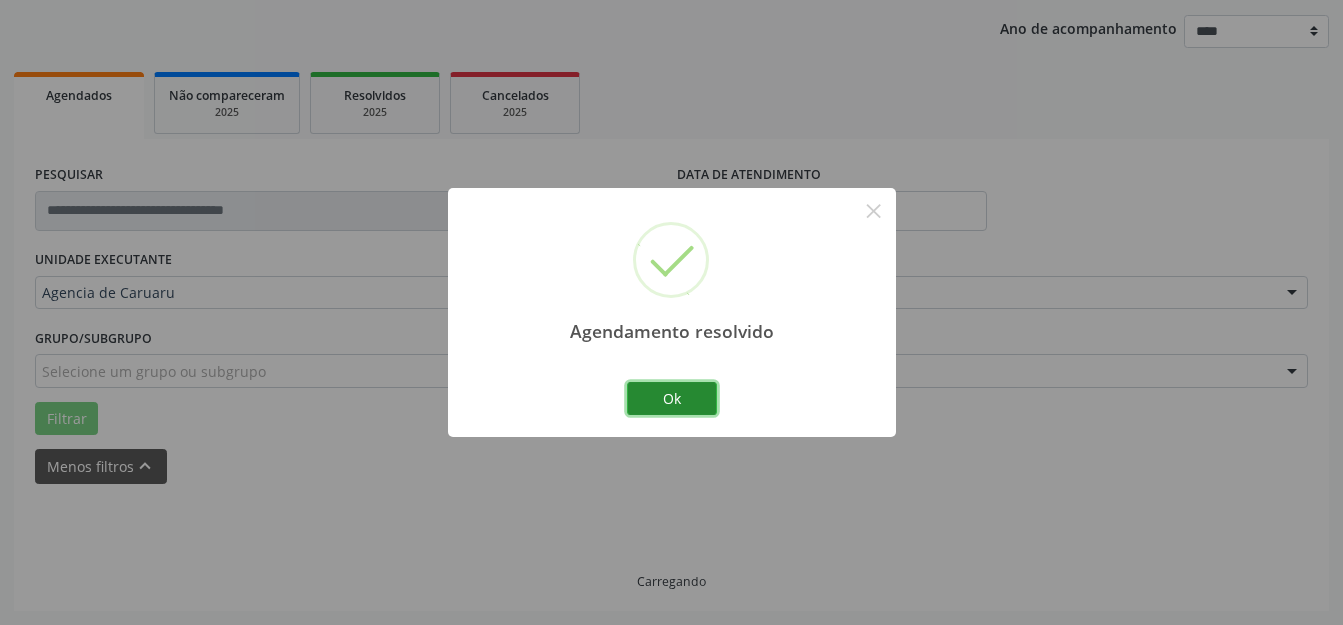 click on "Ok" at bounding box center (672, 399) 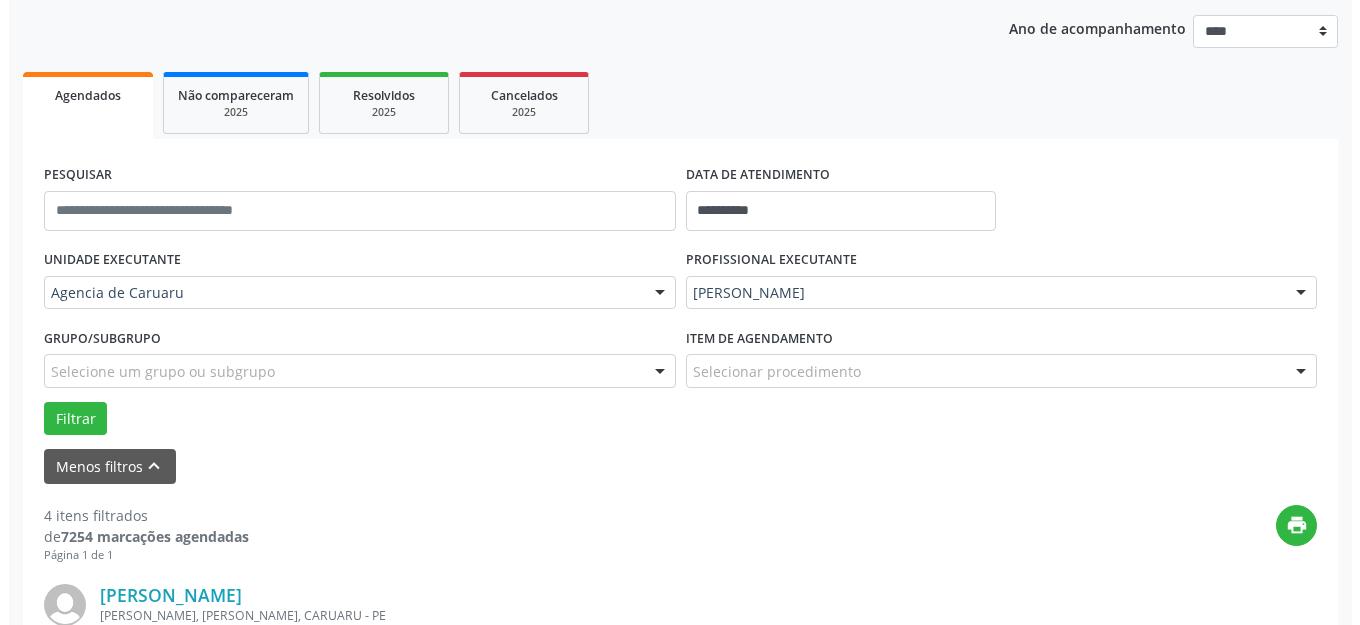 scroll, scrollTop: 548, scrollLeft: 0, axis: vertical 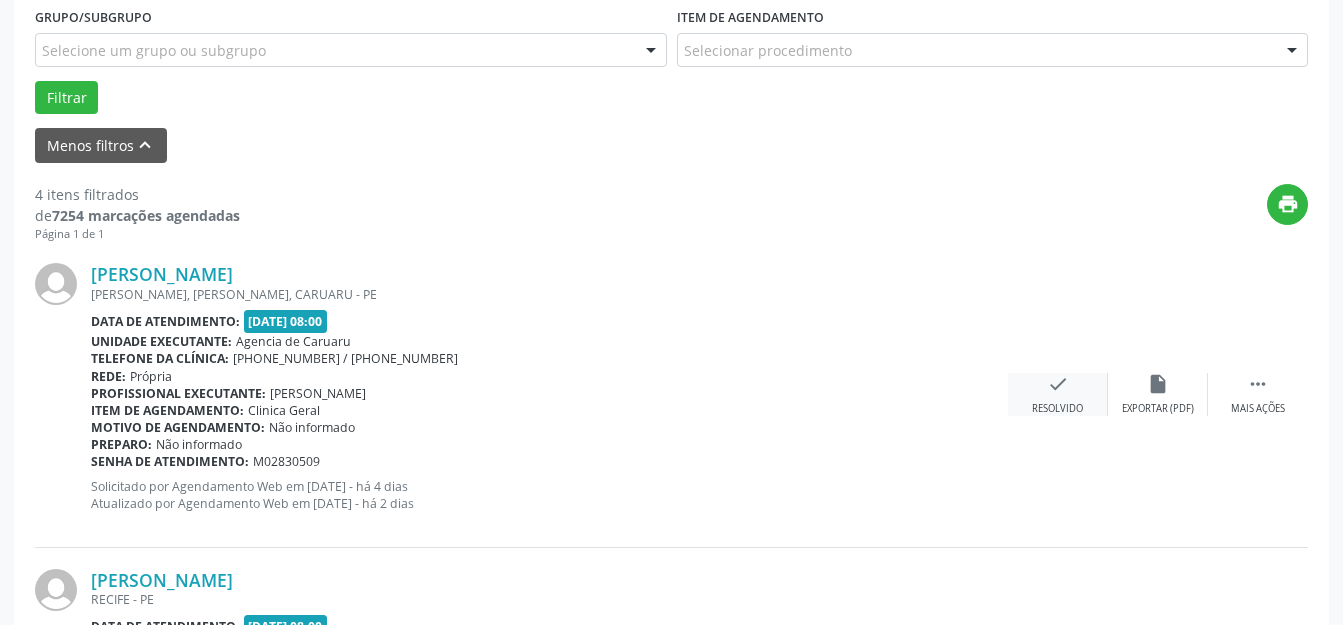 click on "check
Resolvido" at bounding box center (1058, 394) 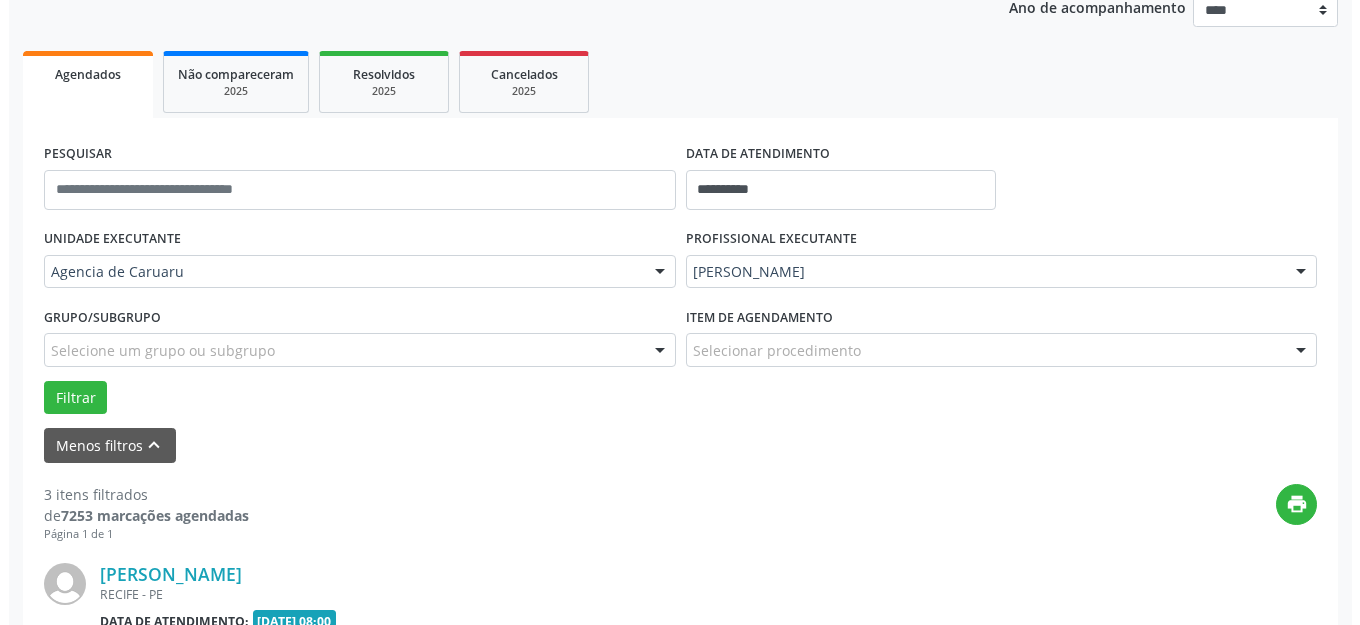 scroll, scrollTop: 548, scrollLeft: 0, axis: vertical 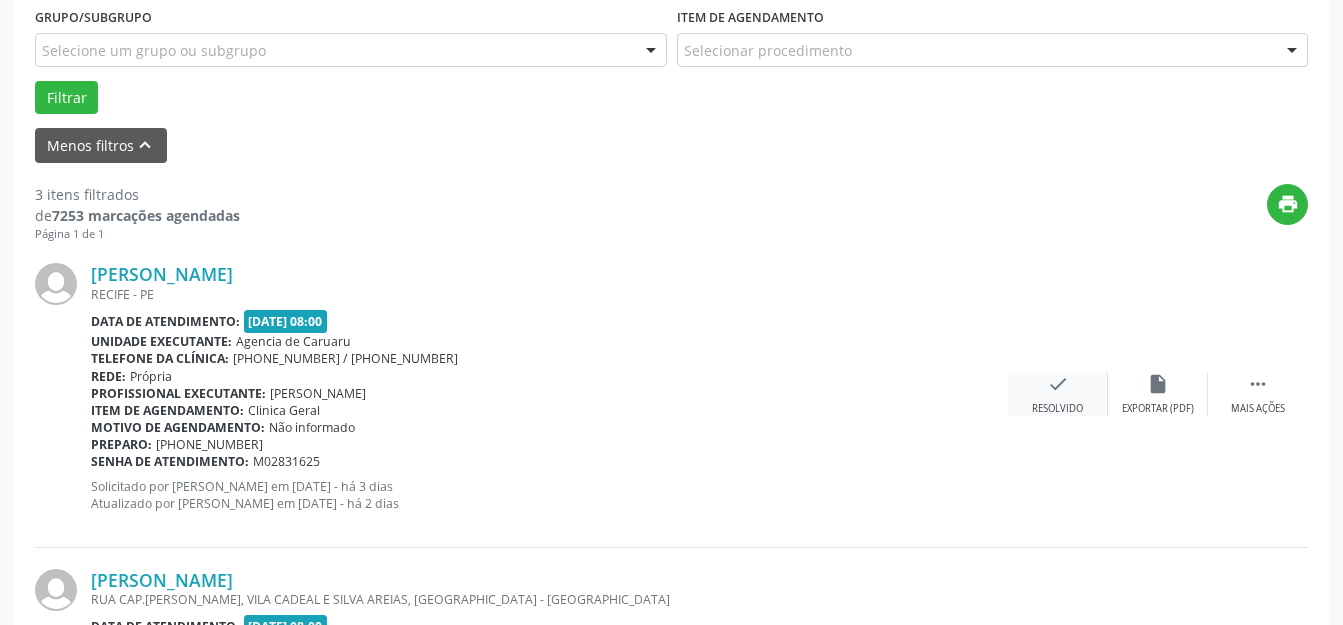 click on "check
Resolvido" at bounding box center (1058, 394) 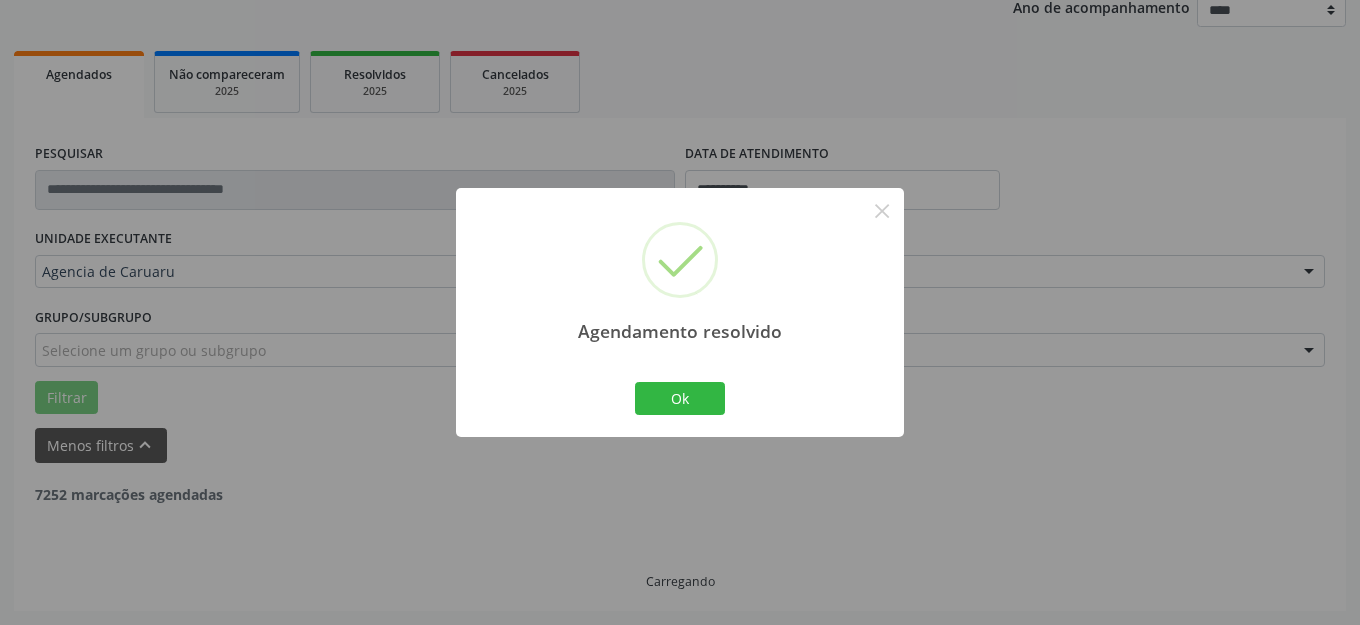 click on "Ok" at bounding box center (680, 399) 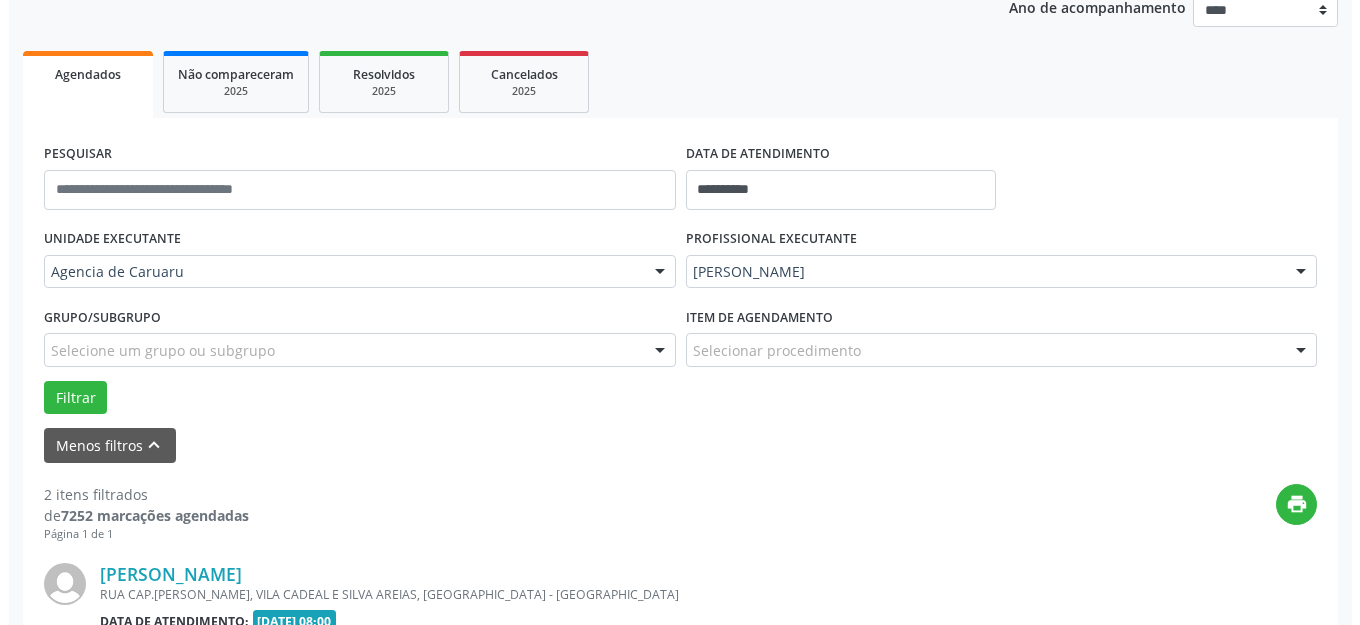 scroll, scrollTop: 648, scrollLeft: 0, axis: vertical 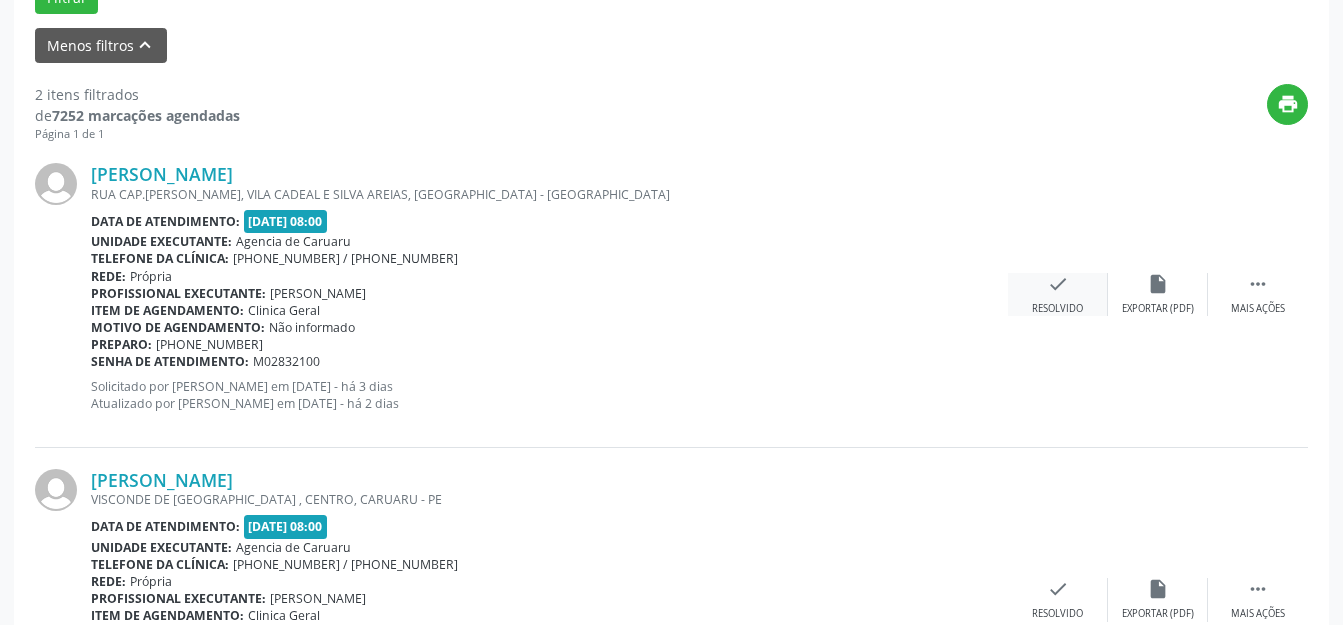 click on "Resolvido" at bounding box center [1057, 309] 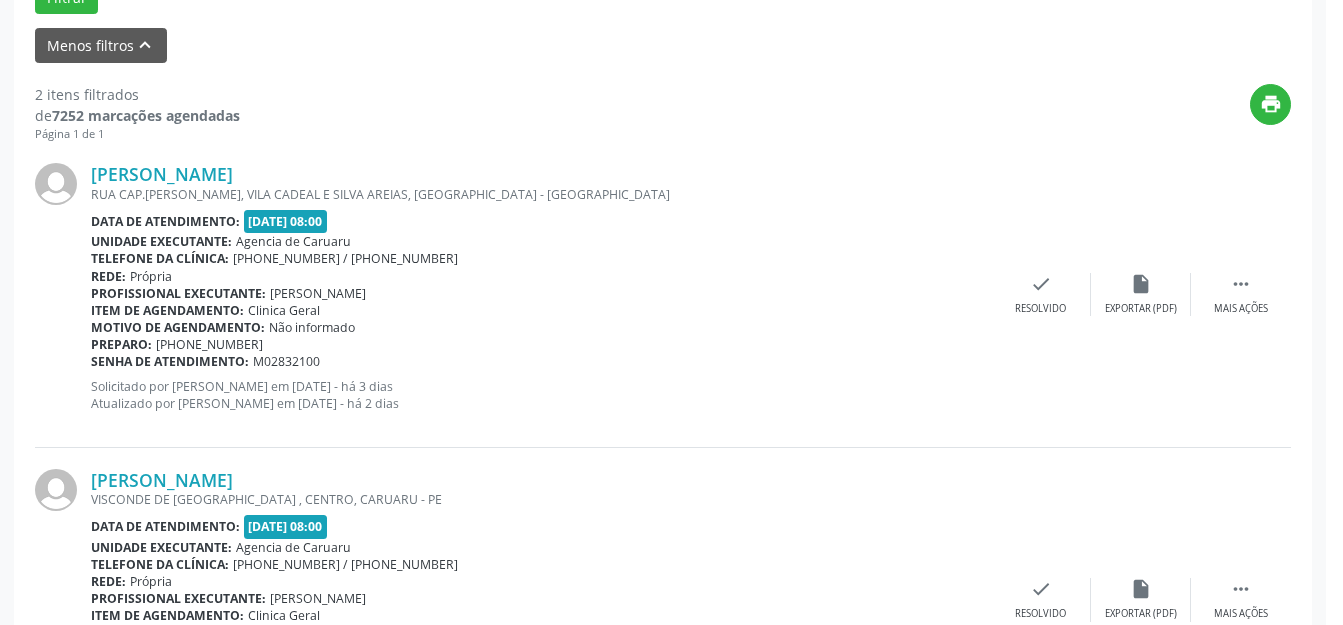 click on "Resolução de agendamento ×
Tem certeza que deseja marcar o agendamento de  [PERSON_NAME]  como resolvido?
Não Sim" at bounding box center (671, 312) 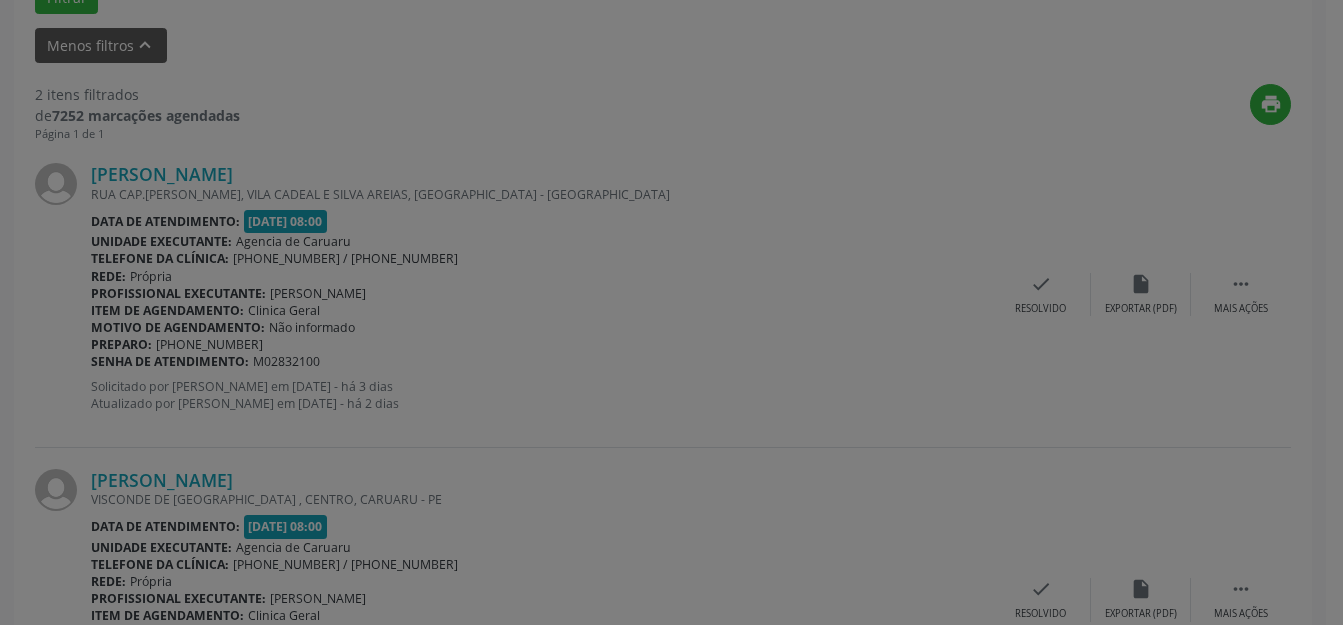 click on "Resolução de agendamento ×
Tem certeza que deseja marcar o agendamento de  [PERSON_NAME]  como resolvido?
Não Sim" at bounding box center (671, 312) 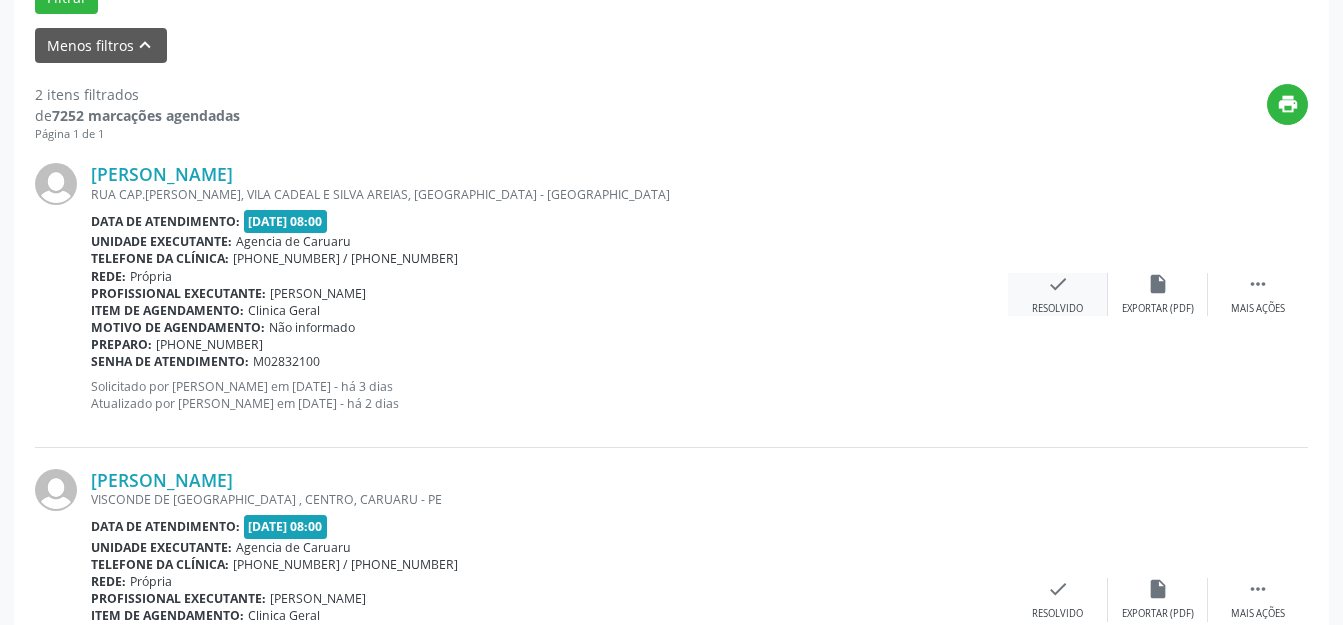 click on "check" at bounding box center (1058, 284) 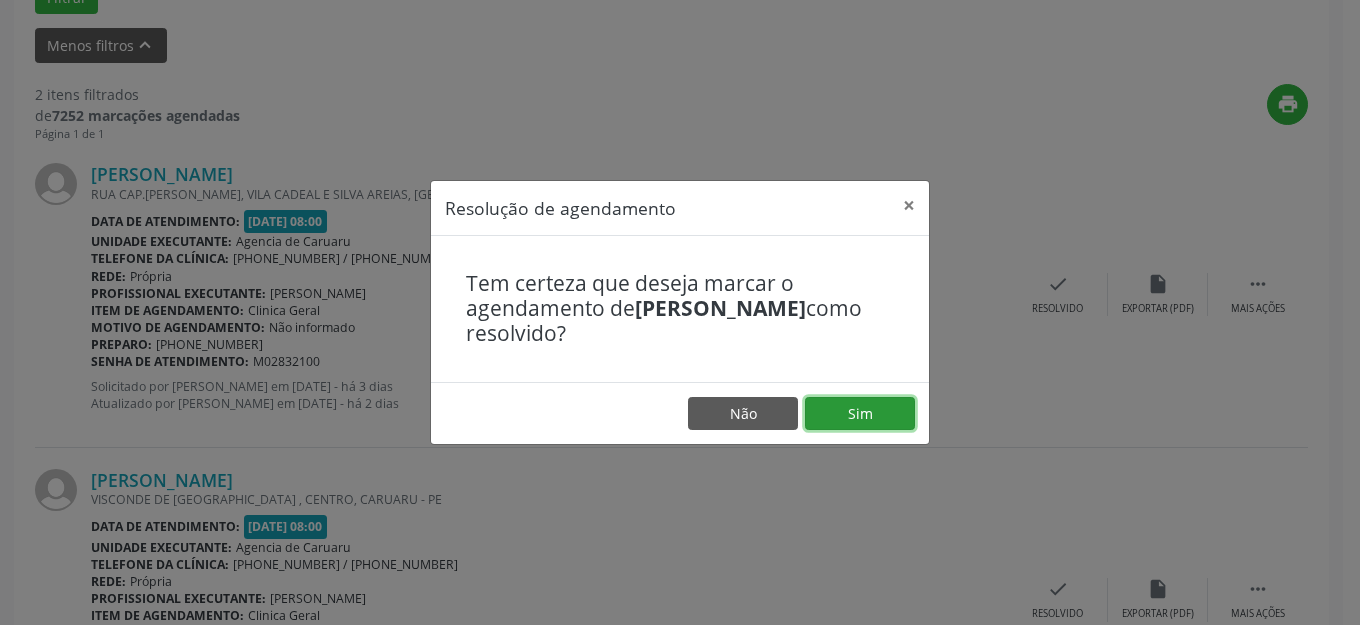 click on "Sim" at bounding box center [860, 414] 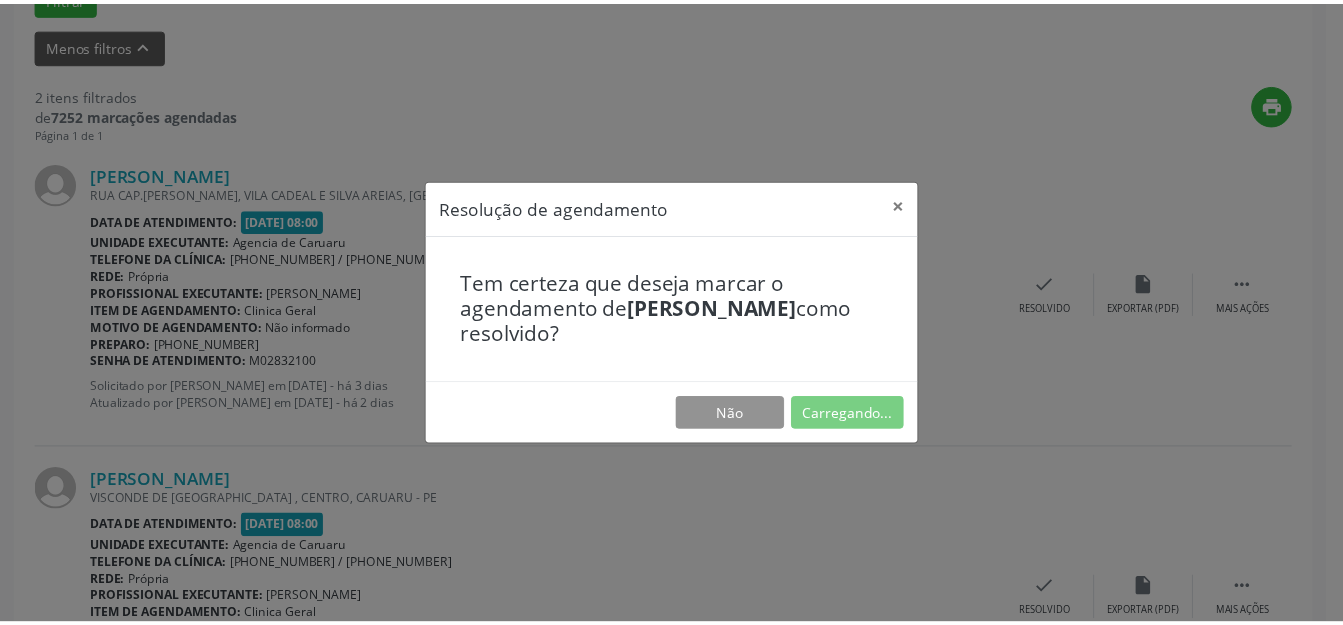 scroll, scrollTop: 227, scrollLeft: 0, axis: vertical 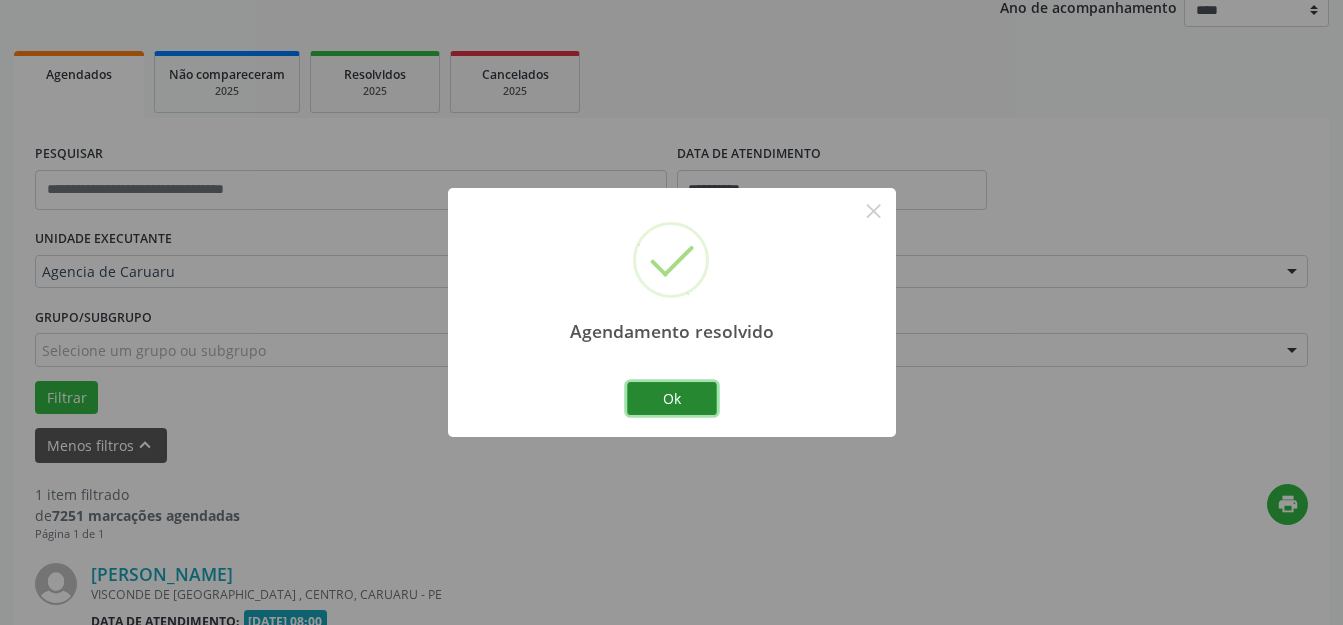 click on "Ok" at bounding box center [672, 399] 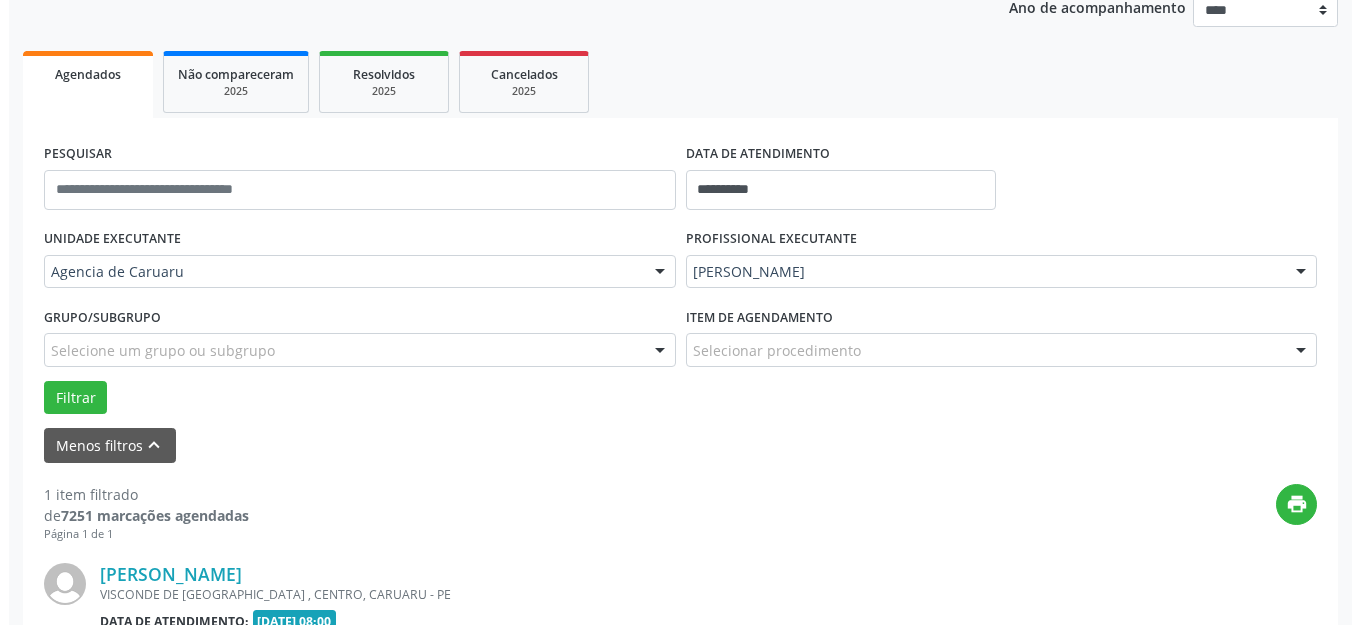 scroll, scrollTop: 505, scrollLeft: 0, axis: vertical 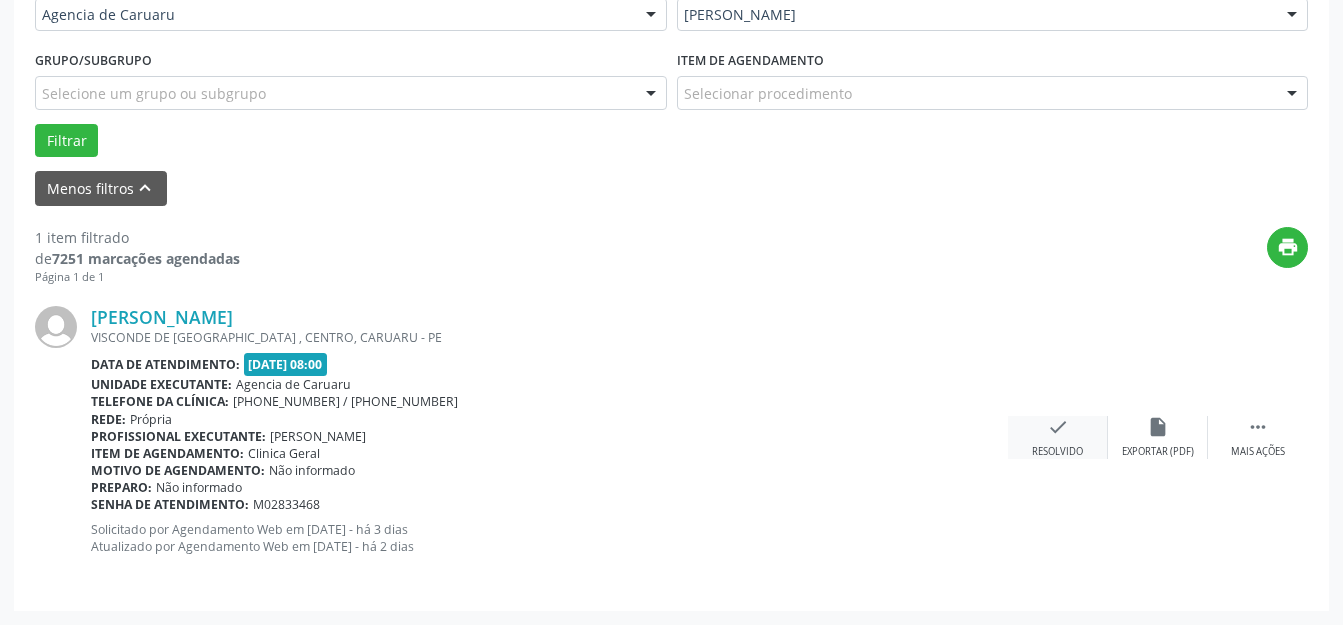 click on "Resolvido" at bounding box center [1057, 452] 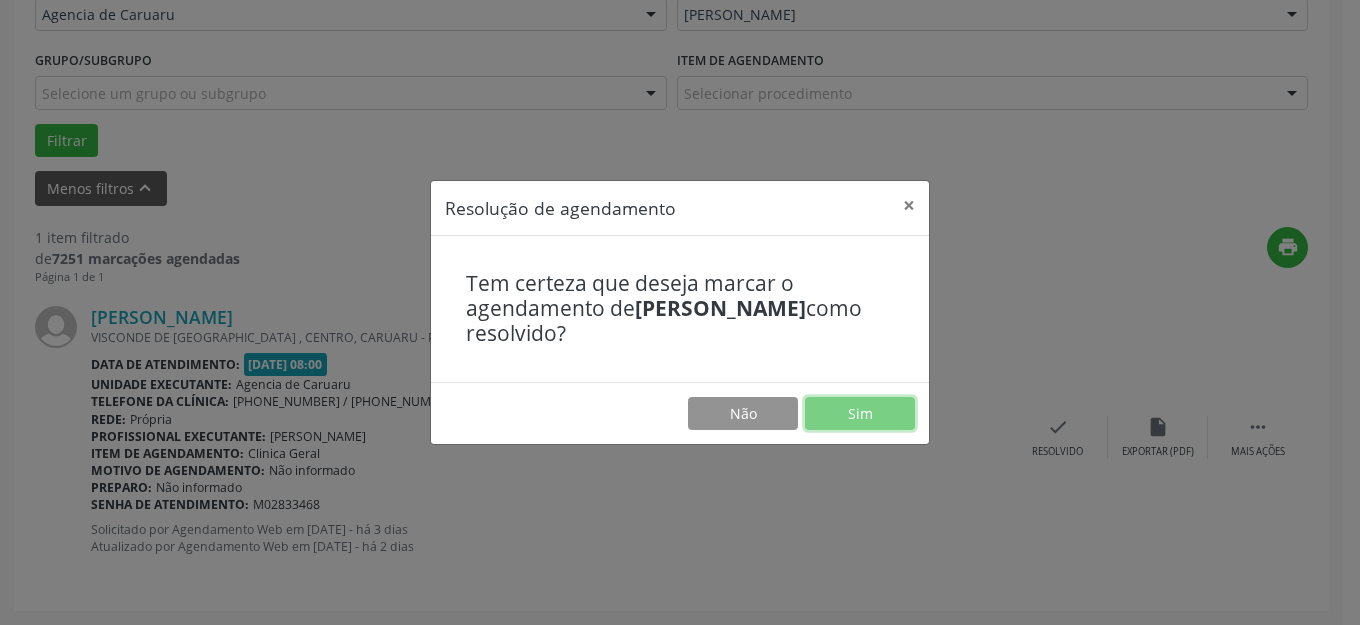 click on "Sim" at bounding box center (860, 414) 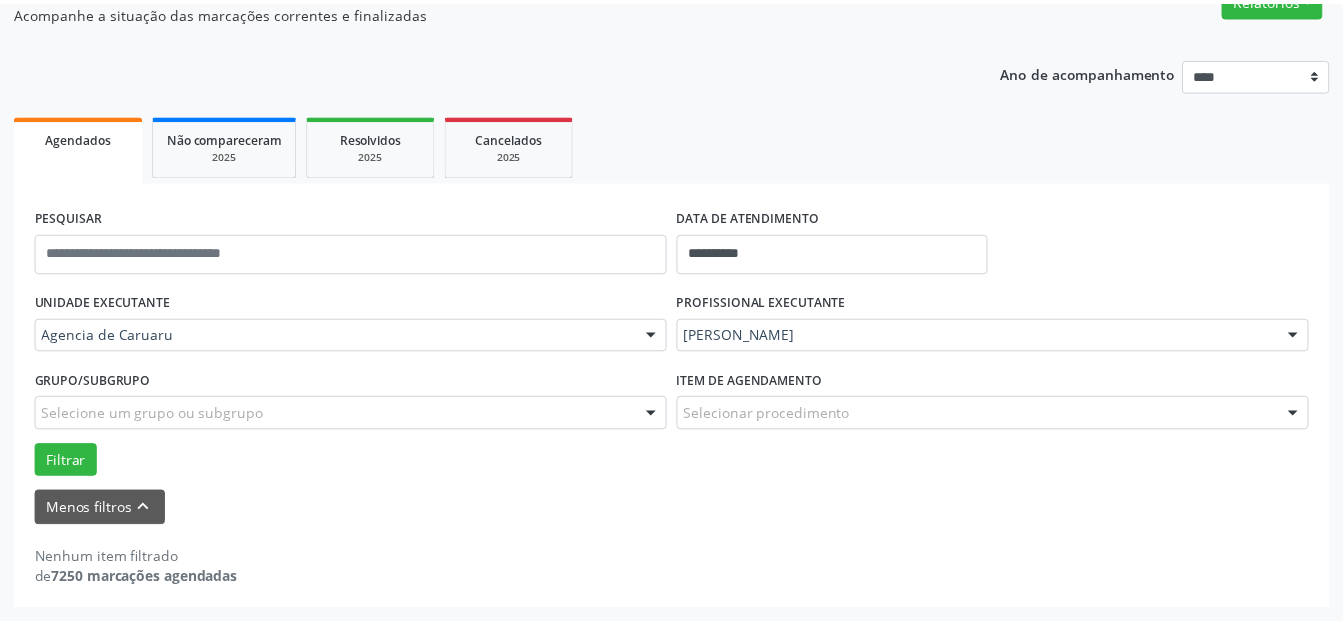 scroll, scrollTop: 184, scrollLeft: 0, axis: vertical 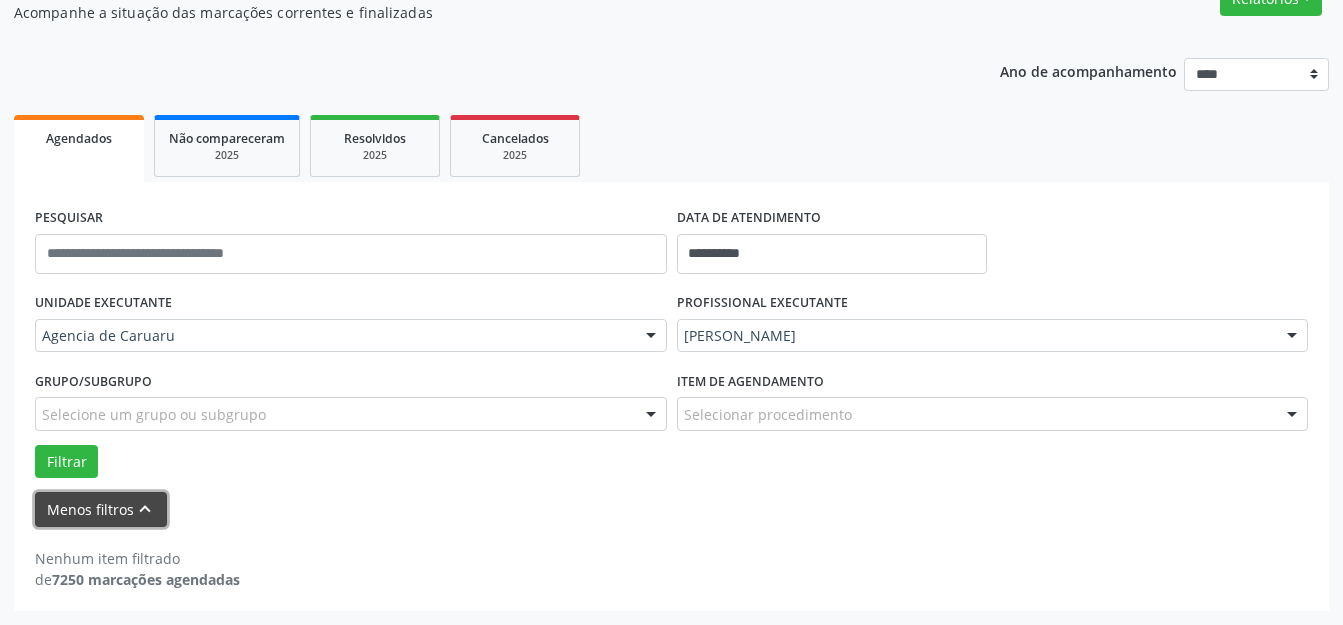 click on "Menos filtros
keyboard_arrow_up" at bounding box center [101, 509] 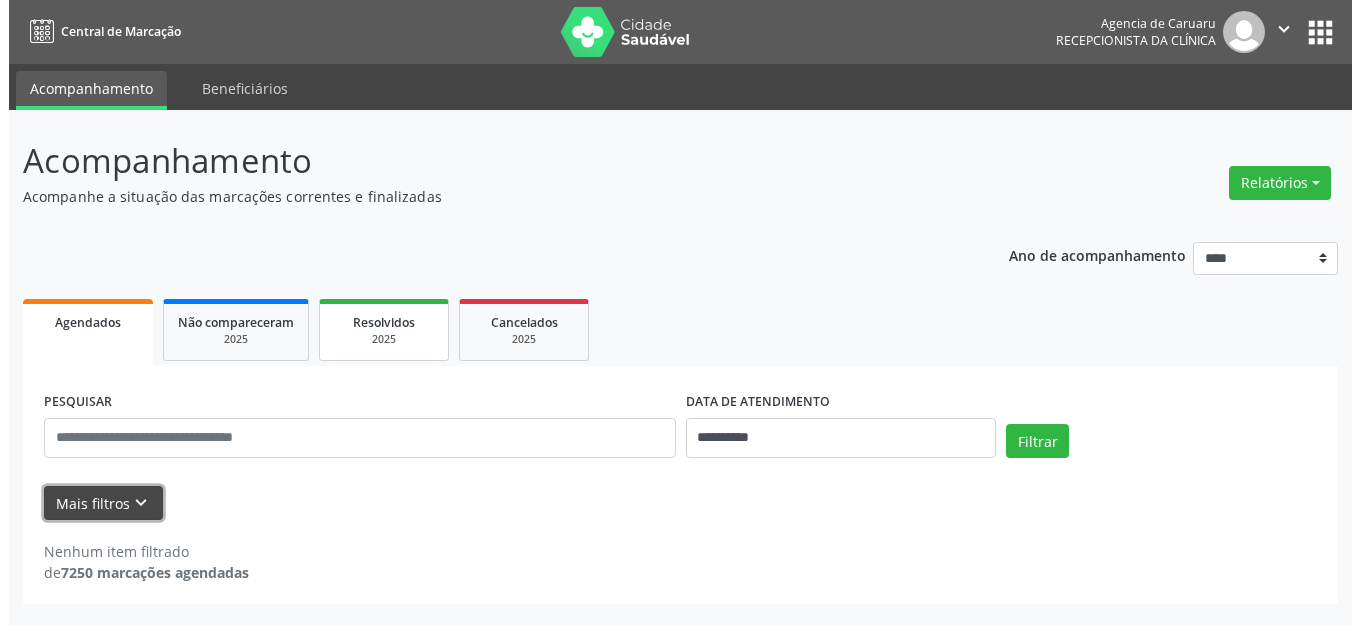scroll, scrollTop: 0, scrollLeft: 0, axis: both 